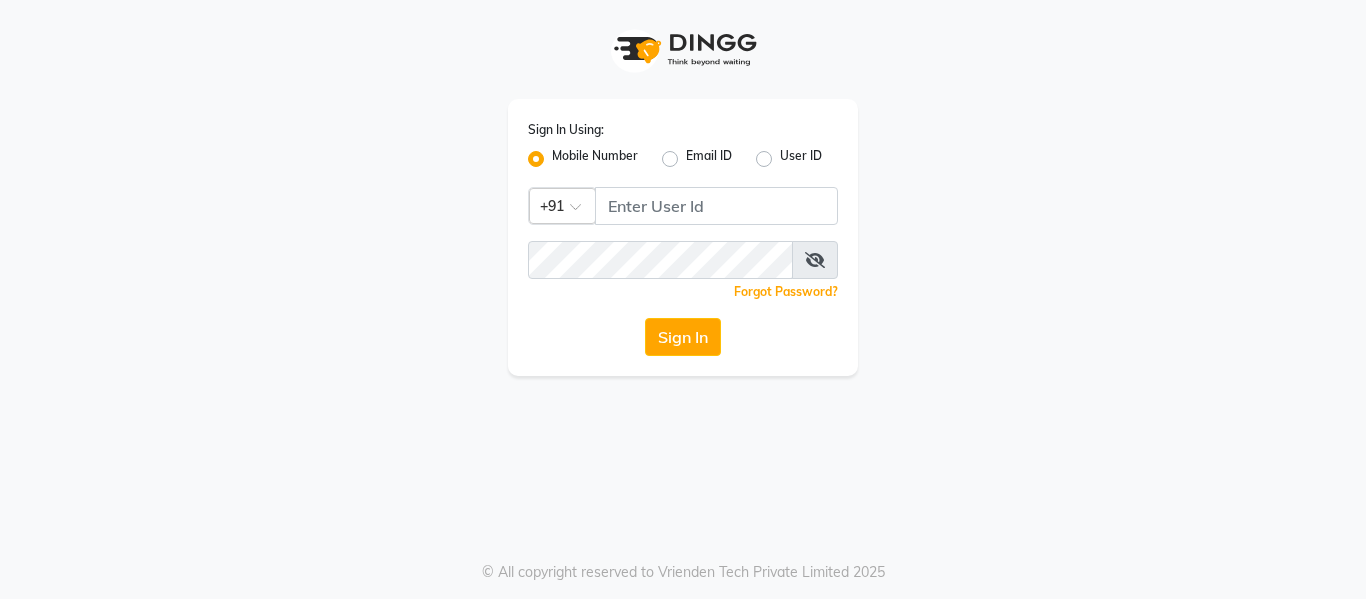 scroll, scrollTop: 0, scrollLeft: 0, axis: both 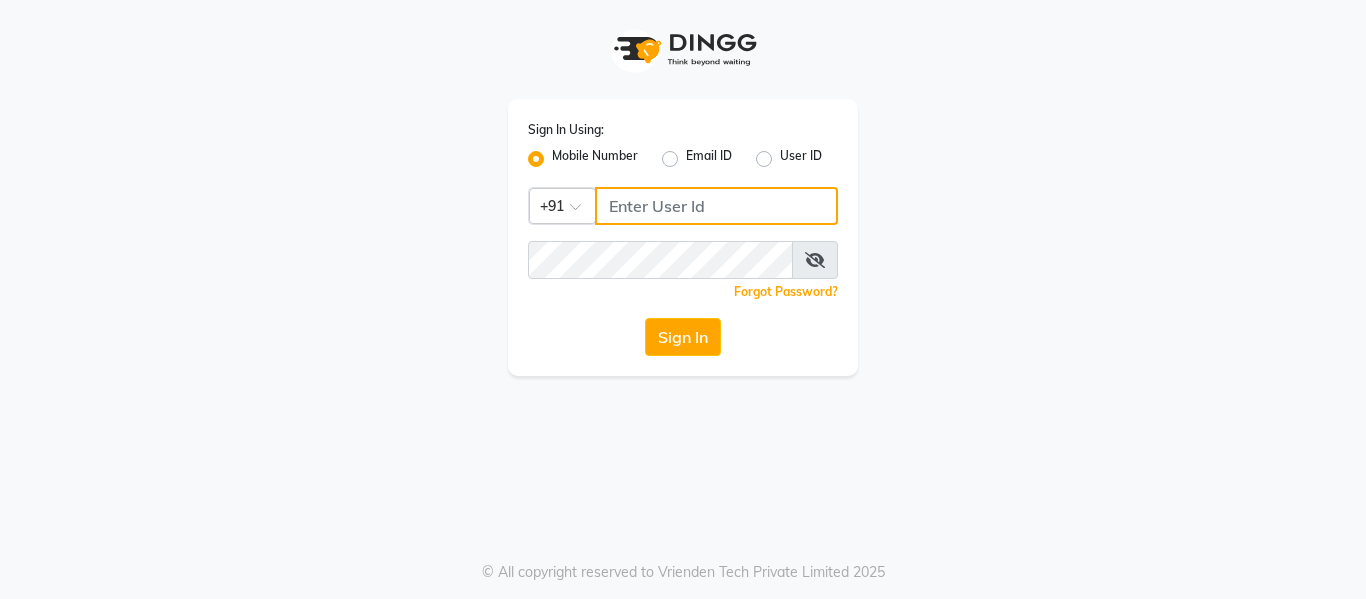 click 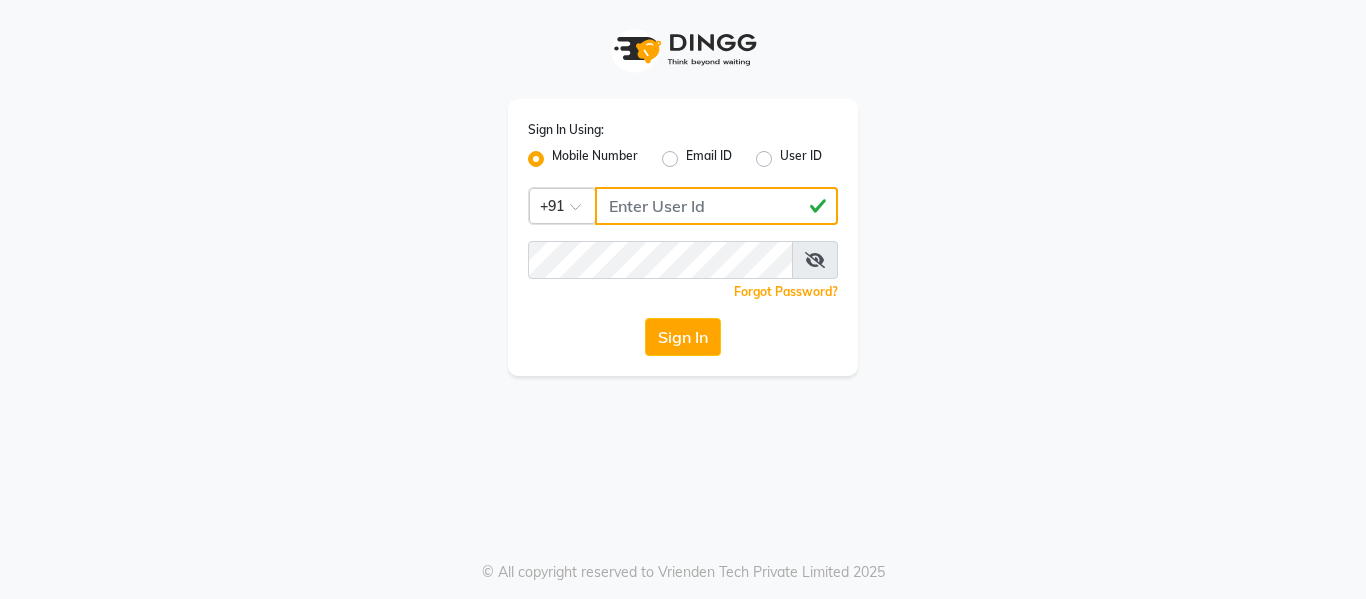 type on "8750002626" 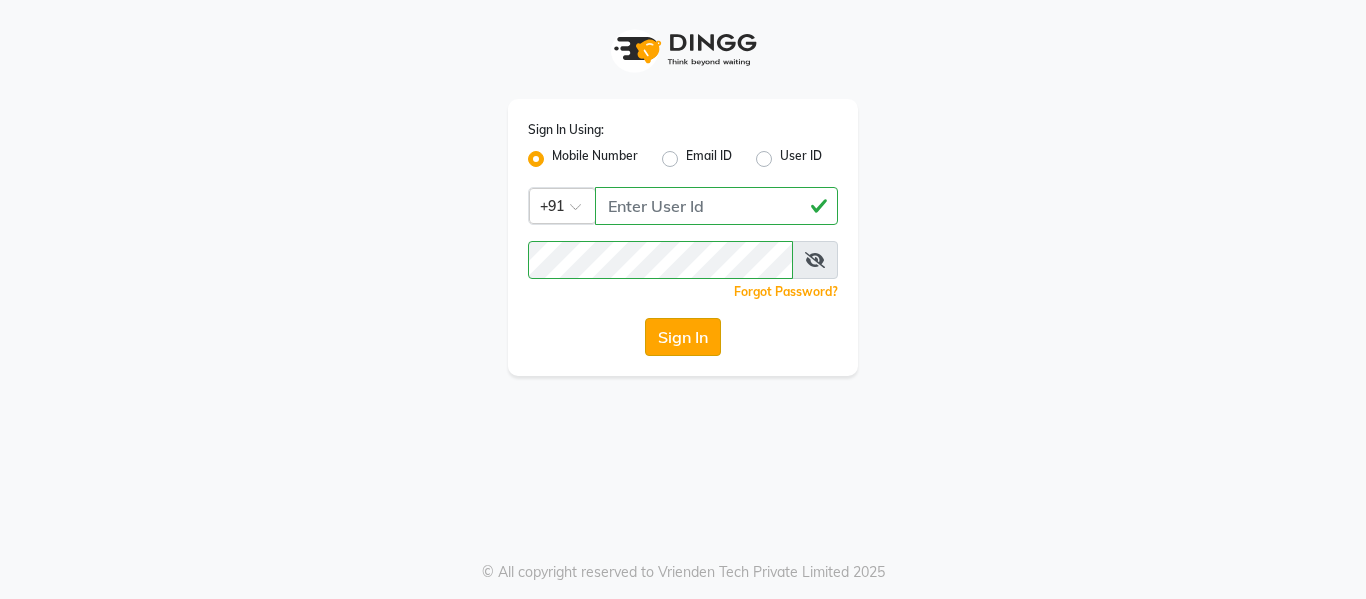 click on "Sign In" 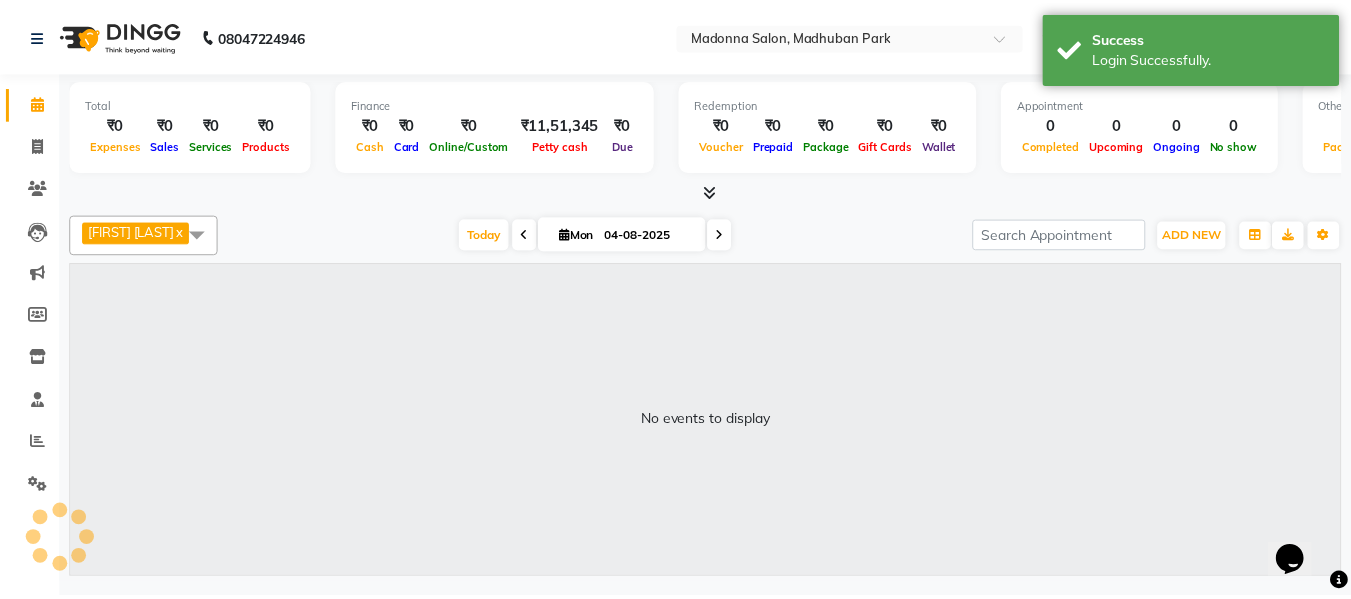 scroll, scrollTop: 0, scrollLeft: 0, axis: both 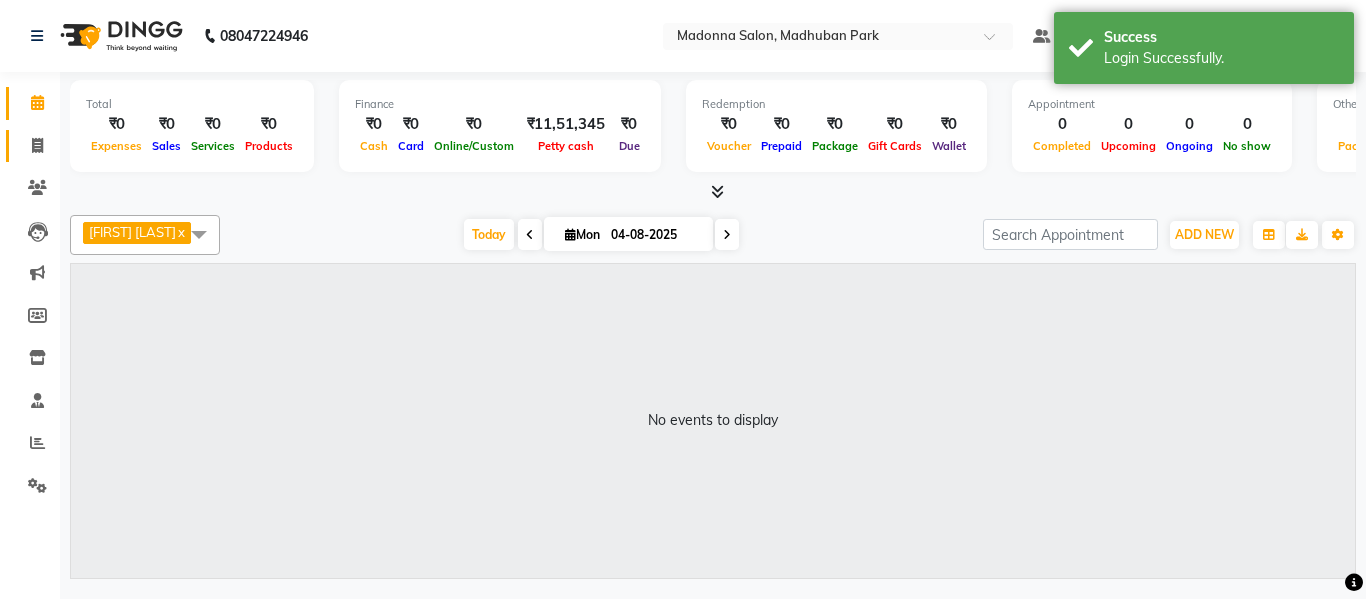 click 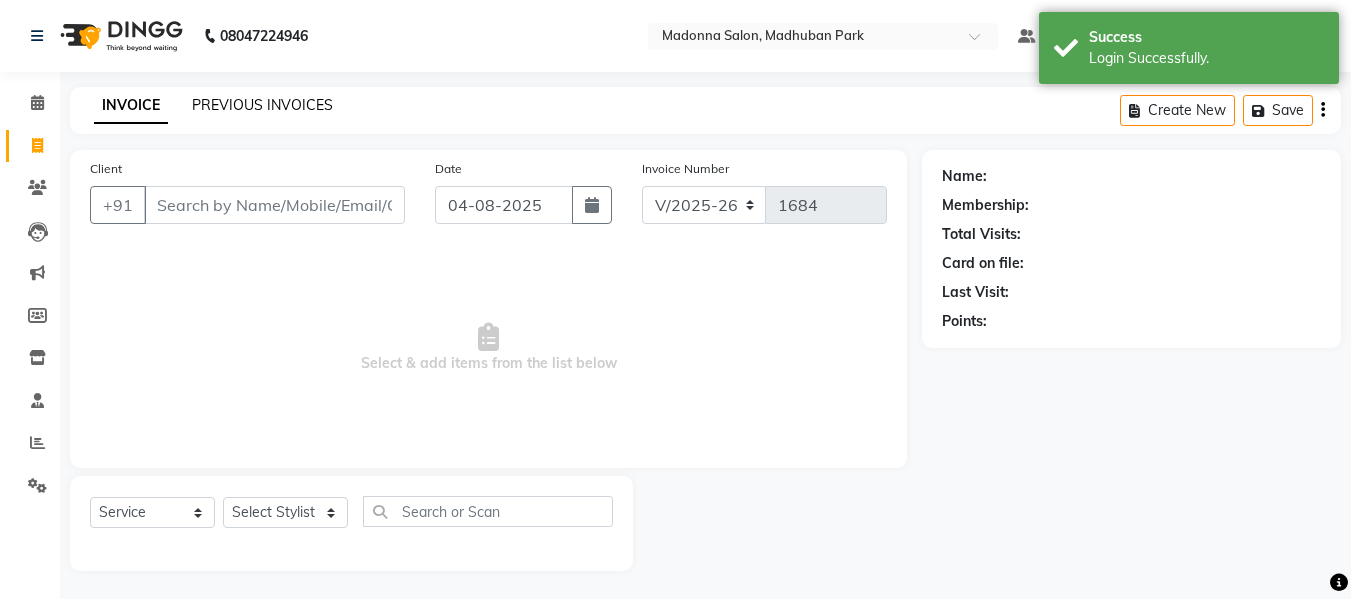 click on "PREVIOUS INVOICES" 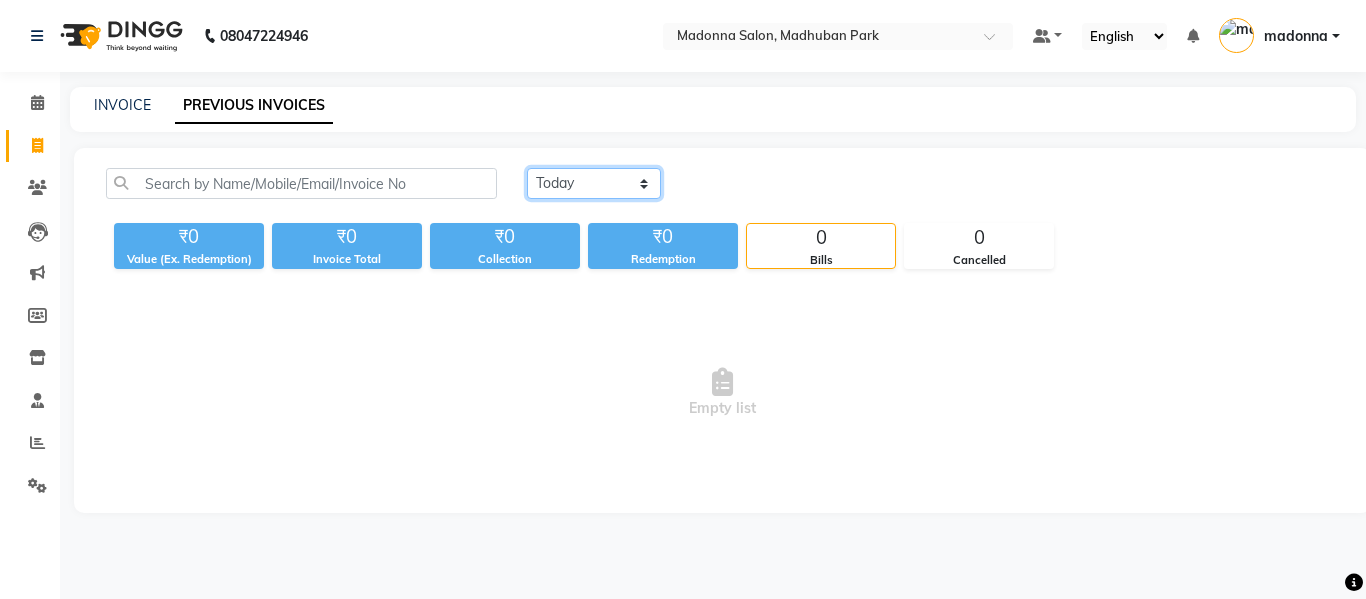 click on "Today Yesterday Custom Range" 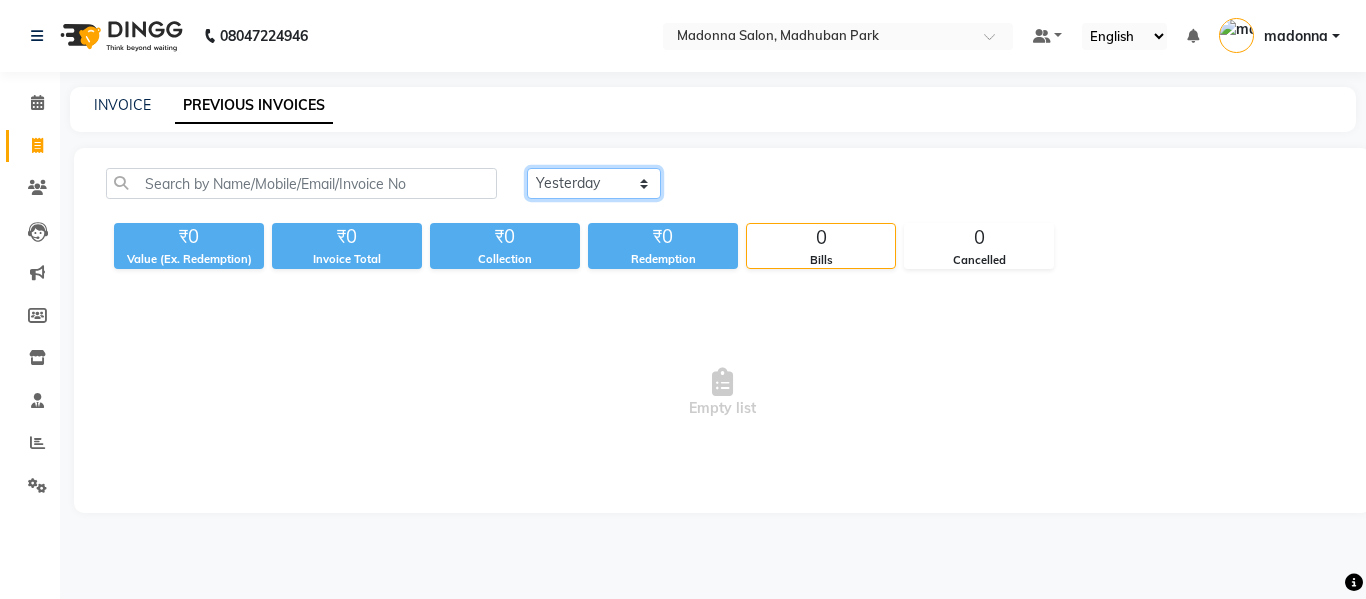click on "Today Yesterday Custom Range" 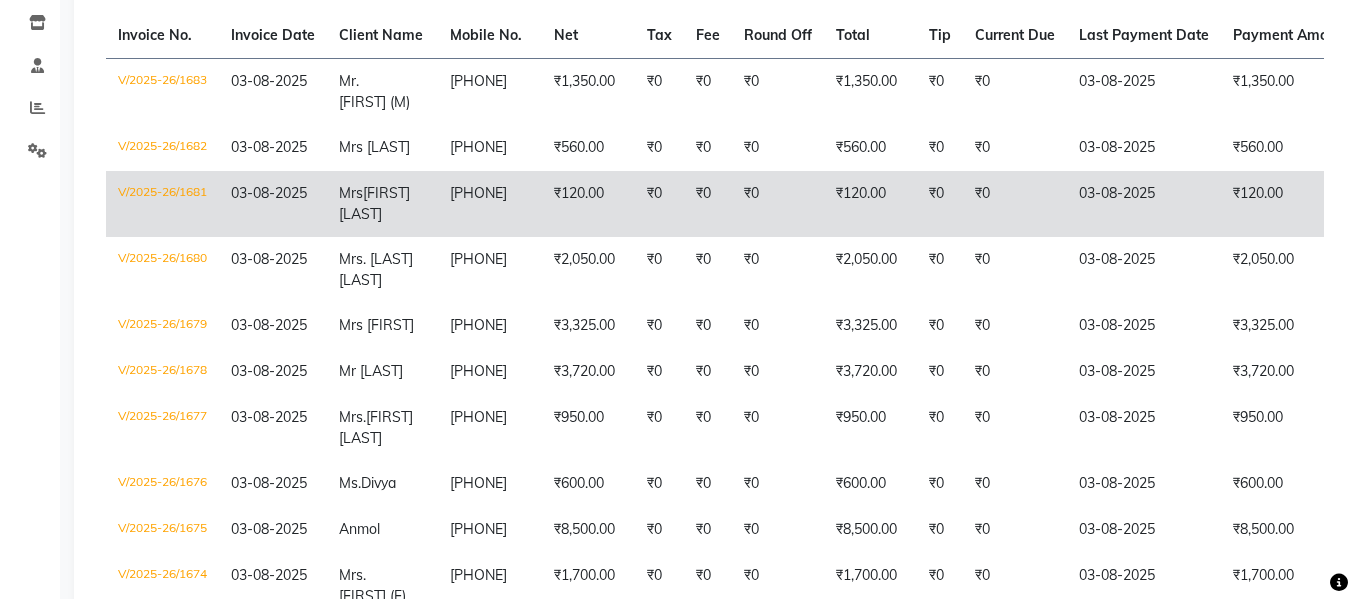 scroll, scrollTop: 336, scrollLeft: 0, axis: vertical 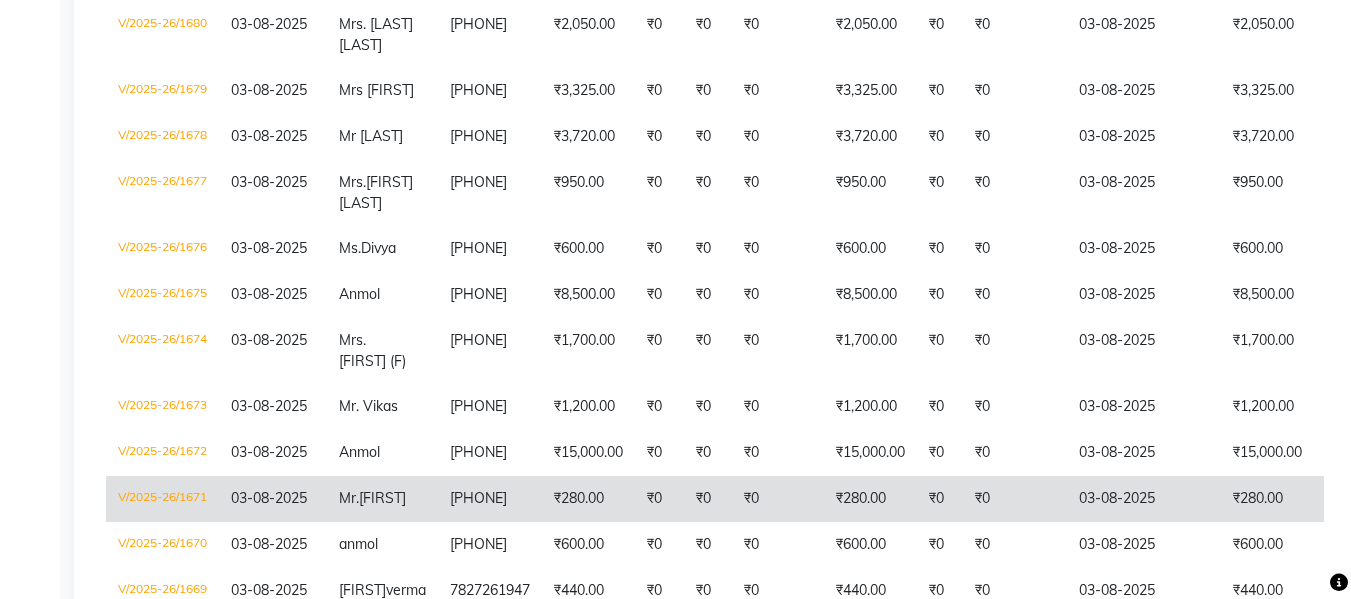 select on "service" 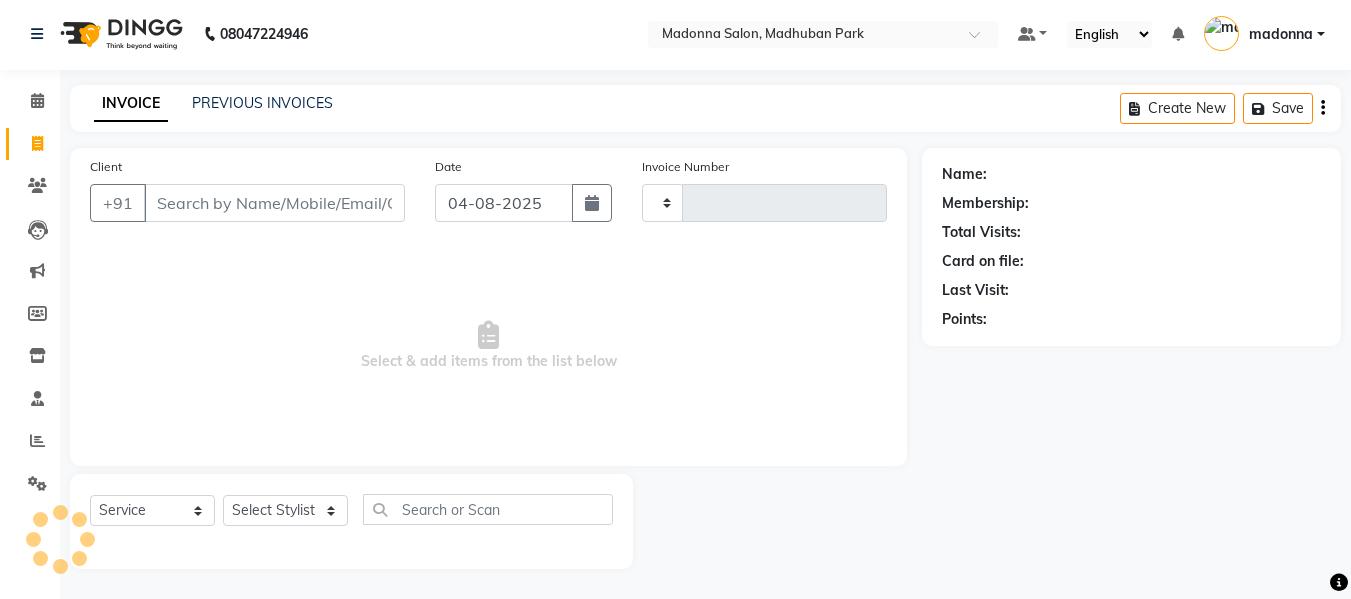 type on "1684" 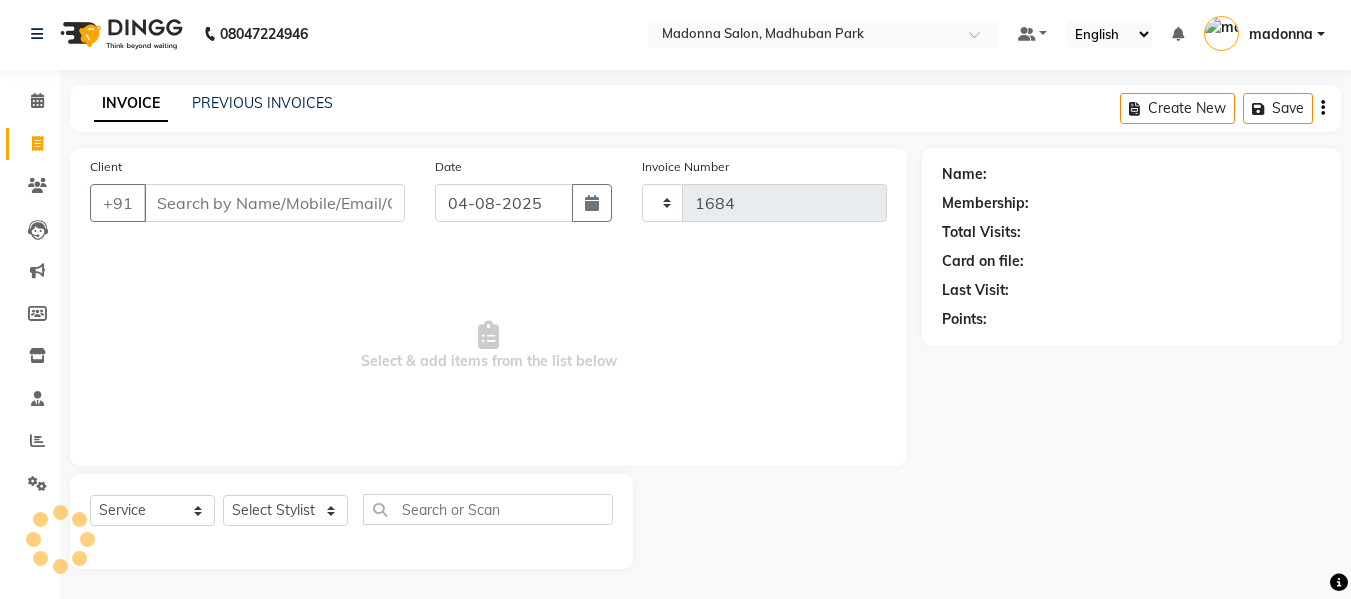 select on "6469" 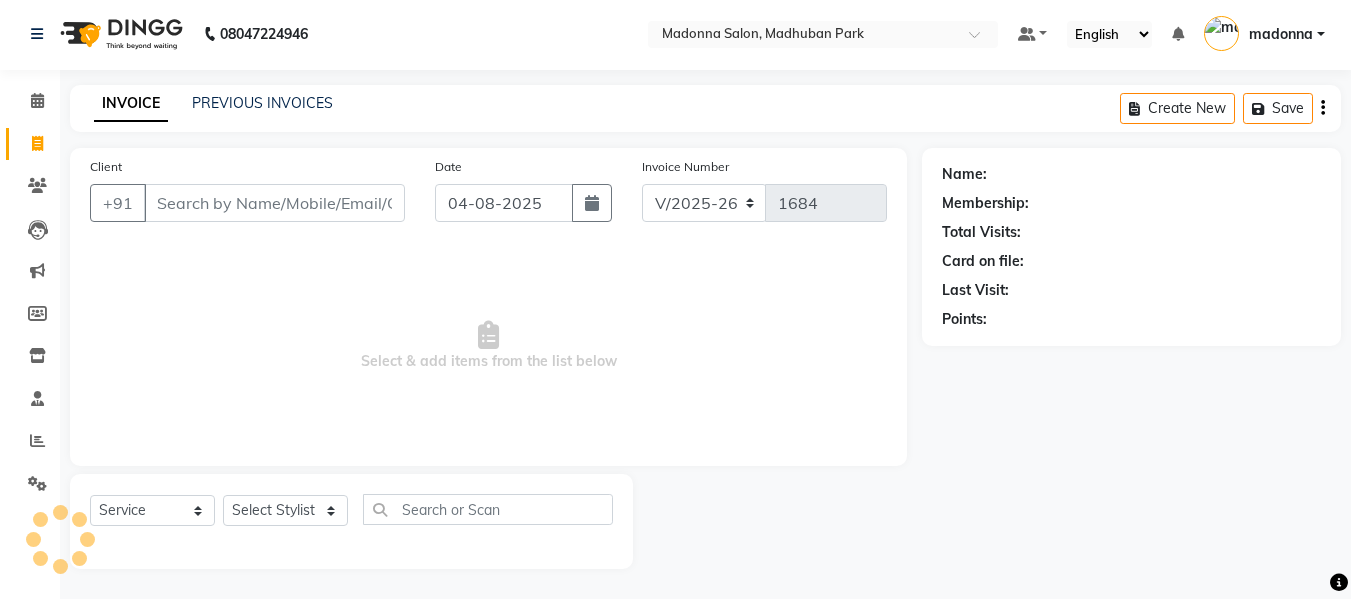 scroll, scrollTop: 2, scrollLeft: 0, axis: vertical 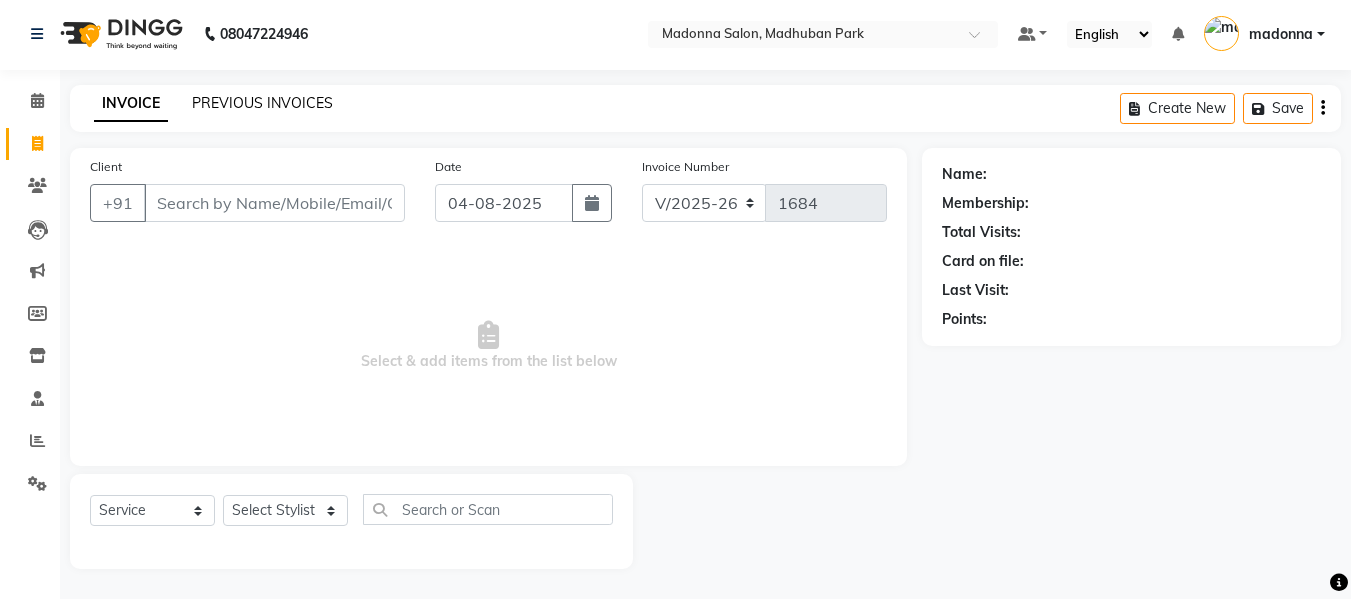 click on "PREVIOUS INVOICES" 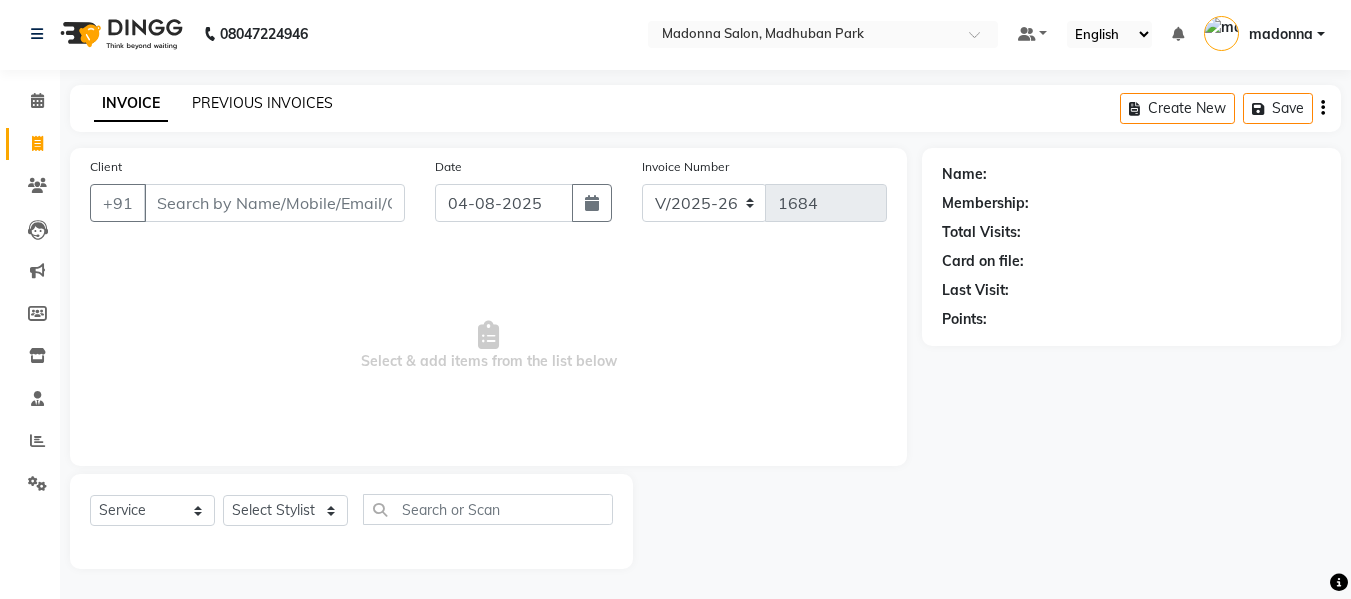 scroll, scrollTop: 0, scrollLeft: 0, axis: both 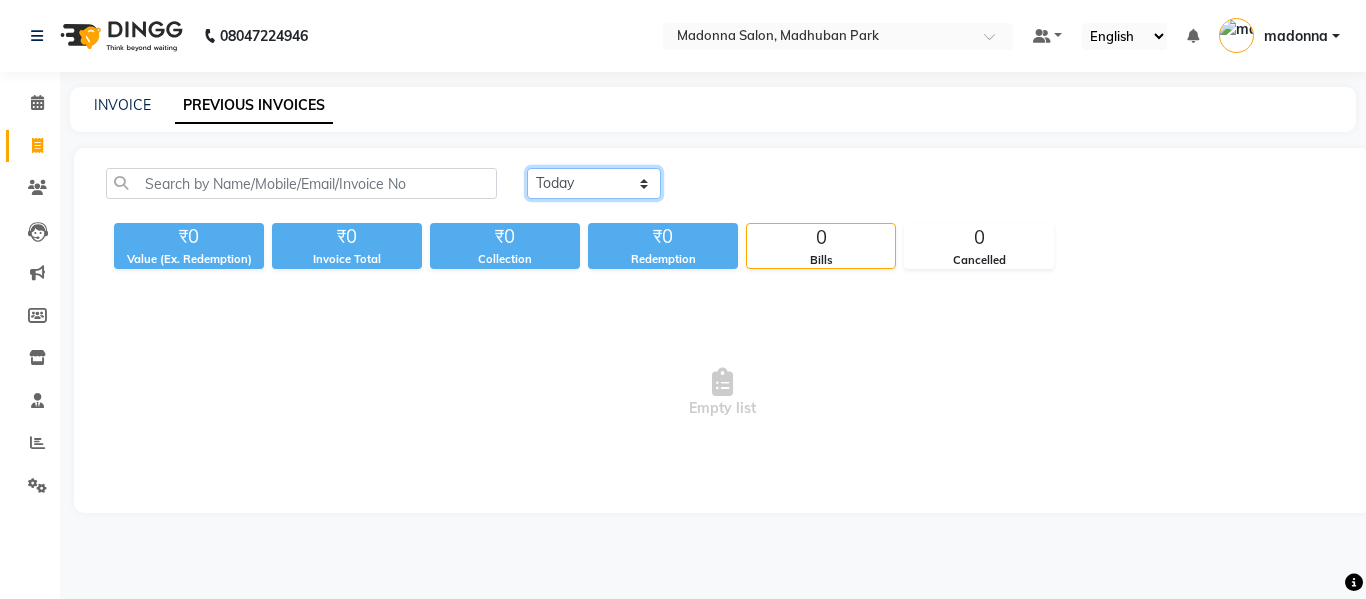 click on "Today Yesterday Custom Range" 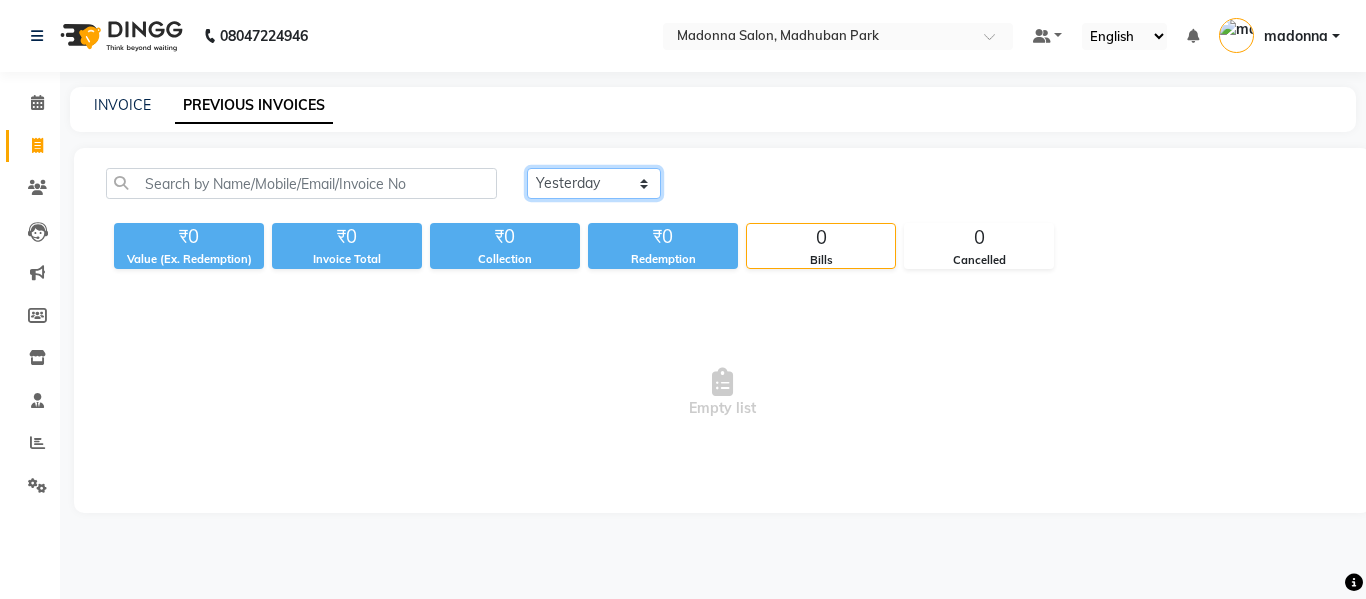 click on "Today Yesterday Custom Range" 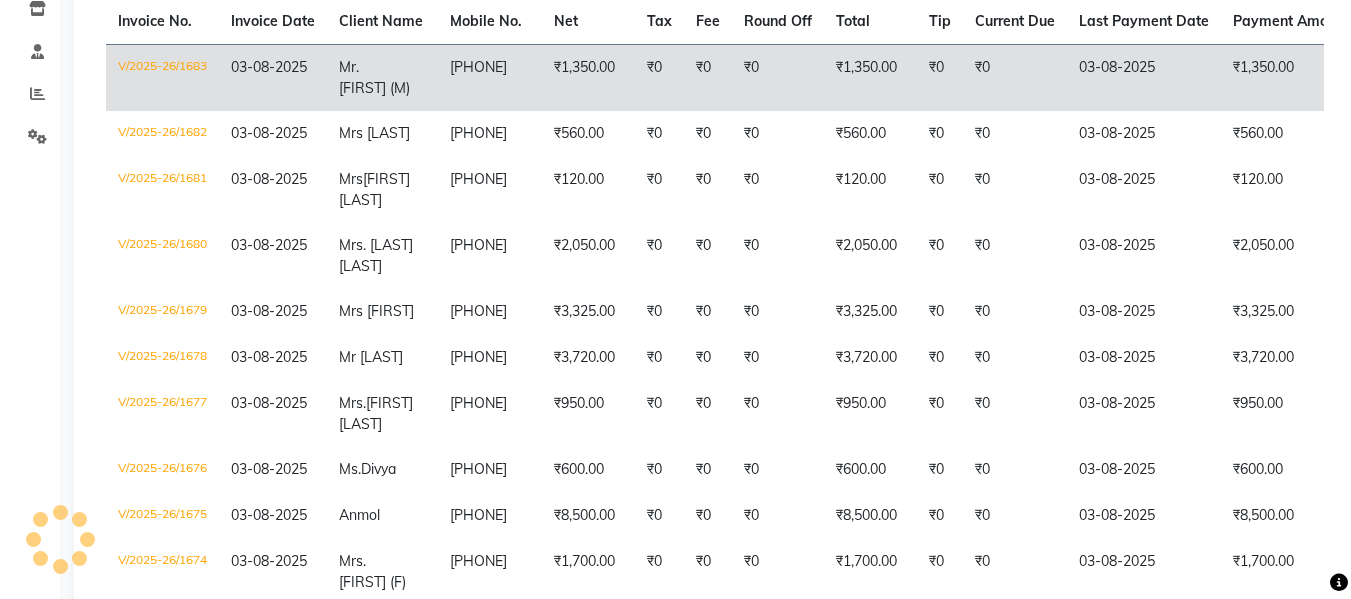 scroll, scrollTop: 350, scrollLeft: 0, axis: vertical 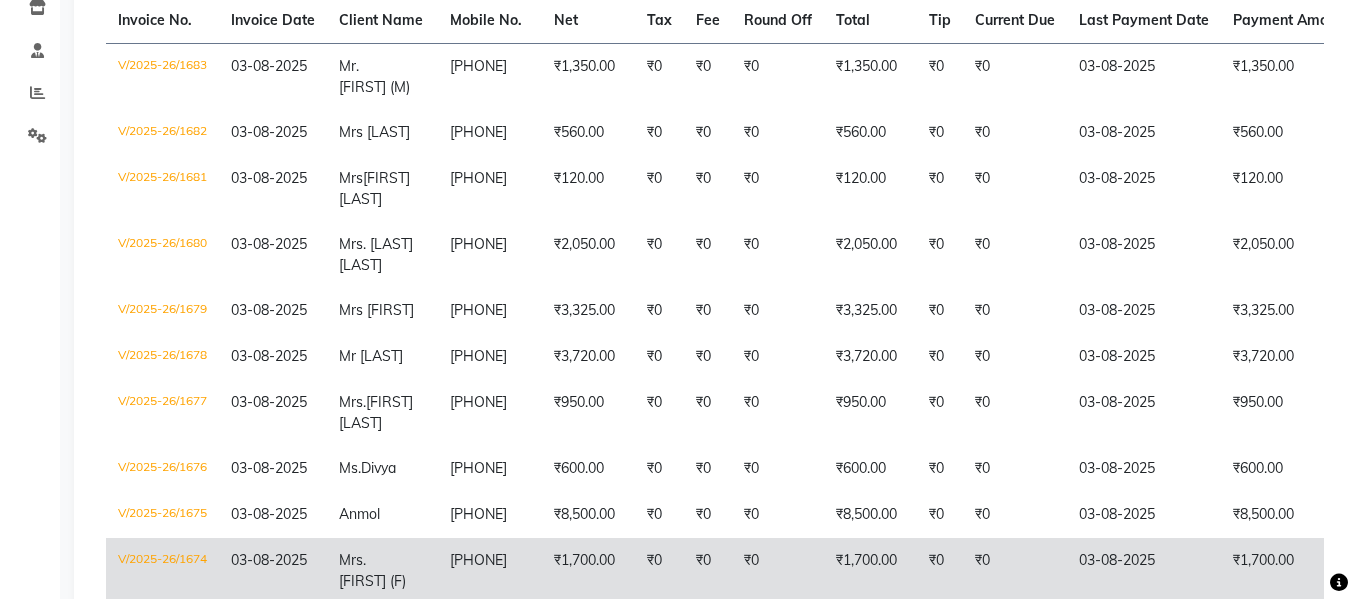 click on "₹1,700.00" 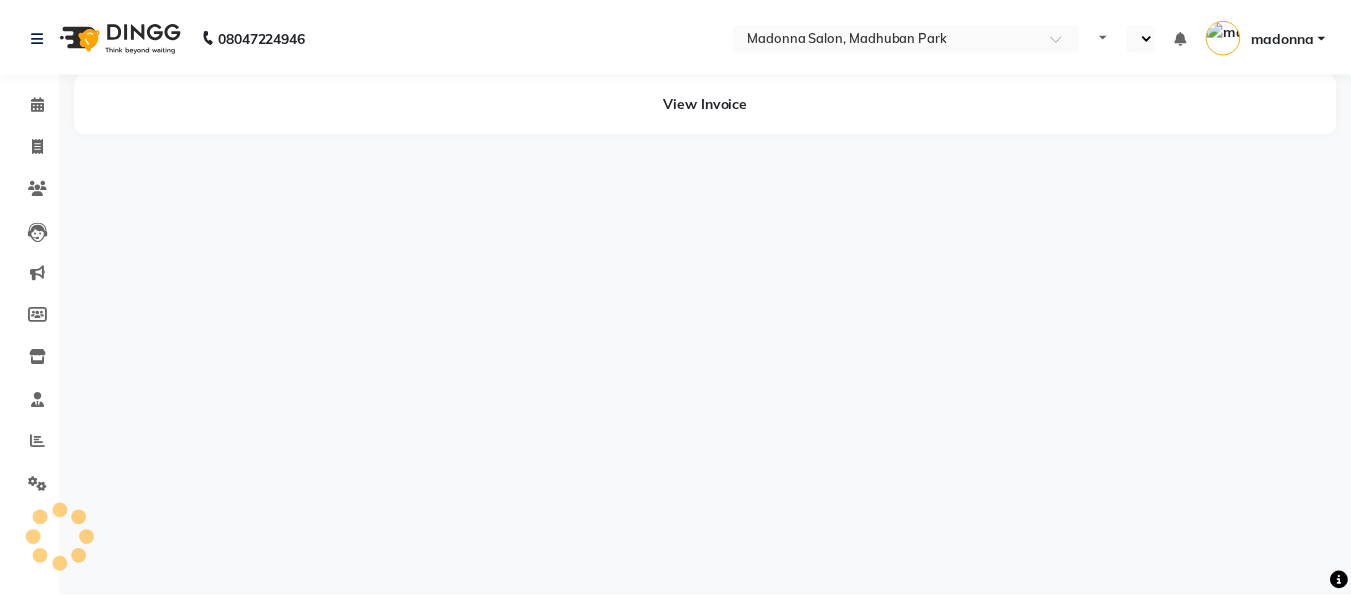 scroll, scrollTop: 0, scrollLeft: 0, axis: both 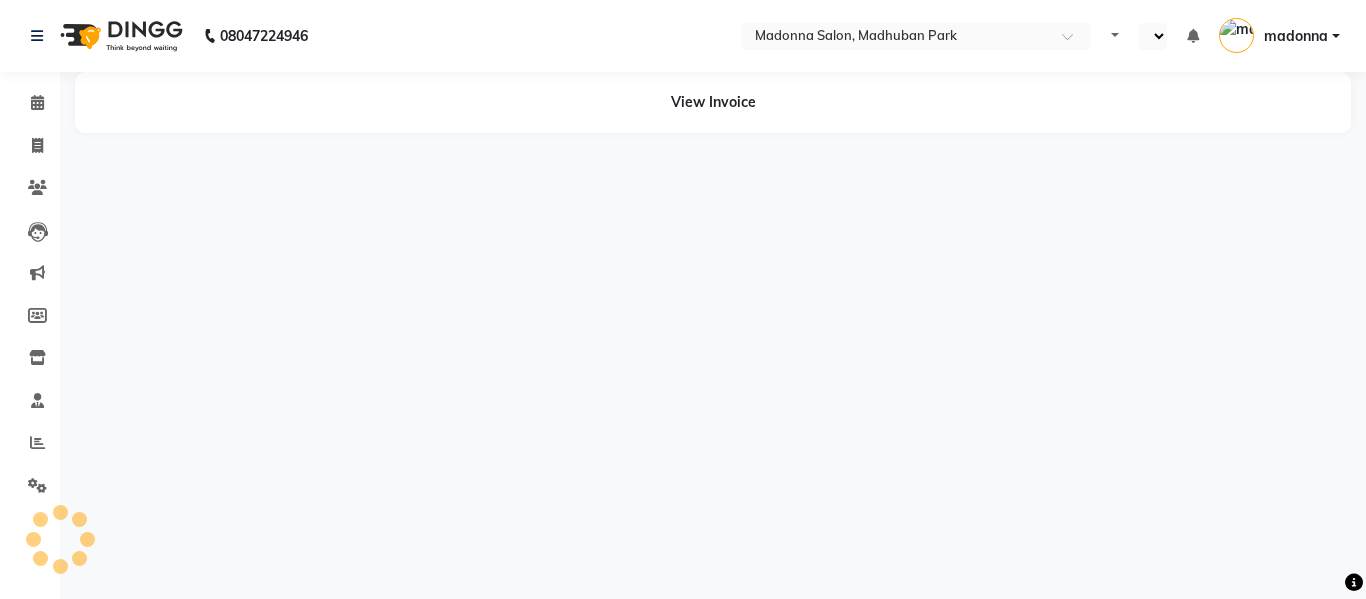 select on "en" 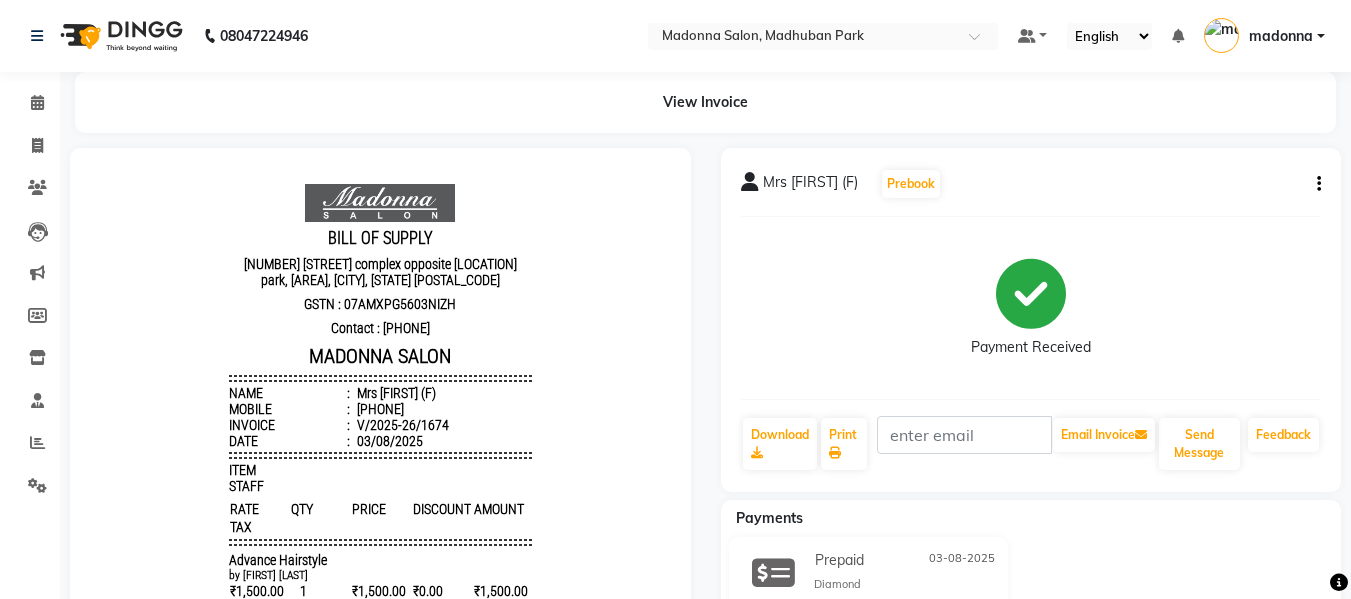 scroll, scrollTop: 0, scrollLeft: 0, axis: both 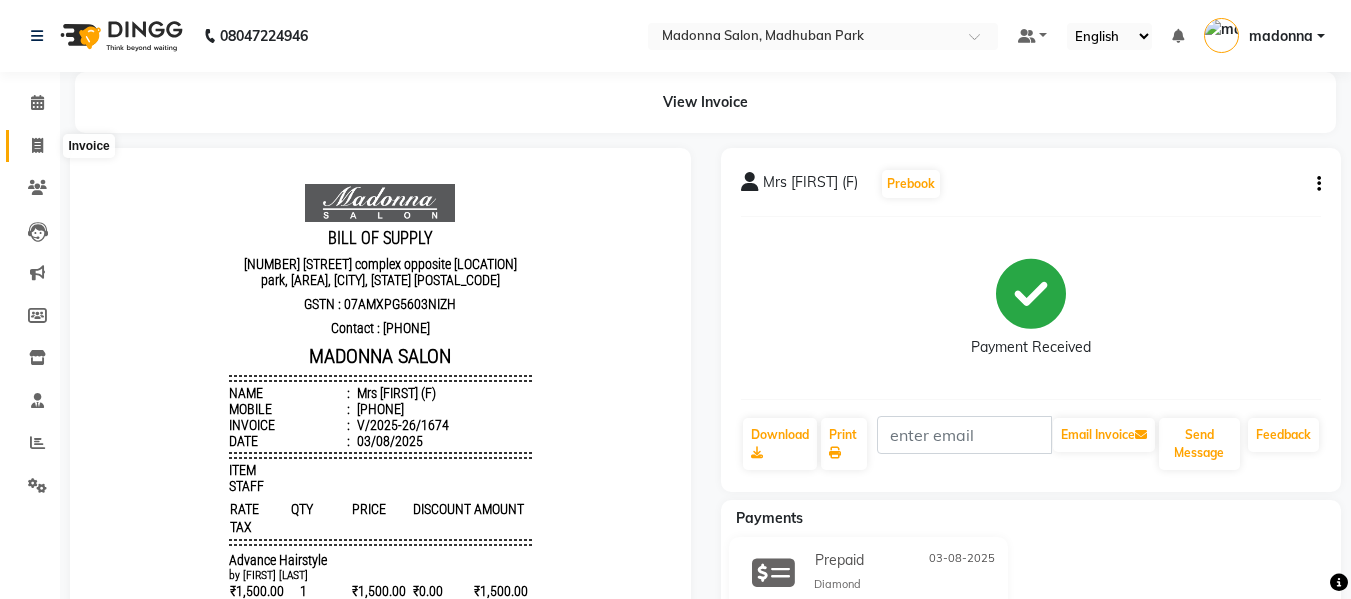 click 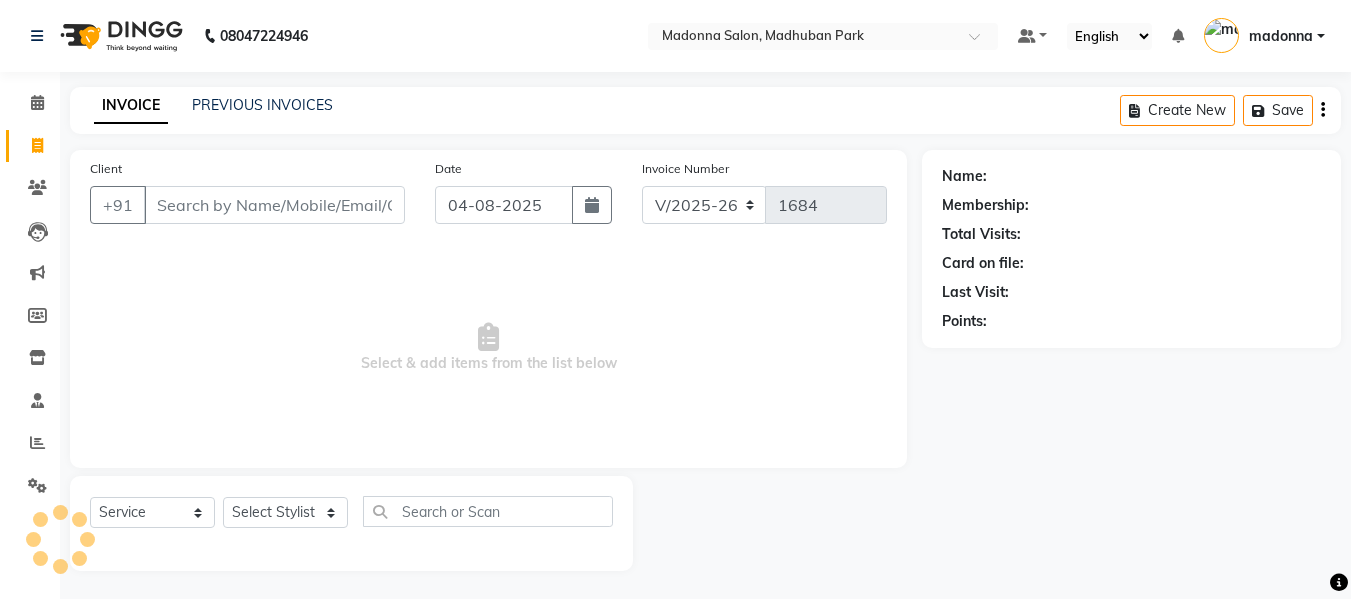 scroll, scrollTop: 2, scrollLeft: 0, axis: vertical 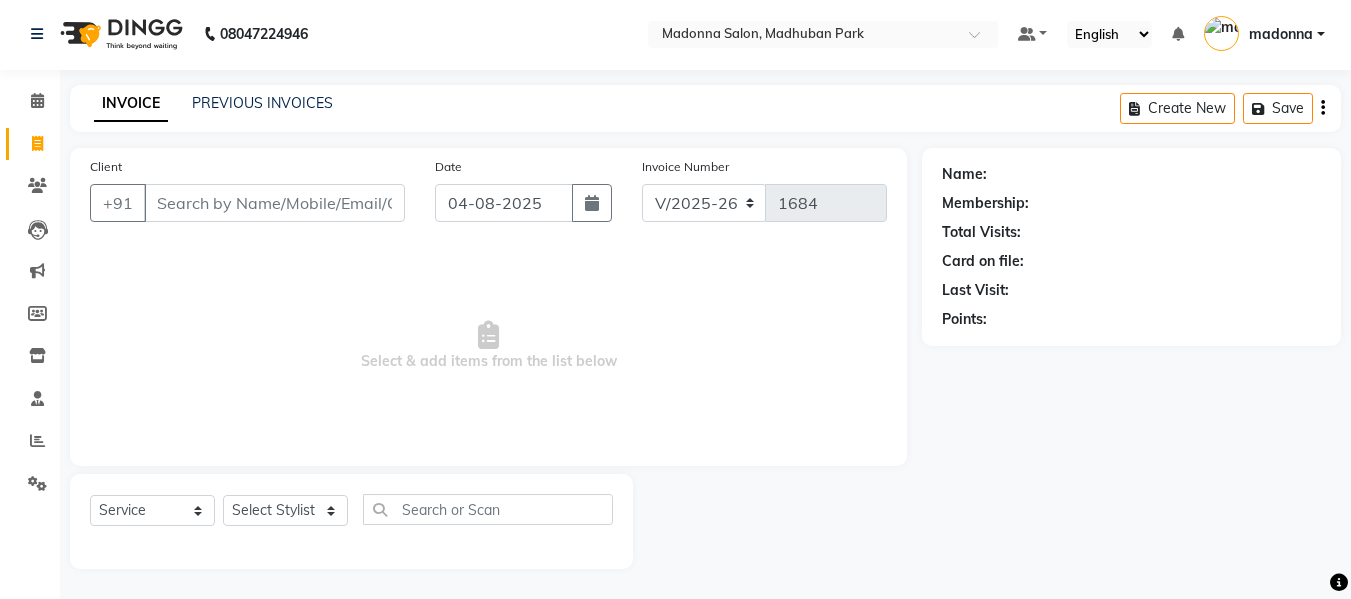 click on "Client" at bounding box center (274, 203) 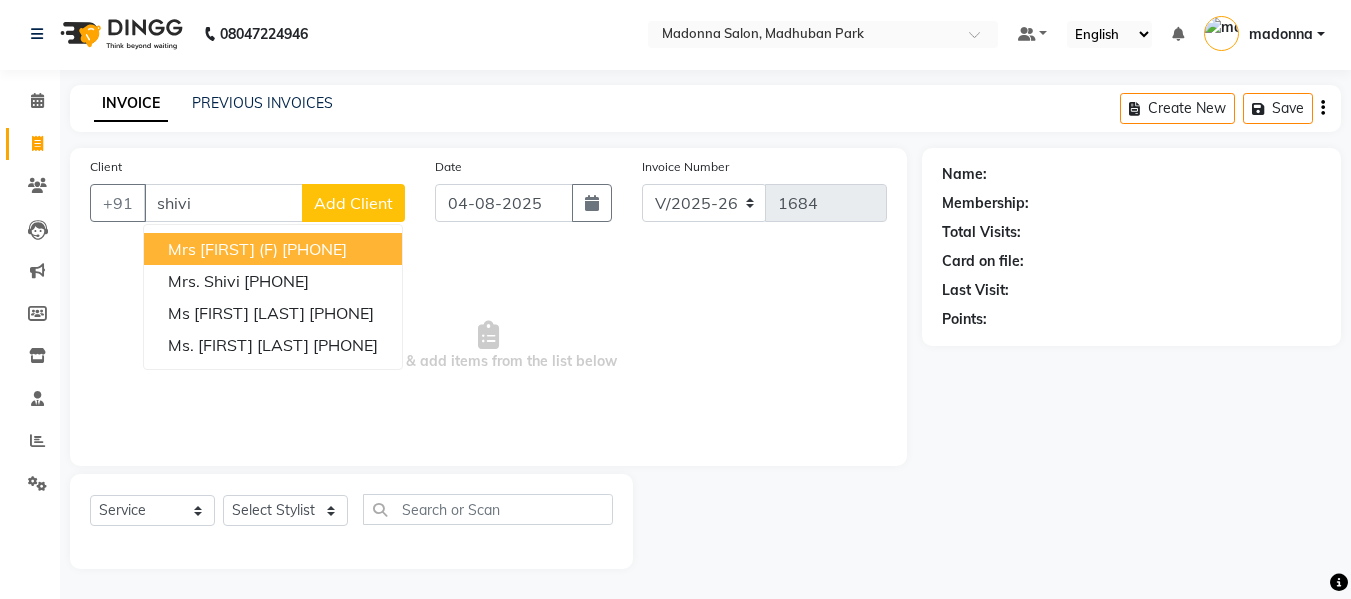 click on "shivi" at bounding box center [223, 203] 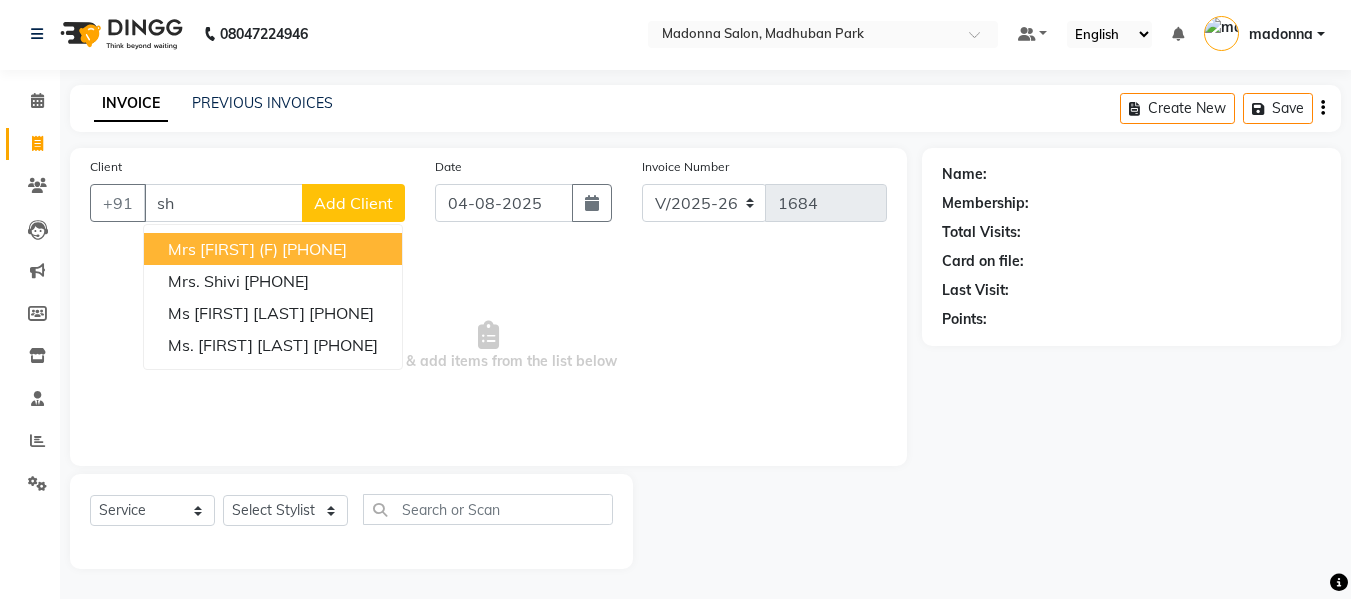 type on "s" 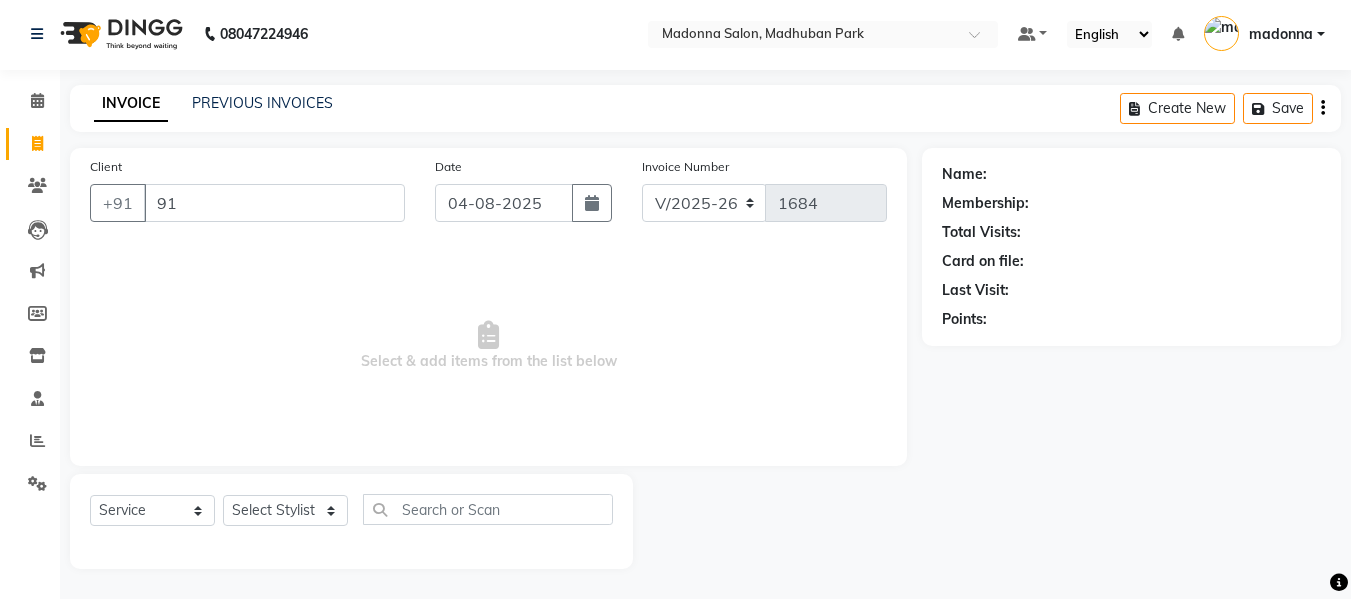 type on "9" 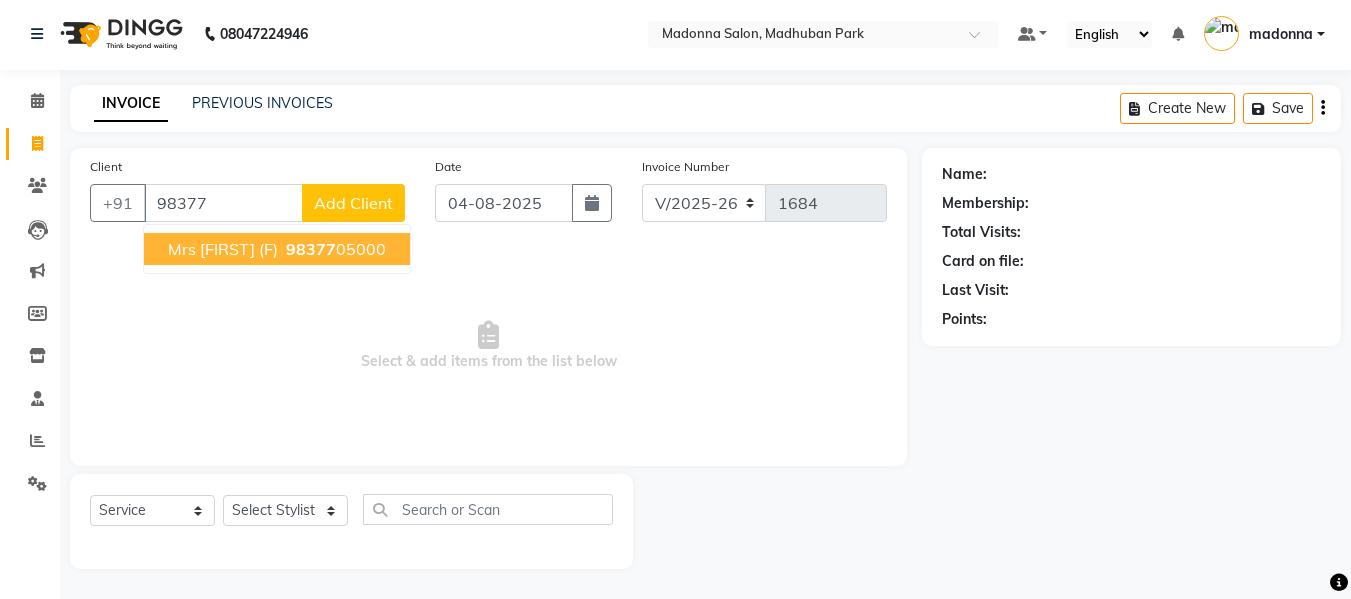 click on "98377 05000" at bounding box center (334, 249) 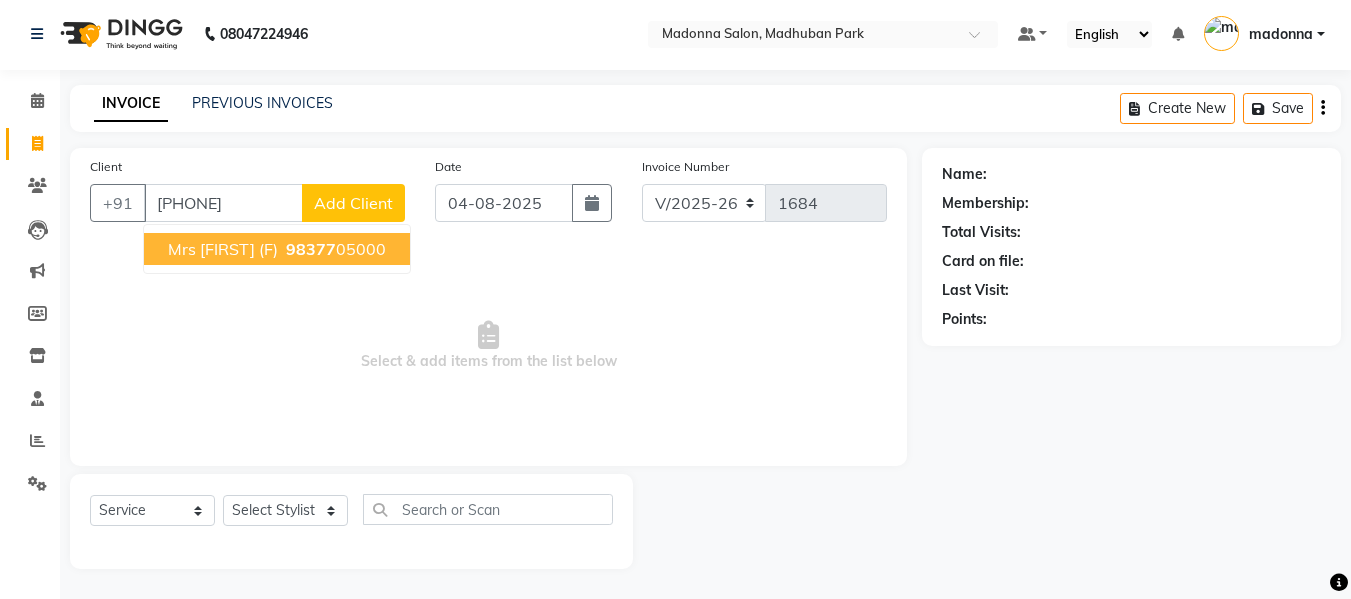 type on "9837705000" 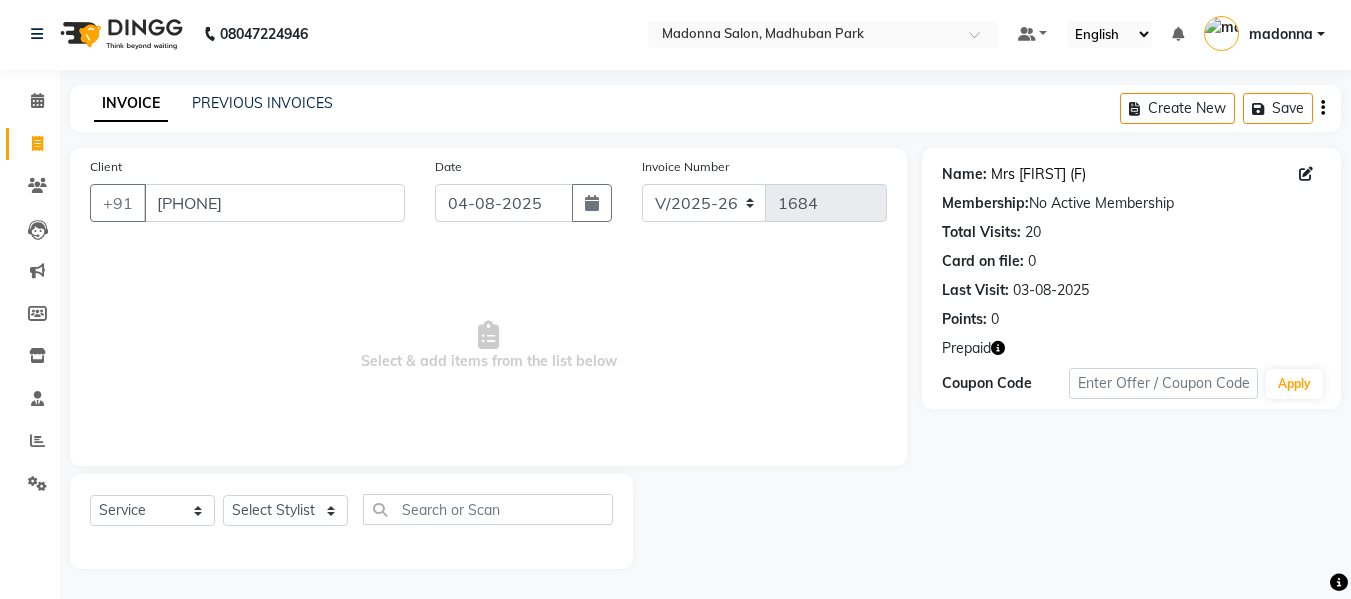 click on "Mrs. Shivi (F)" 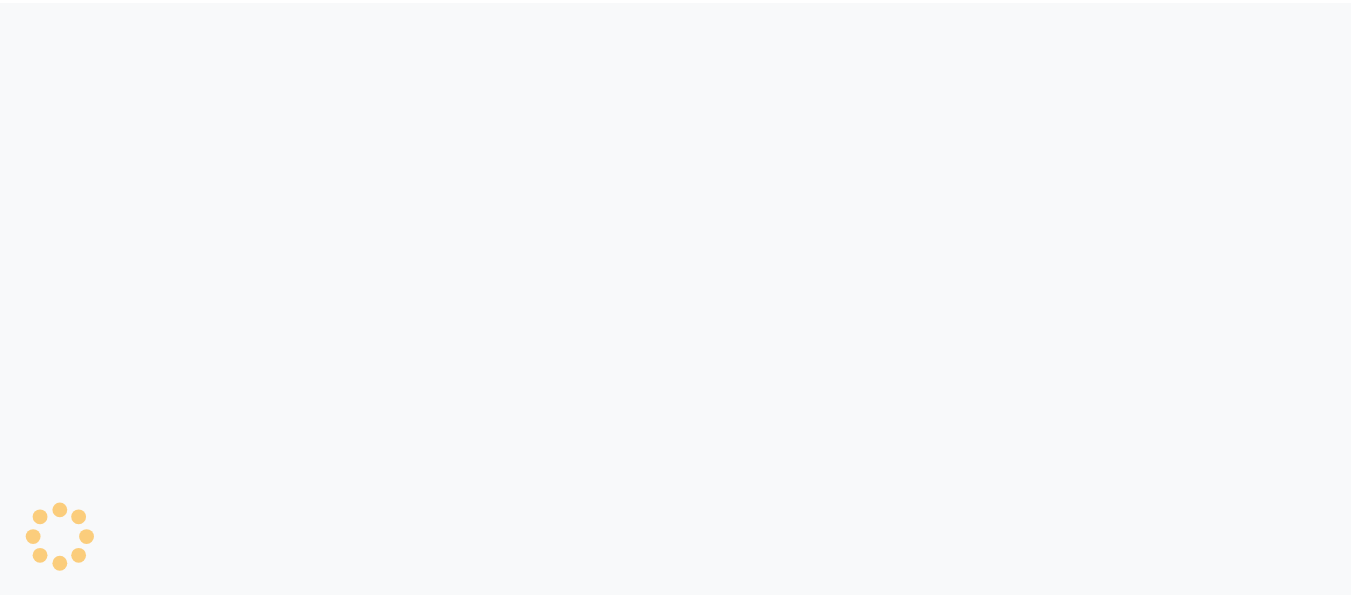 scroll, scrollTop: 0, scrollLeft: 0, axis: both 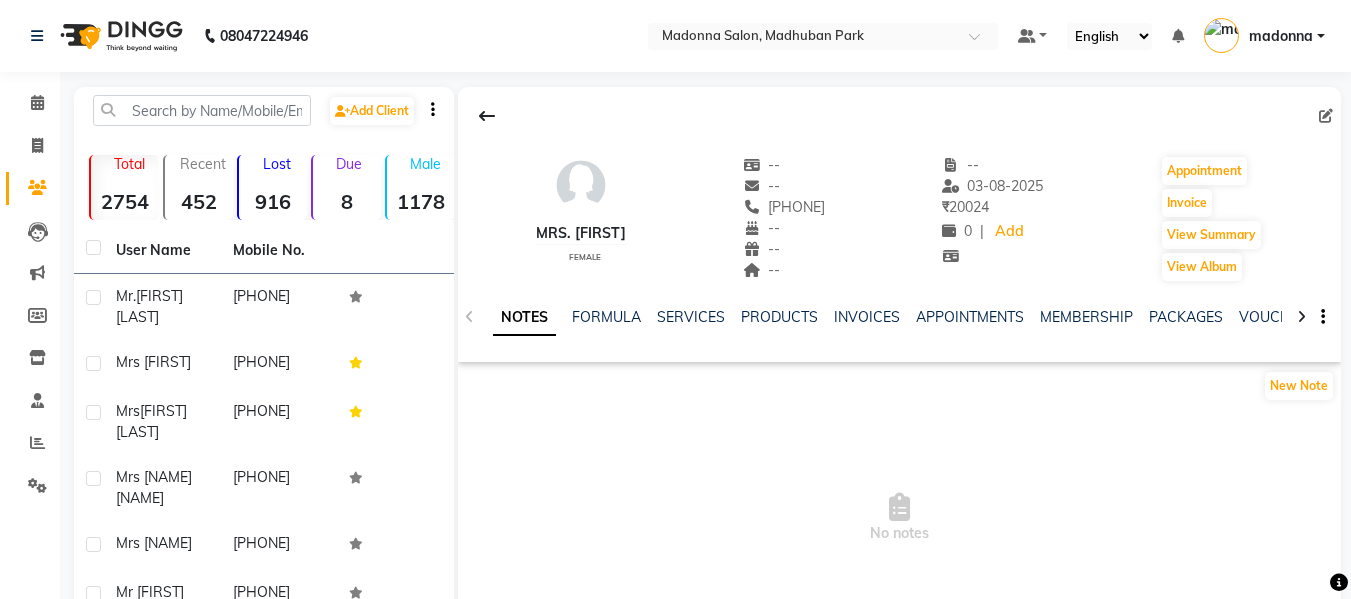 click 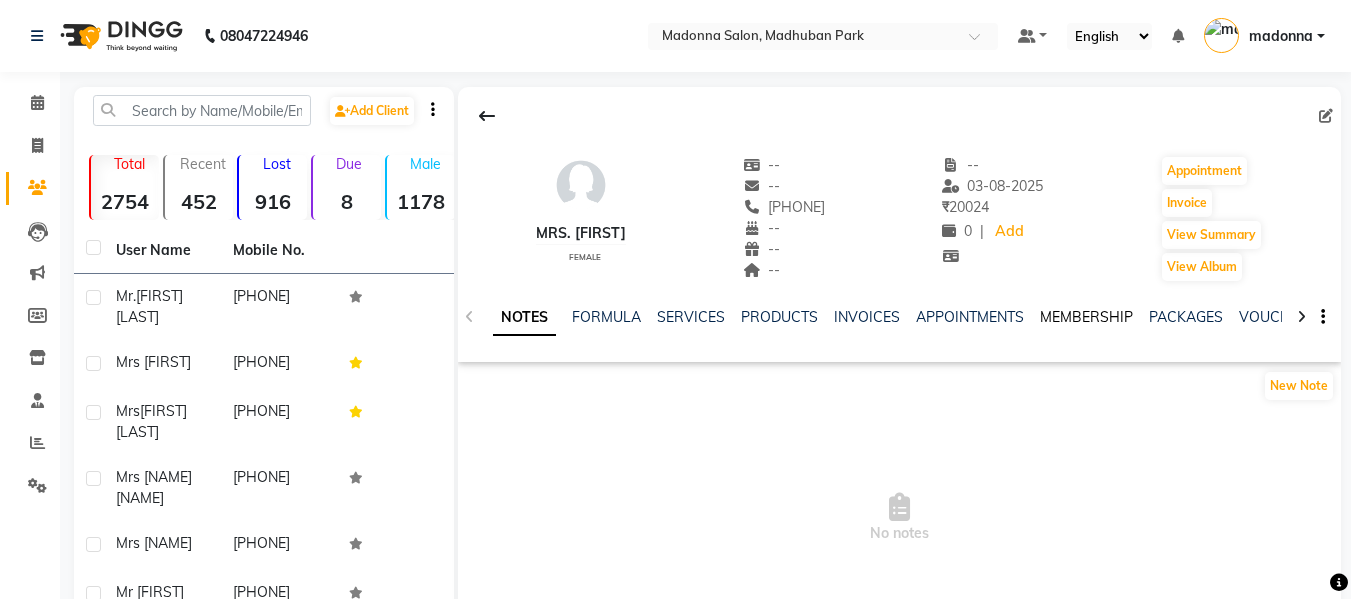click on "MEMBERSHIP" 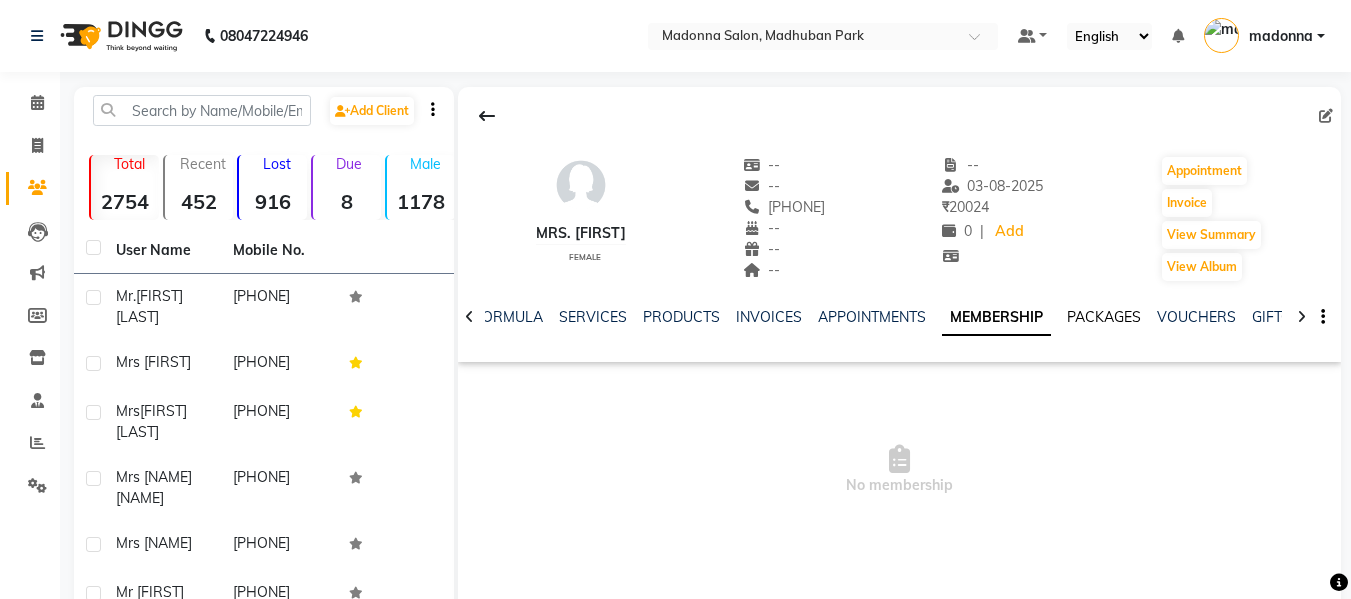click on "PACKAGES" 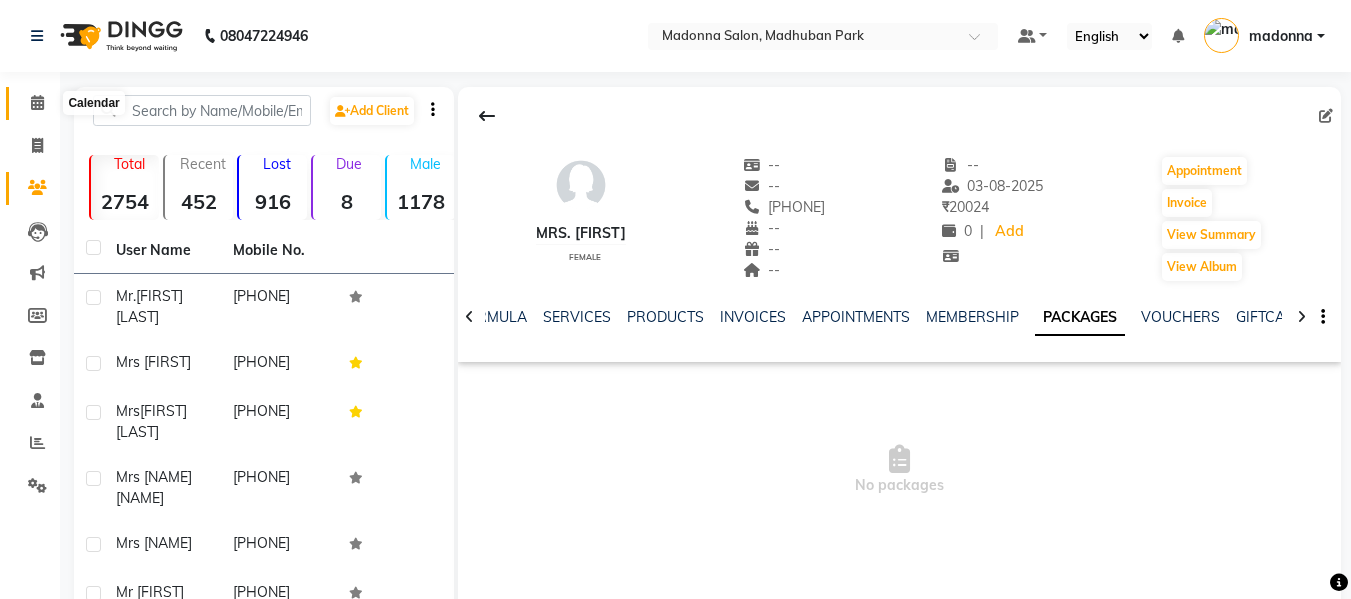 click 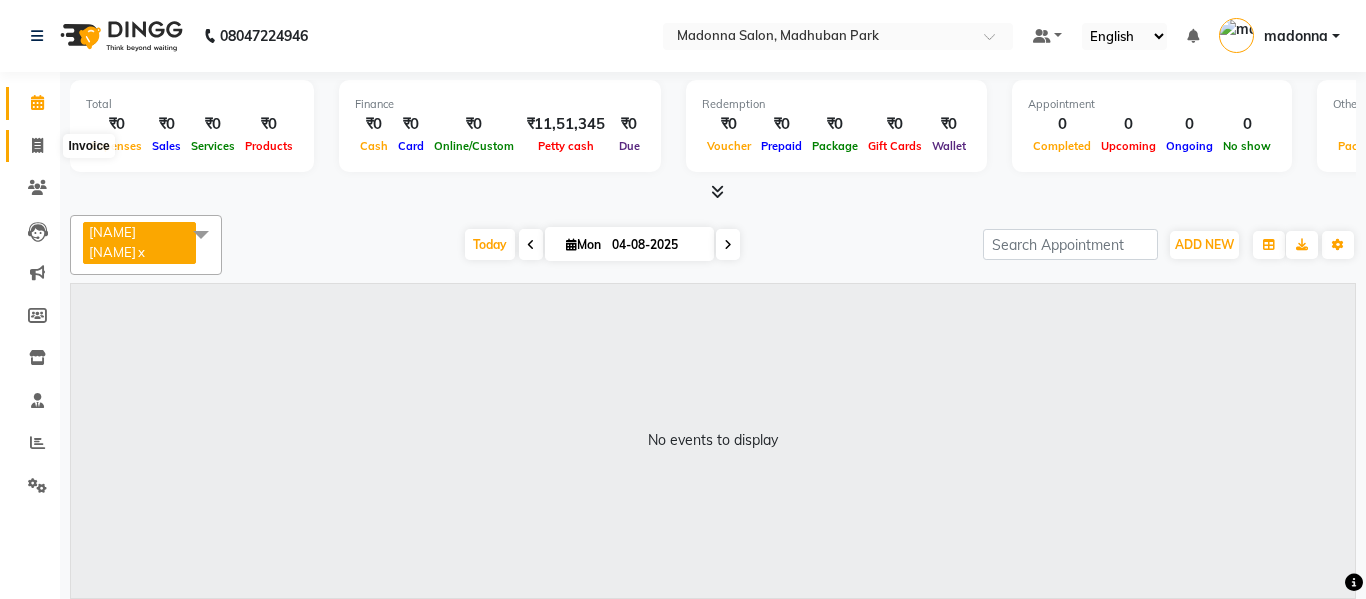 click 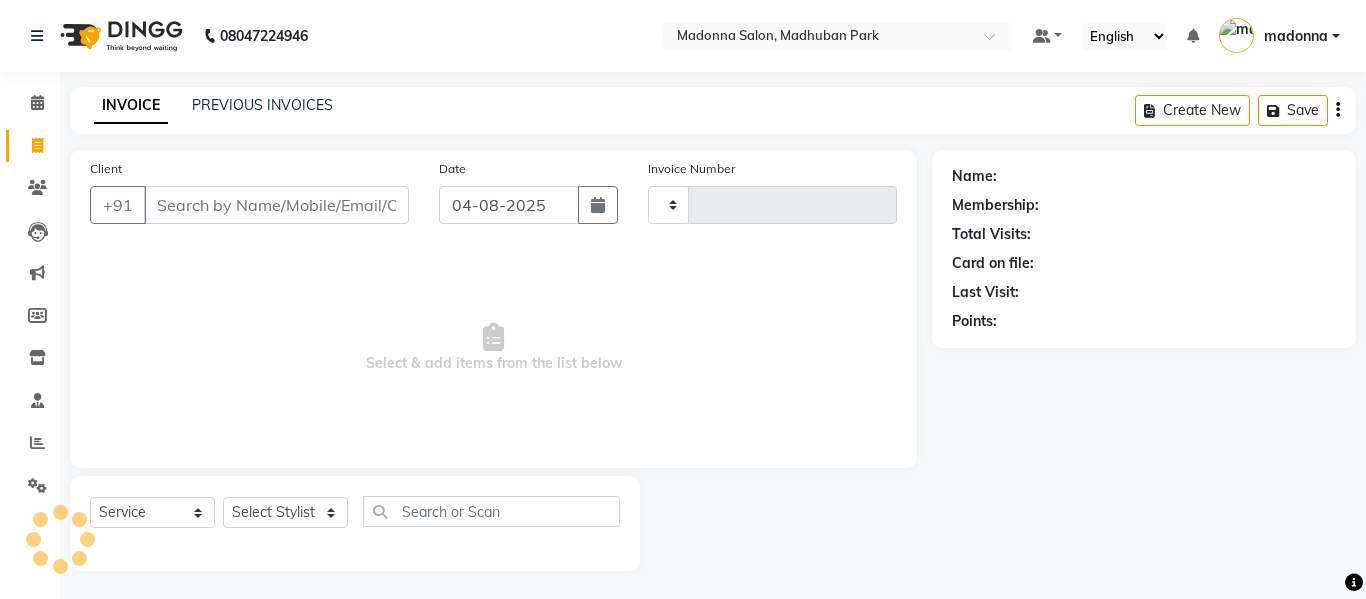 type on "1684" 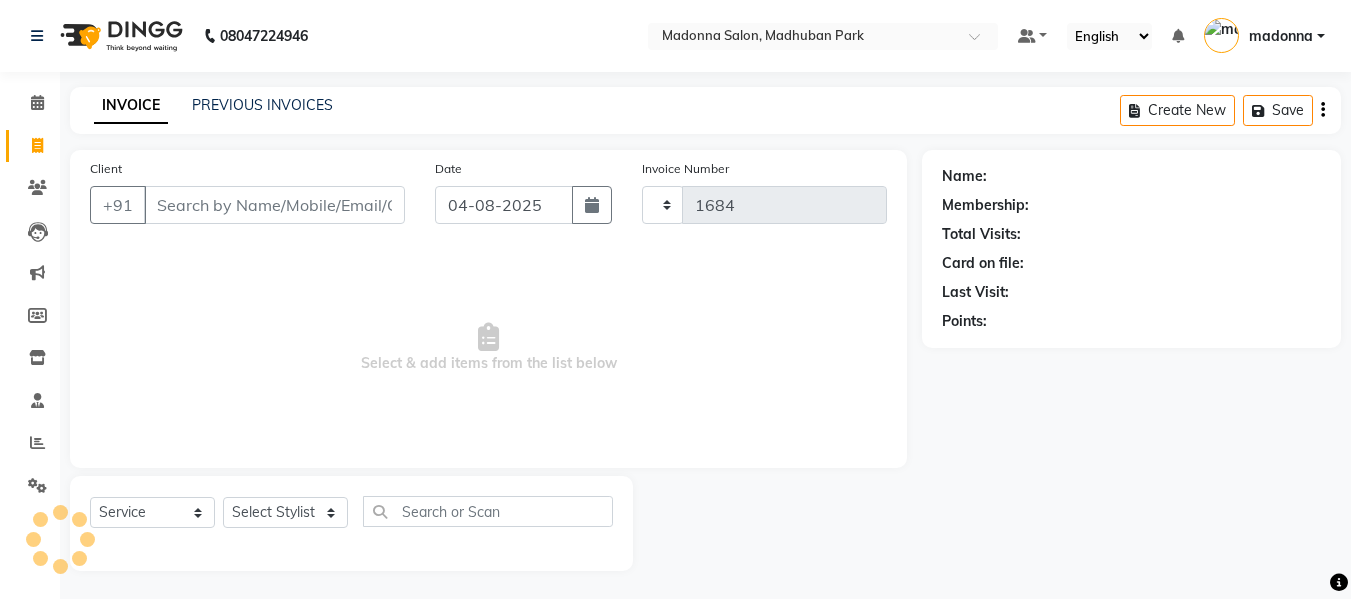 select on "6469" 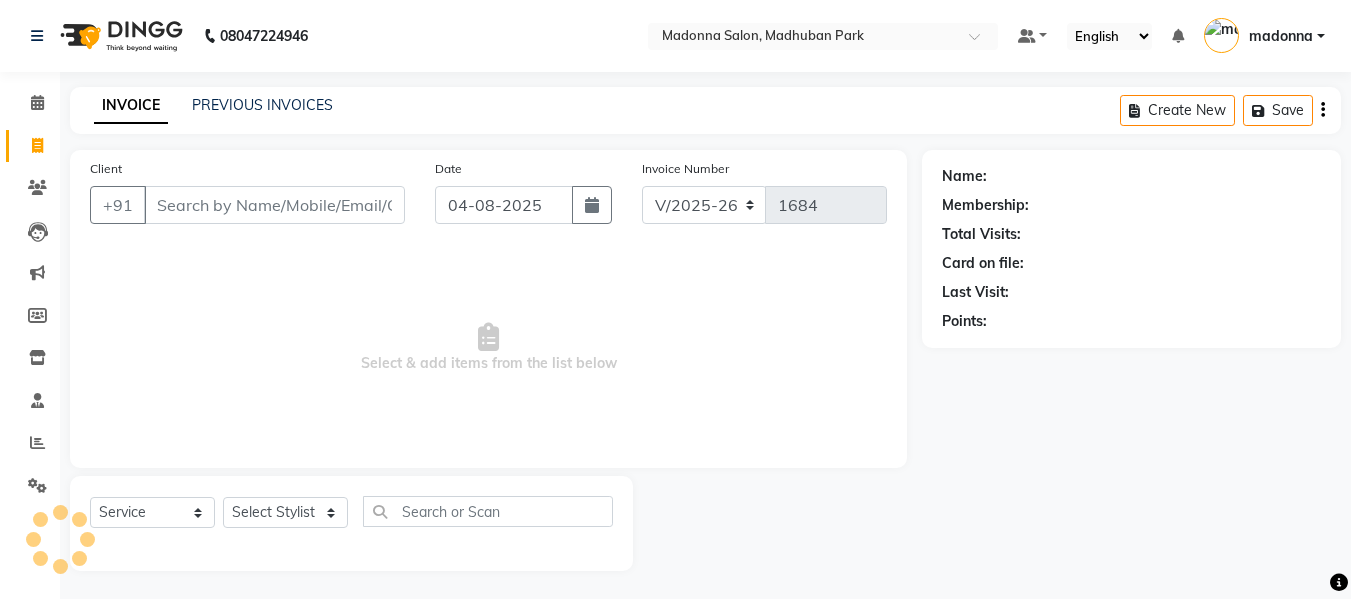 click on "Client" at bounding box center [274, 205] 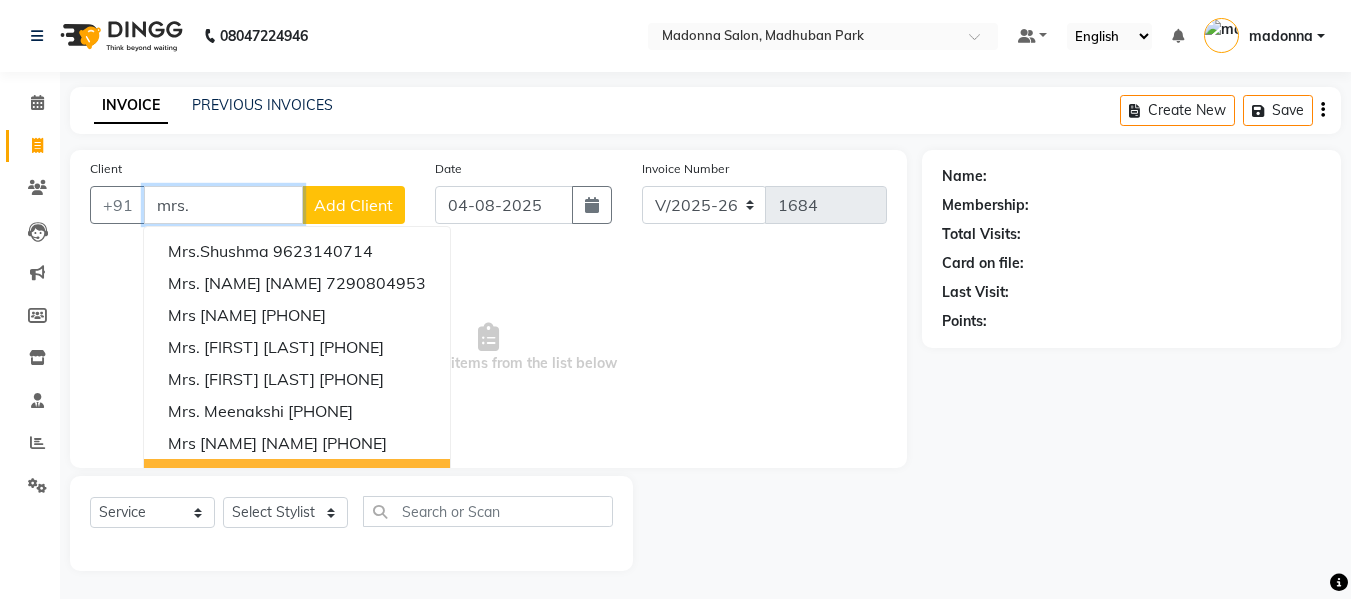 click on "mrs." at bounding box center (223, 205) 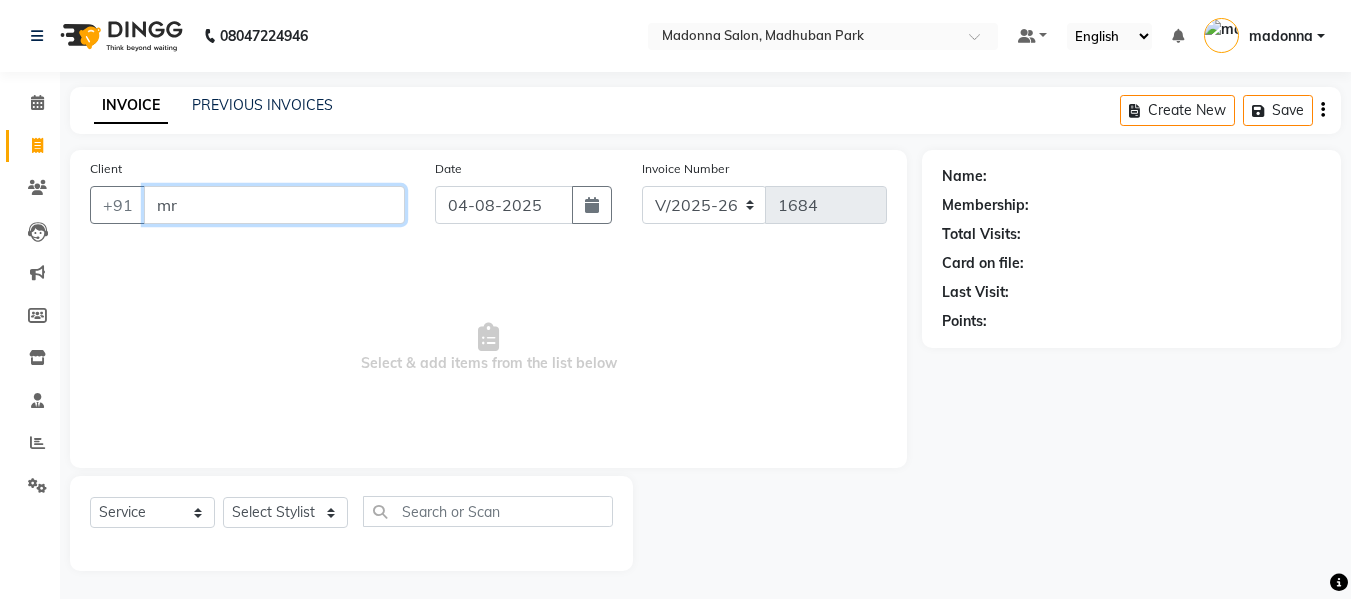 type on "m" 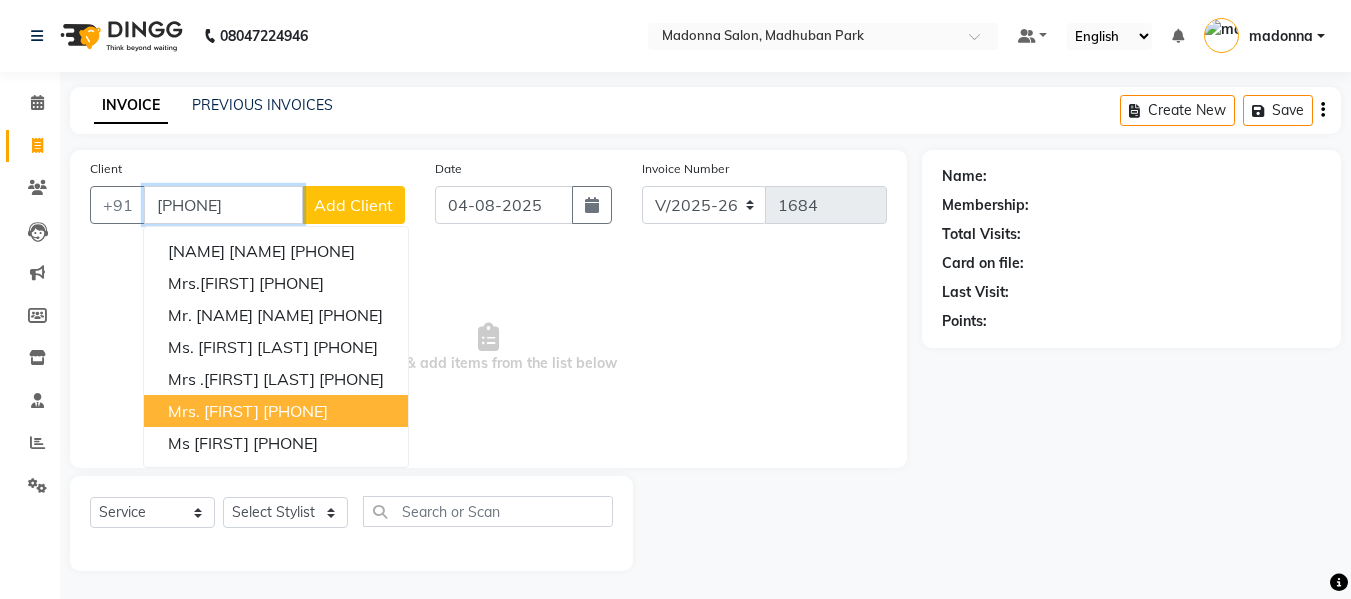 drag, startPoint x: 216, startPoint y: 208, endPoint x: 286, endPoint y: 410, distance: 213.78494 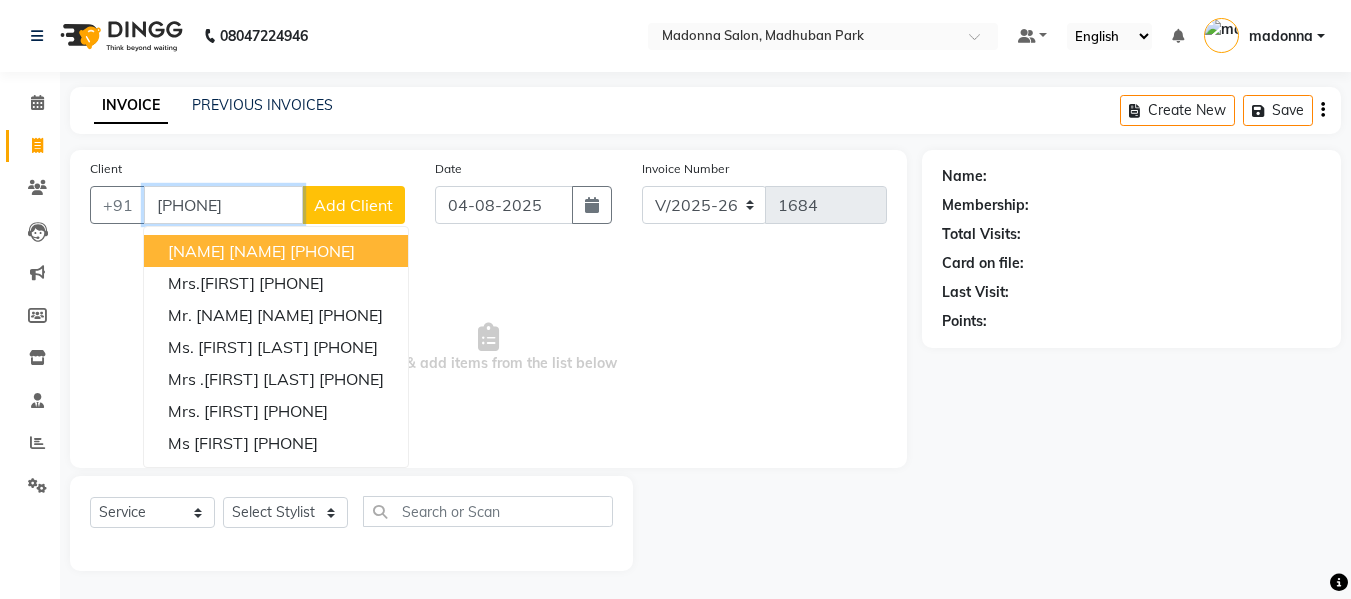 click on "918375" at bounding box center (223, 205) 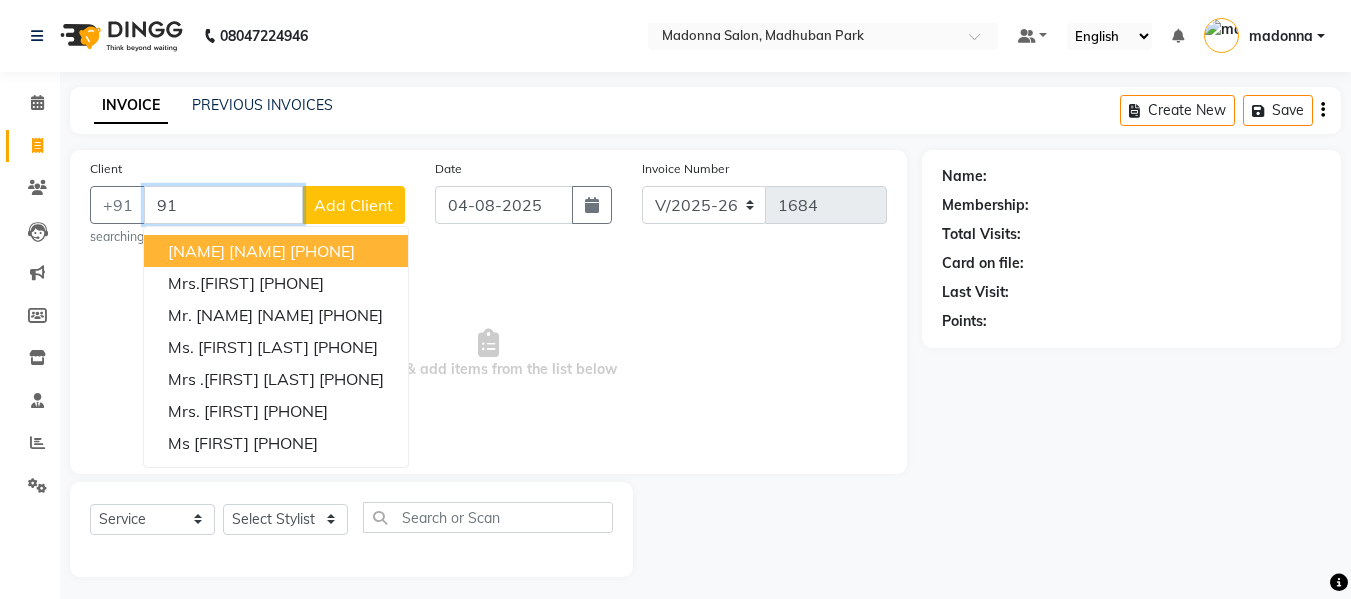 type on "9" 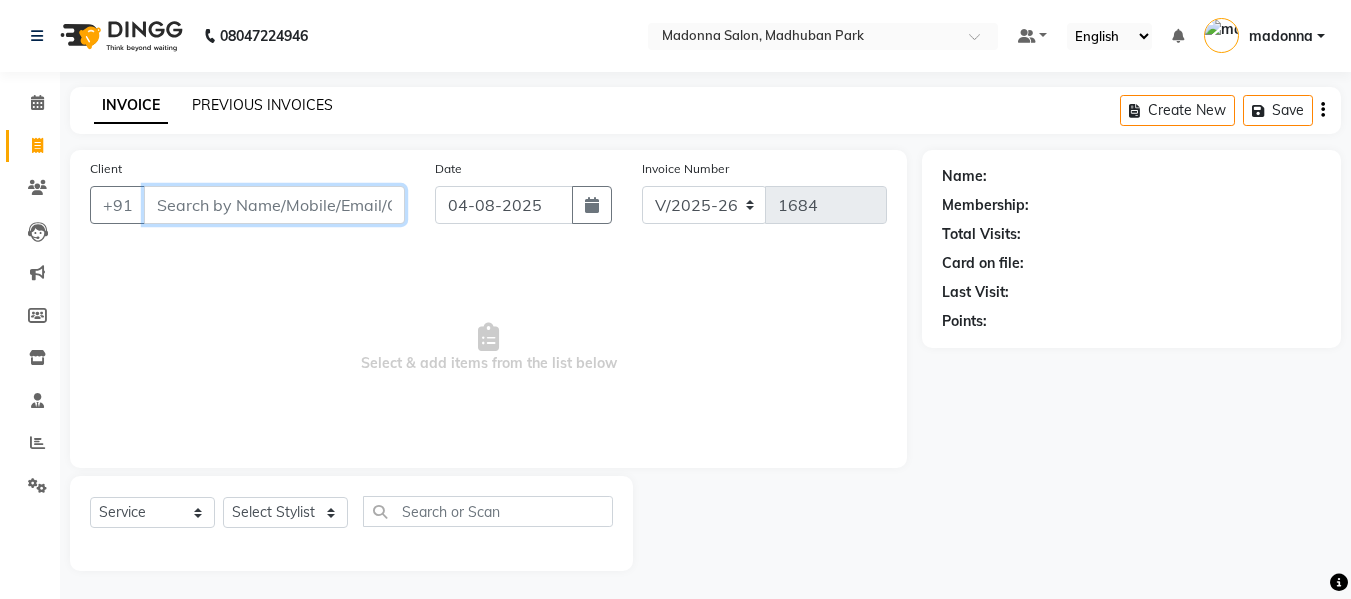 type 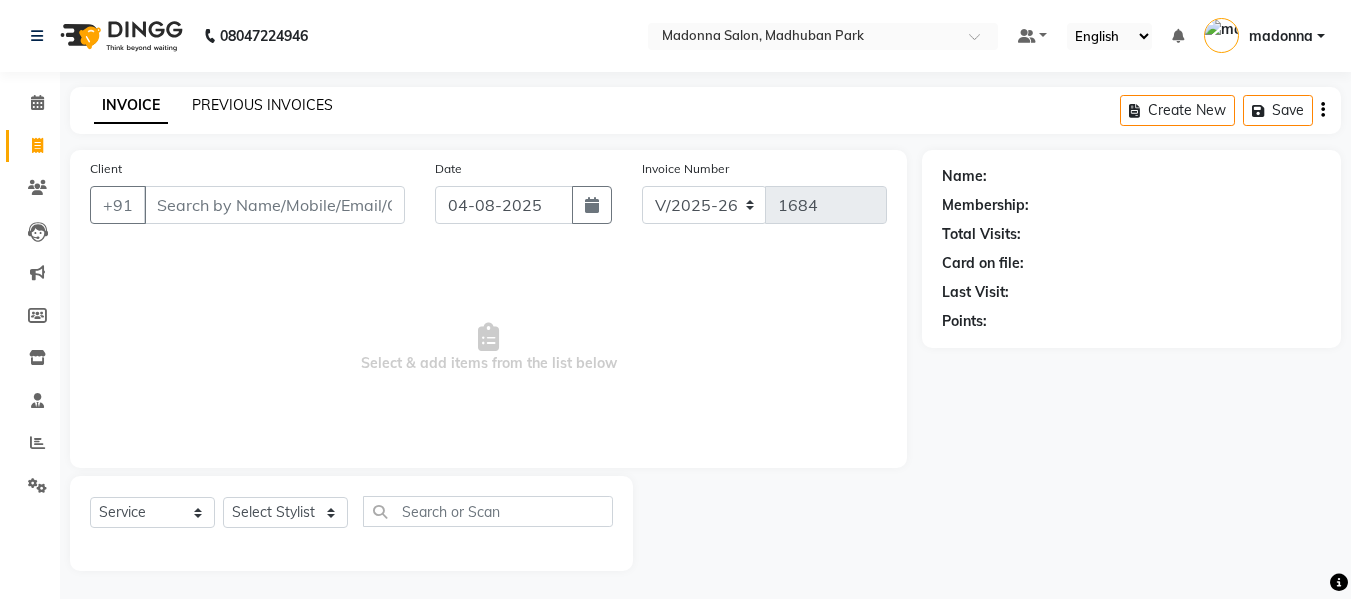 click on "PREVIOUS INVOICES" 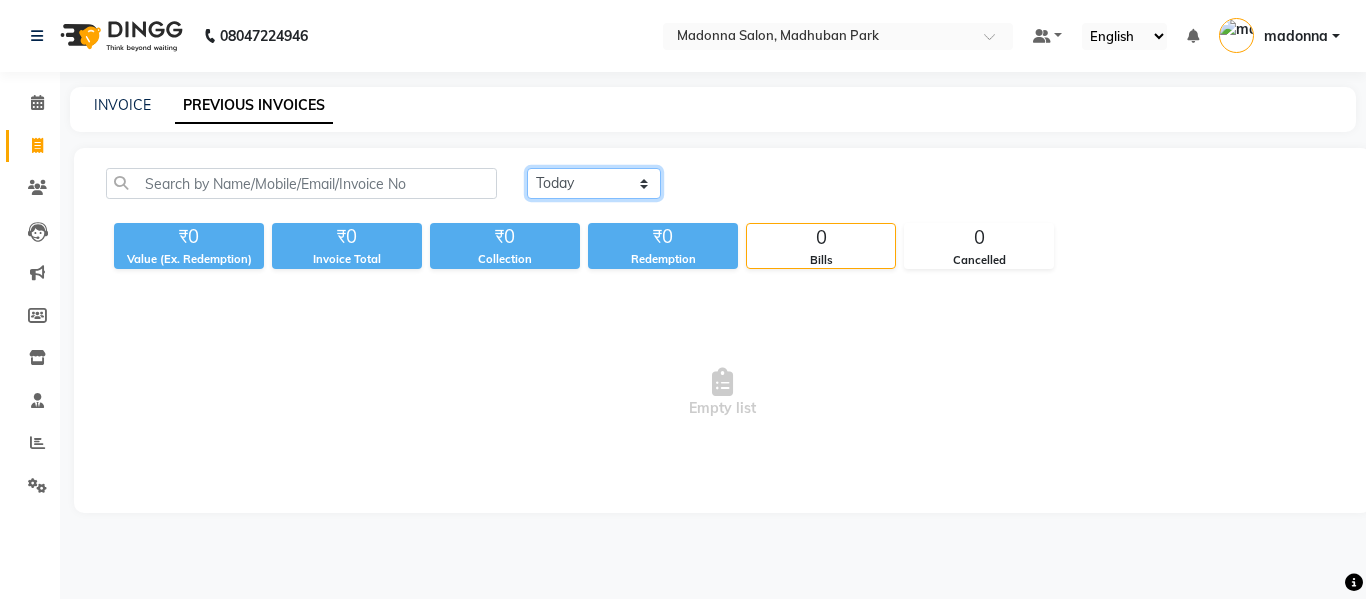 click on "Today Yesterday Custom Range" 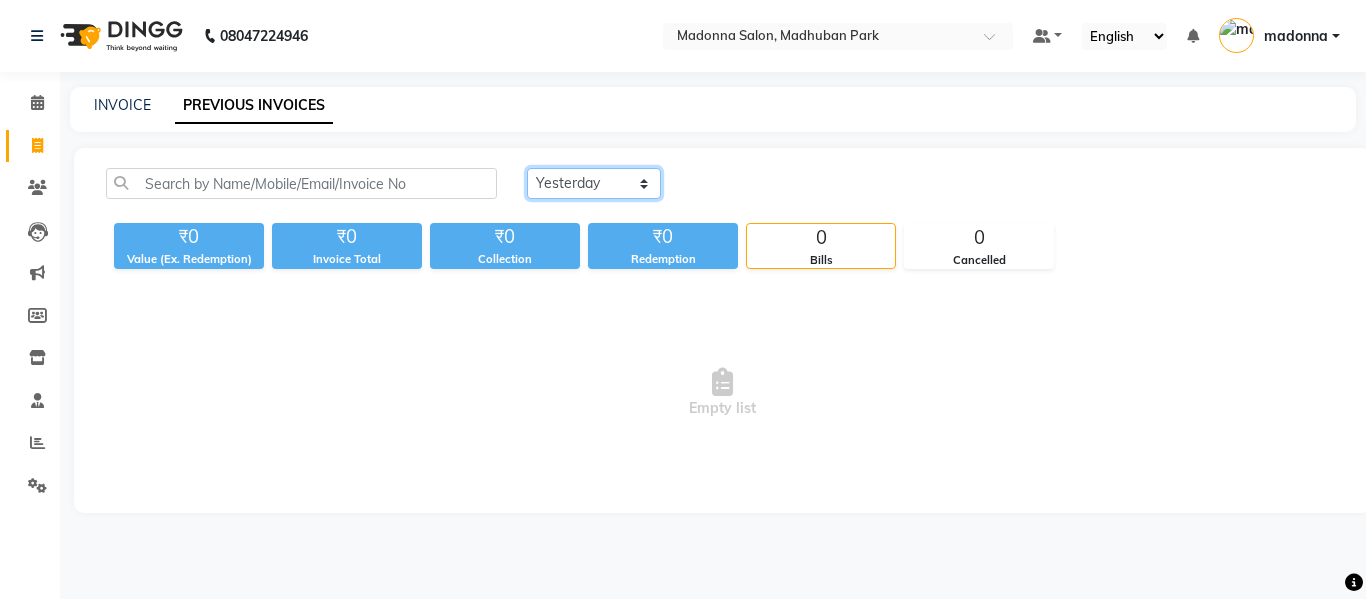 click on "Today Yesterday Custom Range" 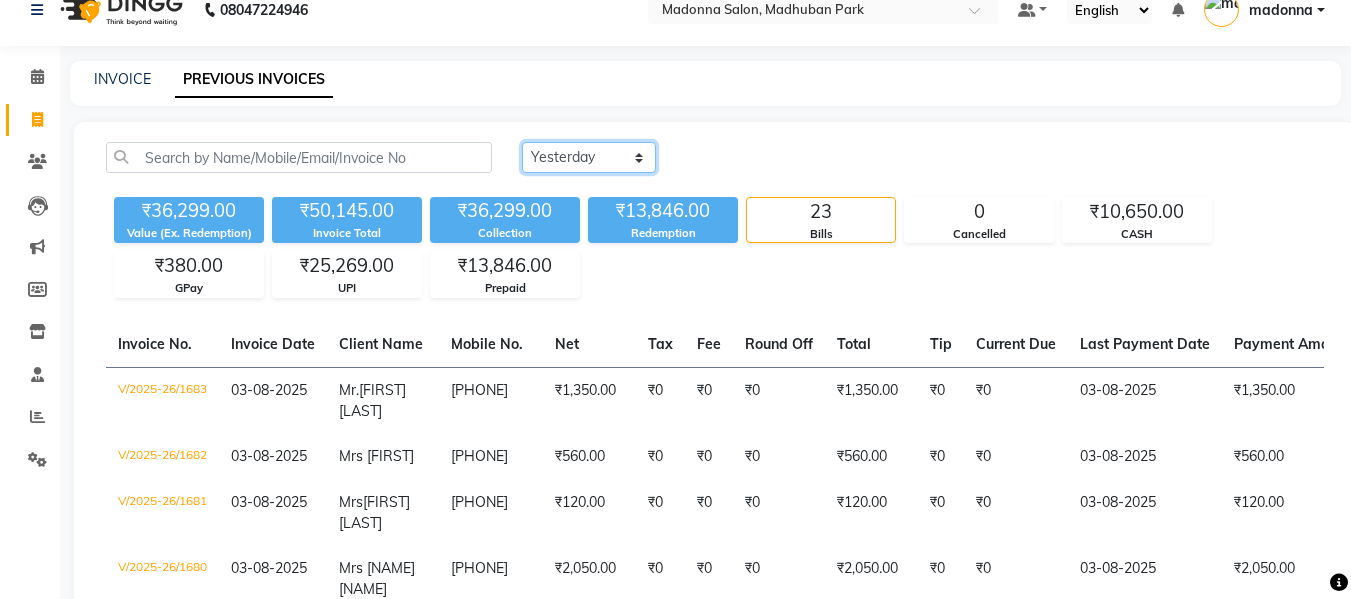 scroll, scrollTop: 0, scrollLeft: 0, axis: both 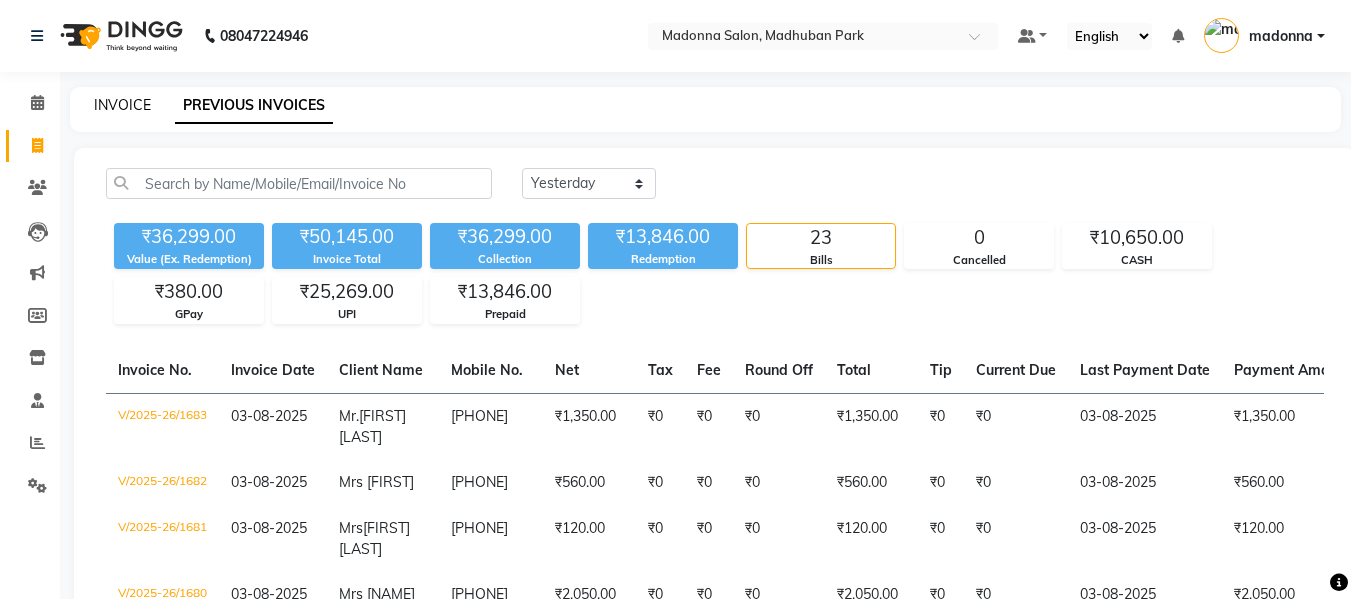 click on "INVOICE" 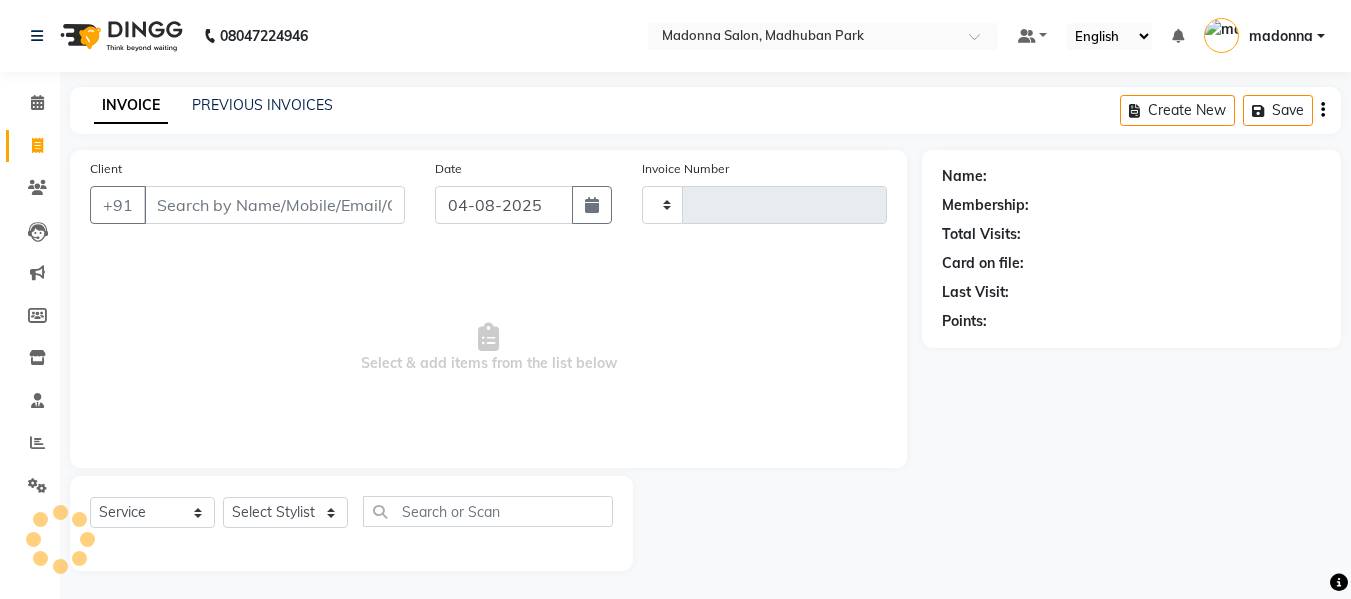 scroll, scrollTop: 2, scrollLeft: 0, axis: vertical 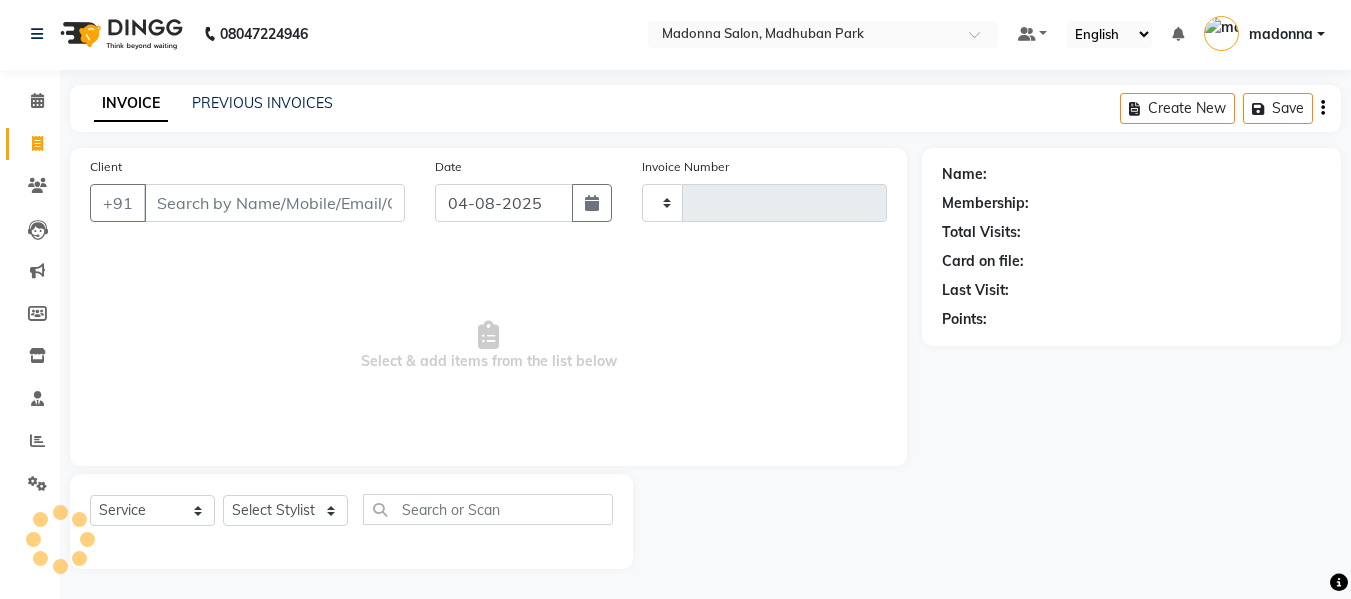type on "1684" 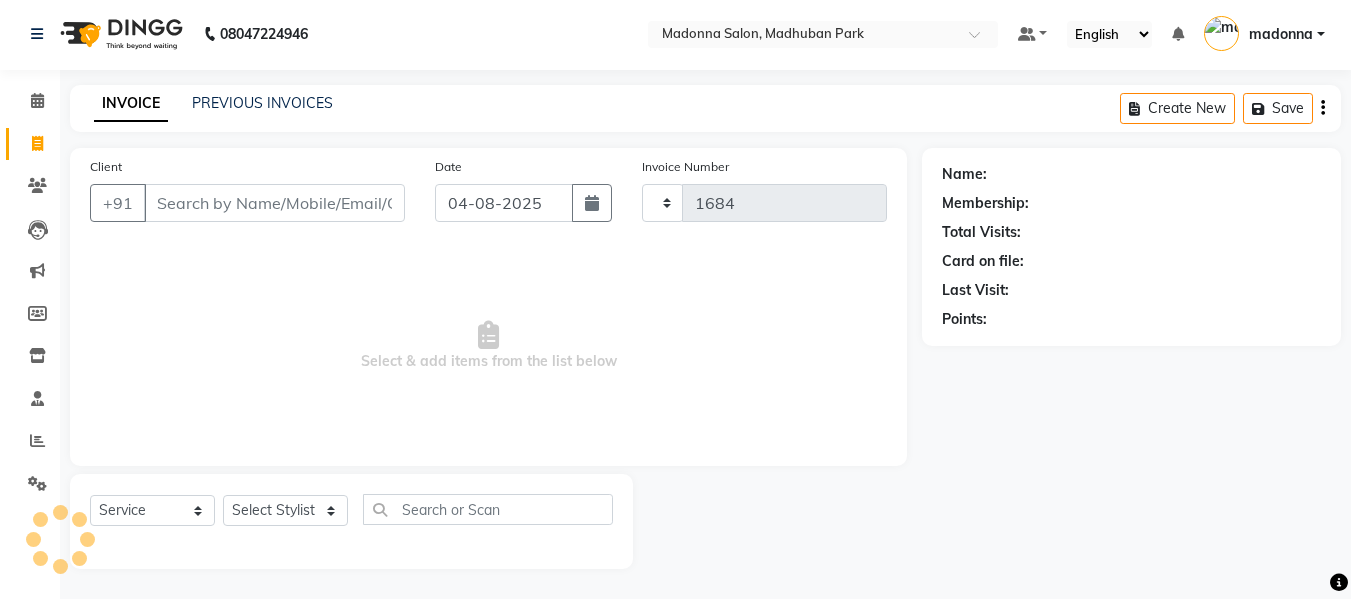 select on "6469" 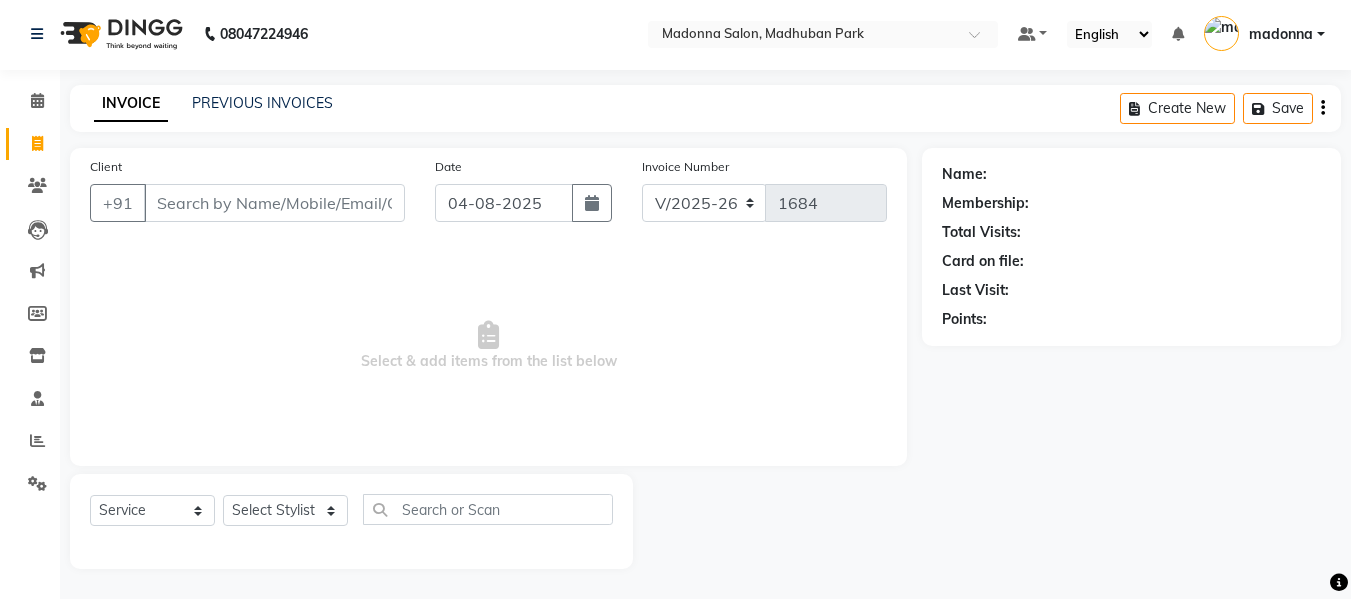 click on "Client" at bounding box center (274, 203) 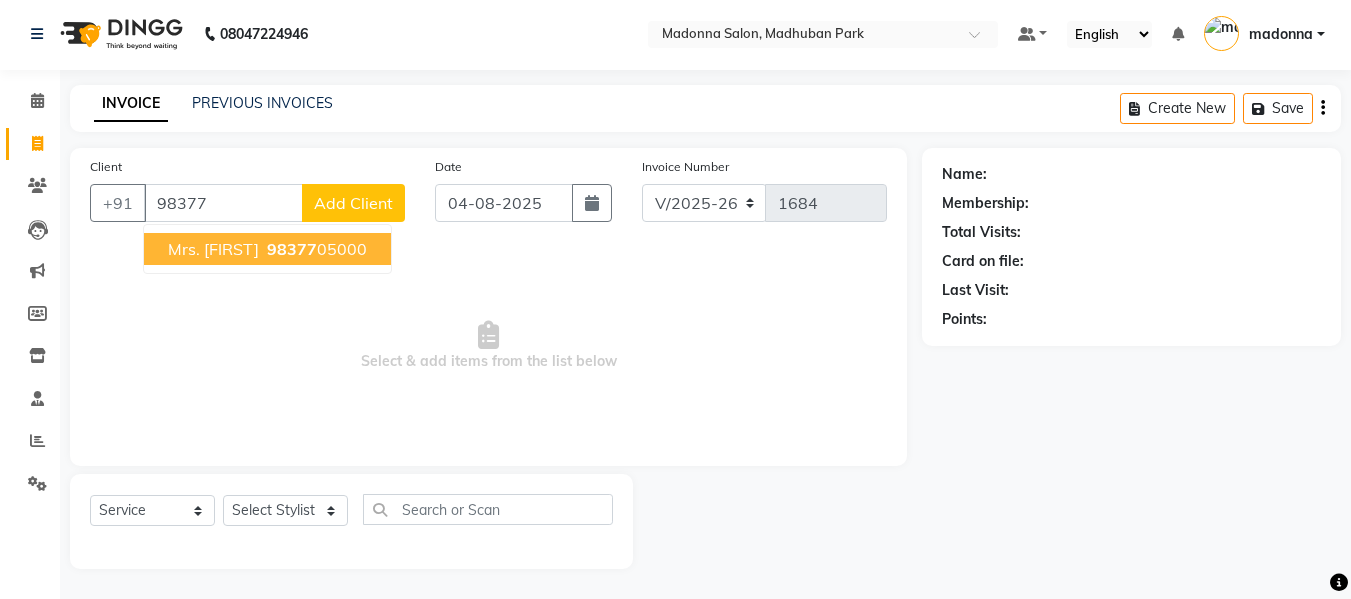 click on "98377 05000" at bounding box center [315, 249] 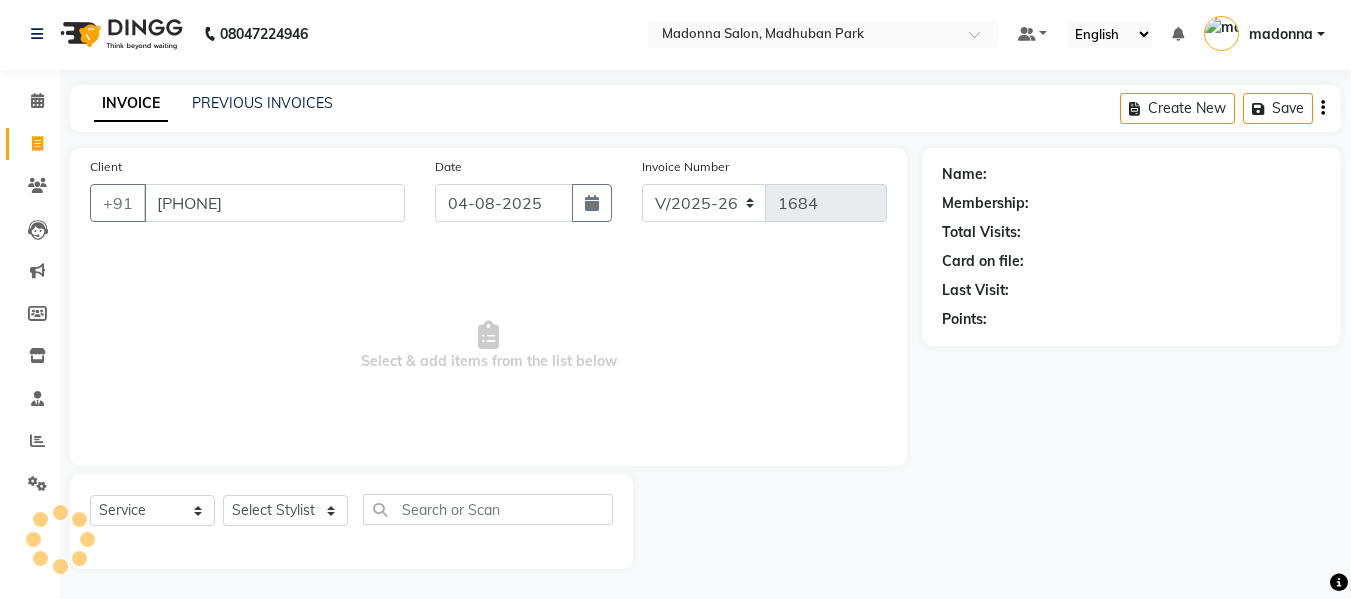 type on "[PHONE]" 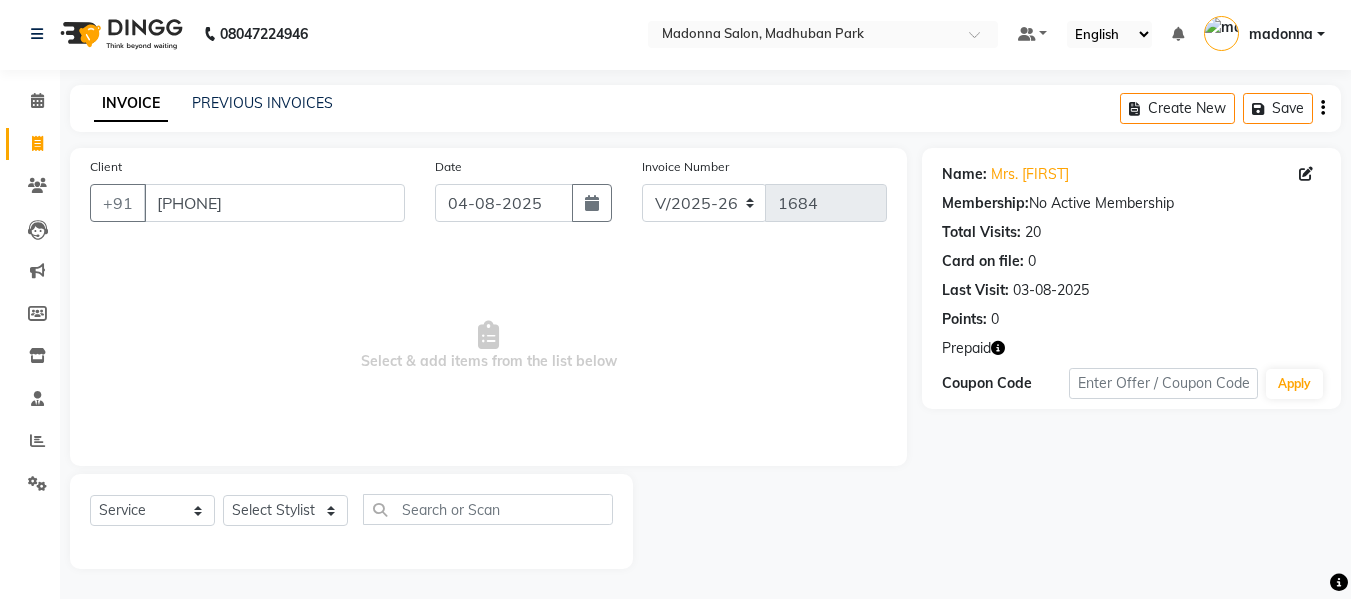 click 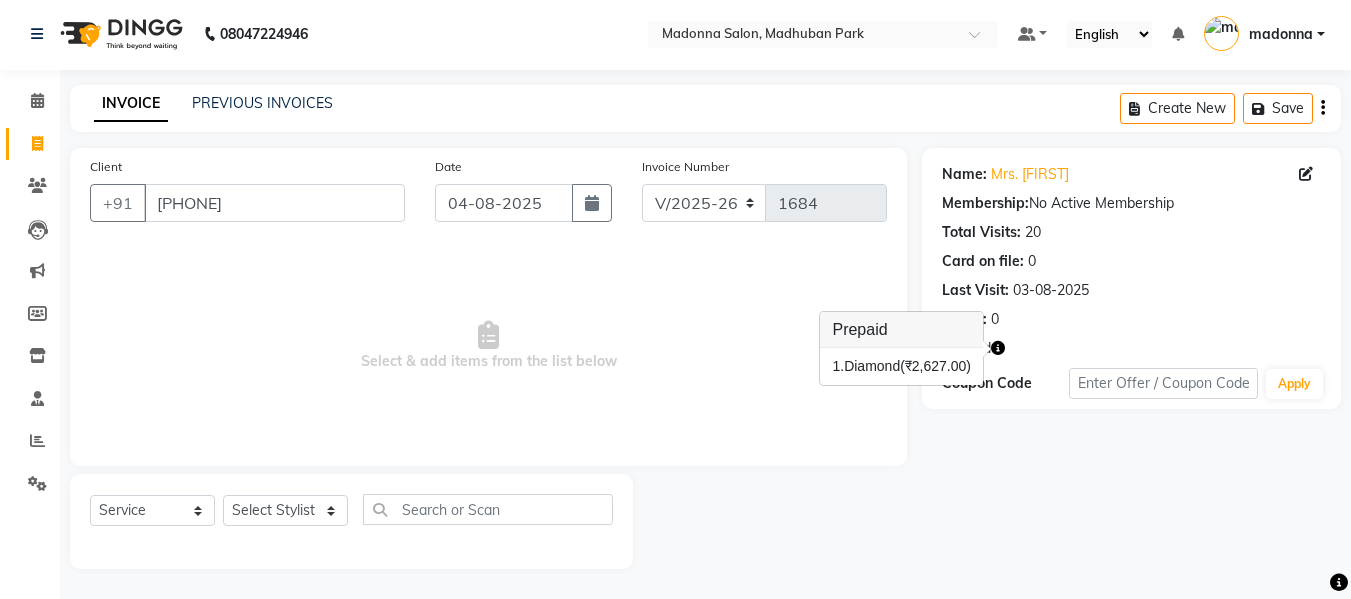 click on "Name: Mrs. Shivi (F) Membership:  No Active Membership  Total Visits:  20 Card on file:  0 Last Visit:   03-08-2025 Points:   0  Prepaid Coupon Code Apply" 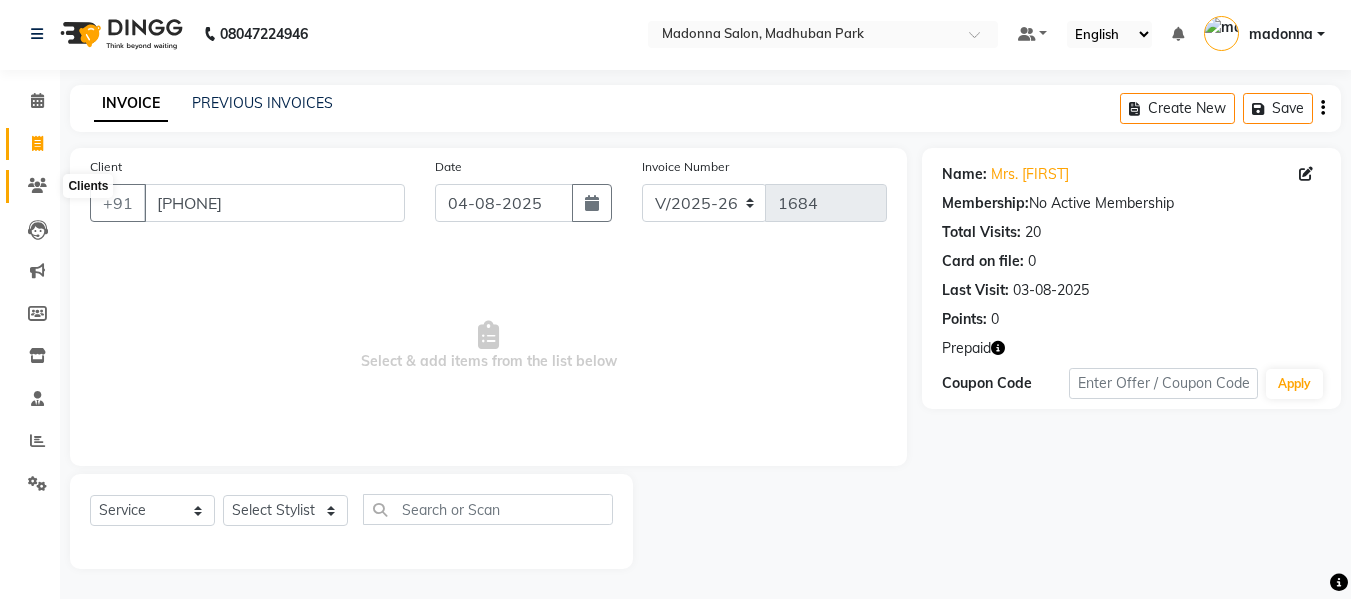 click 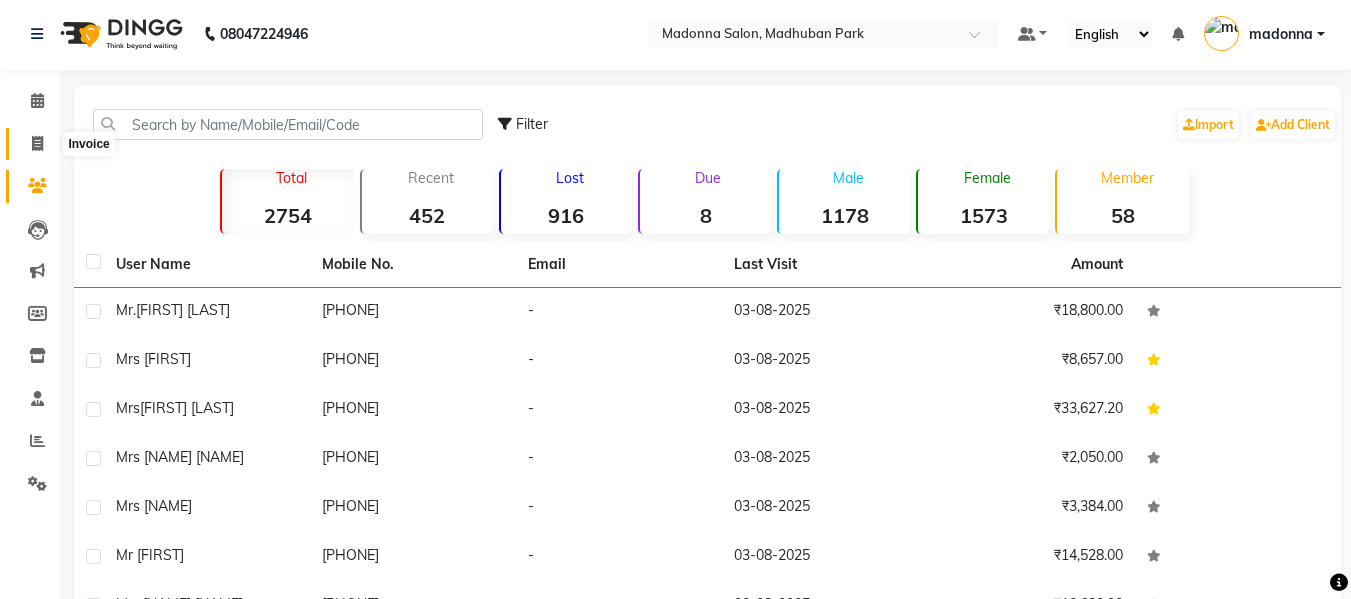 click 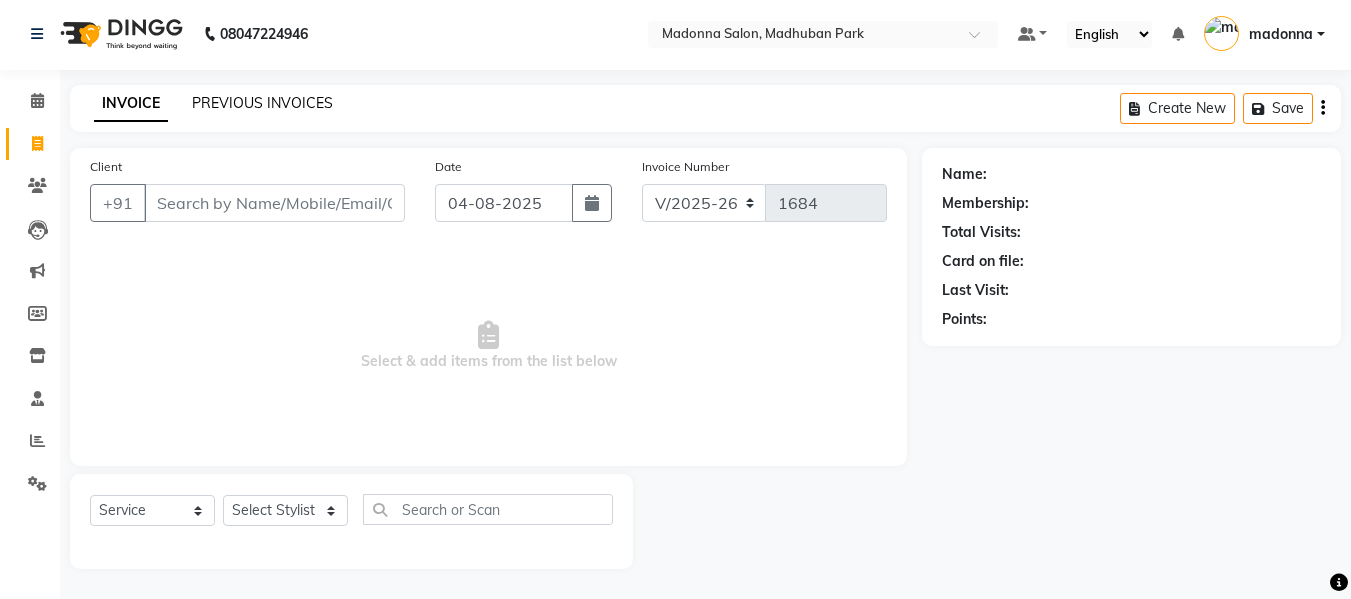 click on "PREVIOUS INVOICES" 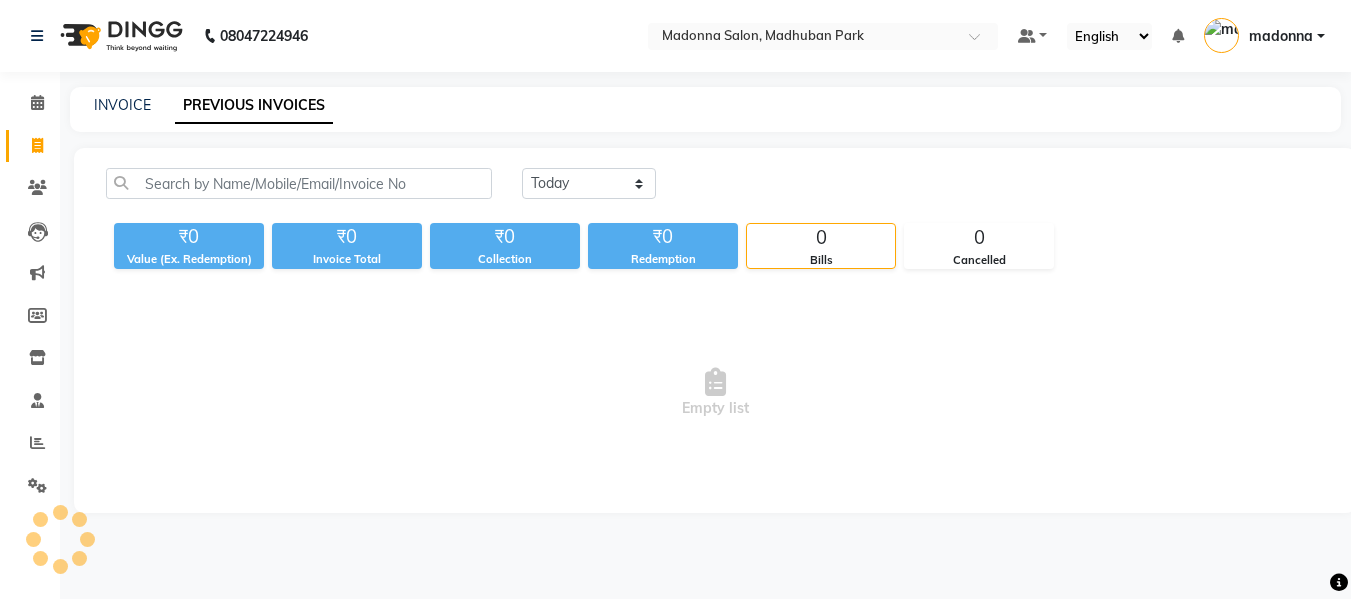 scroll, scrollTop: 0, scrollLeft: 0, axis: both 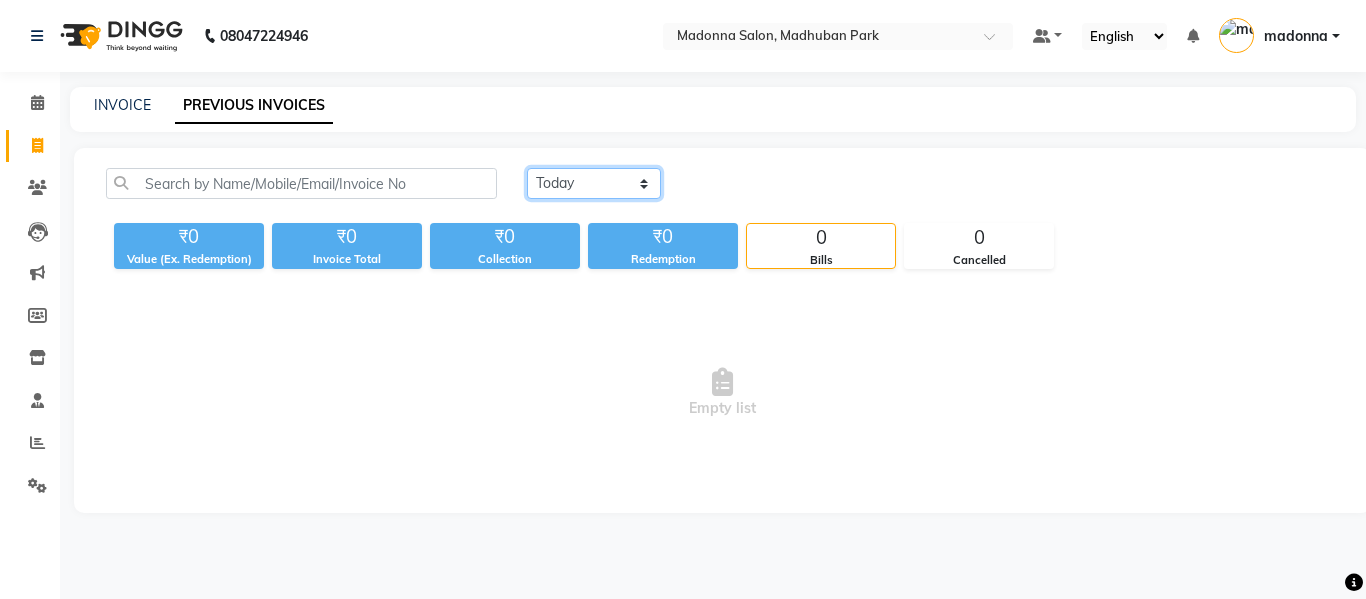 click on "Today Yesterday Custom Range" 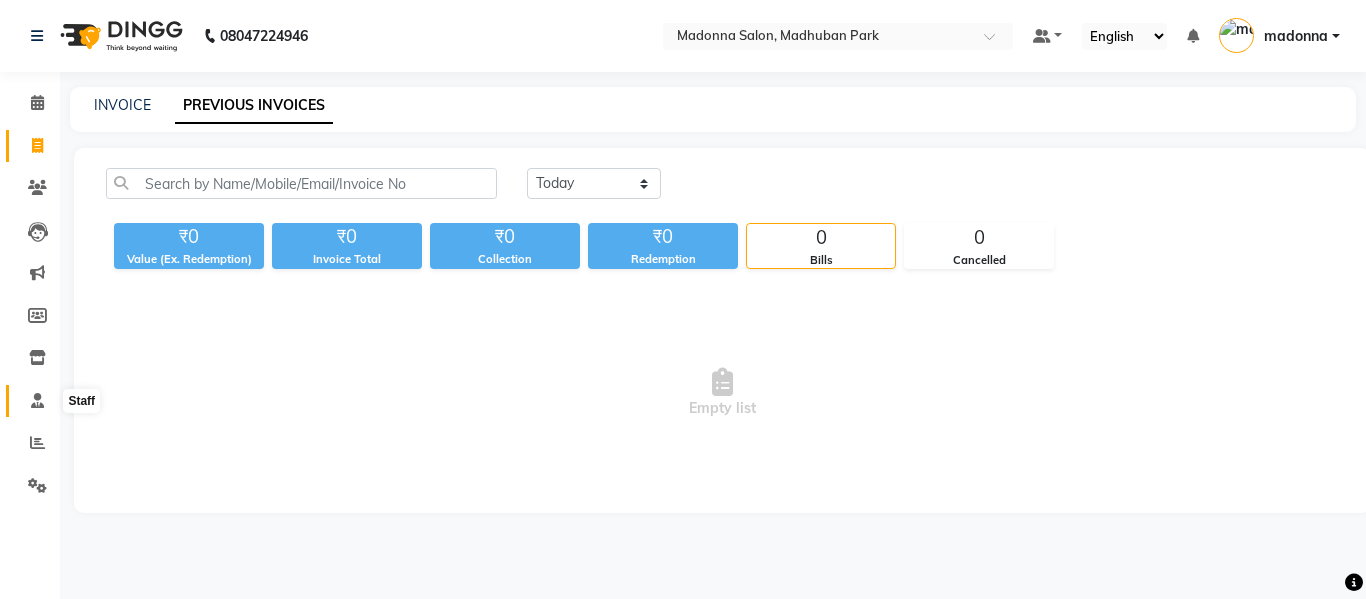 click 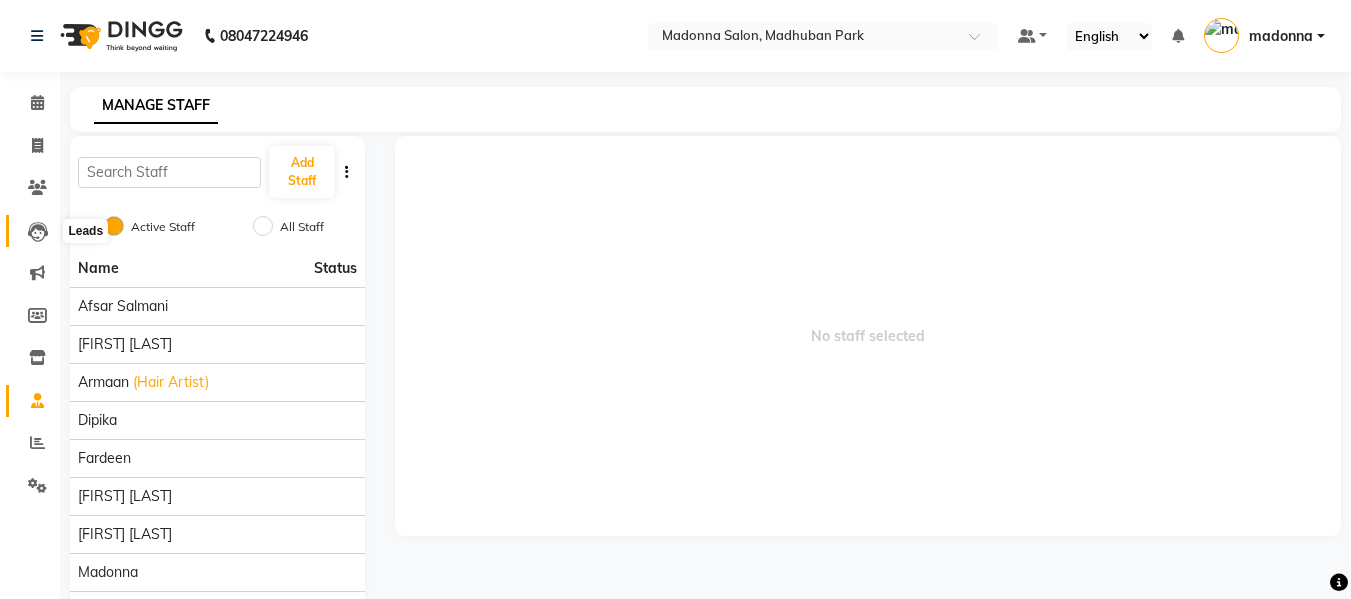click 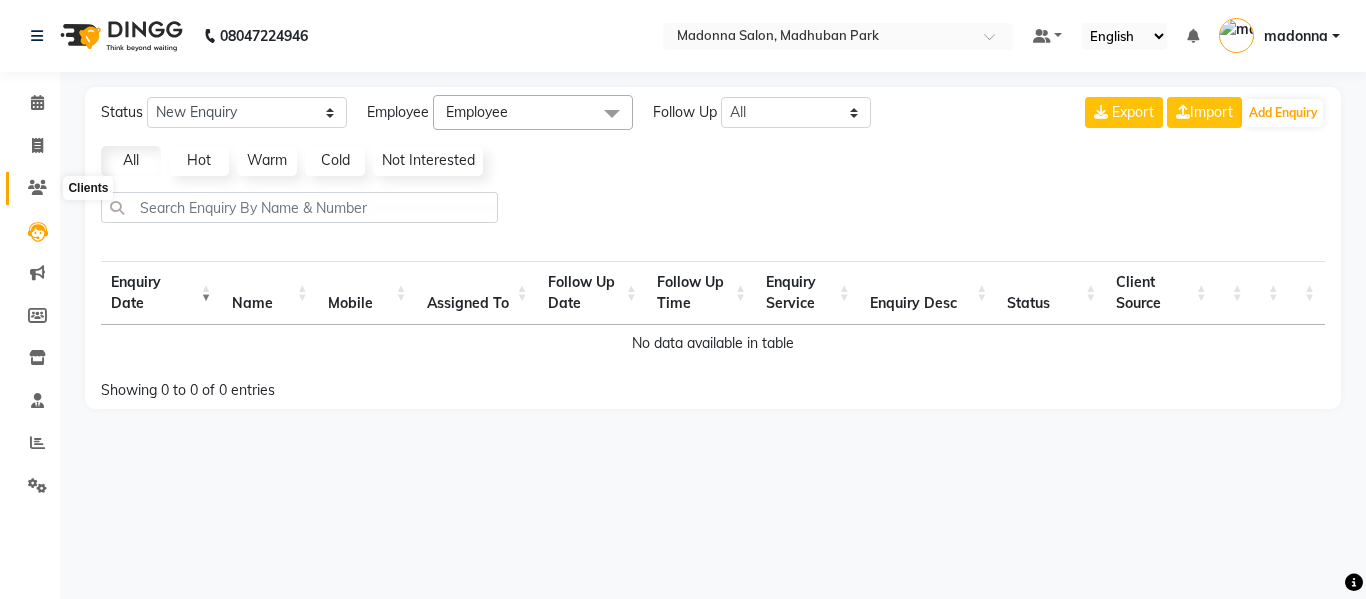 click 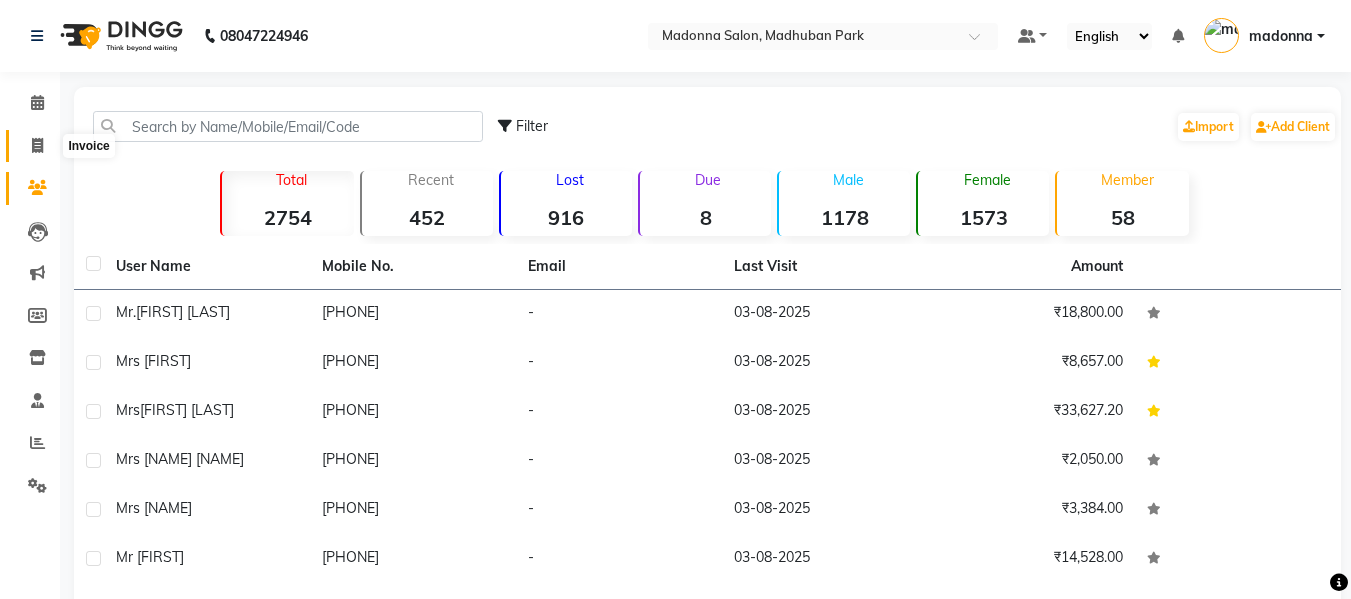click 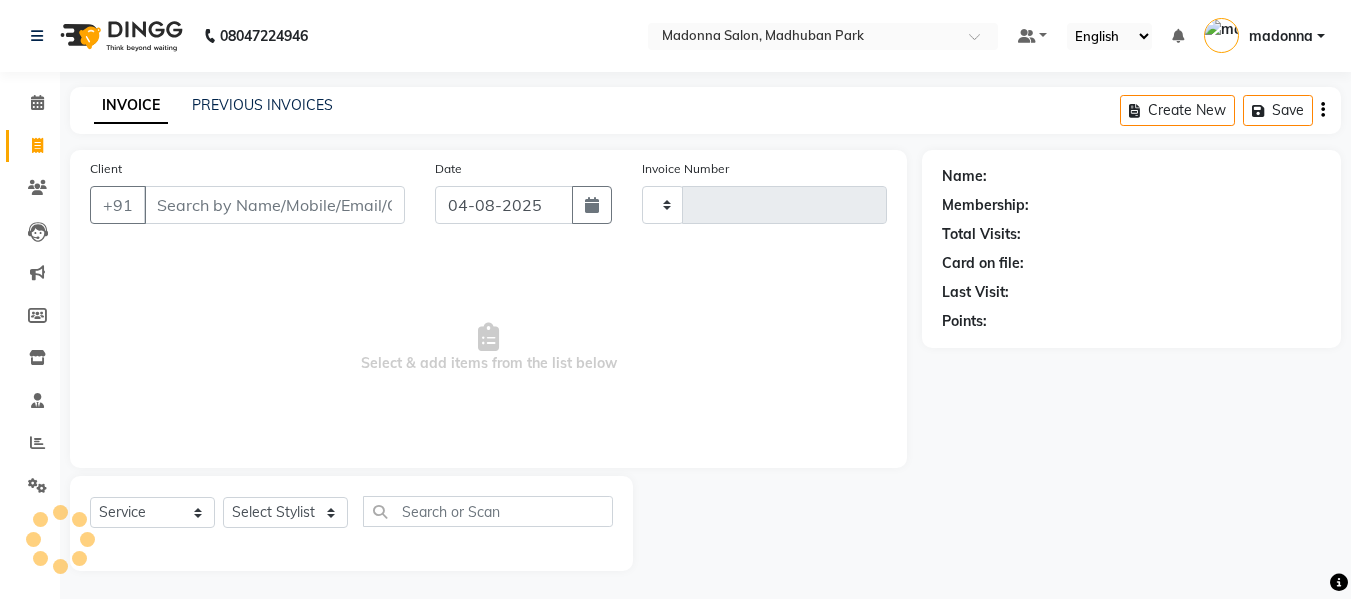 type on "1684" 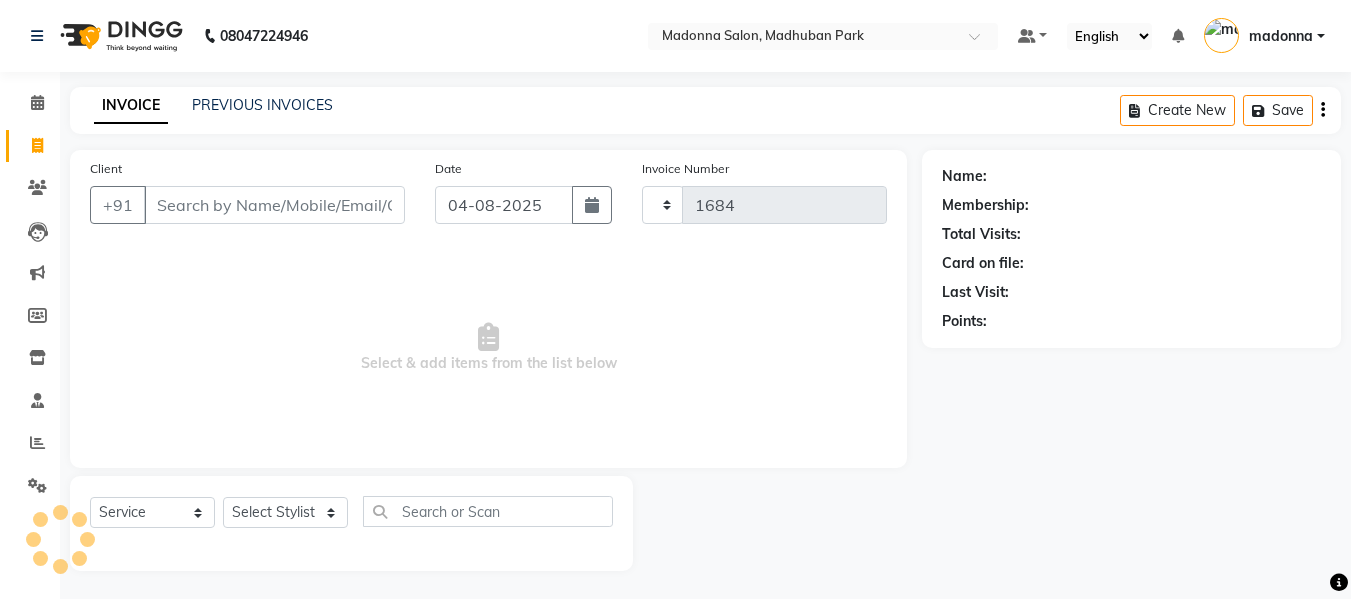 select on "6469" 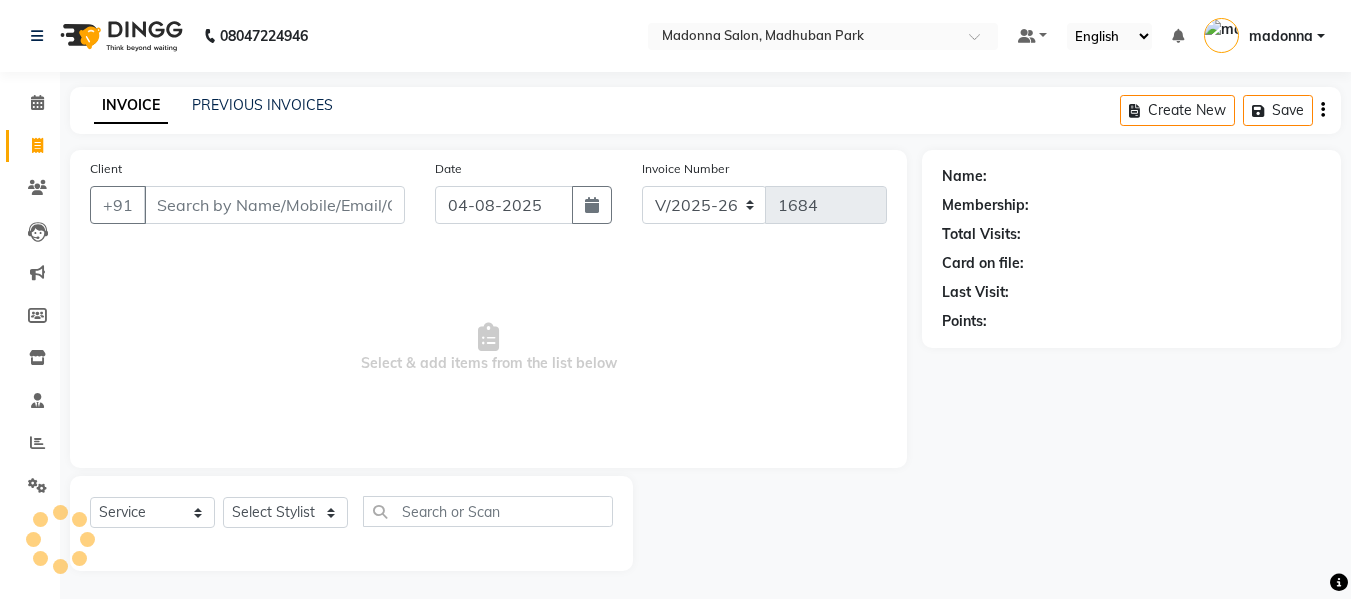 scroll, scrollTop: 2, scrollLeft: 0, axis: vertical 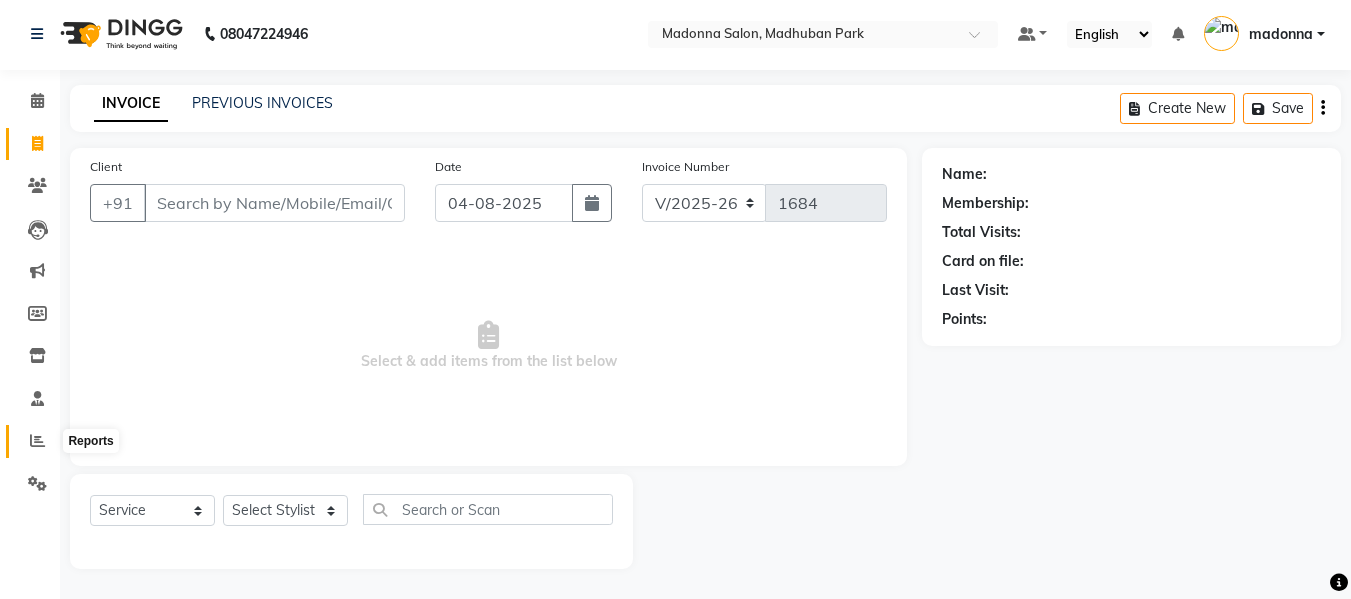 click 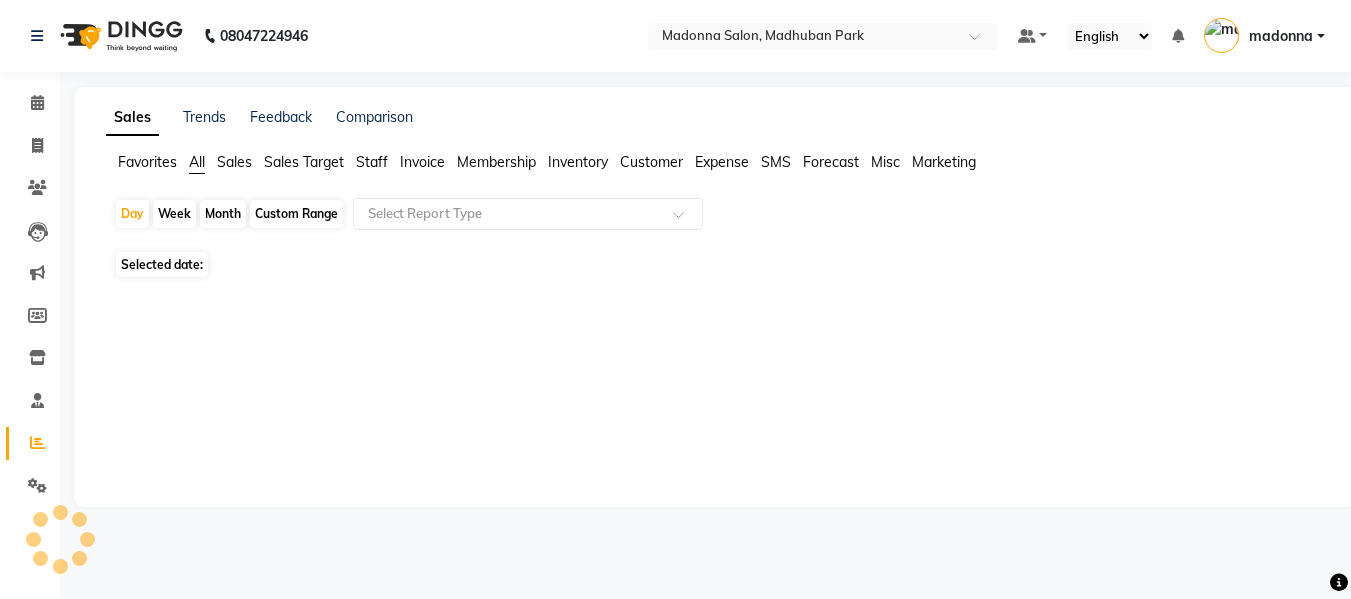 scroll, scrollTop: 0, scrollLeft: 0, axis: both 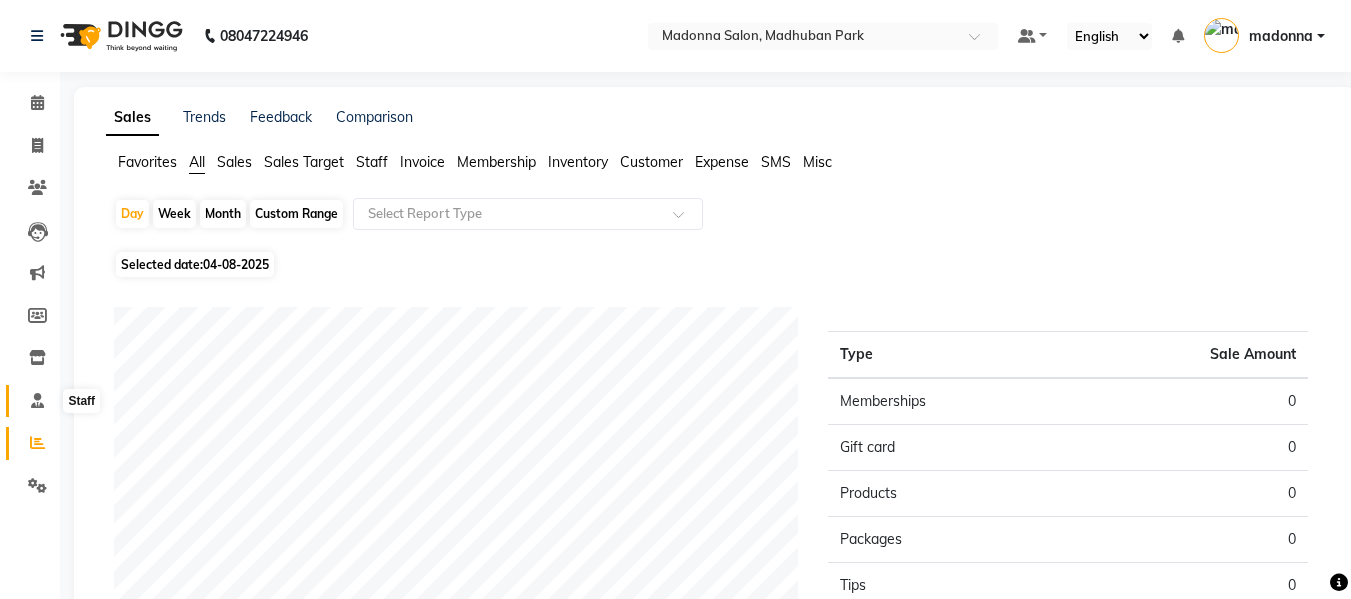 click 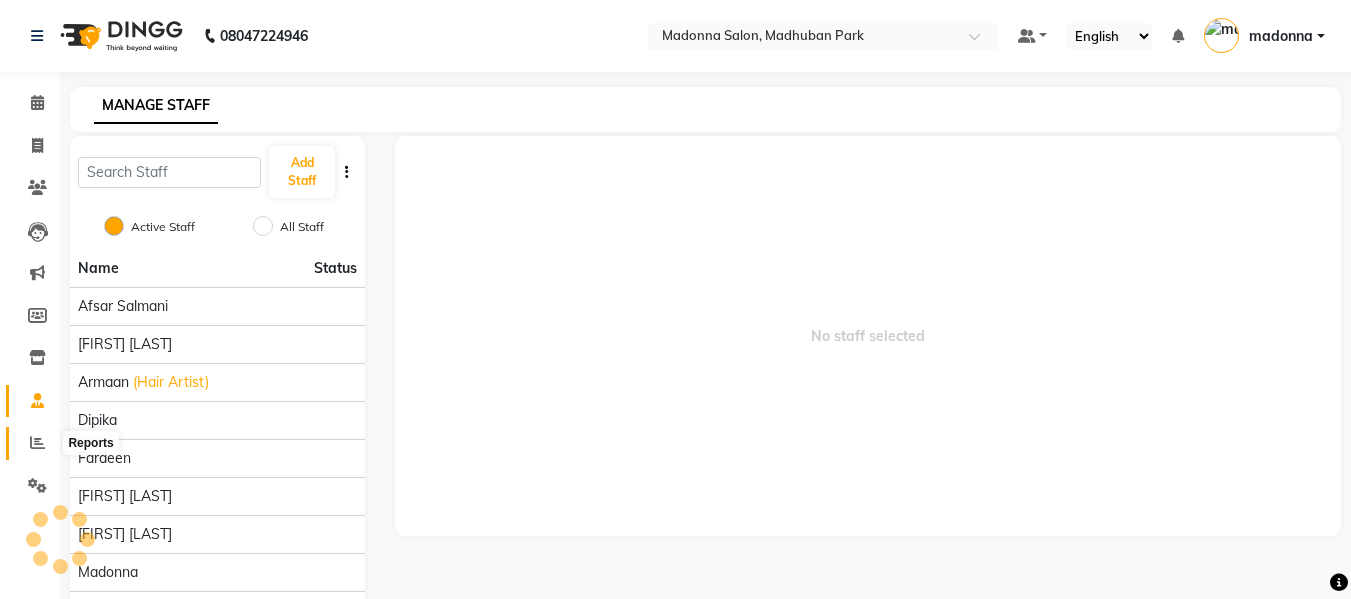 click 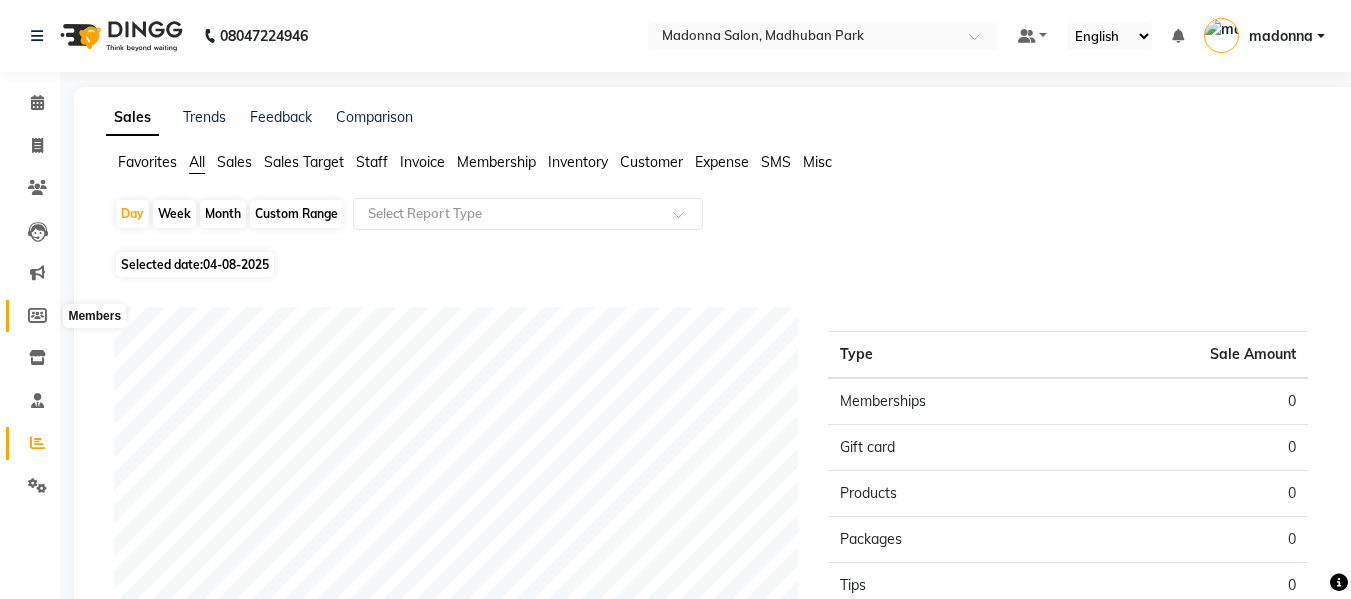 click 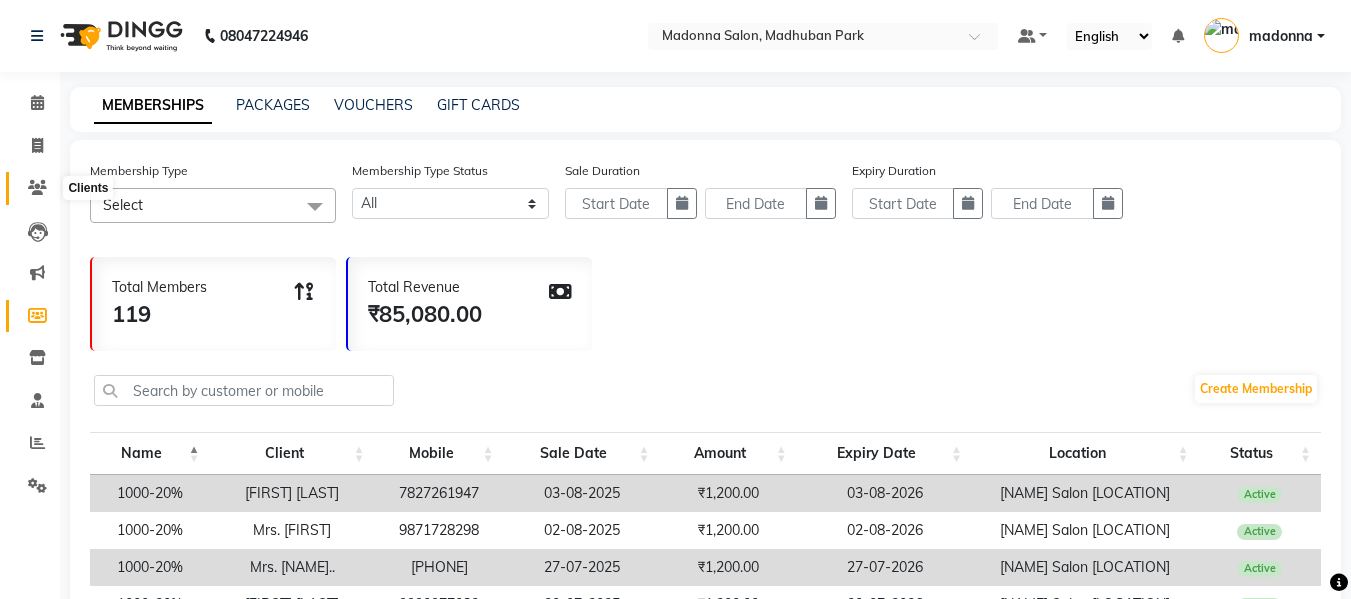 click 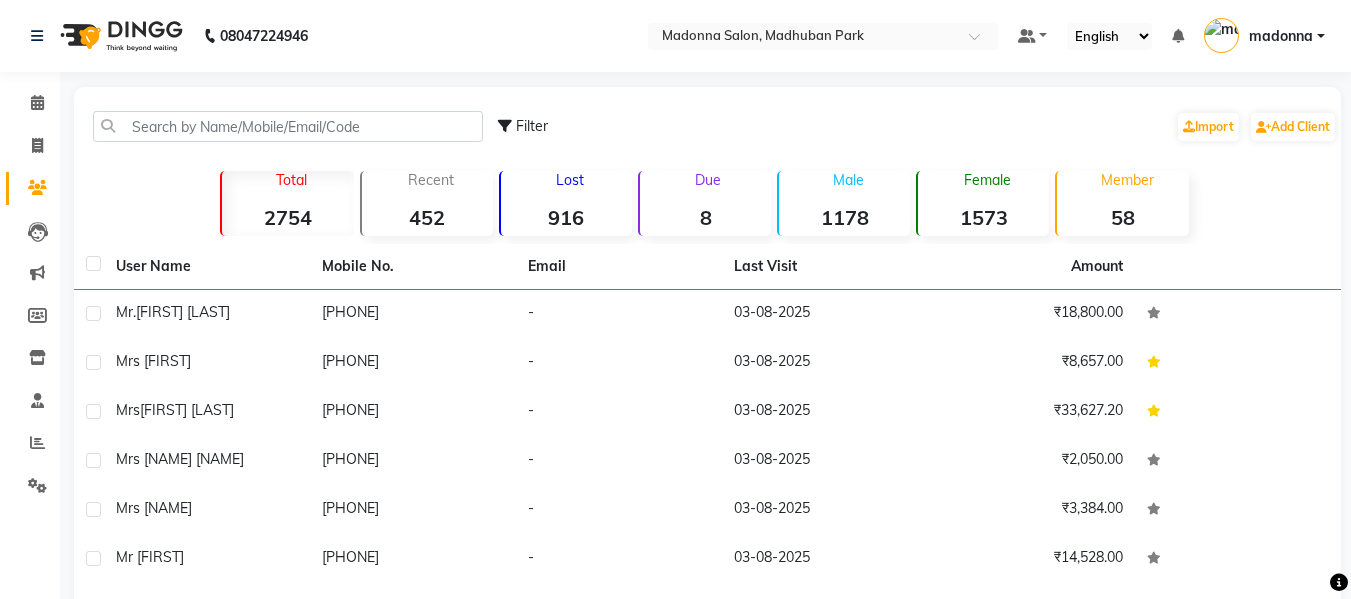 click on "Due  8" 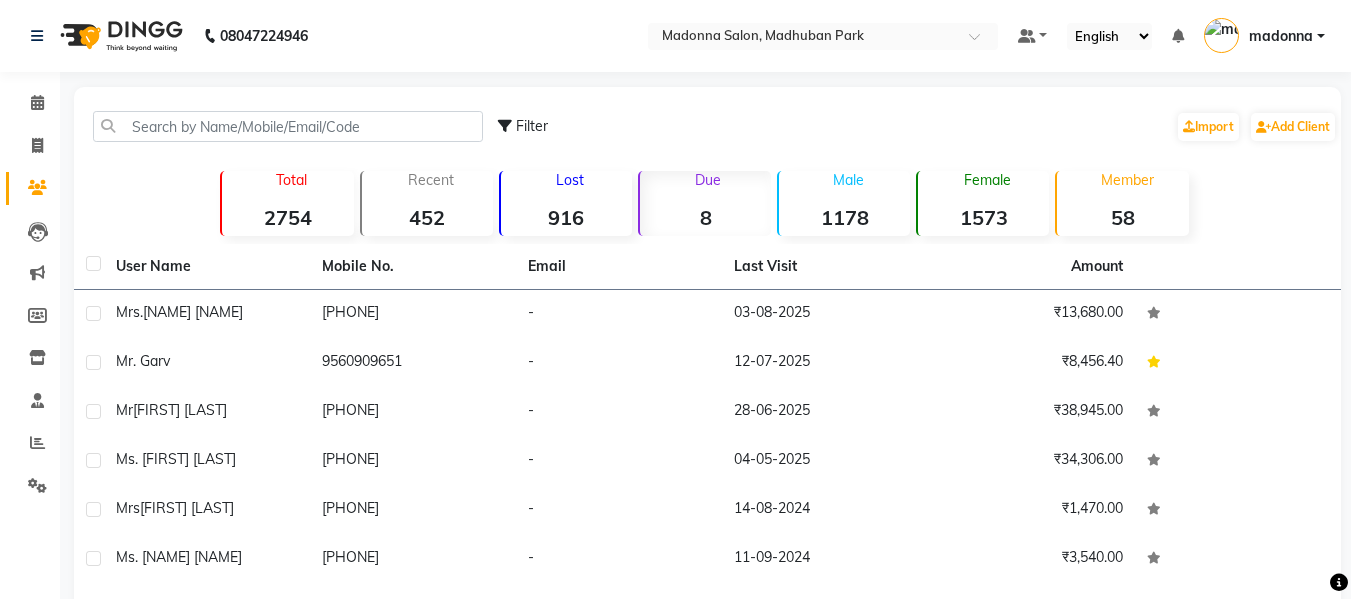 click on "Filter" 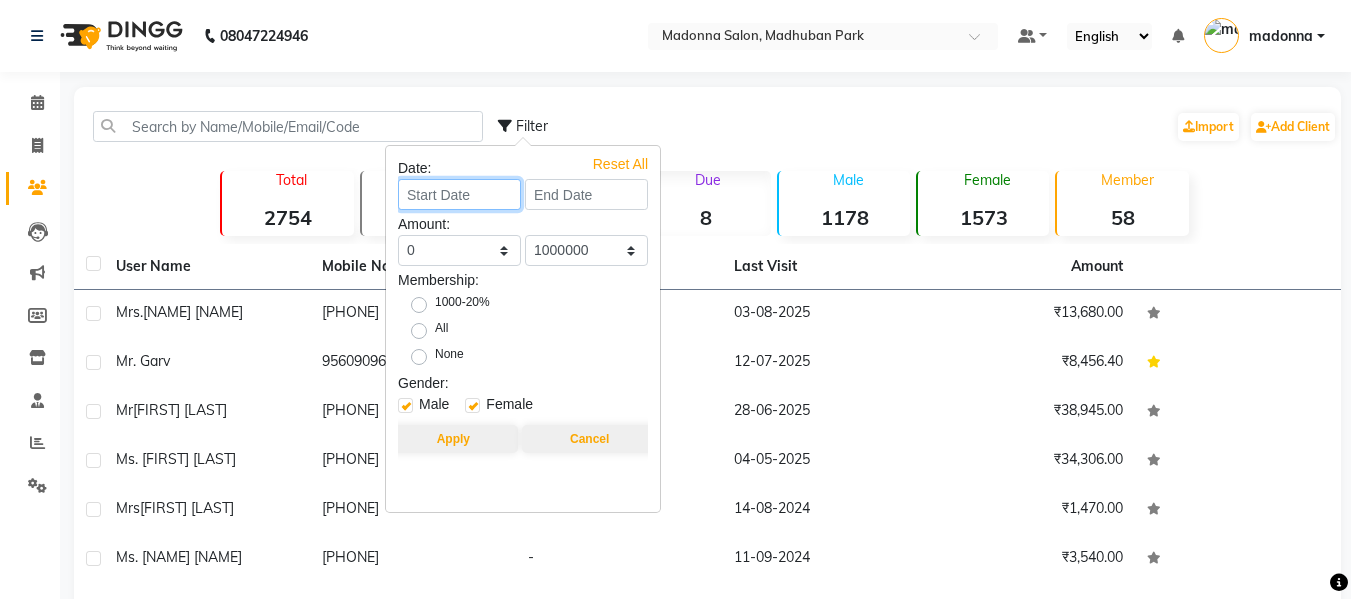 click at bounding box center [459, 194] 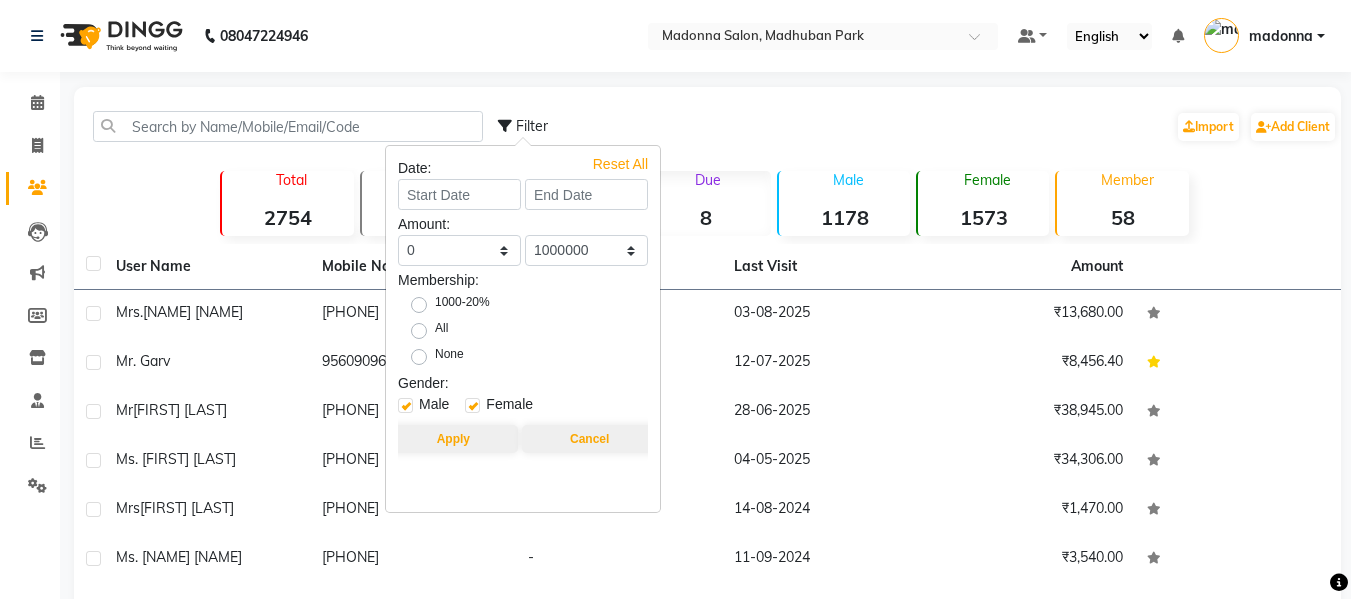 select on "8" 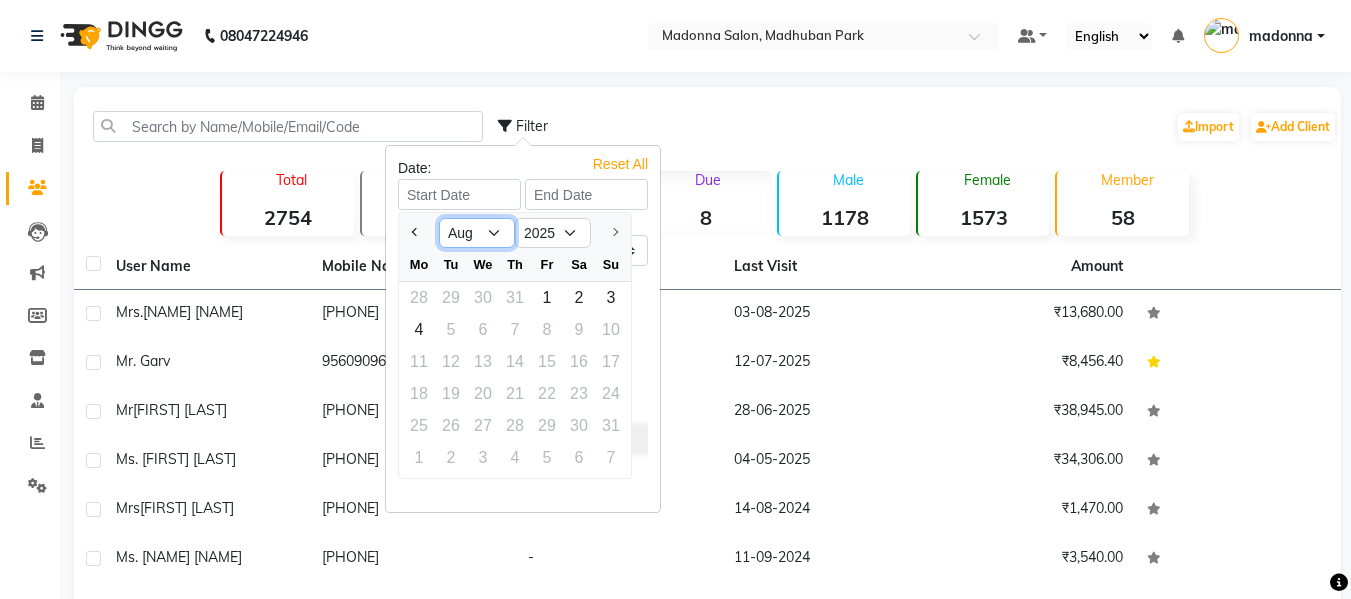 click on "Jan Feb Mar Apr May Jun Jul Aug" at bounding box center [477, 233] 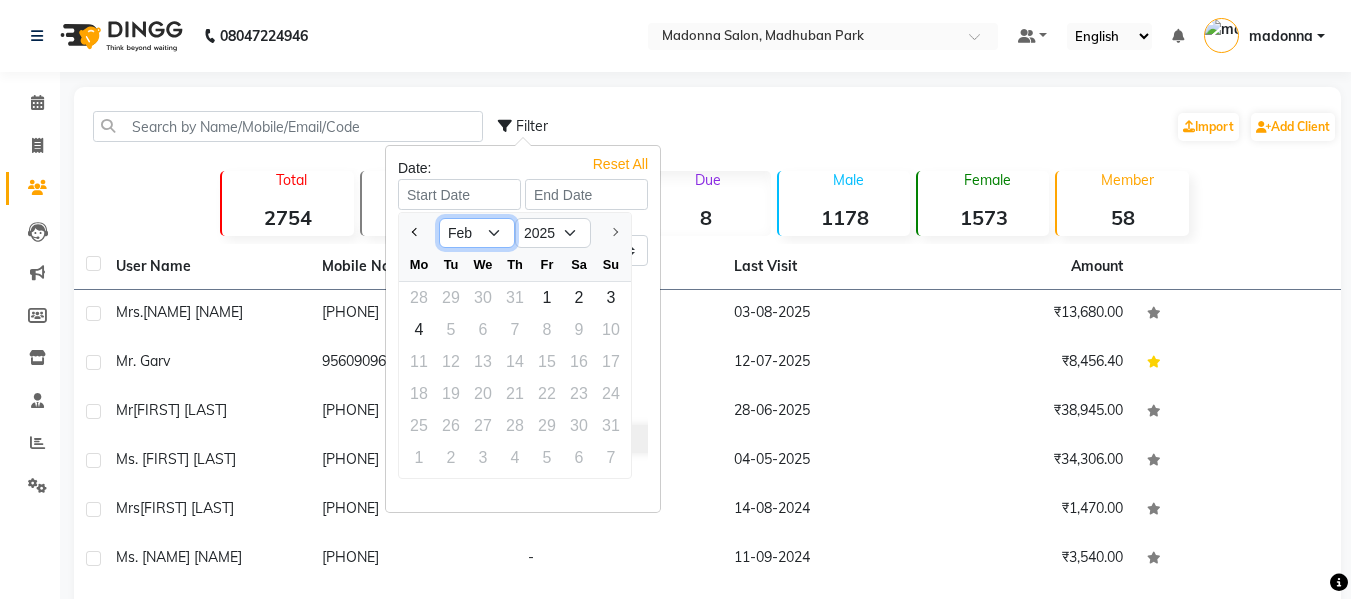 click on "Jan Feb Mar Apr May Jun Jul Aug" at bounding box center (477, 233) 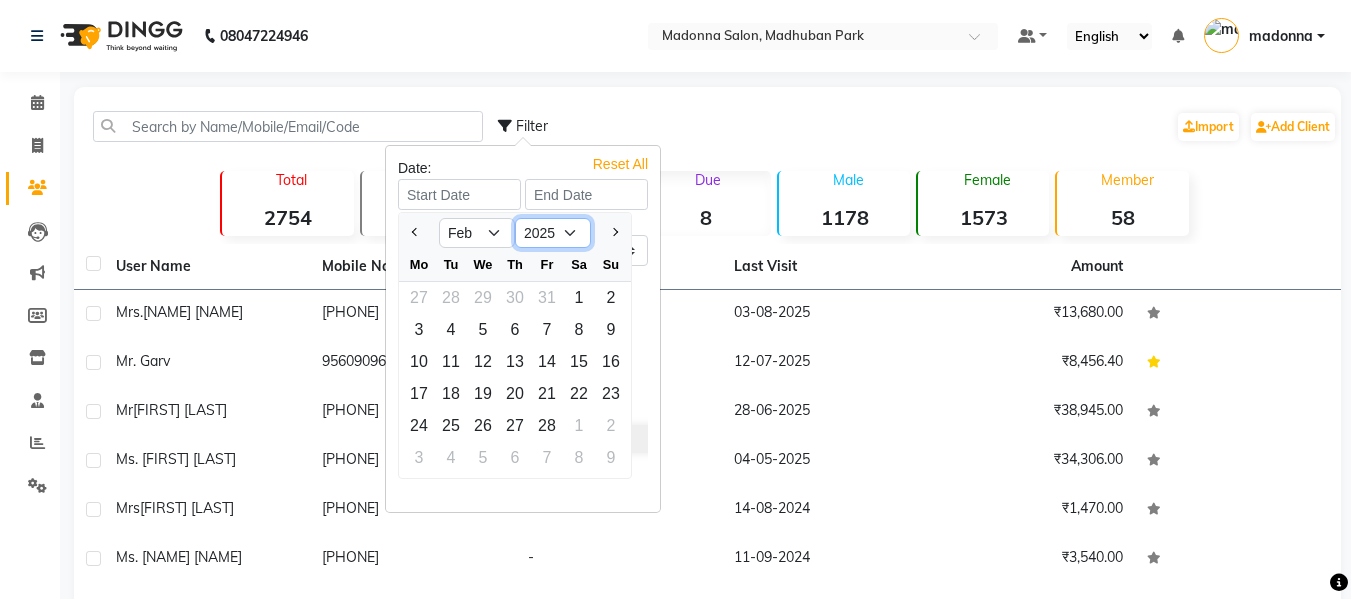 click on "2015 2016 2017 2018 2019 2020 2021 2022 2023 2024 2025" at bounding box center [553, 233] 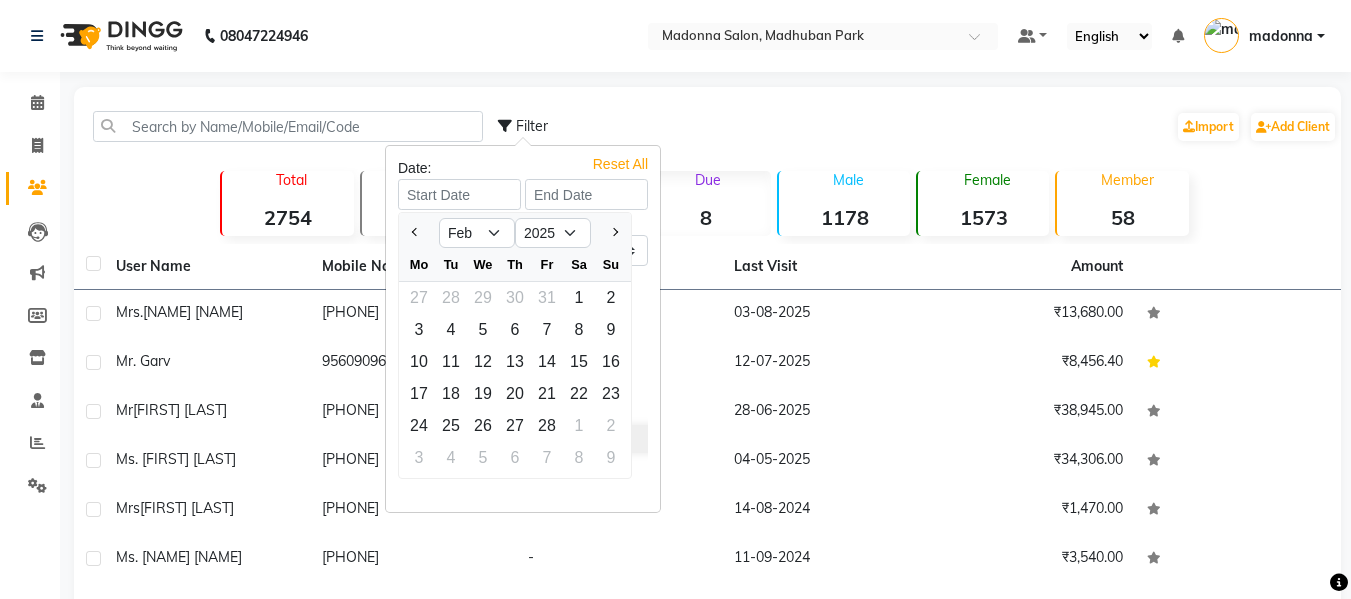 click on "Email" 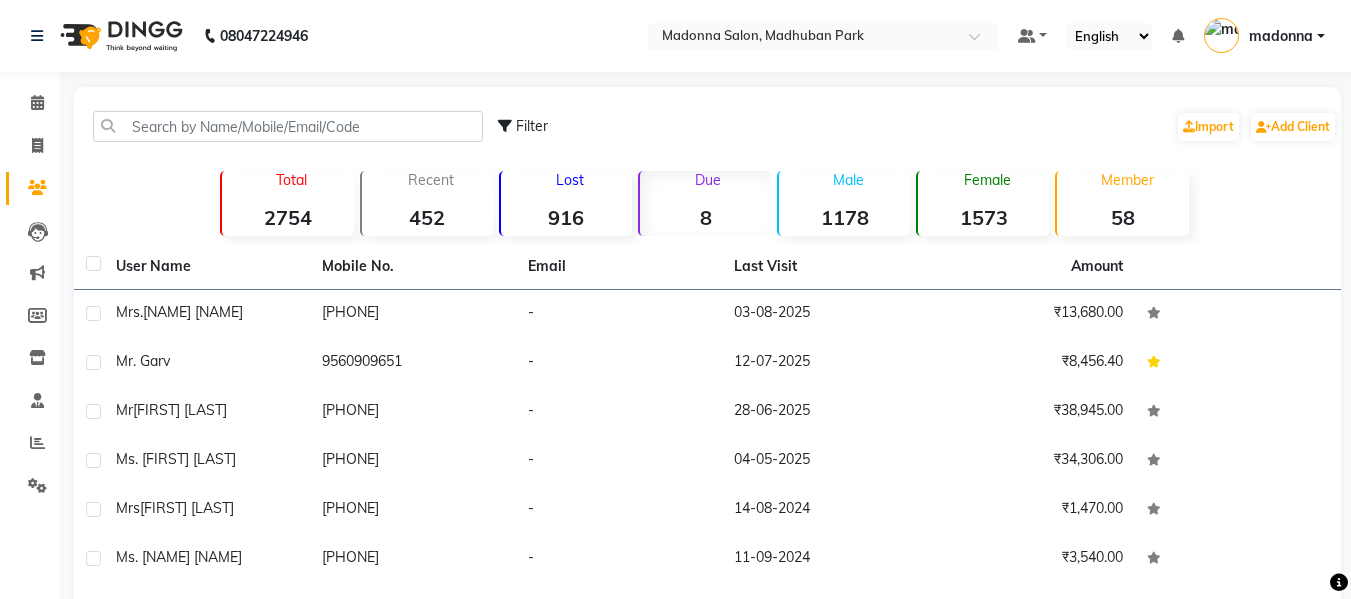 click on "Filter" 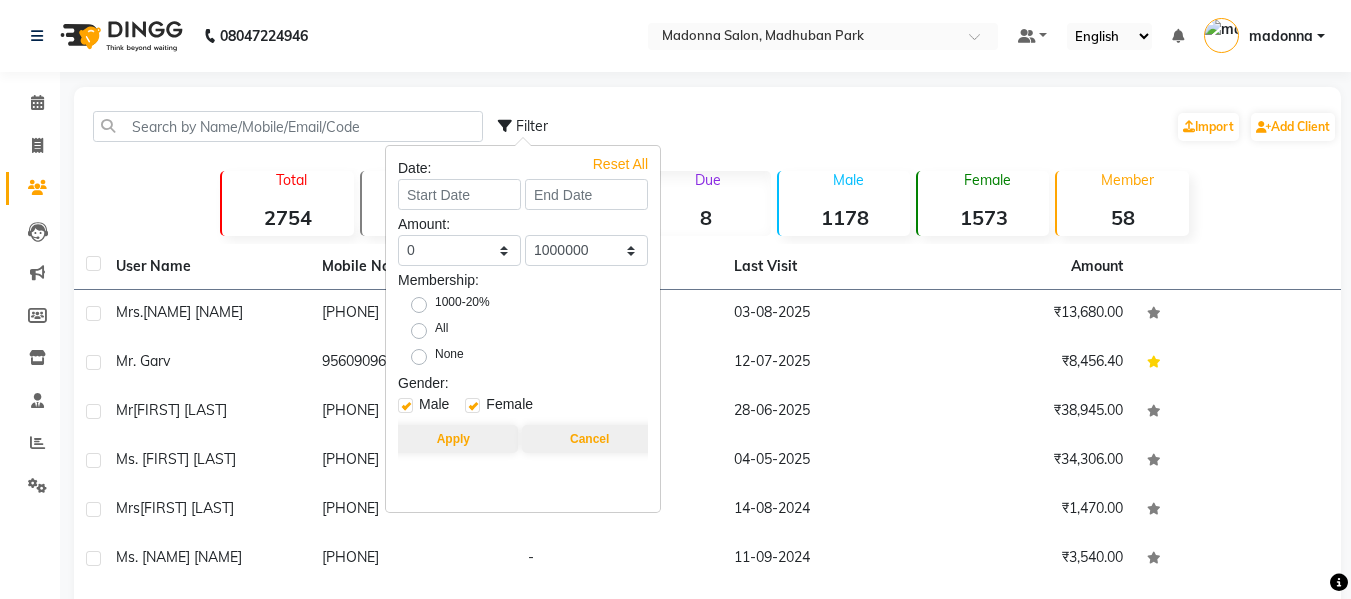 click on "Date: Amount:  0   500   1000   1500   2000   3000   4000   5000   10000   100000   1000000   0   500   1000   1500   2000   3000   4000   5000   10000   100000   1000000  Membership: 1000-20% All None Gender: Male Female  Apply   Cancel" at bounding box center (523, 306) 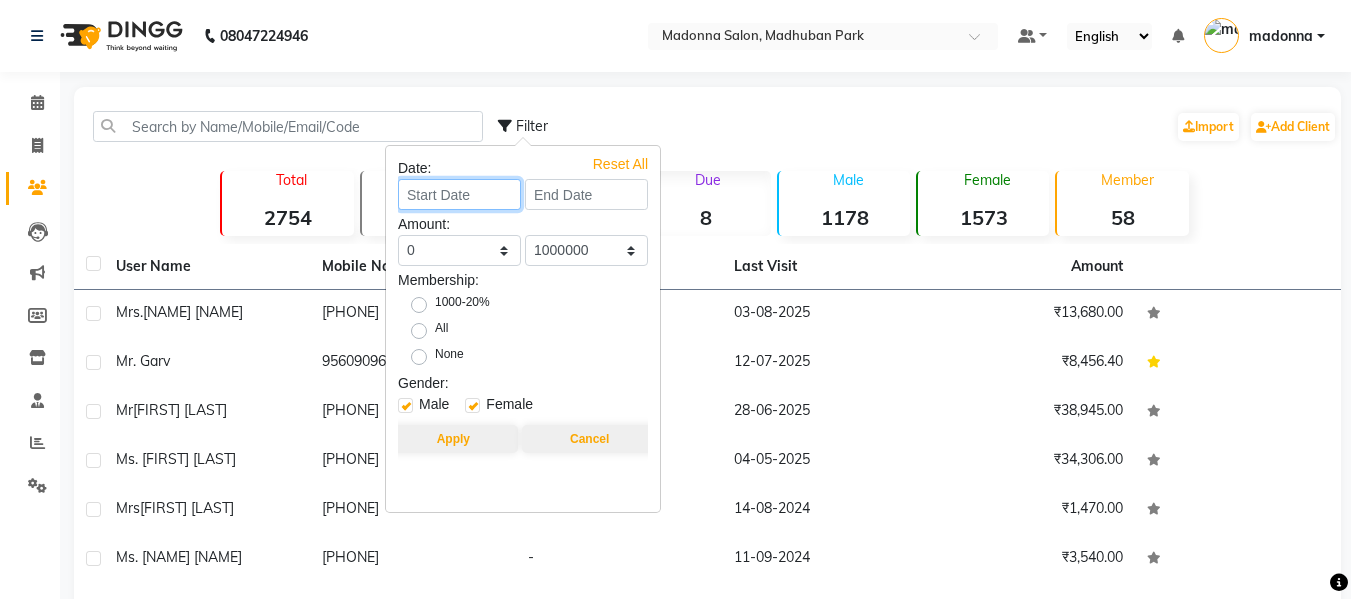 click at bounding box center (459, 194) 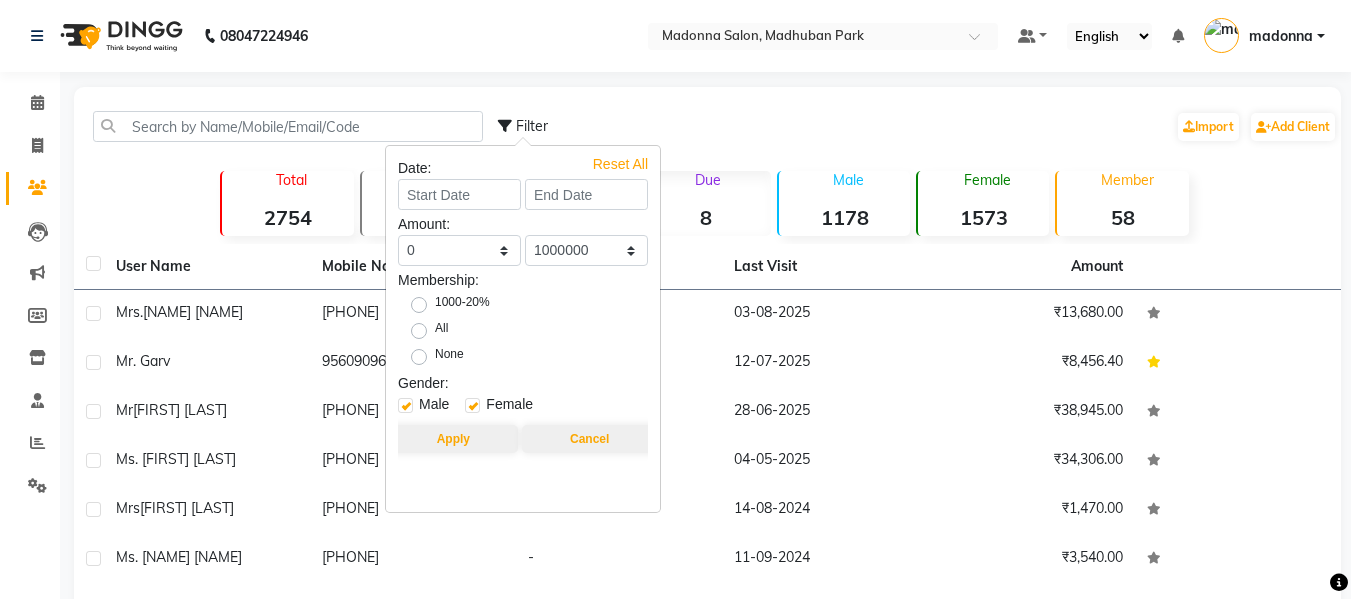 select on "8" 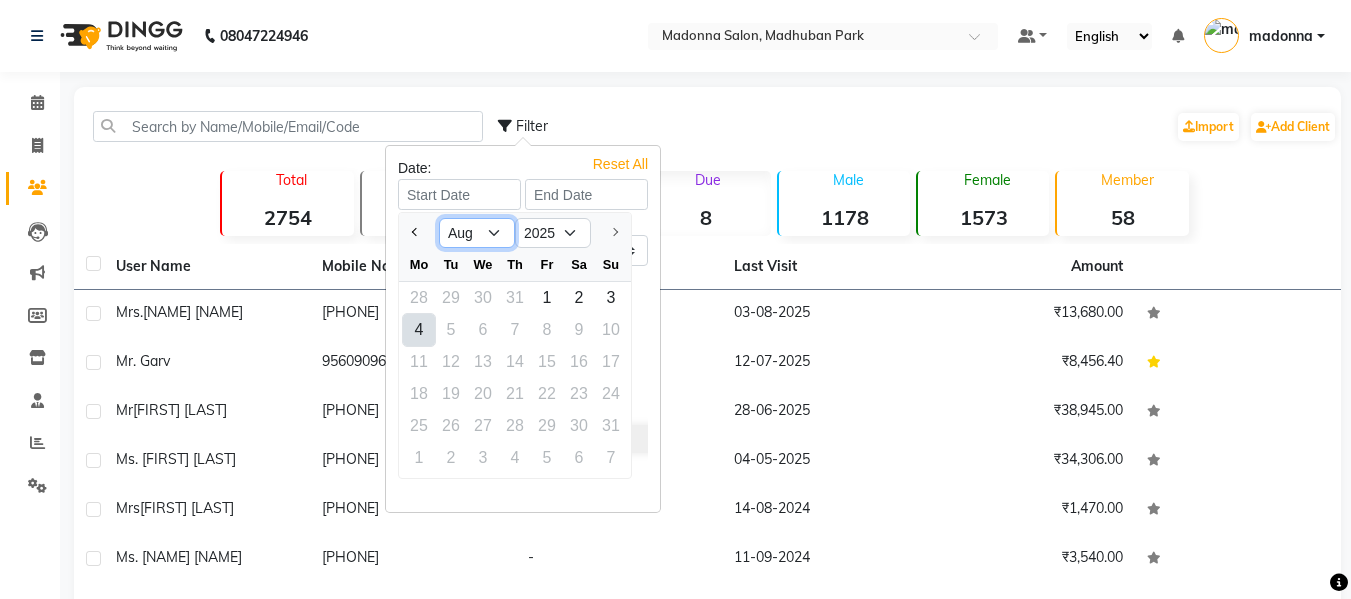 click on "Jan Feb Mar Apr May Jun Jul Aug" at bounding box center [477, 233] 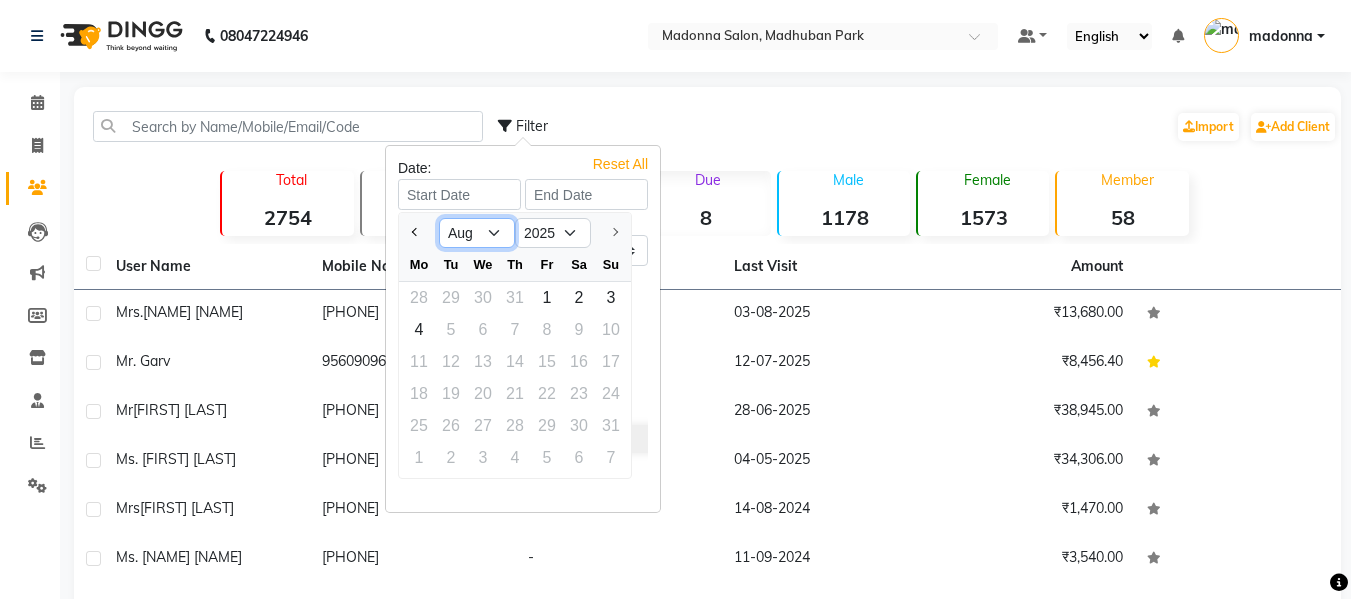 select on "2" 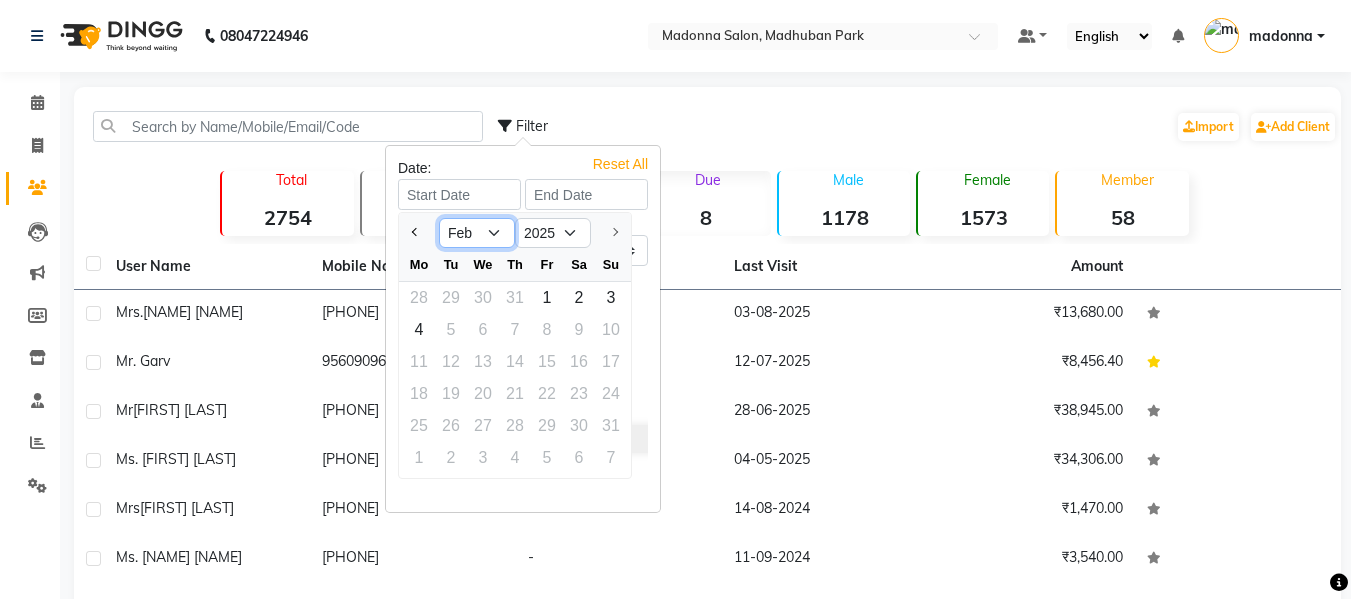 click on "Jan Feb Mar Apr May Jun Jul Aug" at bounding box center (477, 233) 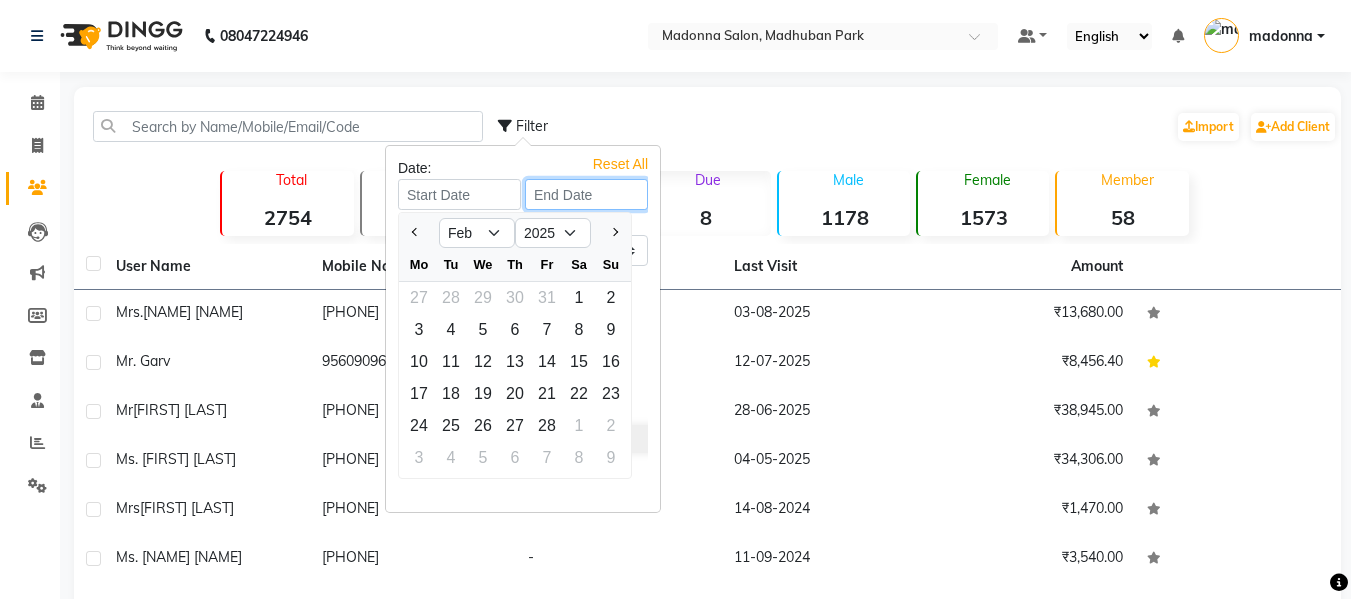 click at bounding box center [586, 194] 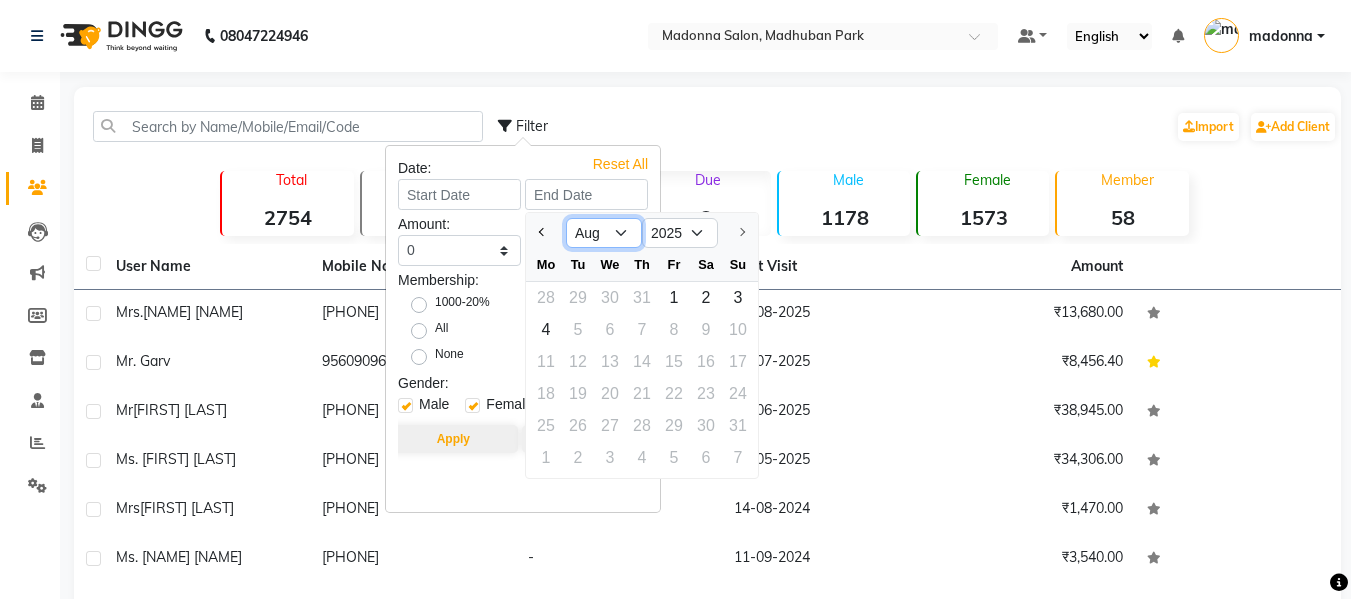 click on "Jul Aug" at bounding box center [604, 233] 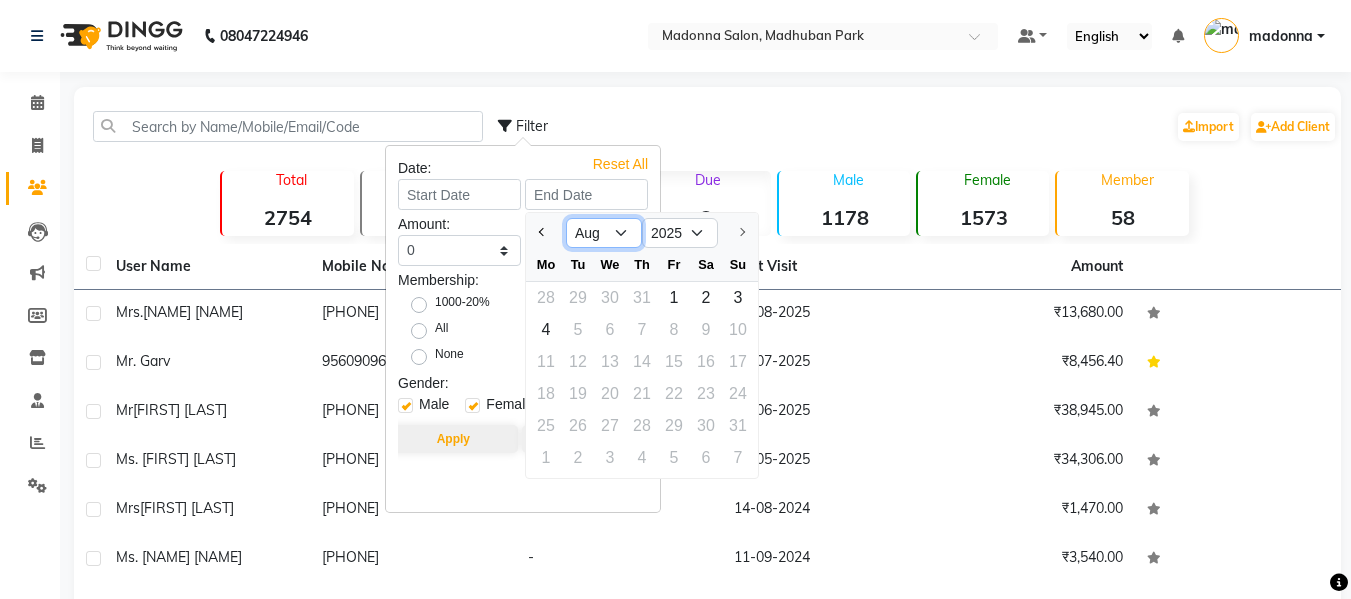 select on "7" 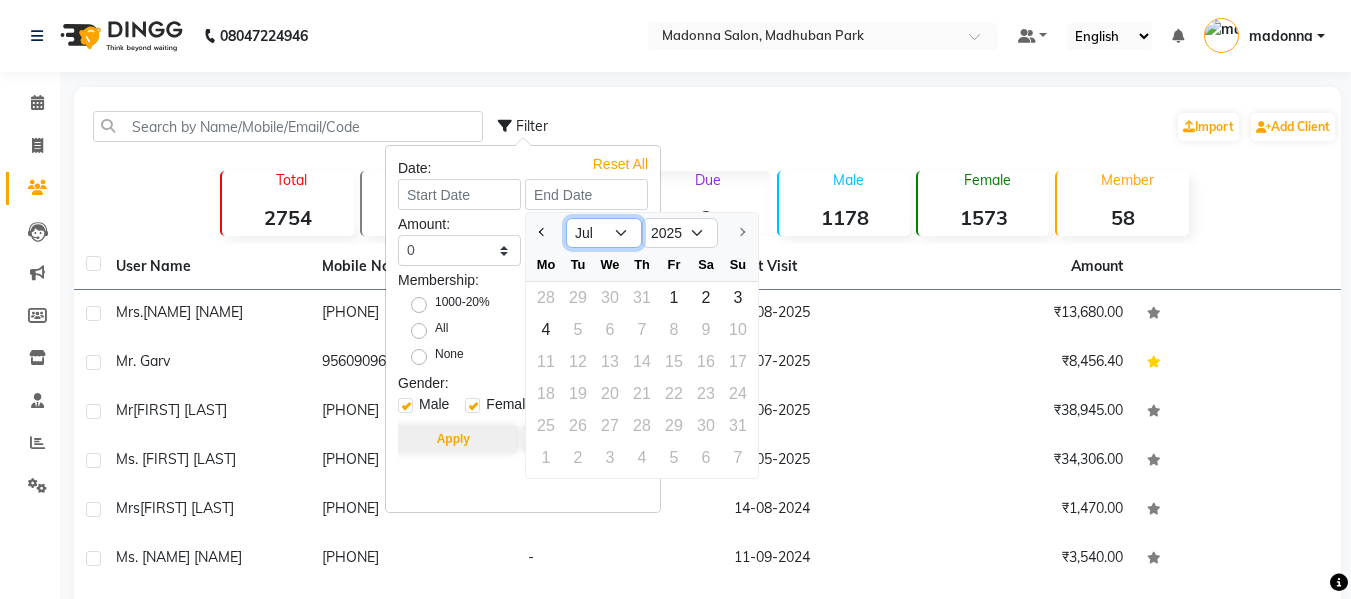 click on "Jul Aug" at bounding box center (604, 233) 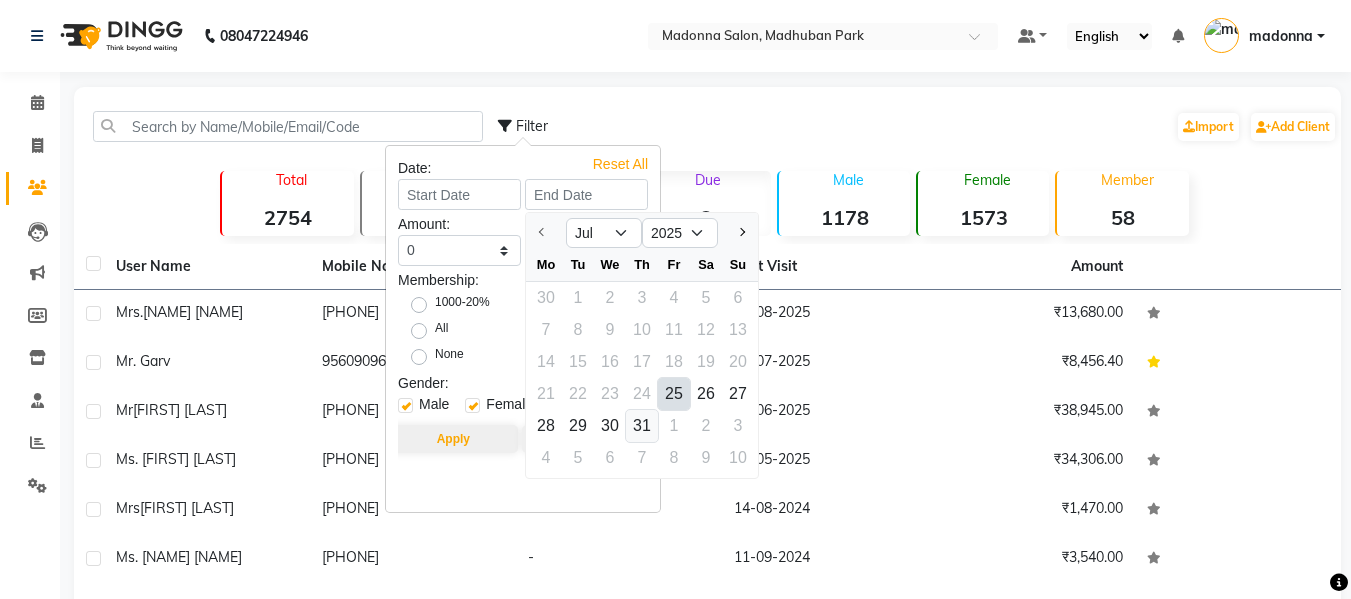 click on "31" at bounding box center [642, 426] 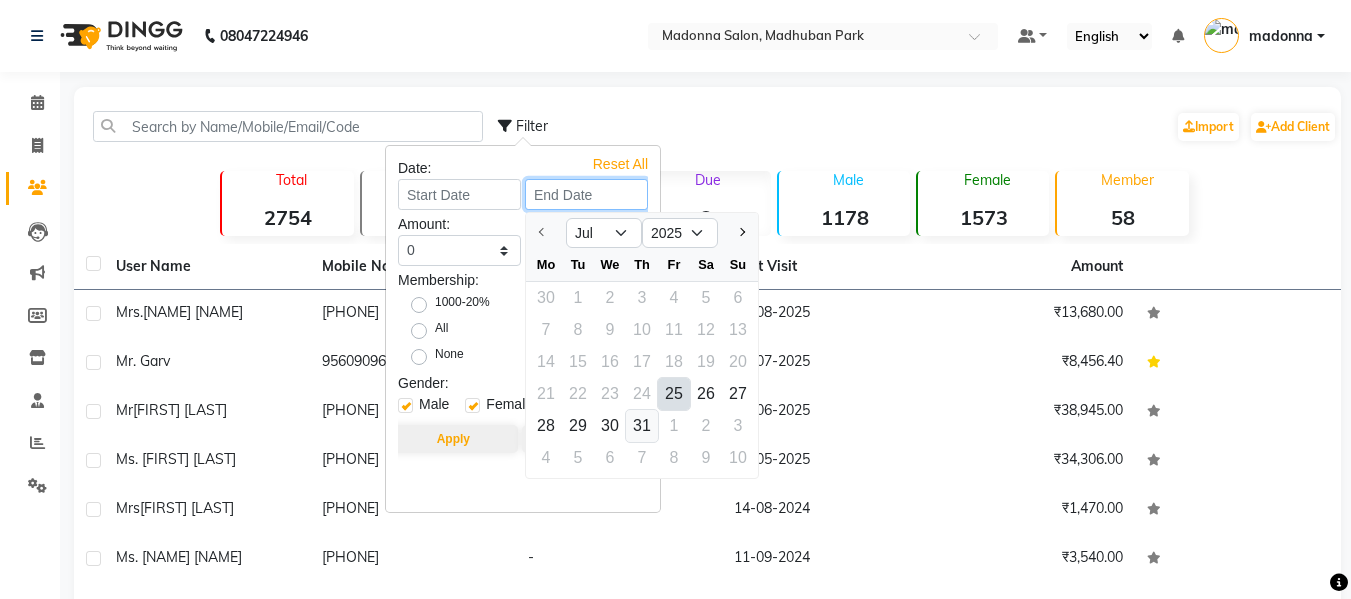 type on "31-07-2025" 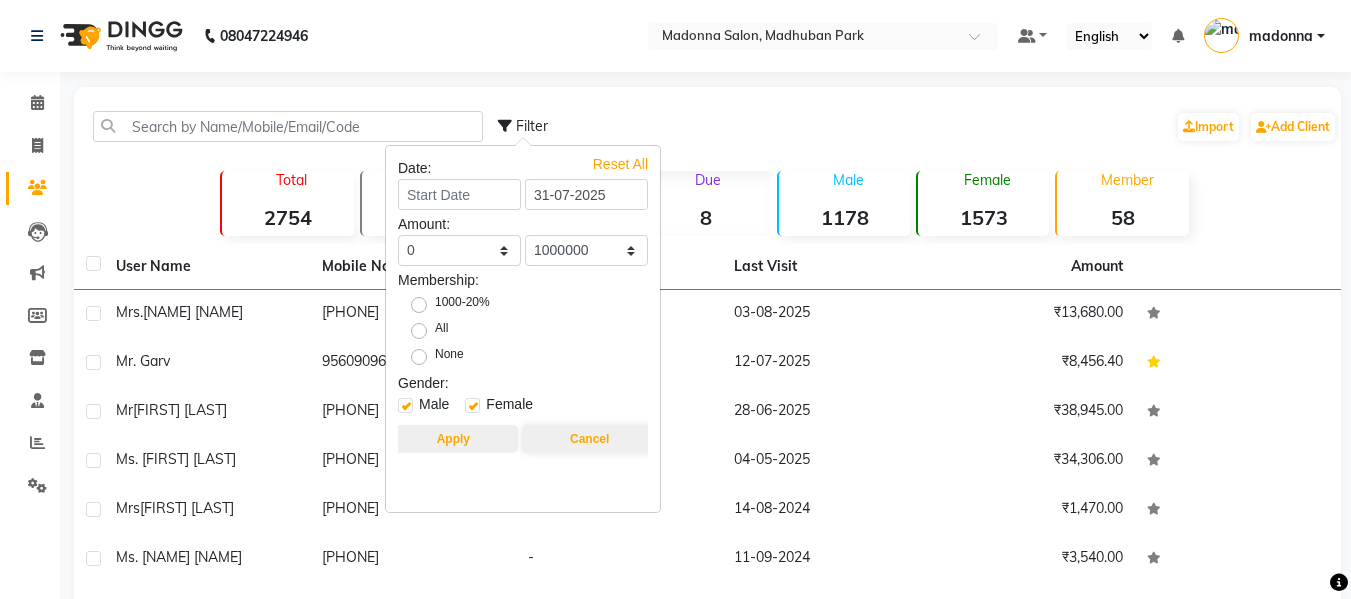 click on "Apply" at bounding box center [453, 439] 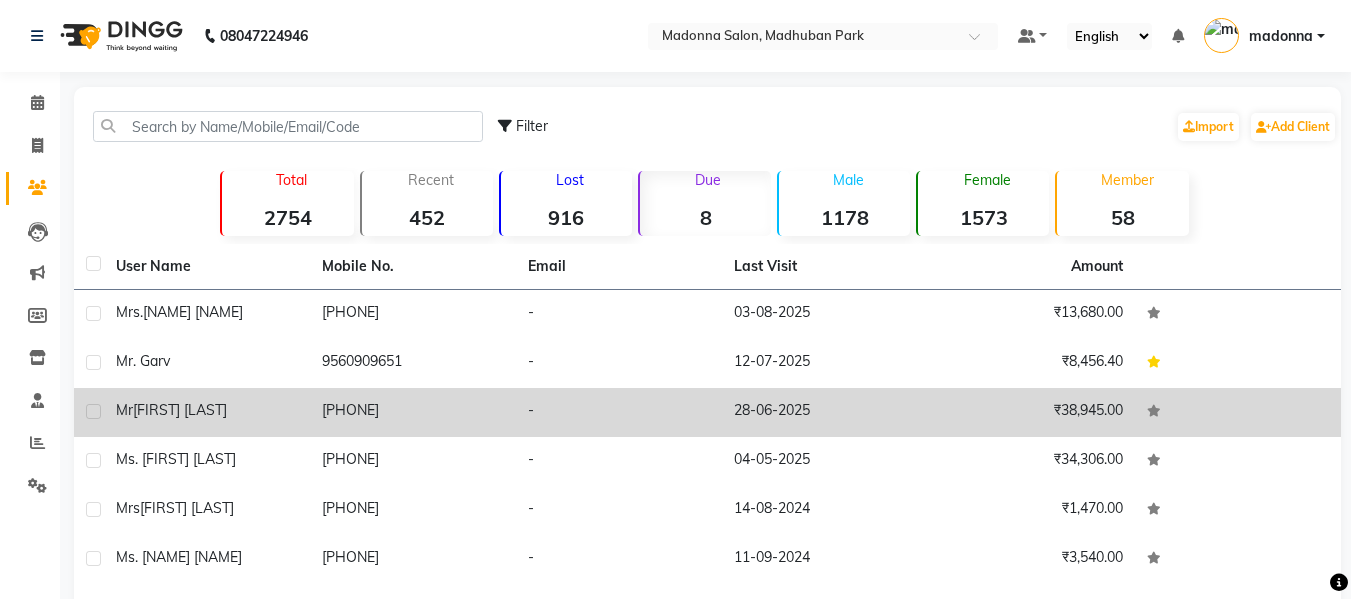 scroll, scrollTop: 169, scrollLeft: 0, axis: vertical 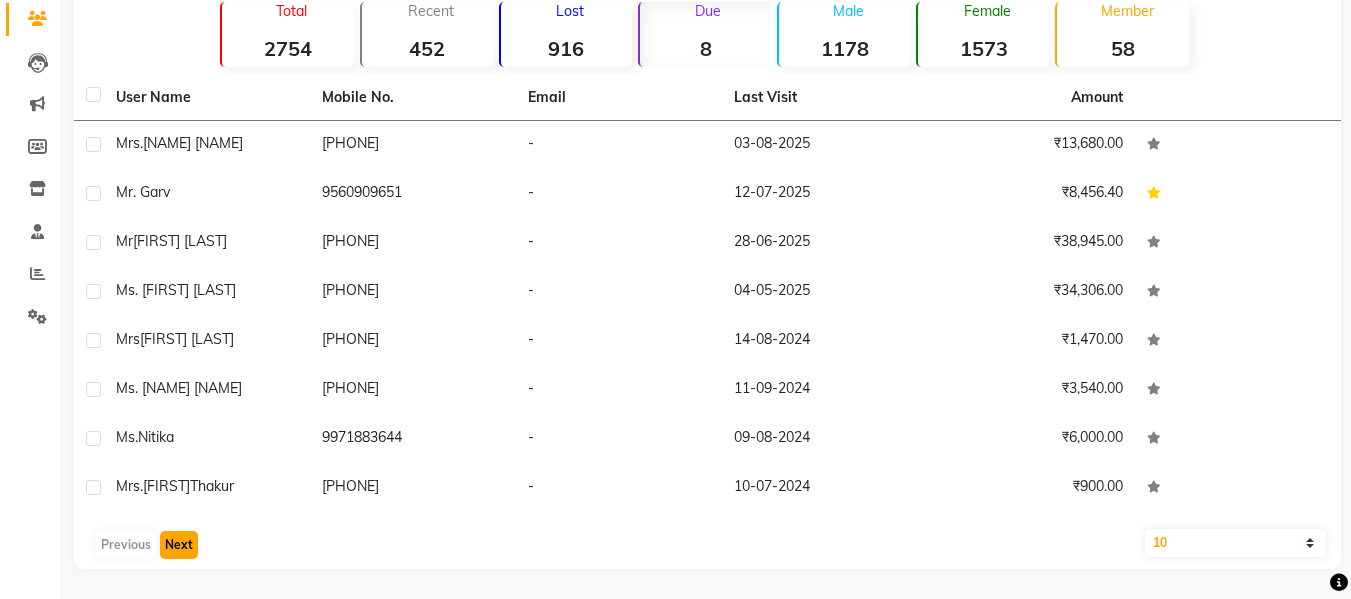 click on "Next" 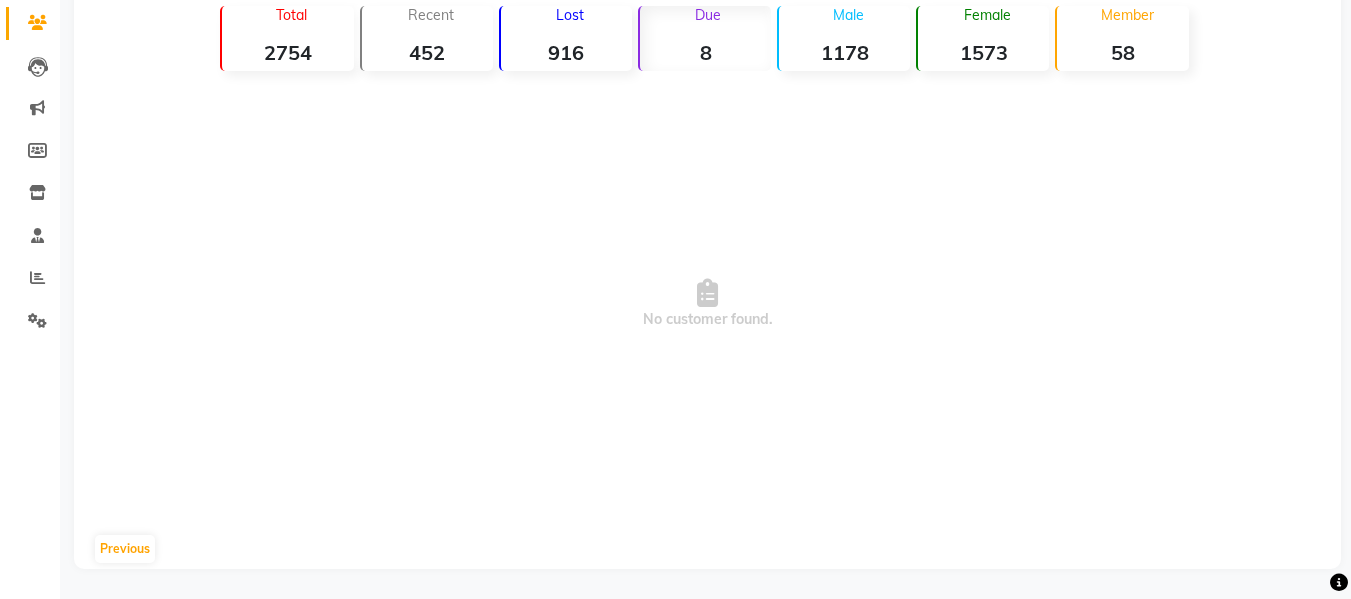 scroll, scrollTop: 165, scrollLeft: 0, axis: vertical 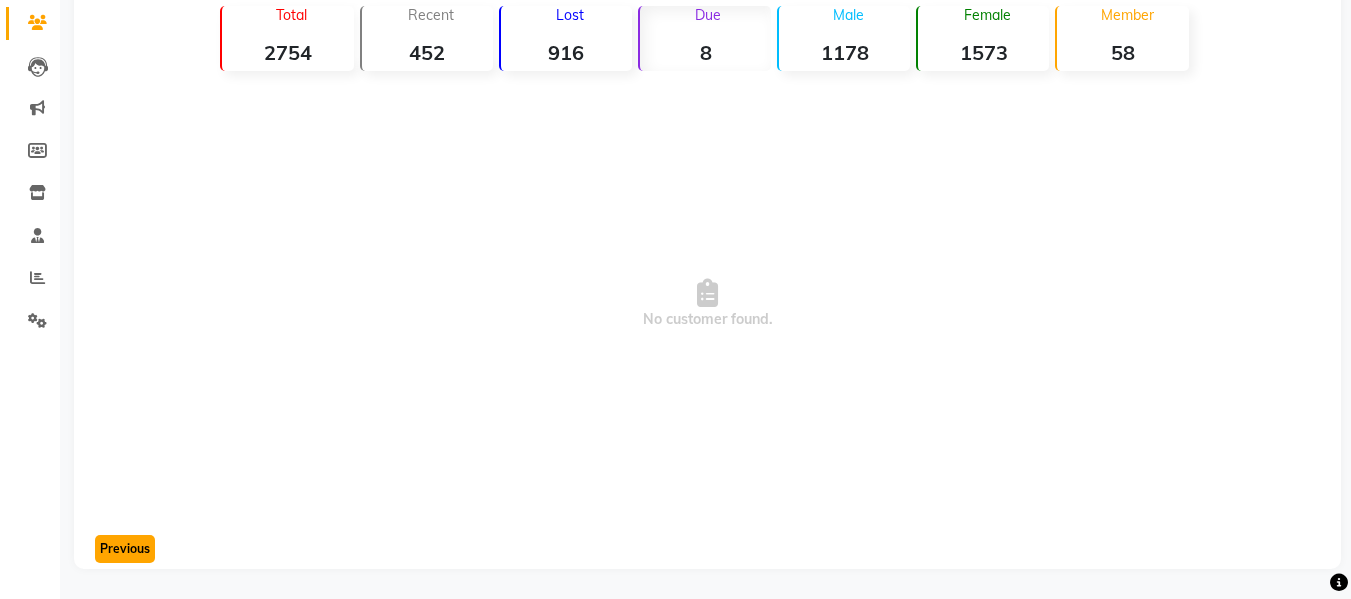 click on "Previous" 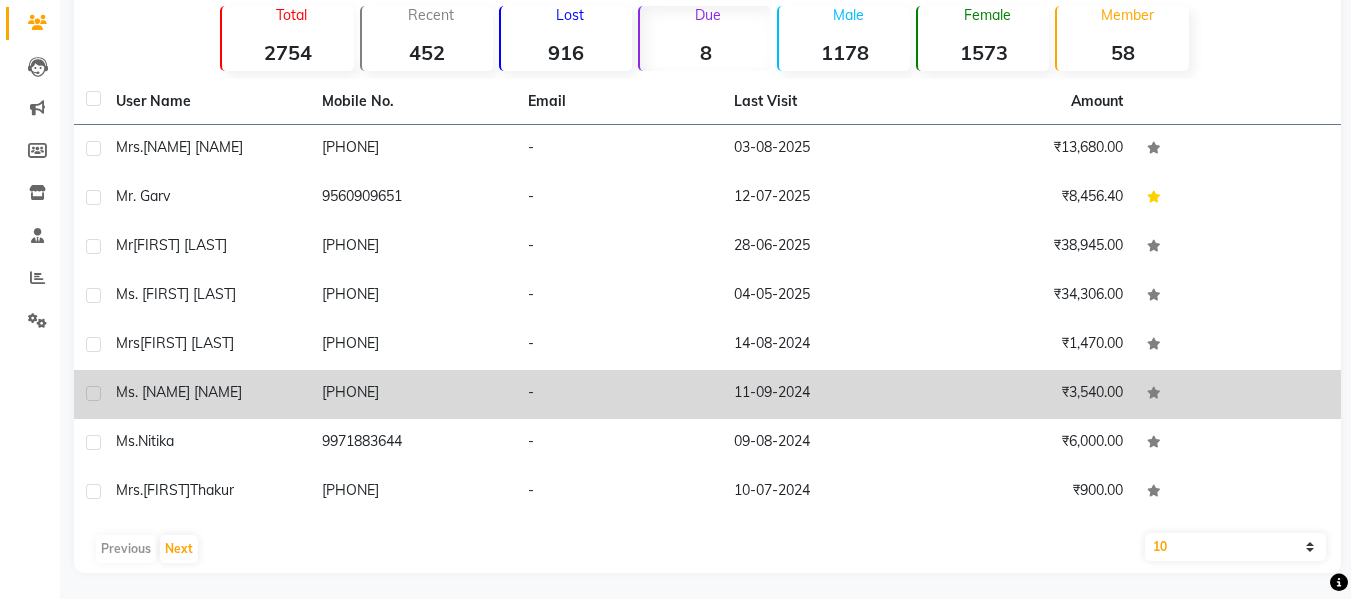 scroll, scrollTop: 0, scrollLeft: 0, axis: both 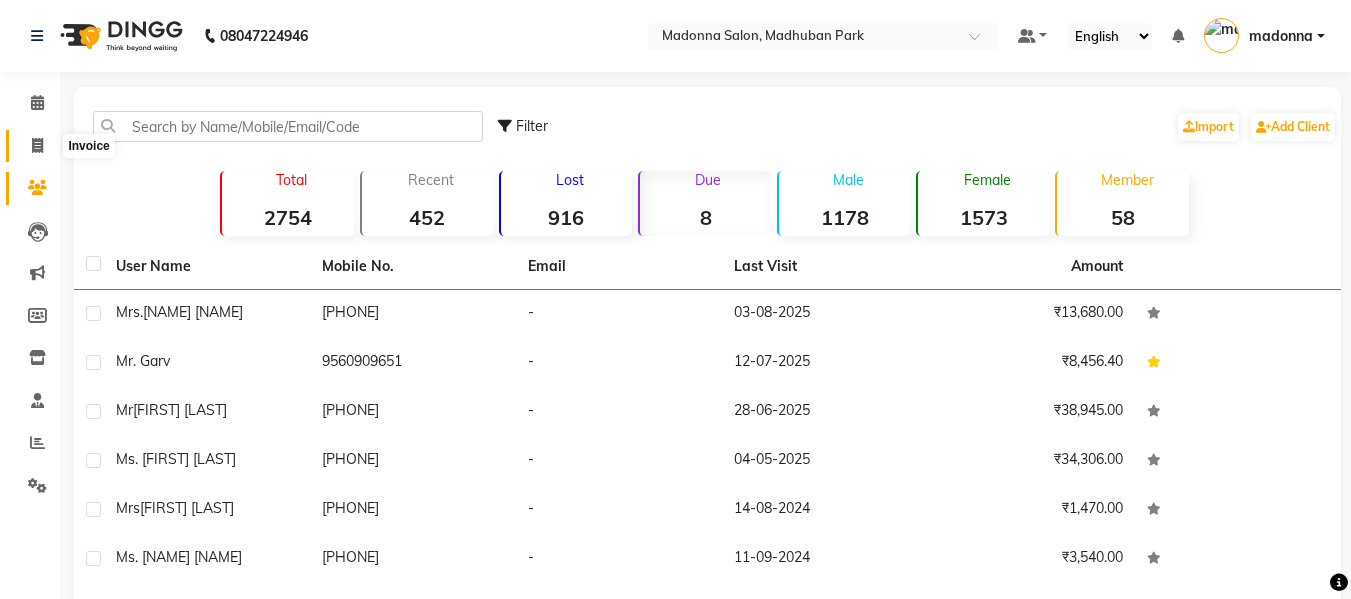 click 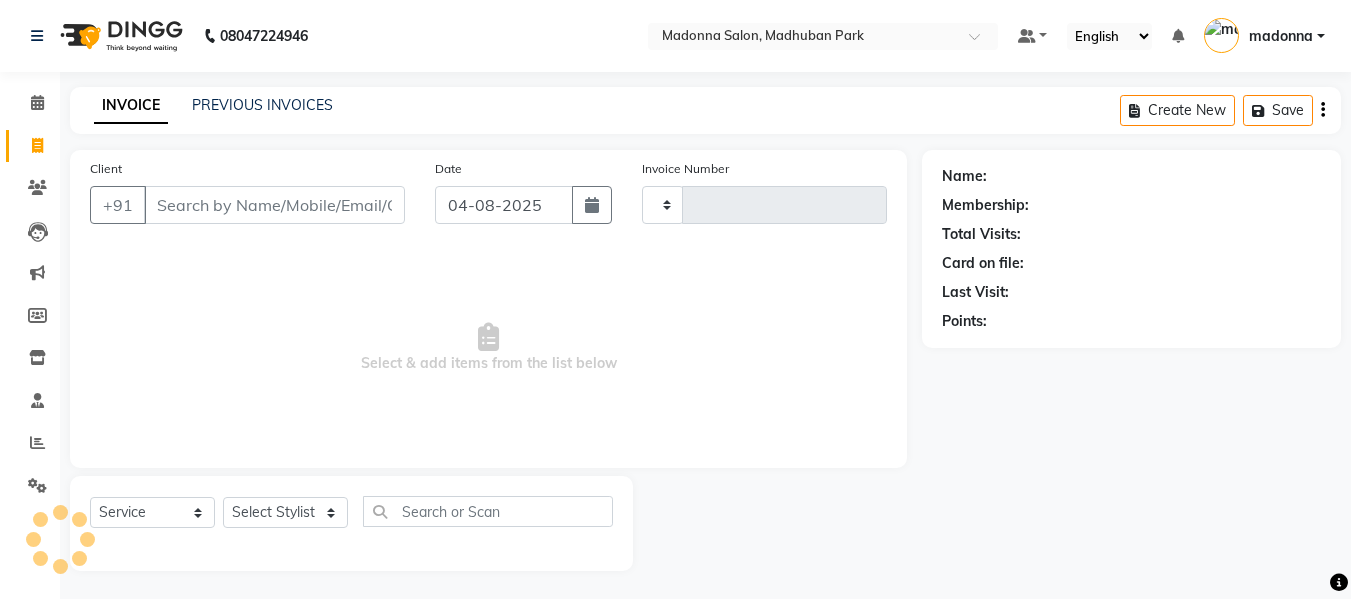 type on "1684" 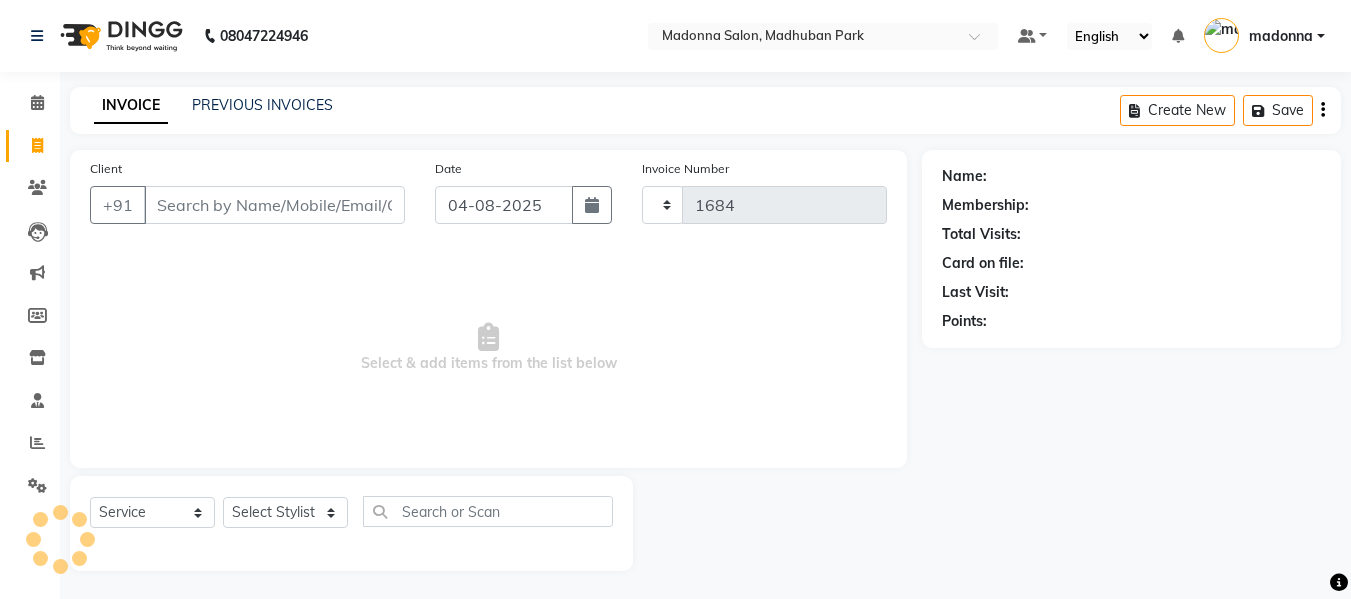 scroll, scrollTop: 2, scrollLeft: 0, axis: vertical 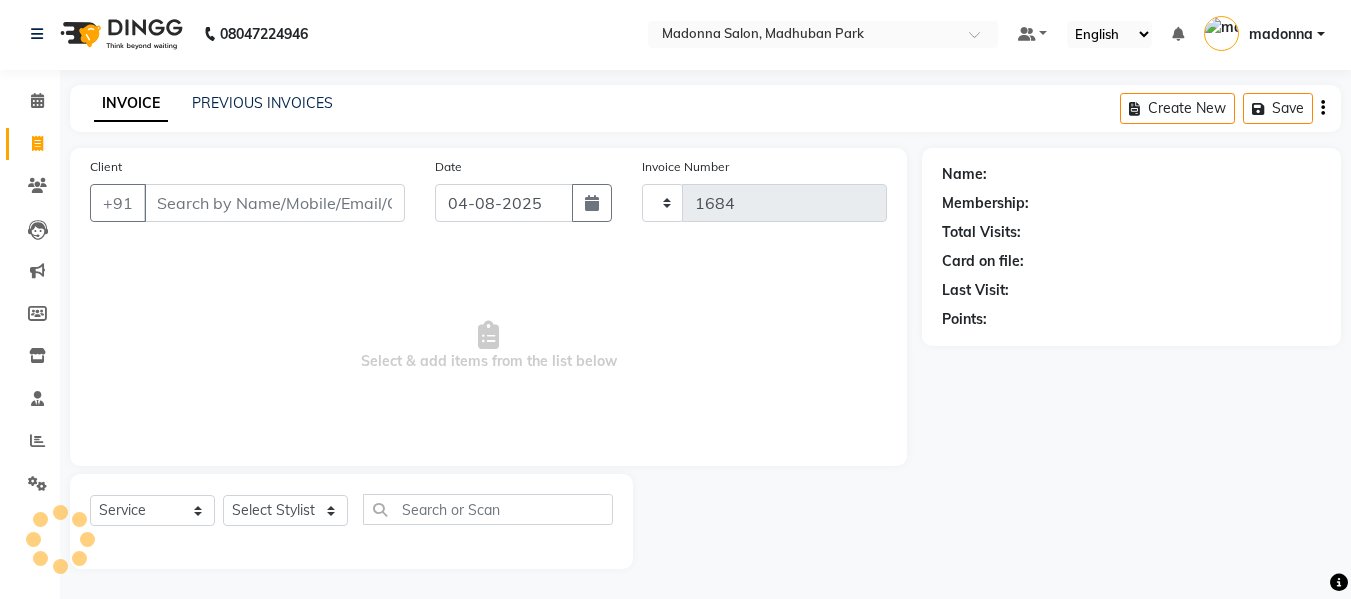 select on "6469" 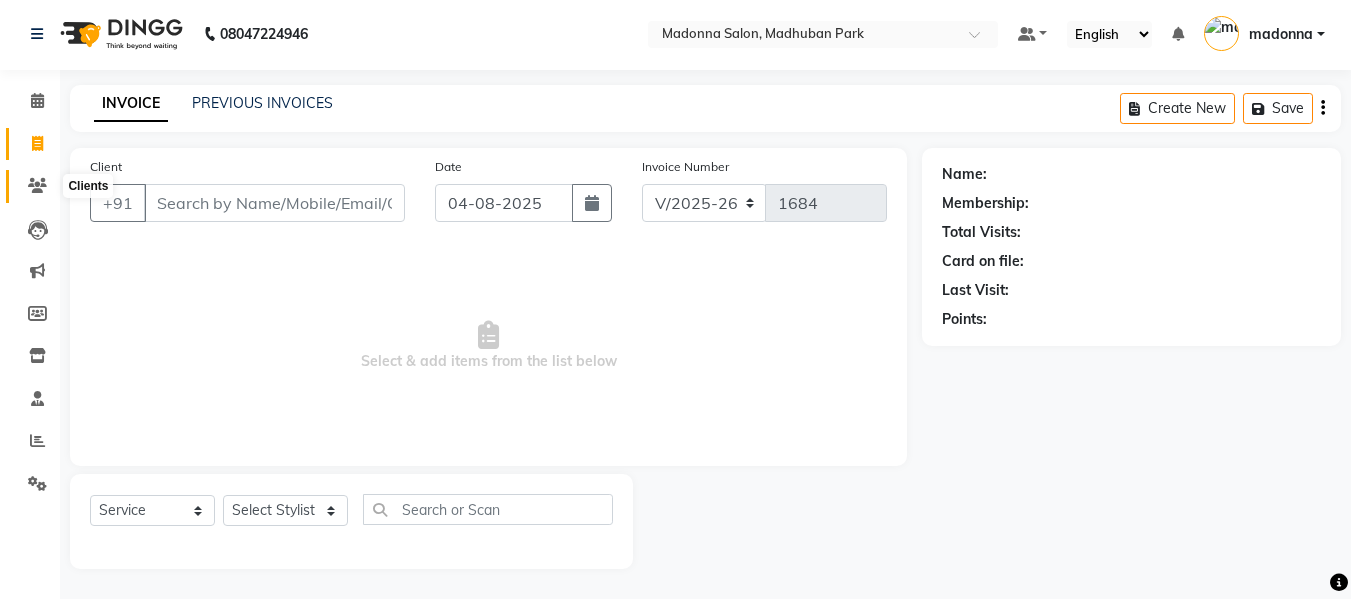 click 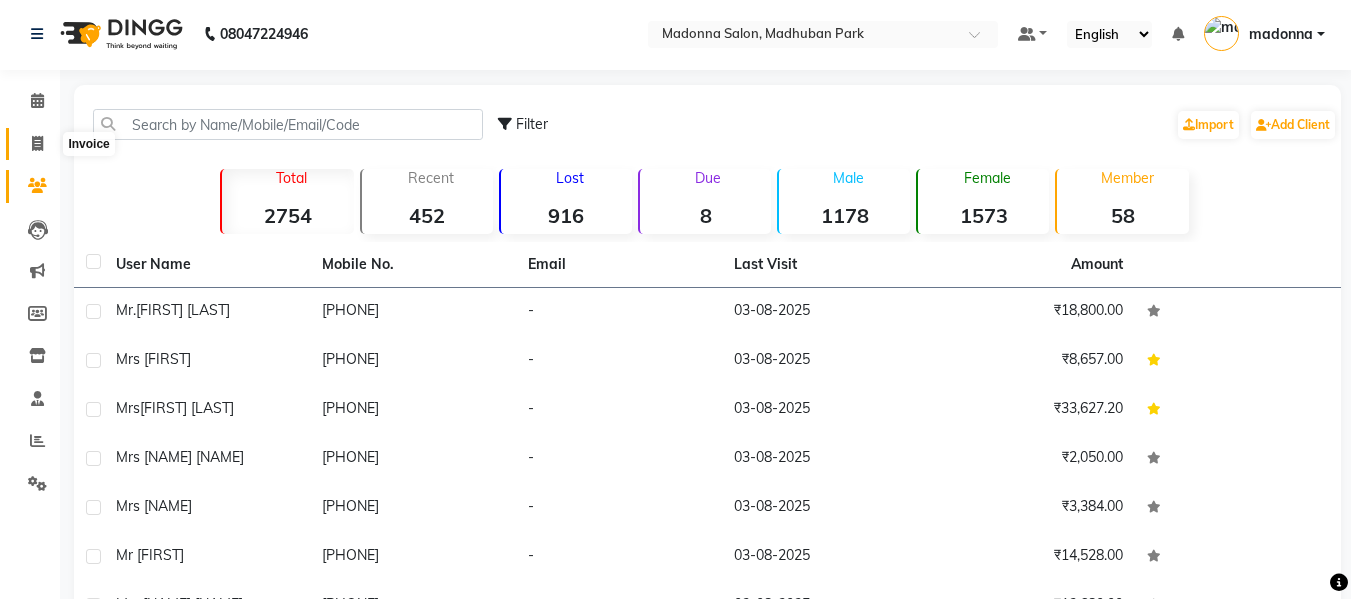 click 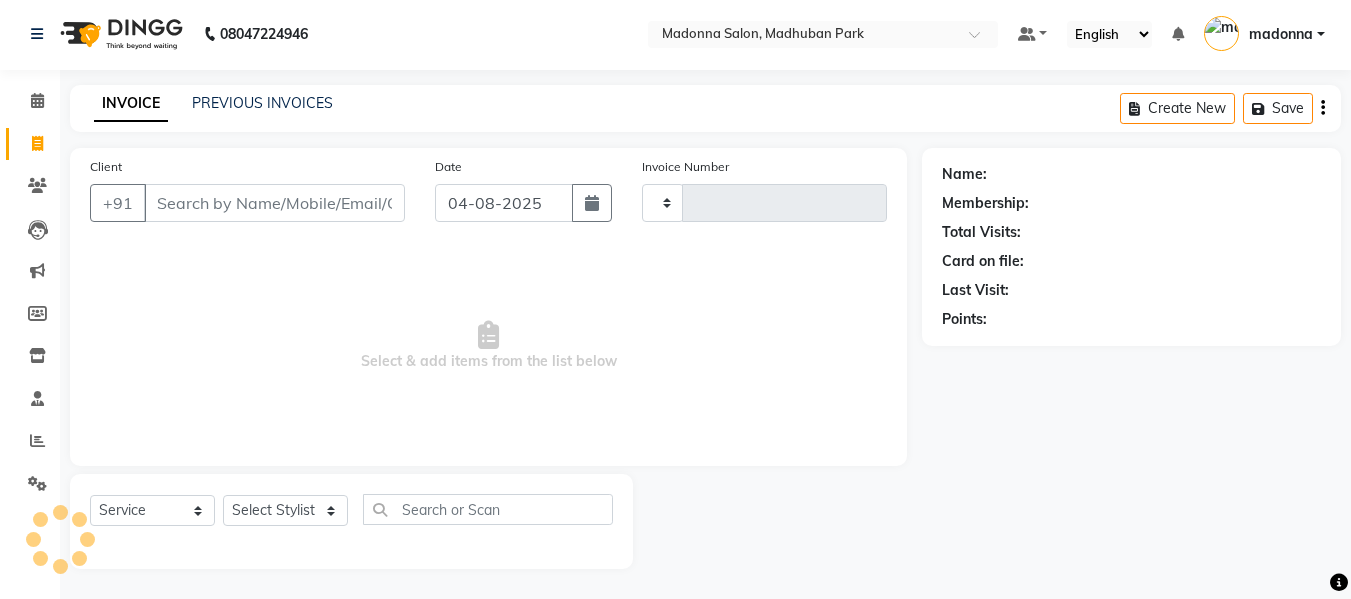type on "1684" 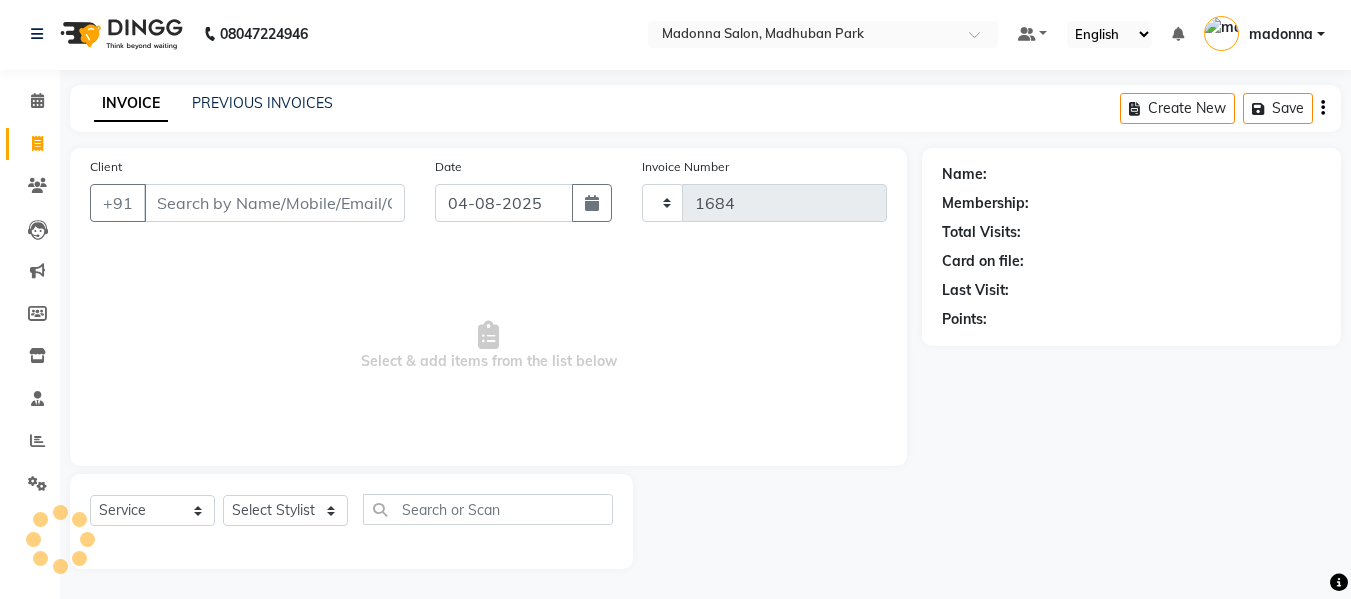 select on "6469" 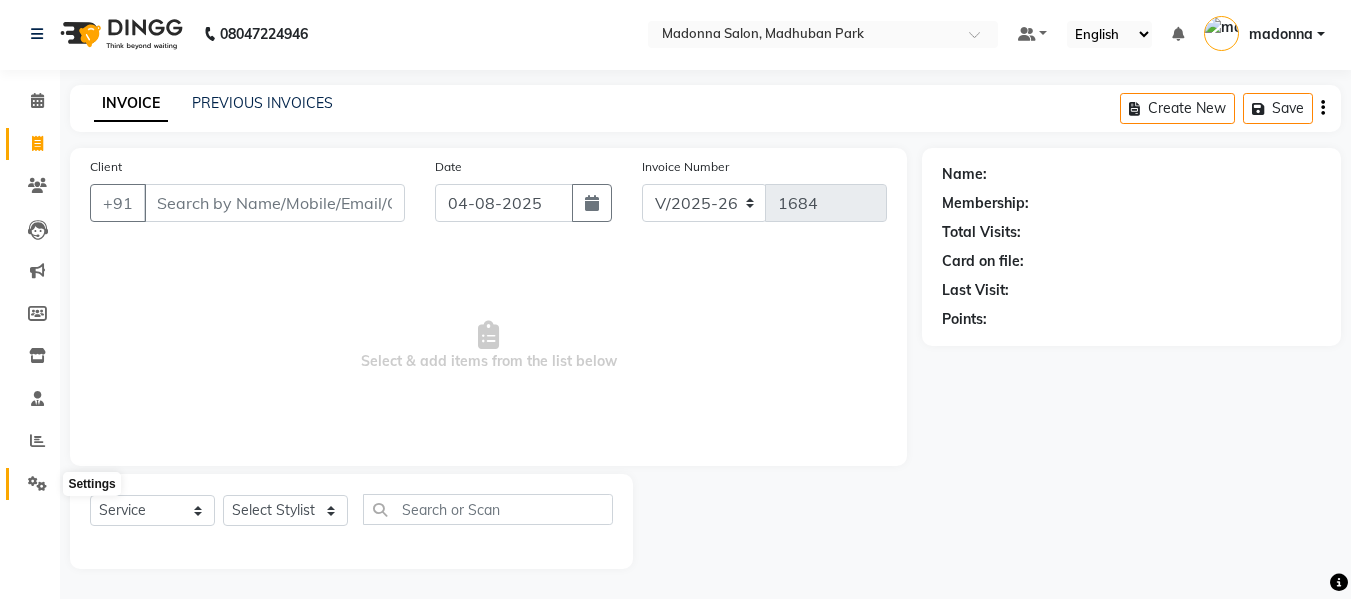 click 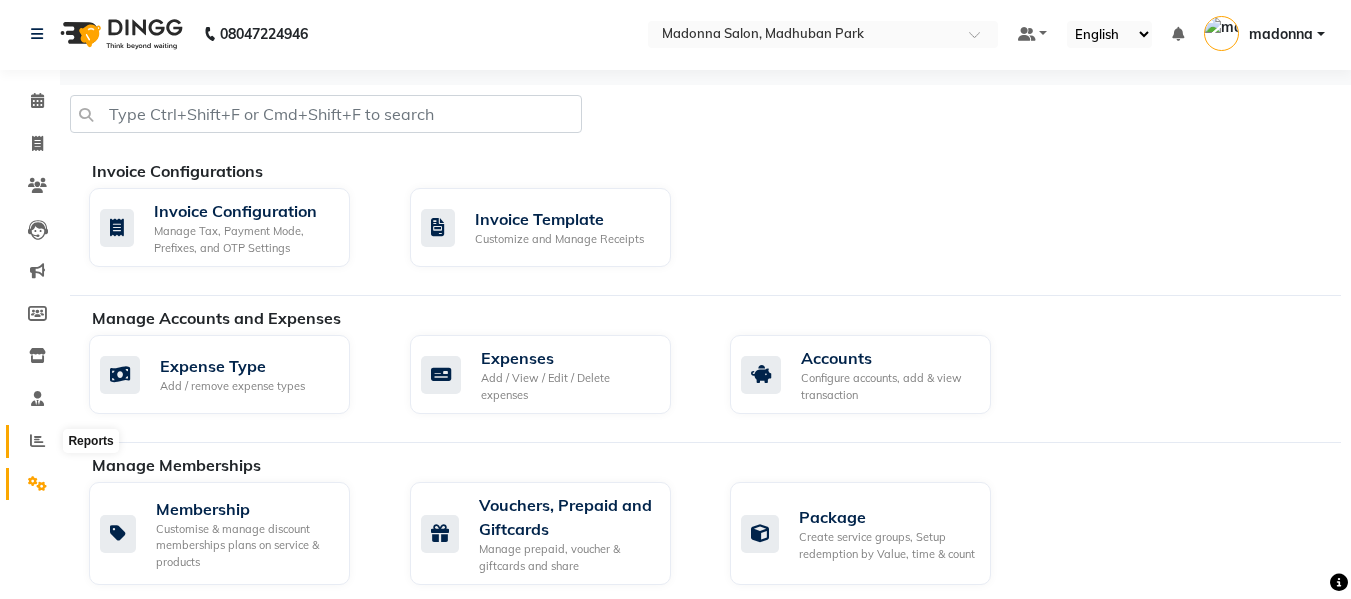 click 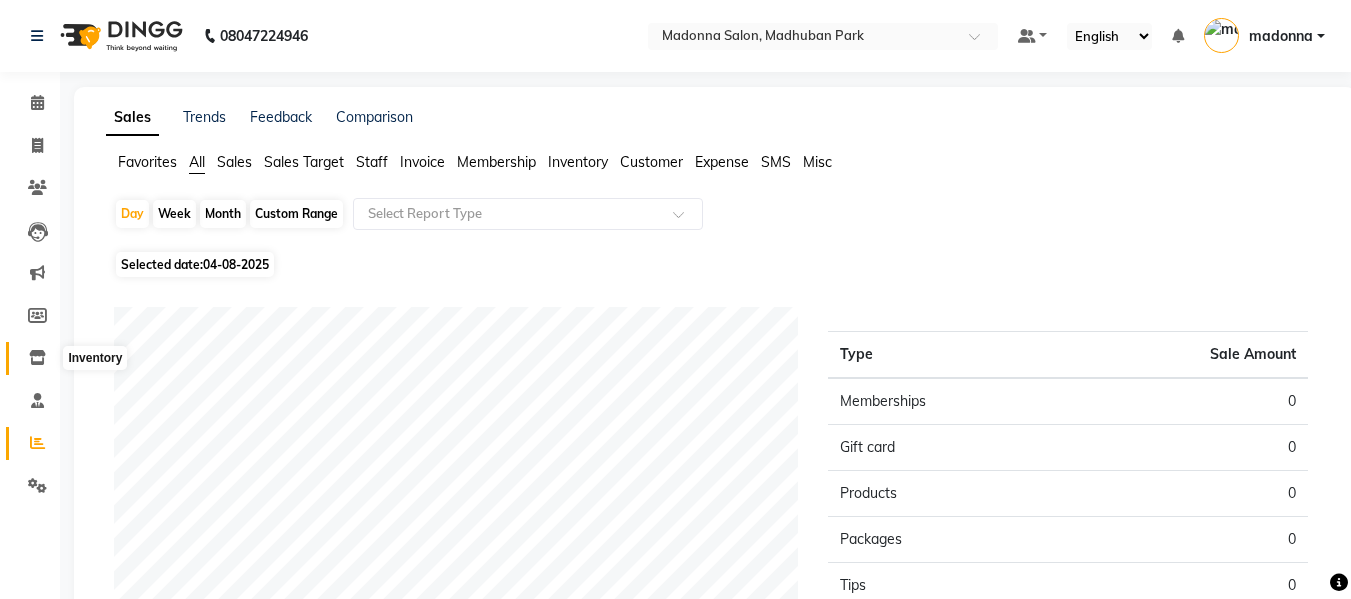 click 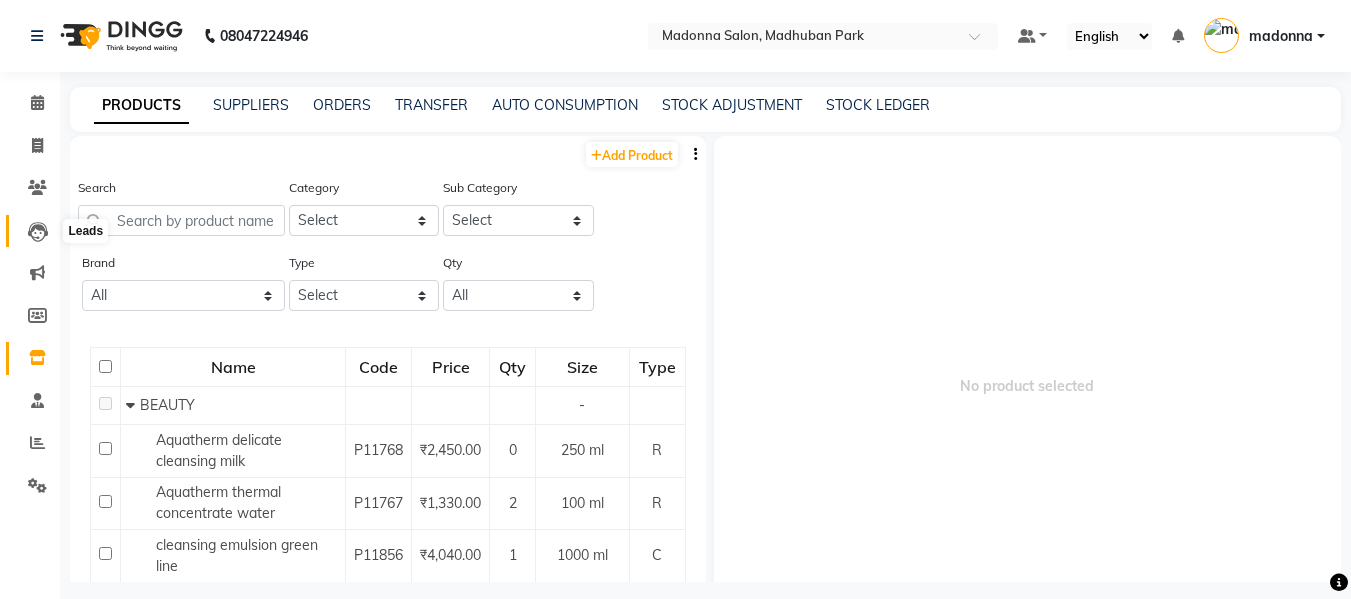click 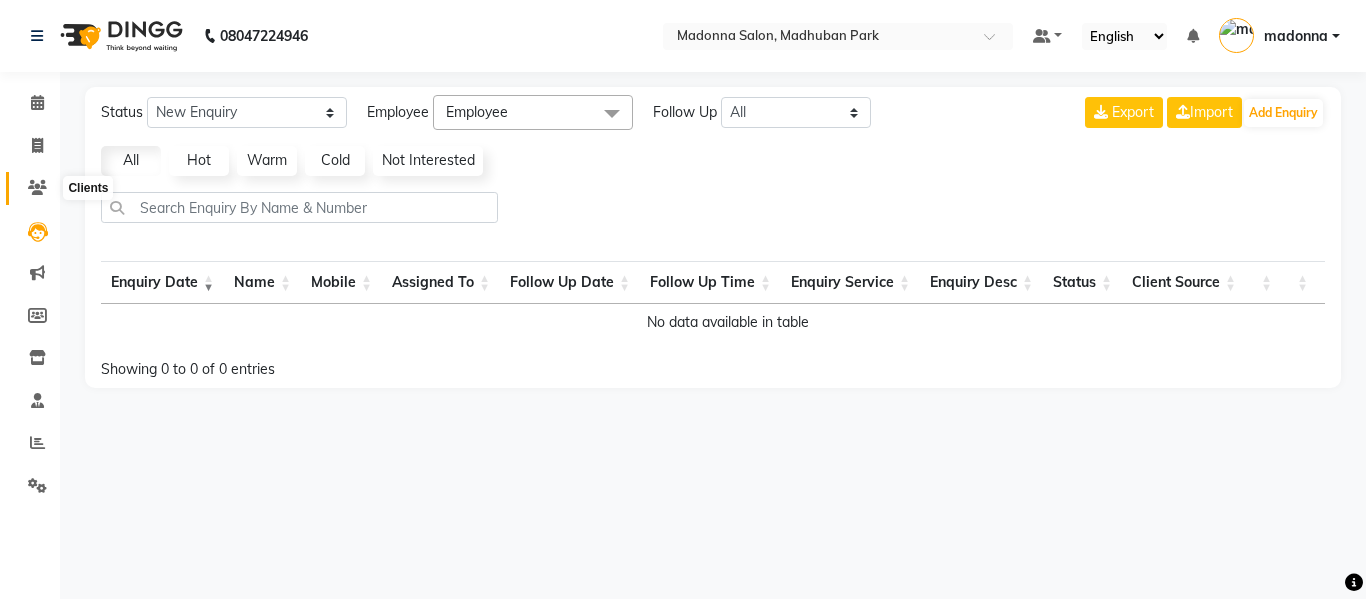 click 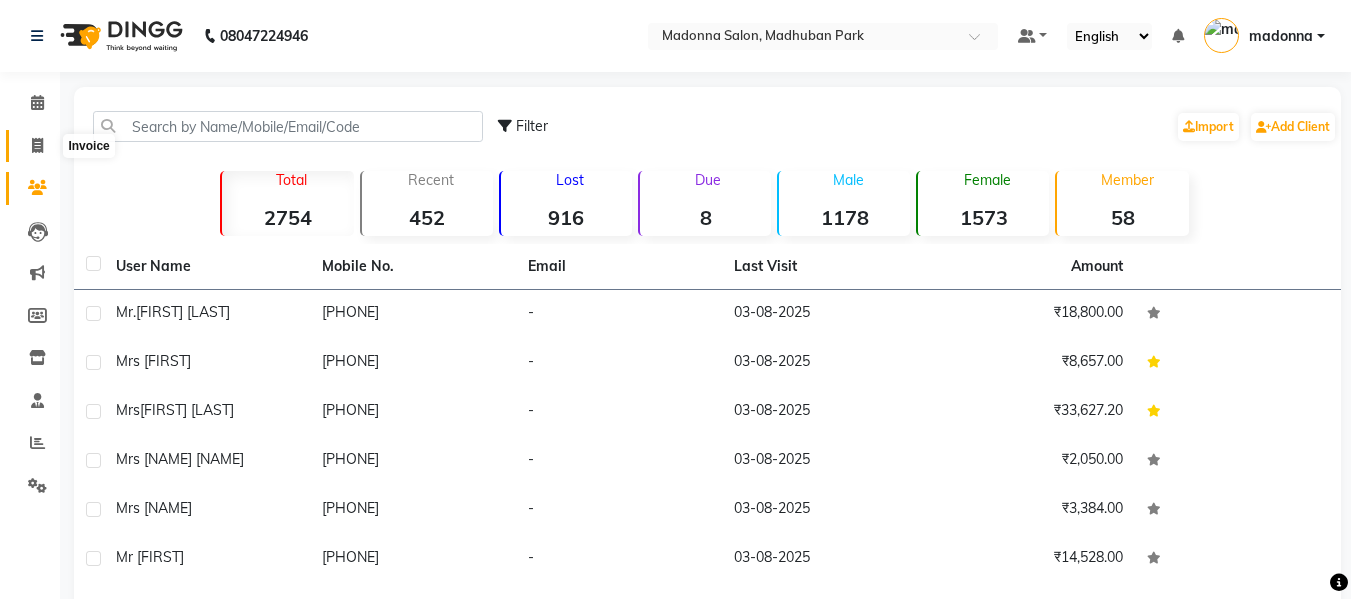 click 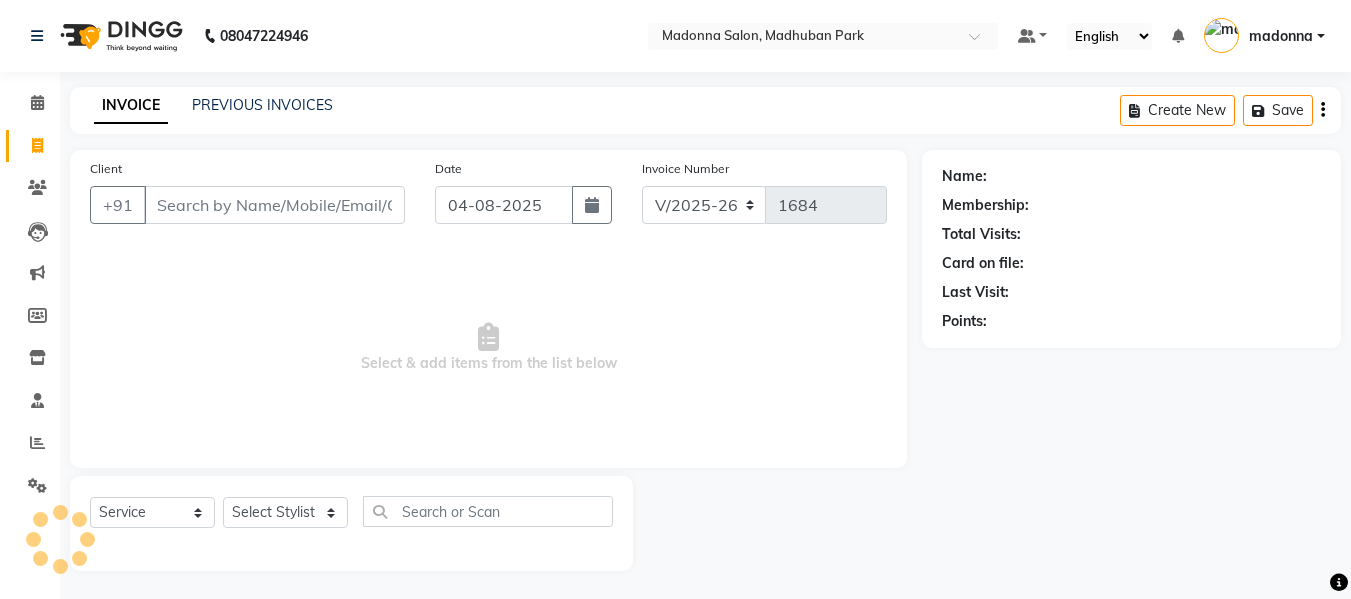 scroll, scrollTop: 2, scrollLeft: 0, axis: vertical 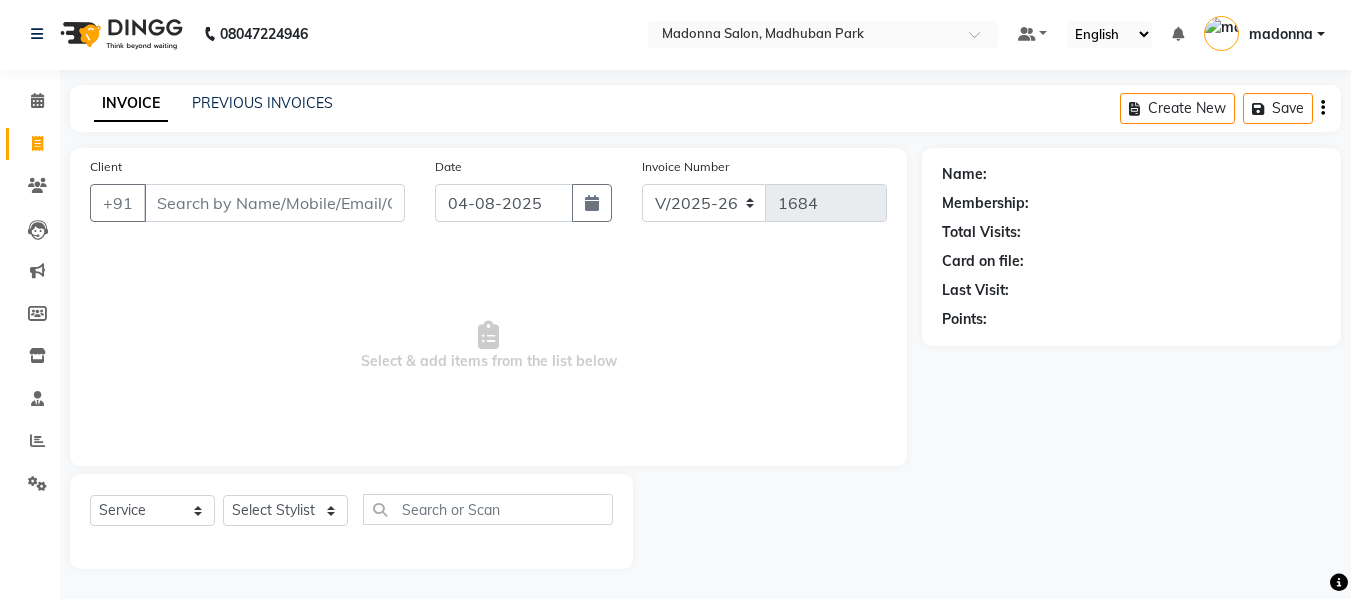 click on "INVOICE PREVIOUS INVOICES Create New   Save" 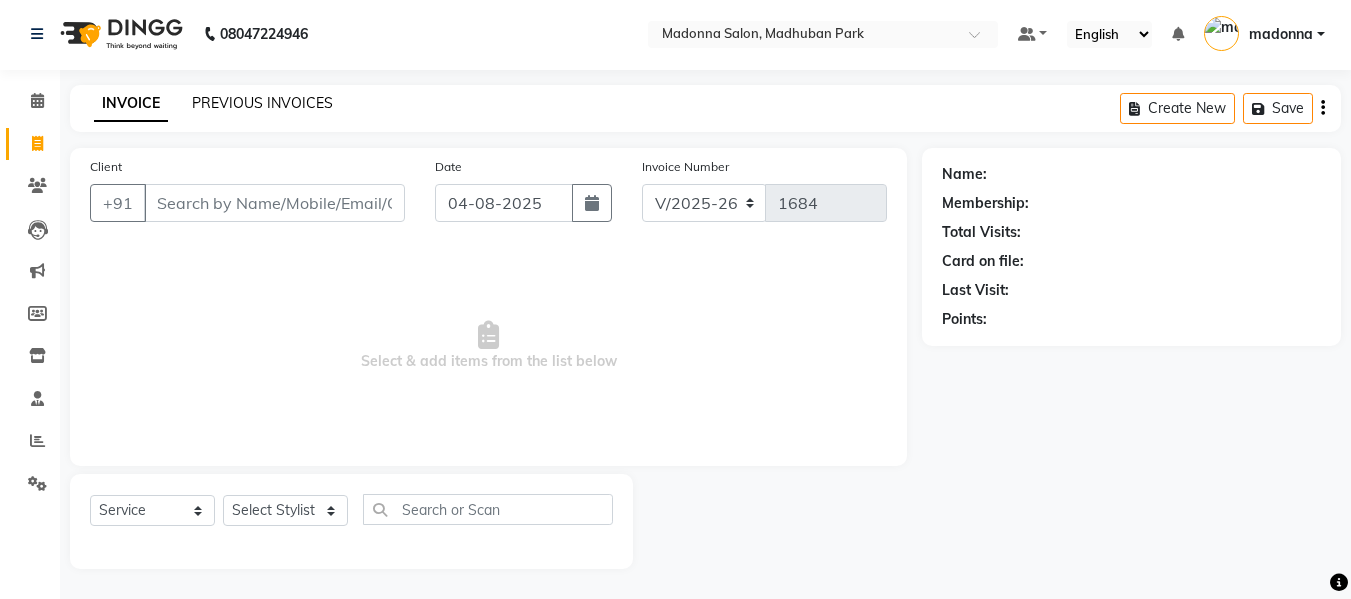 click on "PREVIOUS INVOICES" 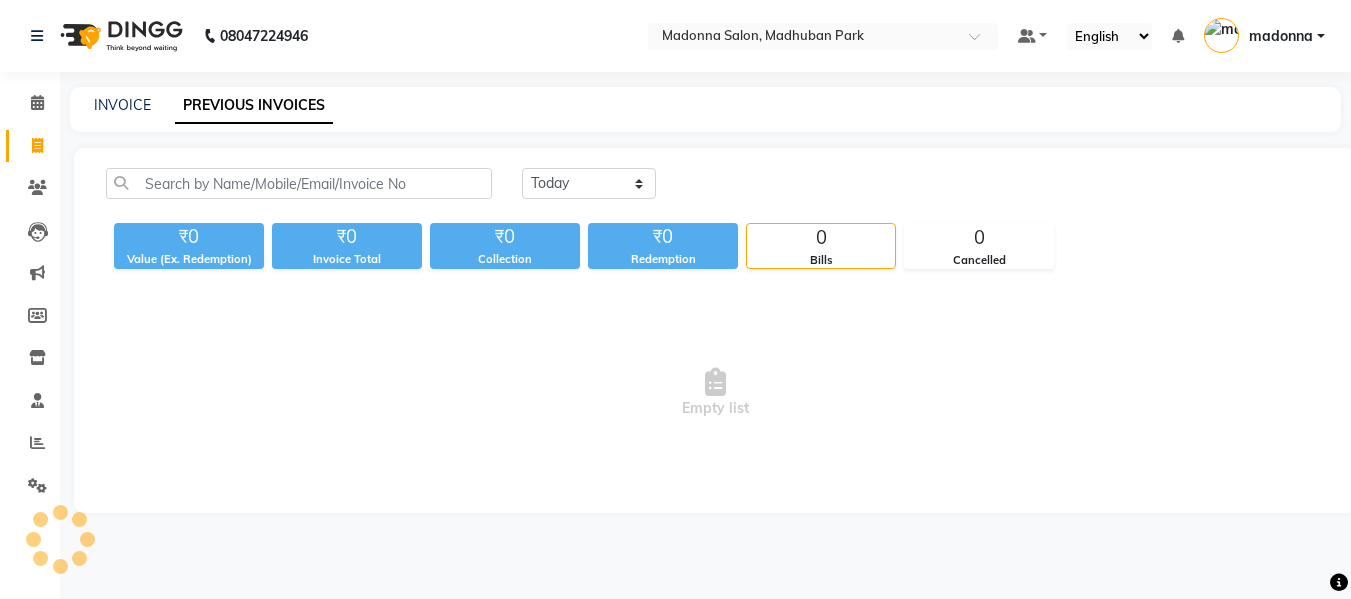 scroll, scrollTop: 0, scrollLeft: 0, axis: both 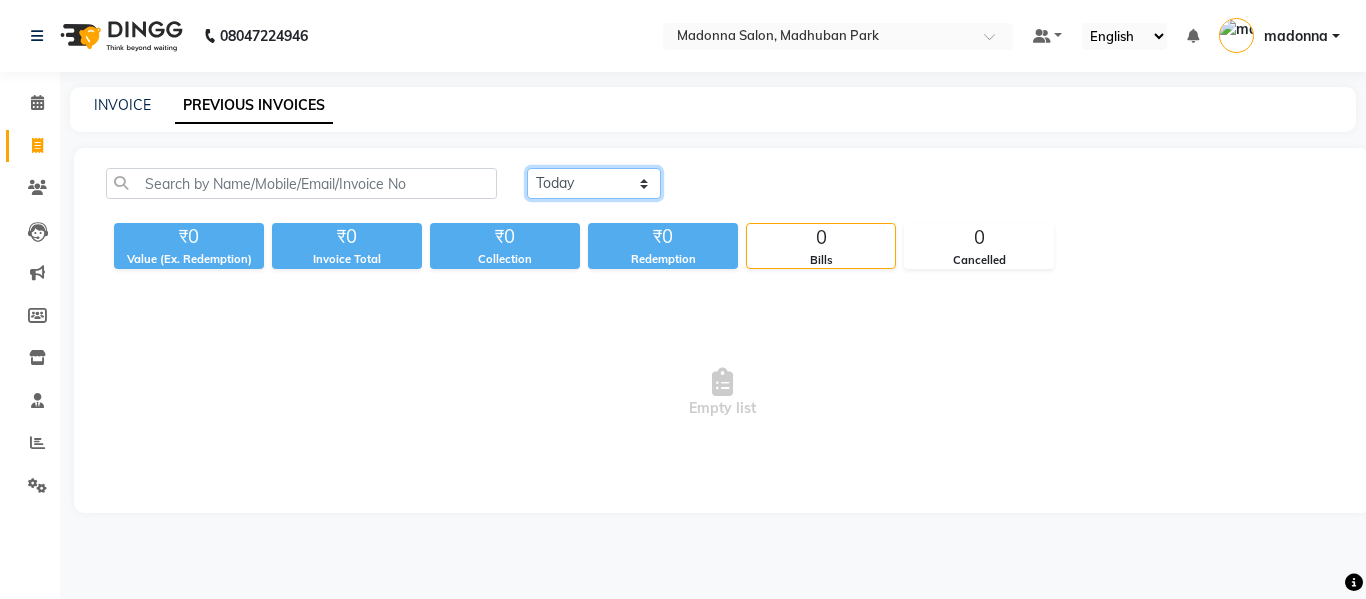 click on "Today Yesterday Custom Range" 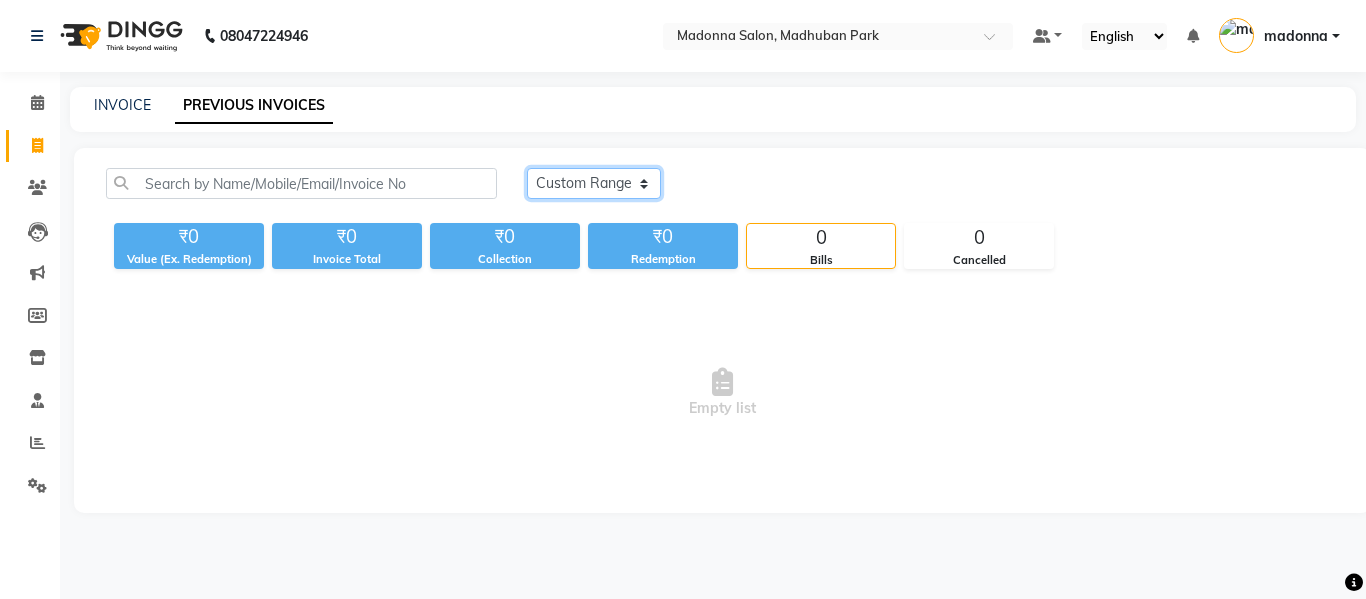 click on "Today Yesterday Custom Range" 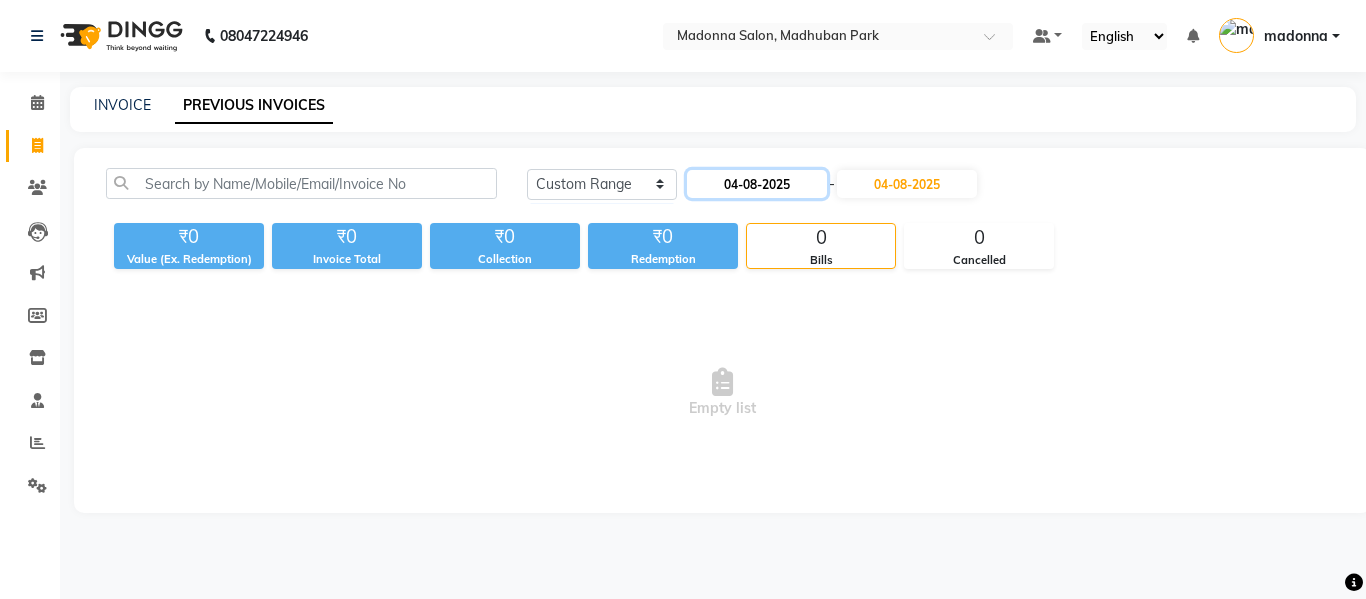 click on "04-08-2025" 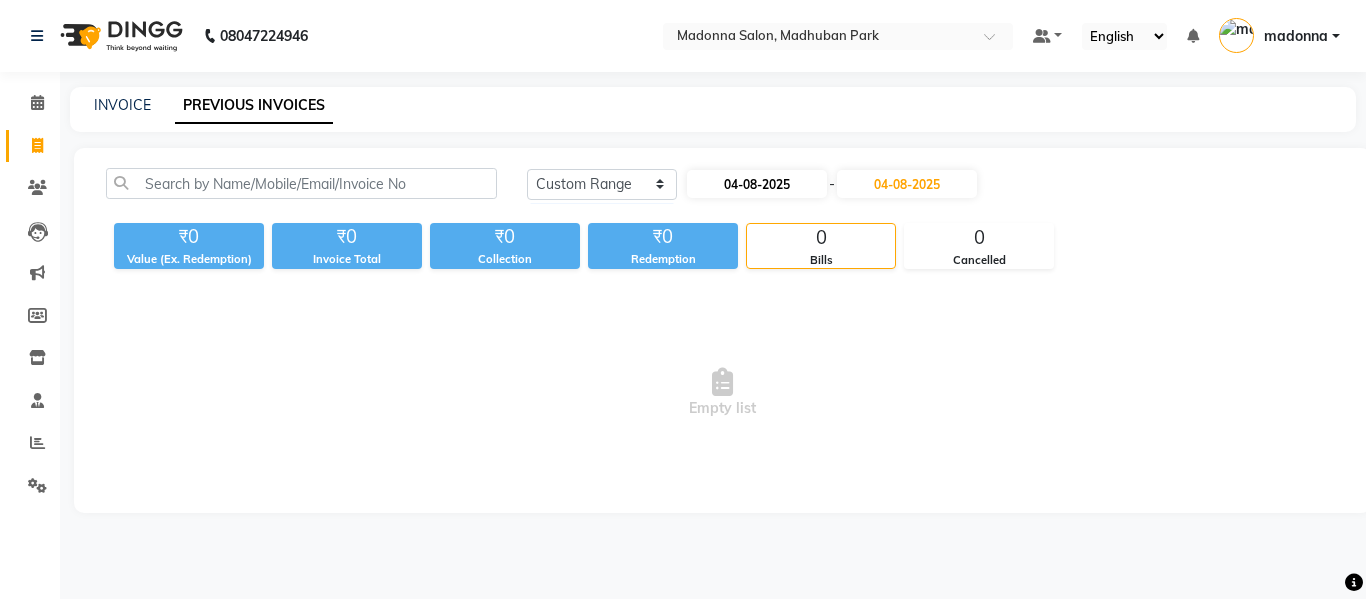 select on "8" 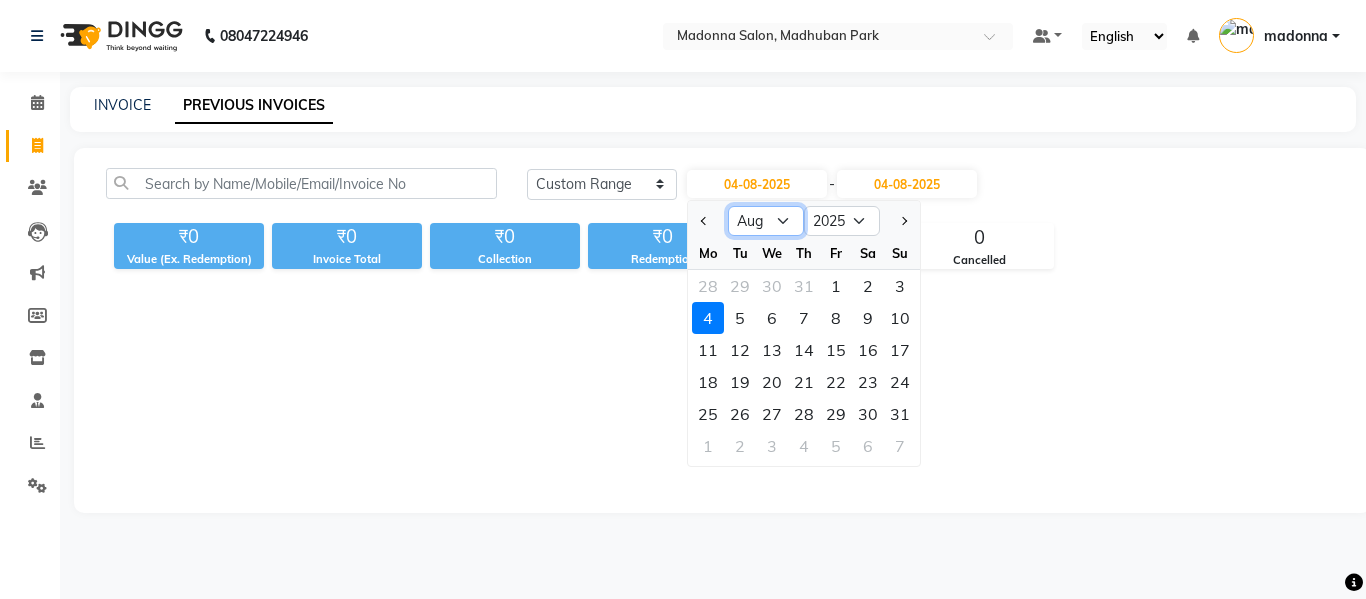 click on "Jan Feb Mar Apr May Jun Jul Aug Sep Oct Nov Dec" 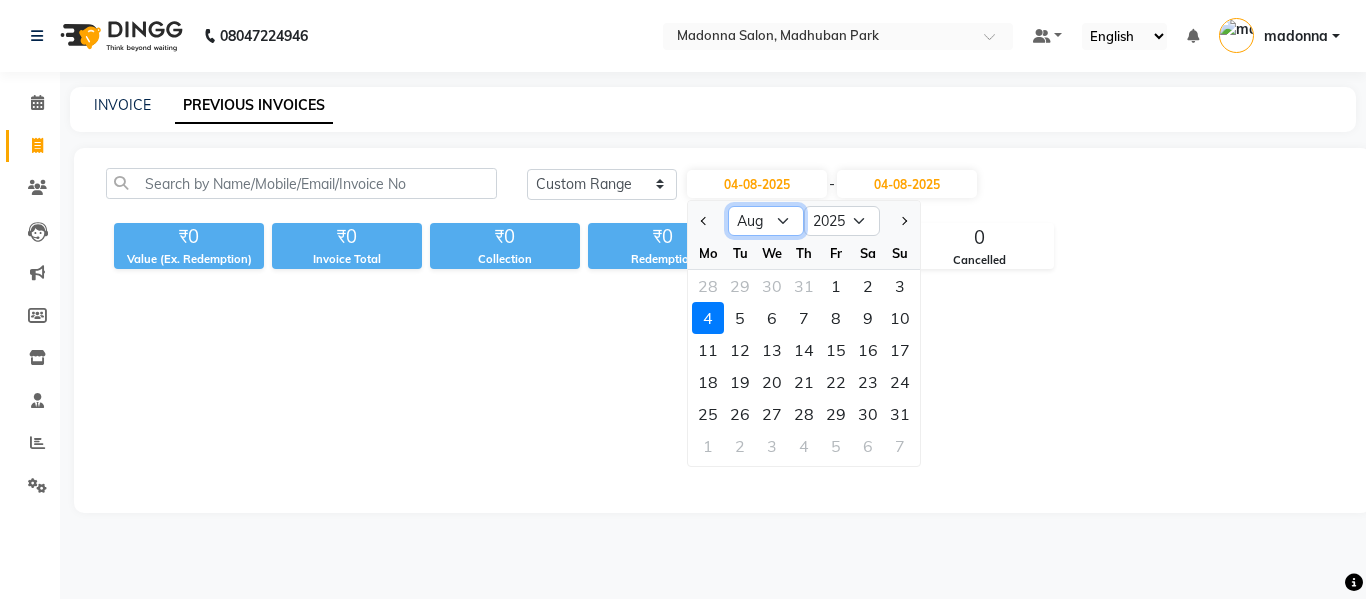 select on "2" 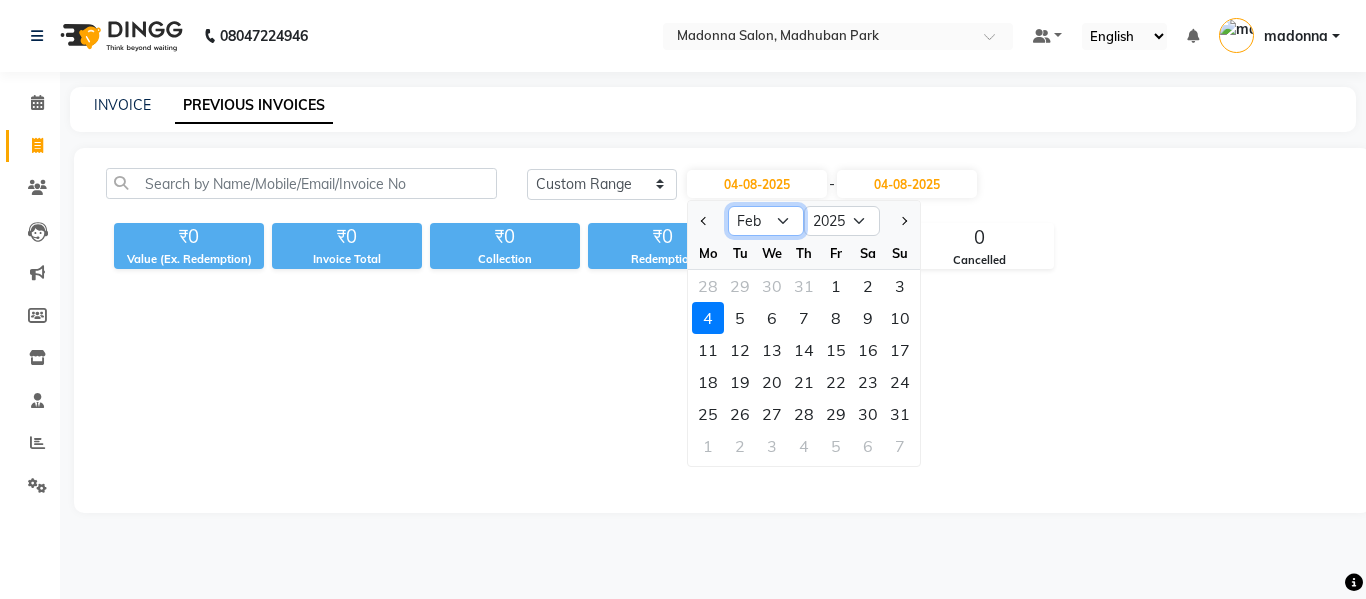 click on "Jan Feb Mar Apr May Jun Jul Aug Sep Oct Nov Dec" 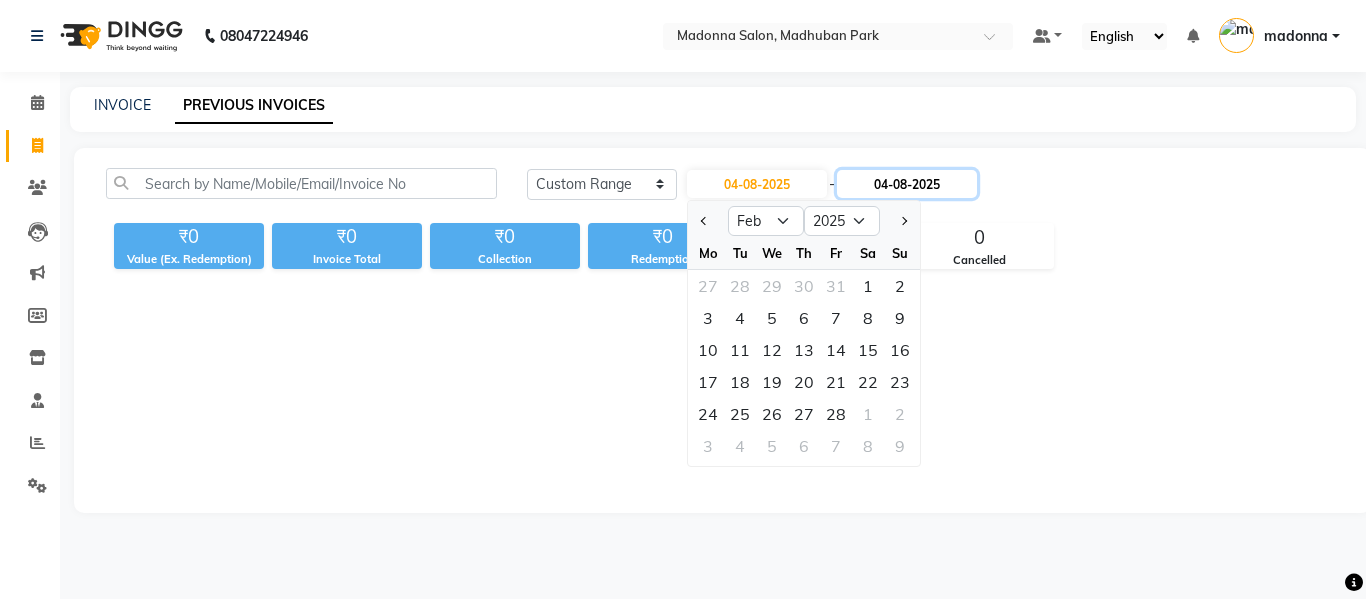 click on "04-08-2025" 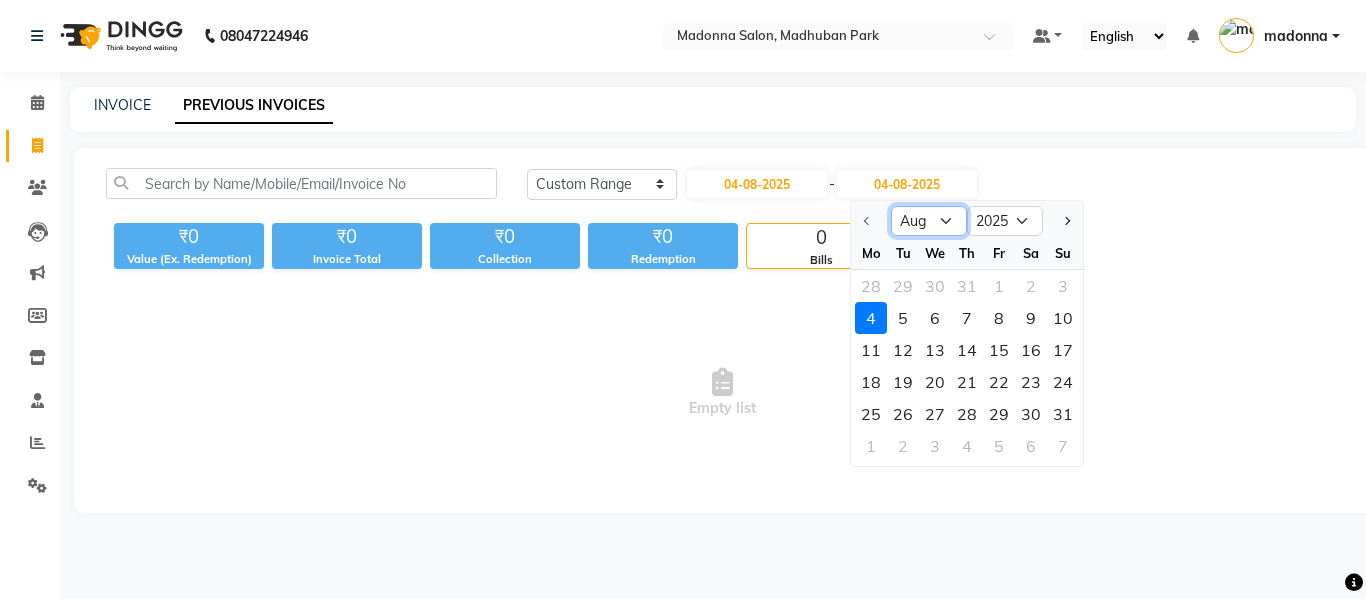click on "Aug Sep Oct Nov Dec" 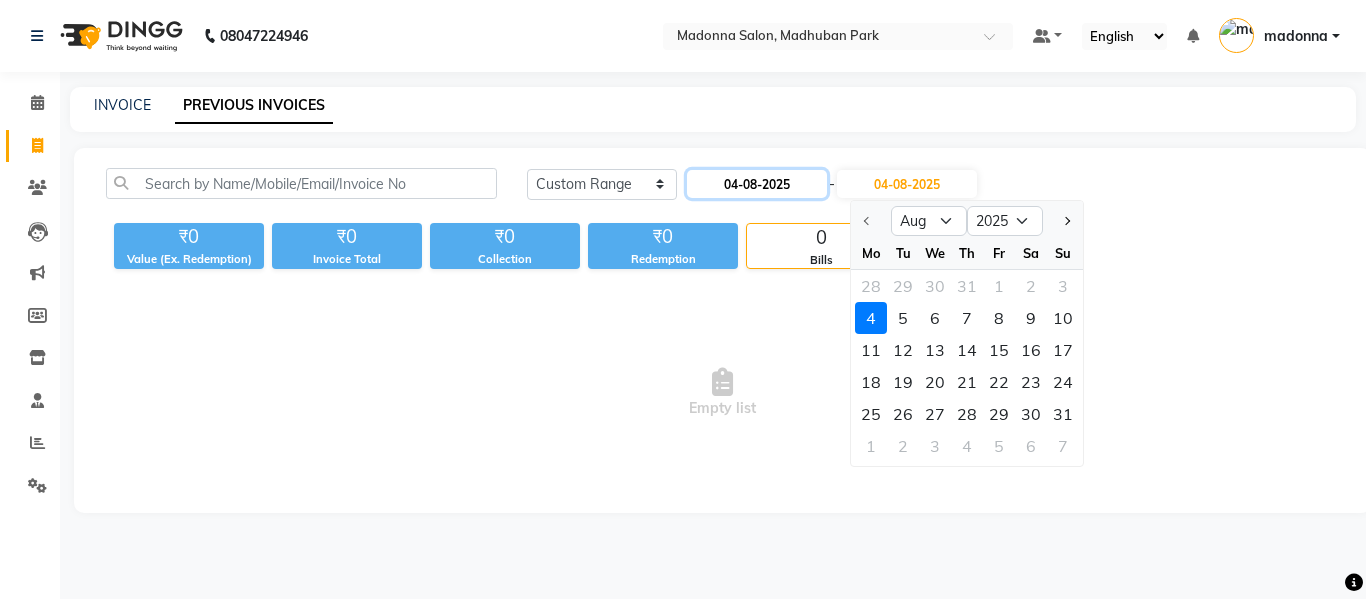 click on "04-08-2025" 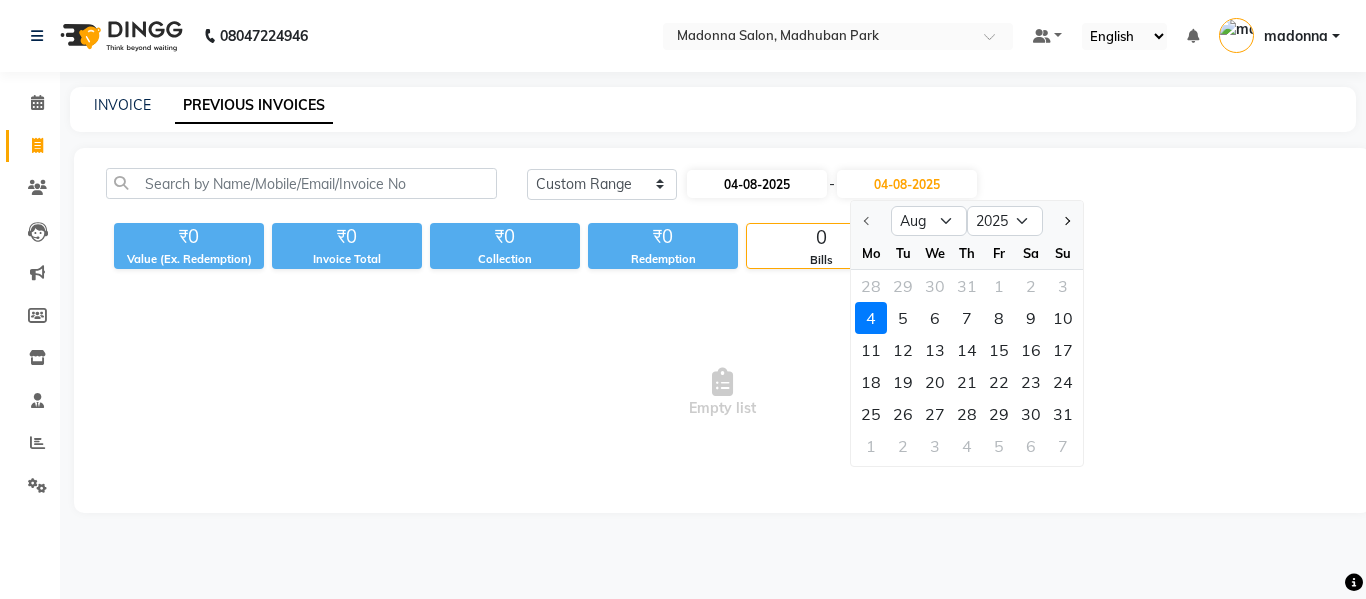 select on "8" 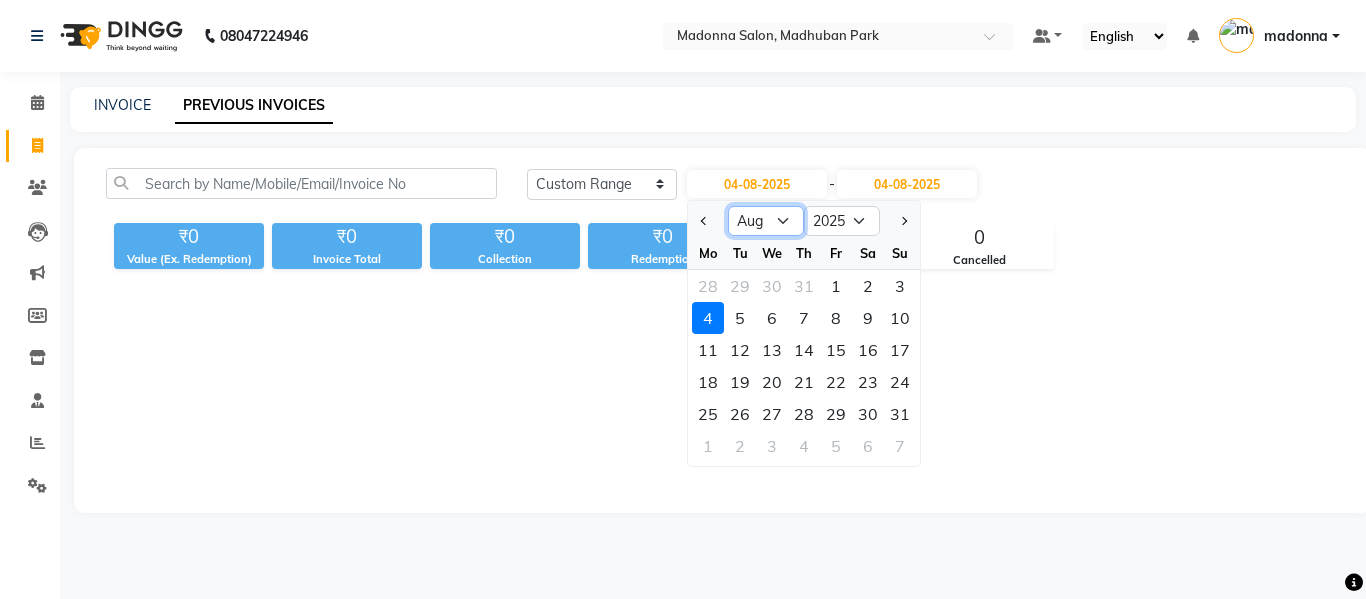 click on "Jan Feb Mar Apr May Jun Jul Aug Sep Oct Nov Dec" 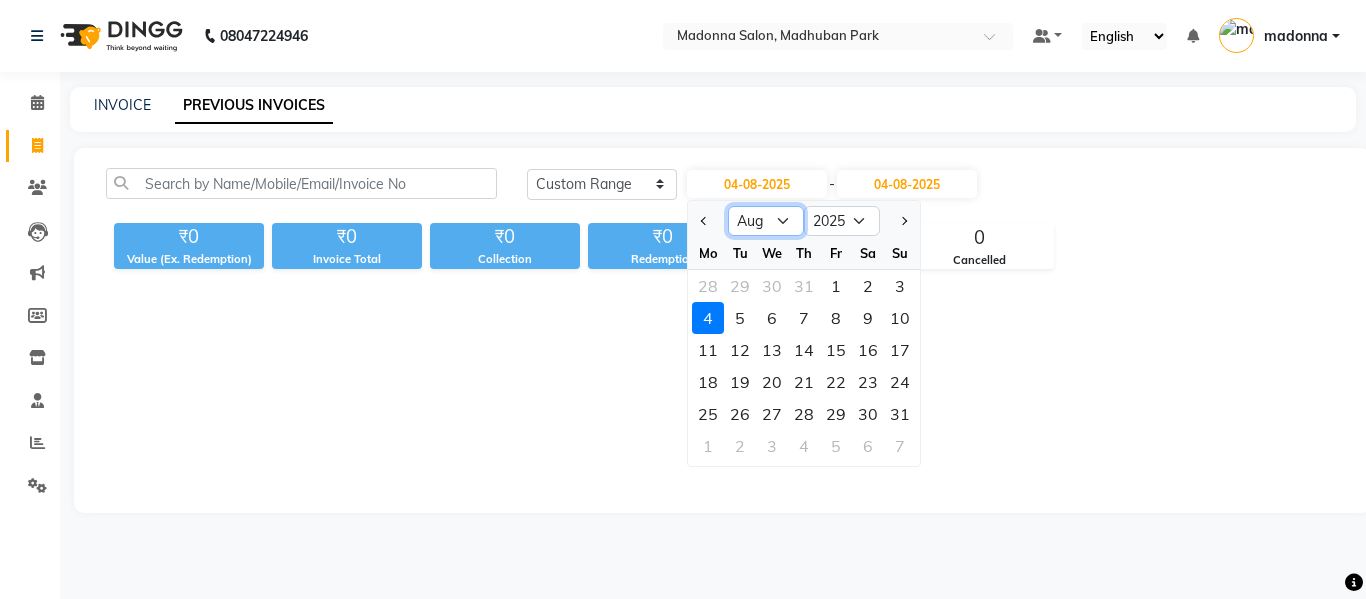 select on "2" 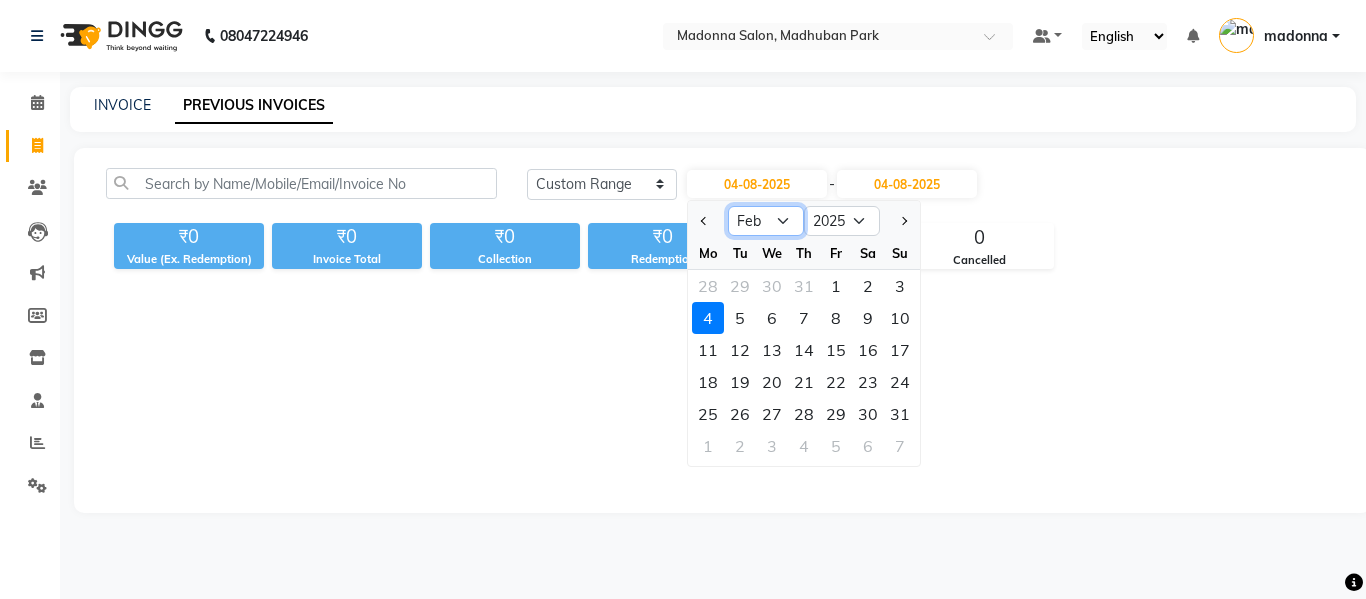 click on "Jan Feb Mar Apr May Jun Jul Aug Sep Oct Nov Dec" 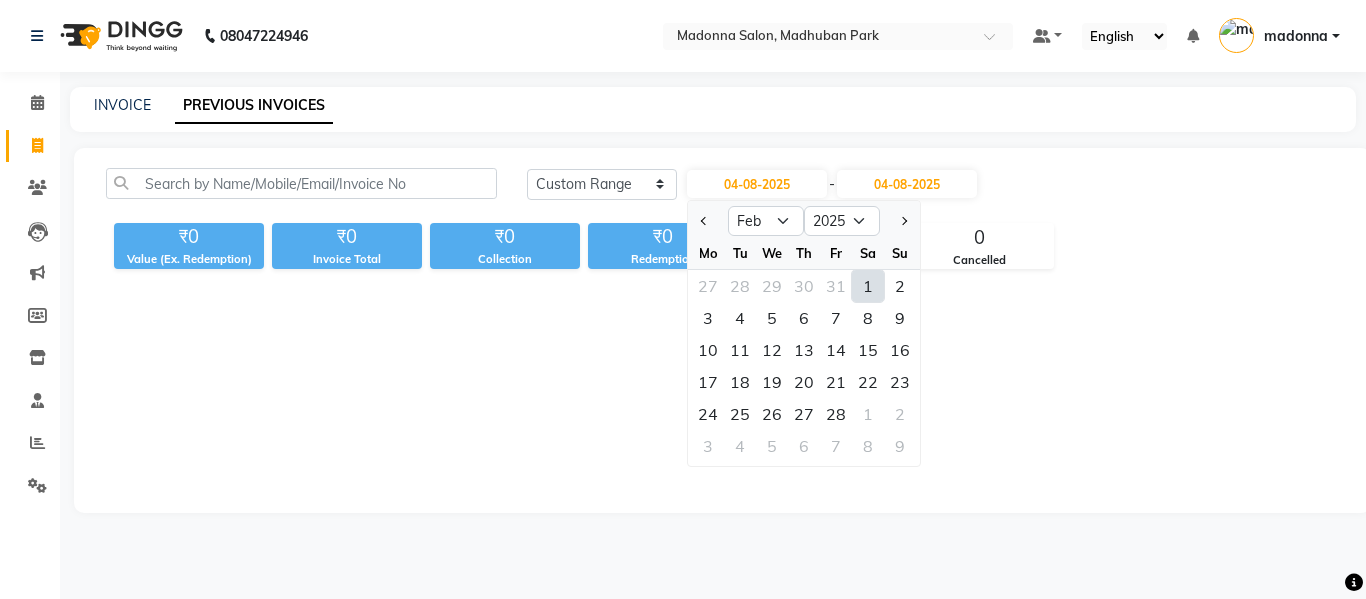 click on "1" 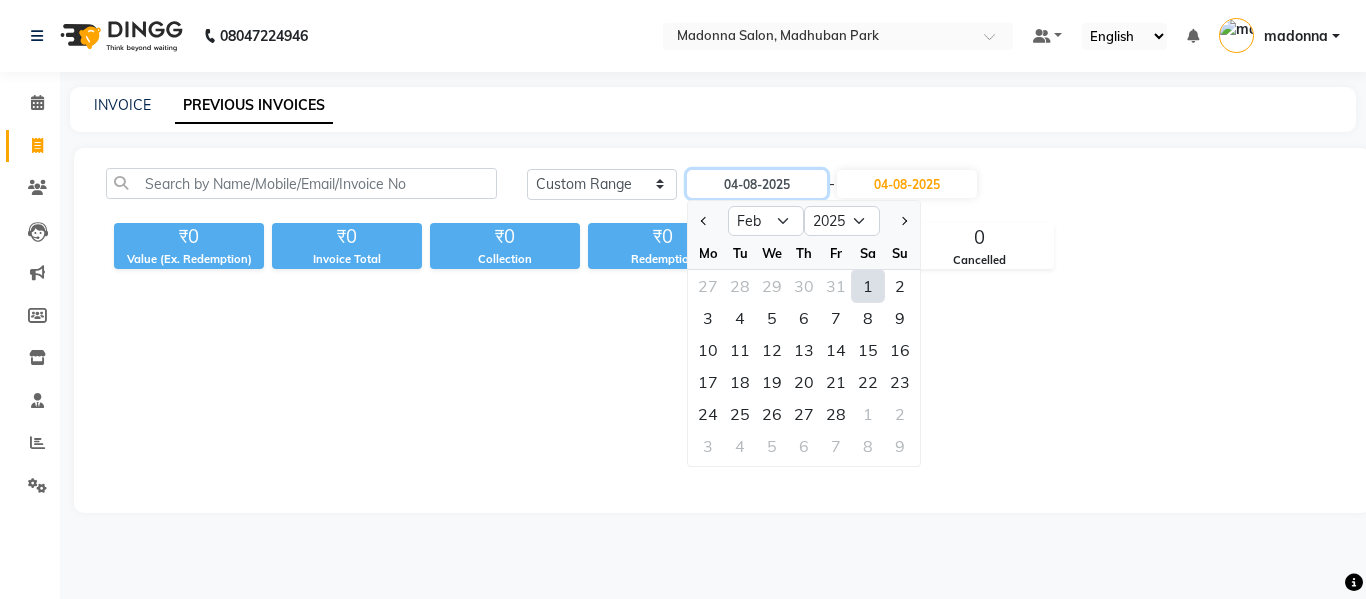 type on "01-02-2025" 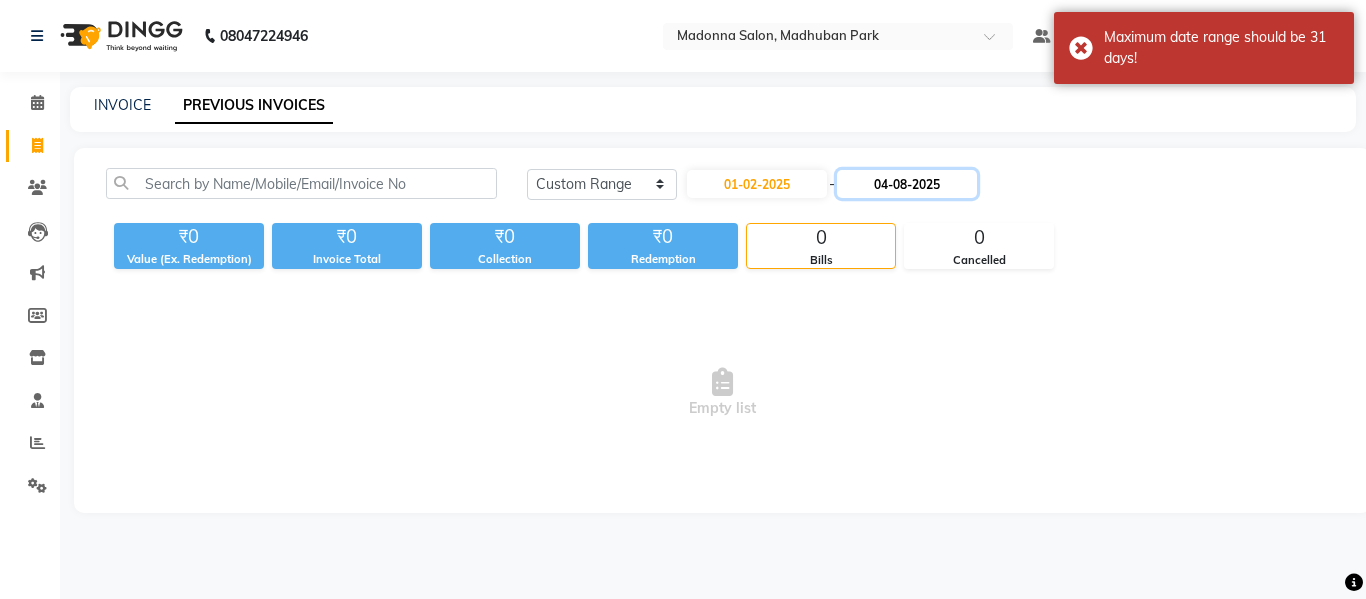 click on "04-08-2025" 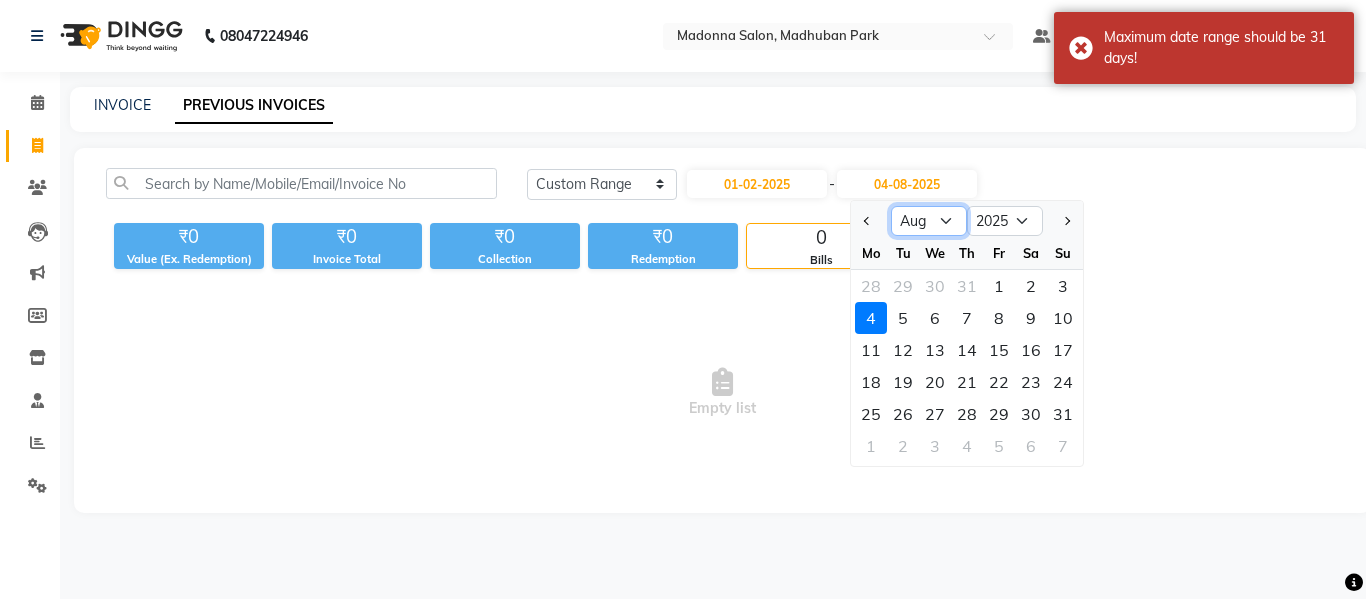 click on "Feb Mar Apr May Jun Jul Aug Sep Oct Nov Dec" 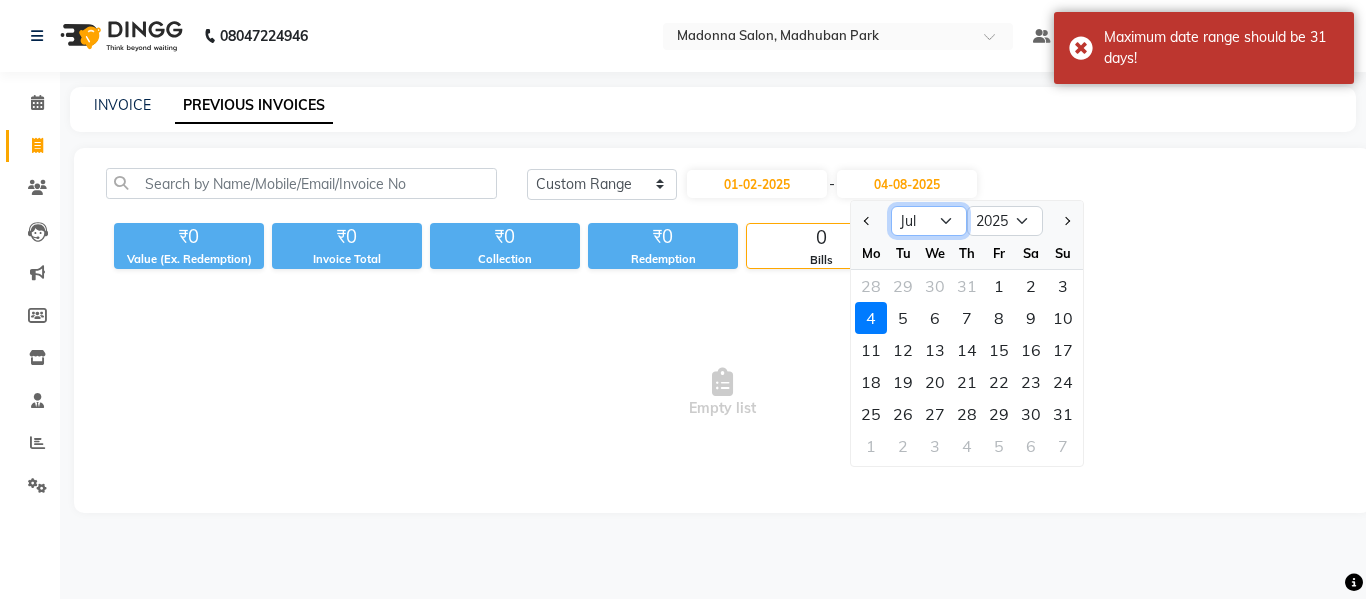 click on "Feb Mar Apr May Jun Jul Aug Sep Oct Nov Dec" 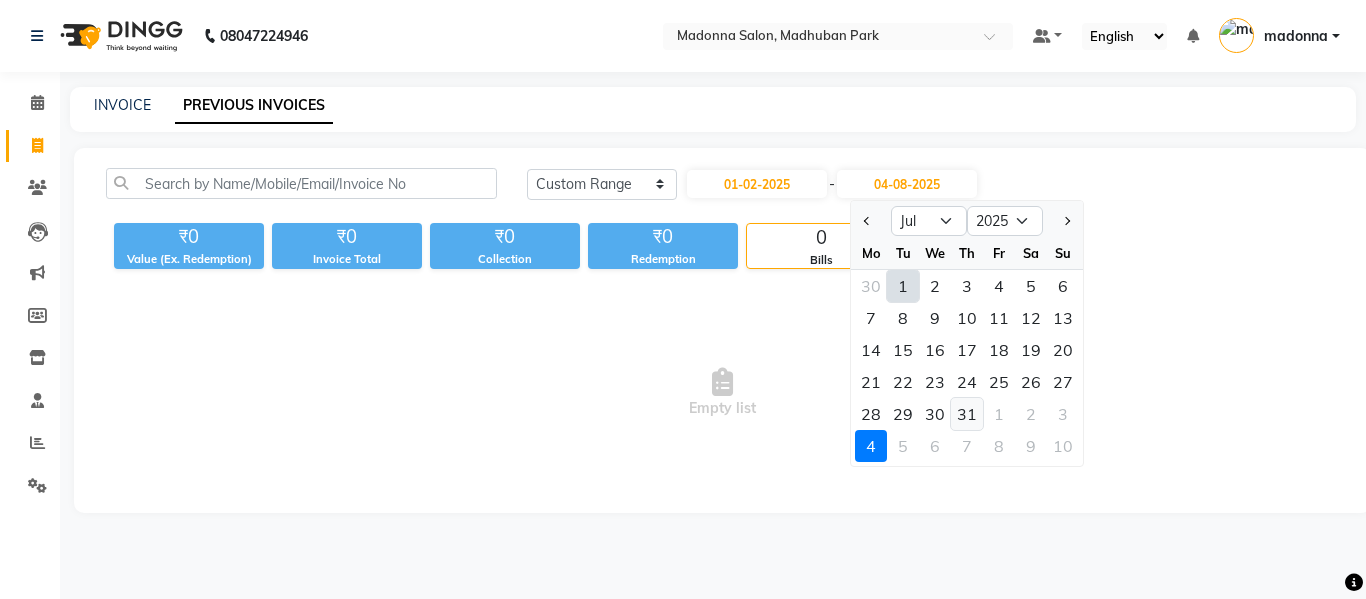 click on "31" 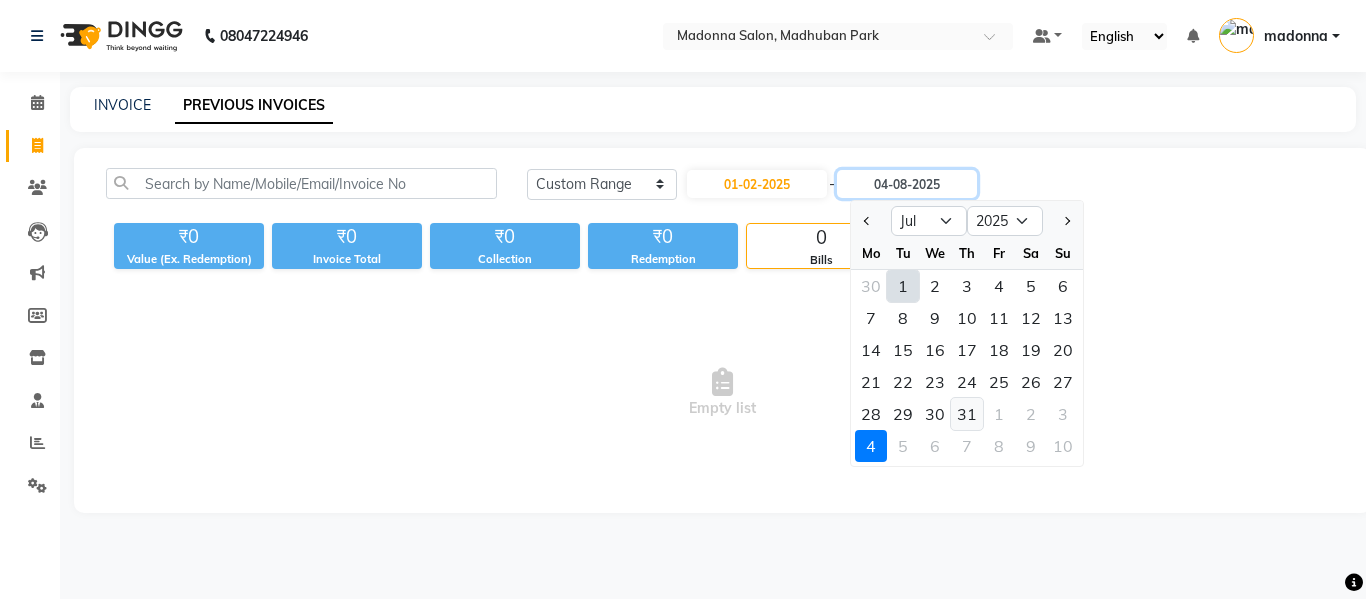 type on "31-07-2025" 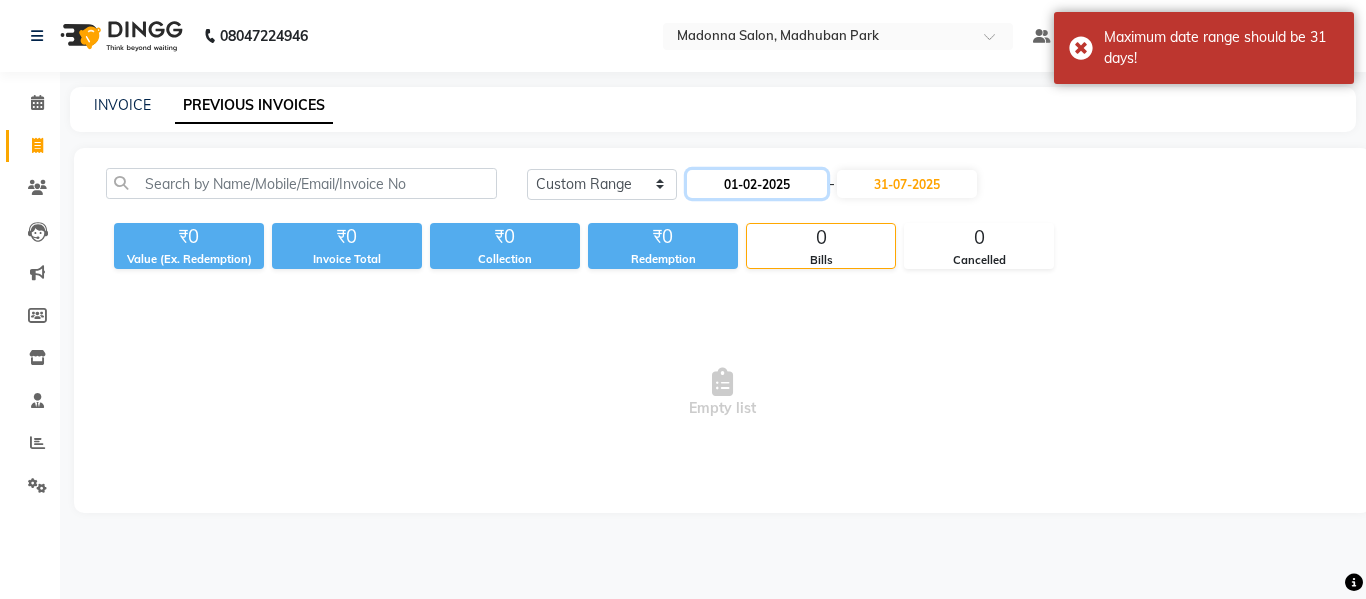 click on "01-02-2025" 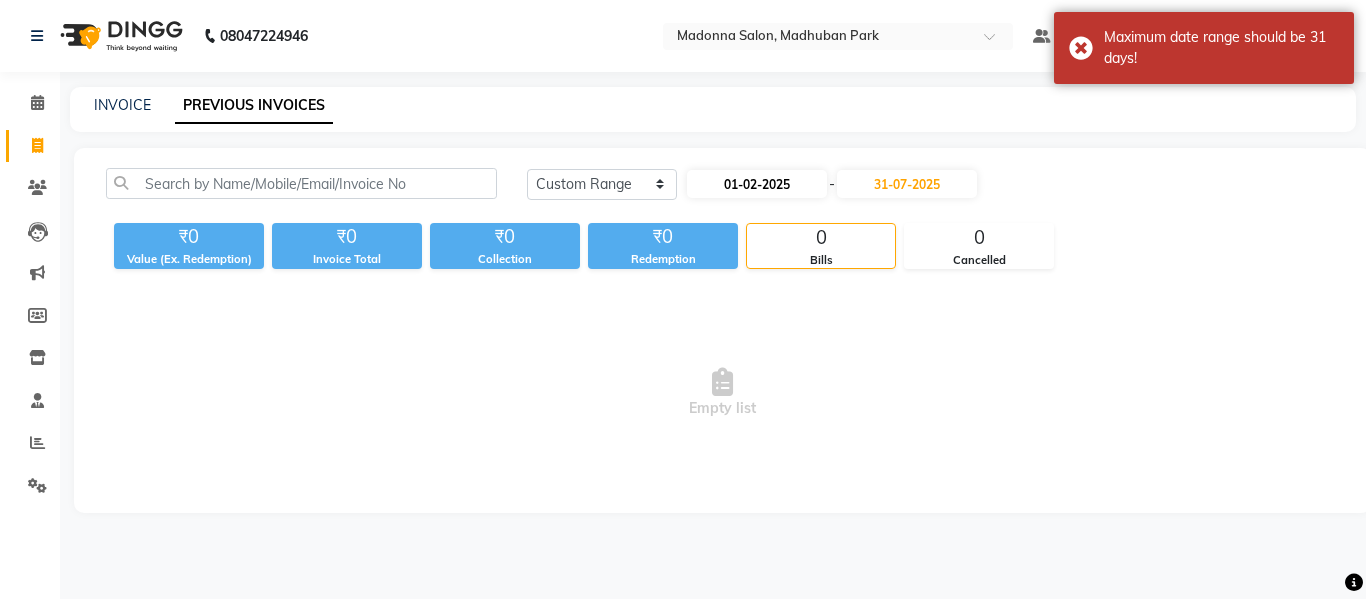 select on "2" 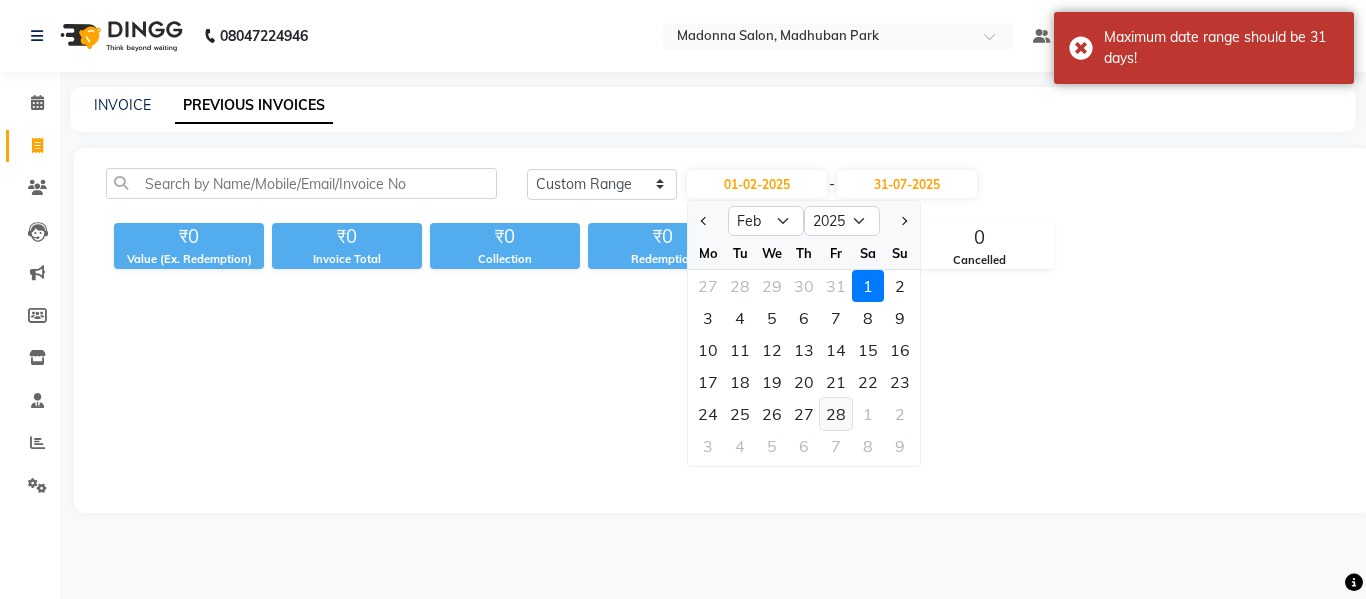 click on "28" 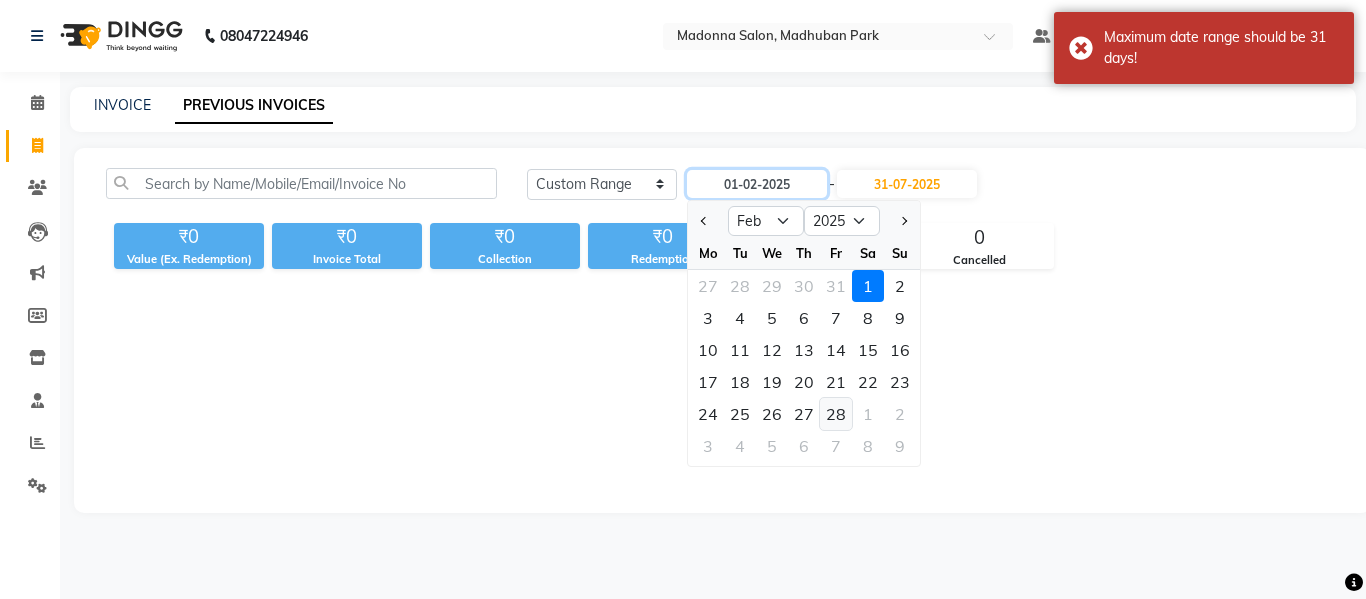 type on "28-02-2025" 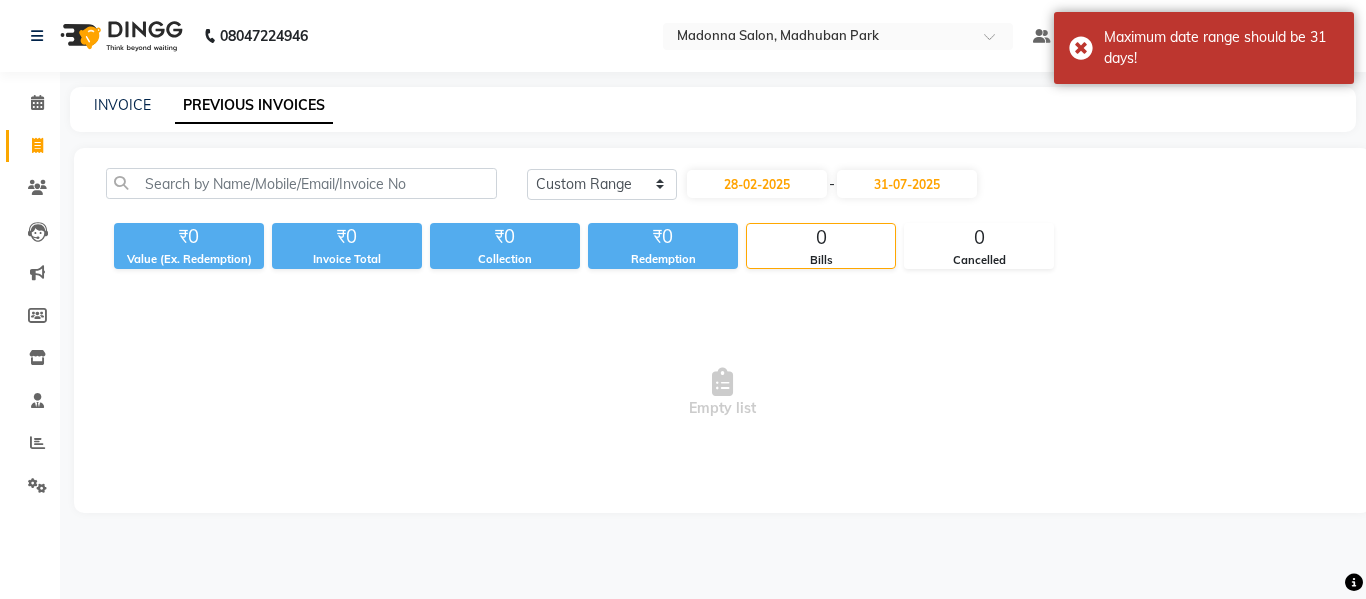 click on "Today Yesterday Custom Range 28-02-2025 - 31-07-2025 ₹0 Value (Ex. Redemption) ₹0 Invoice Total  ₹0 Collection ₹0 Redemption 0 Bills 0 Cancelled  Empty list" 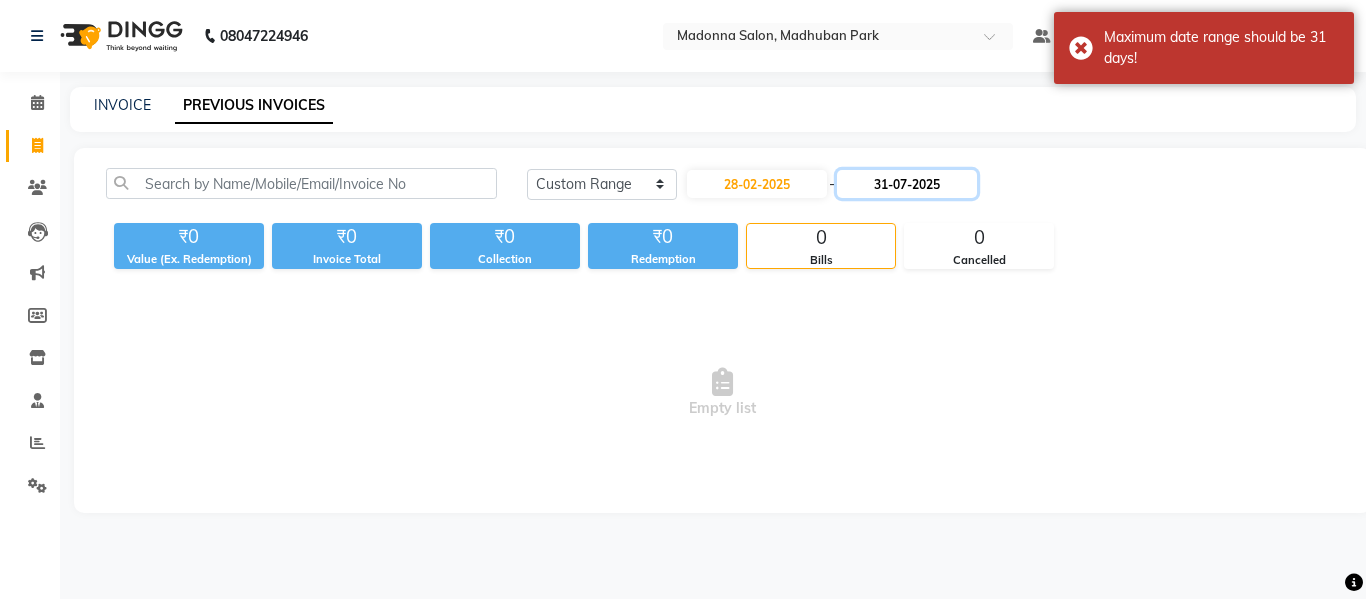 click on "31-07-2025" 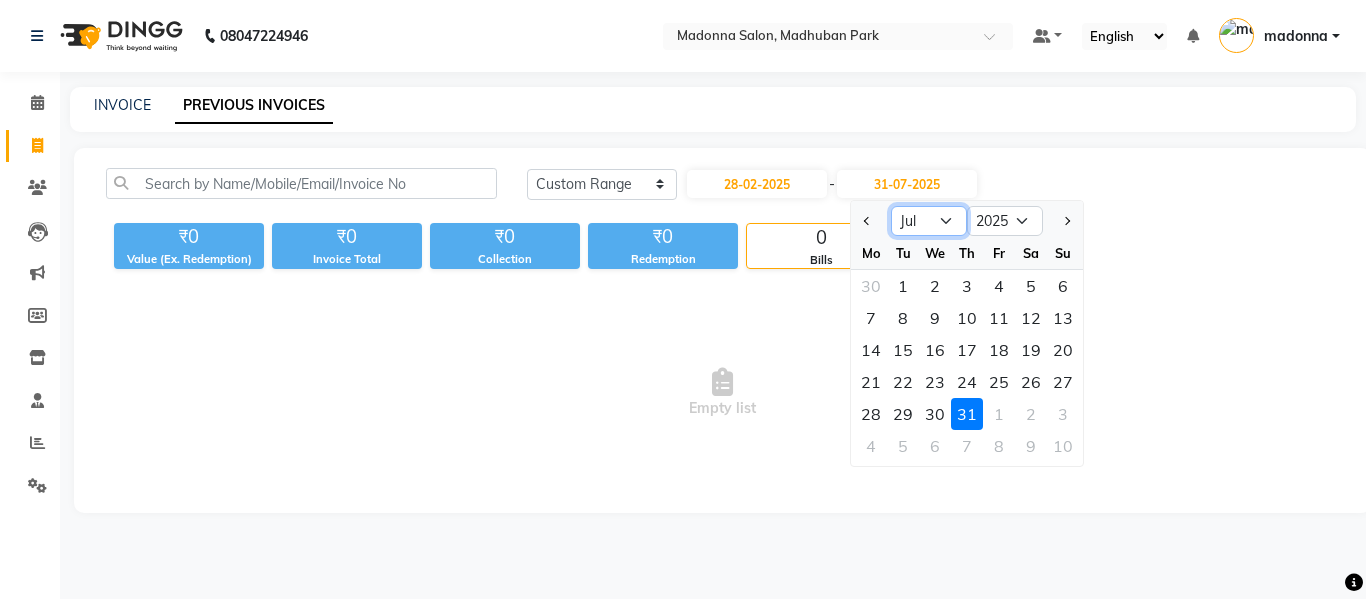 click on "Feb Mar Apr May Jun Jul Aug Sep Oct Nov Dec" 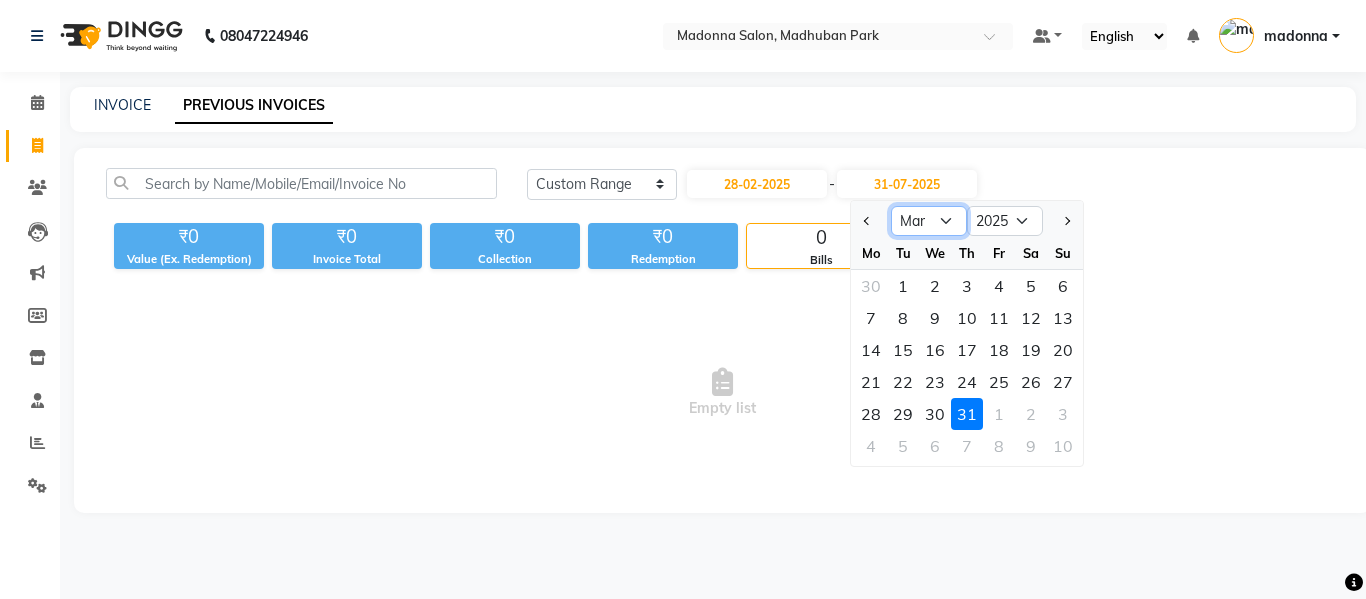 click on "Feb Mar Apr May Jun Jul Aug Sep Oct Nov Dec" 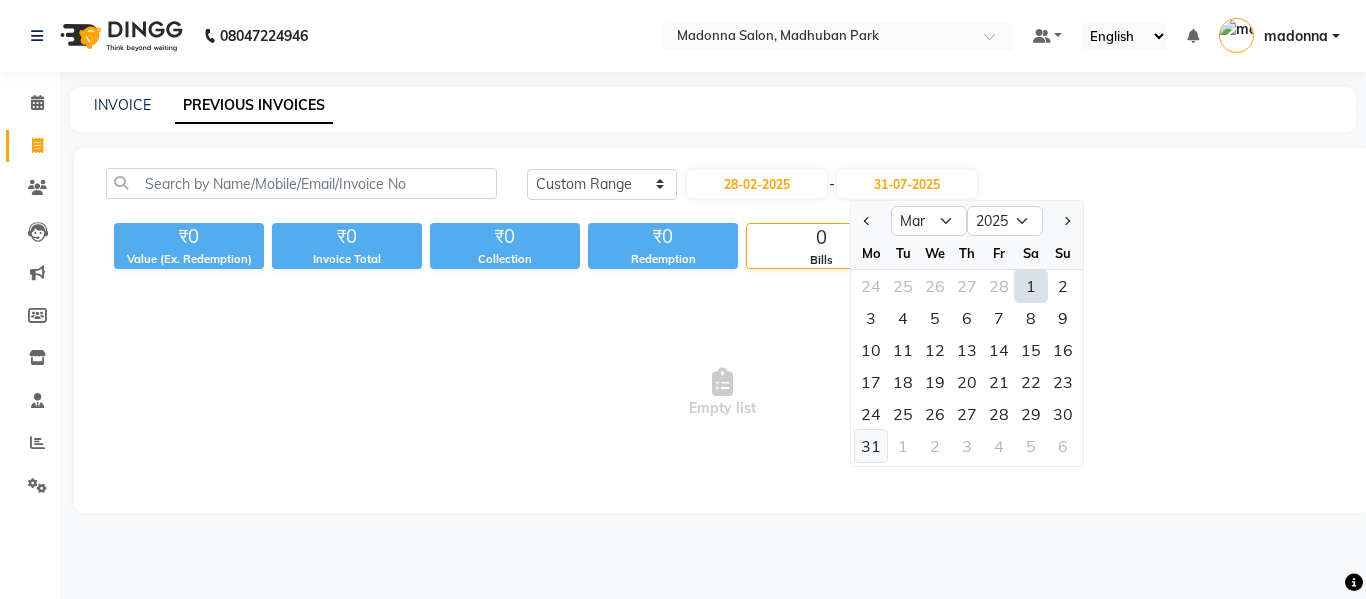 click on "31" 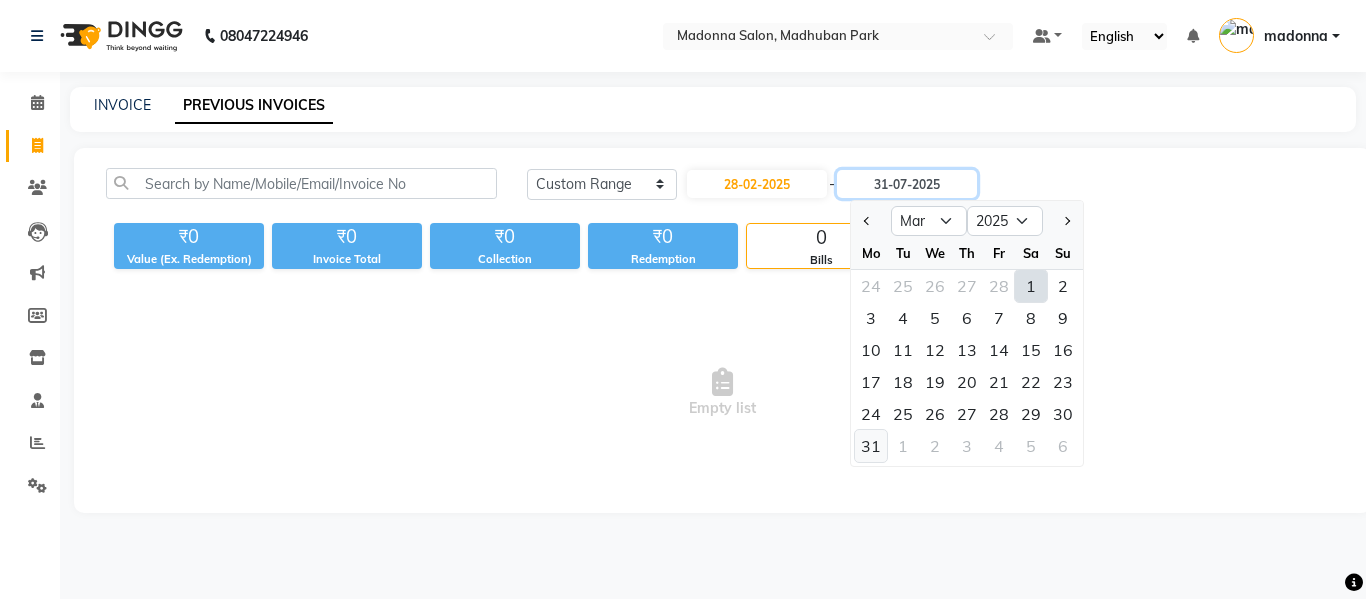 type on "31-03-2025" 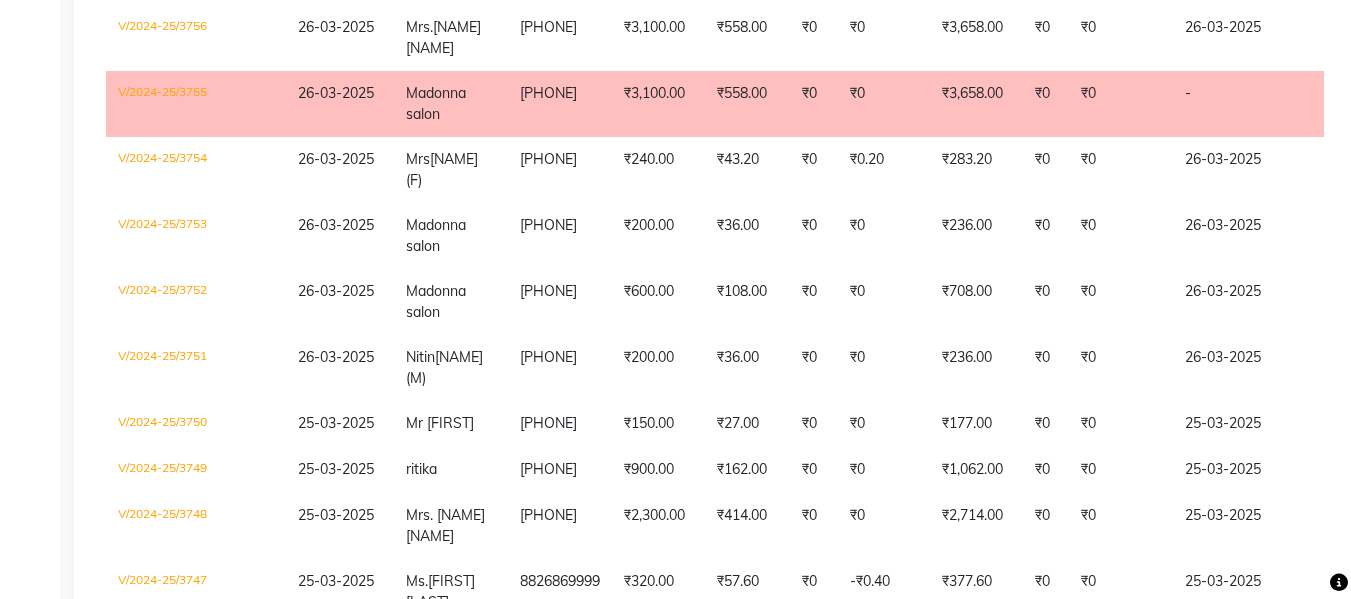 scroll, scrollTop: 5260, scrollLeft: 0, axis: vertical 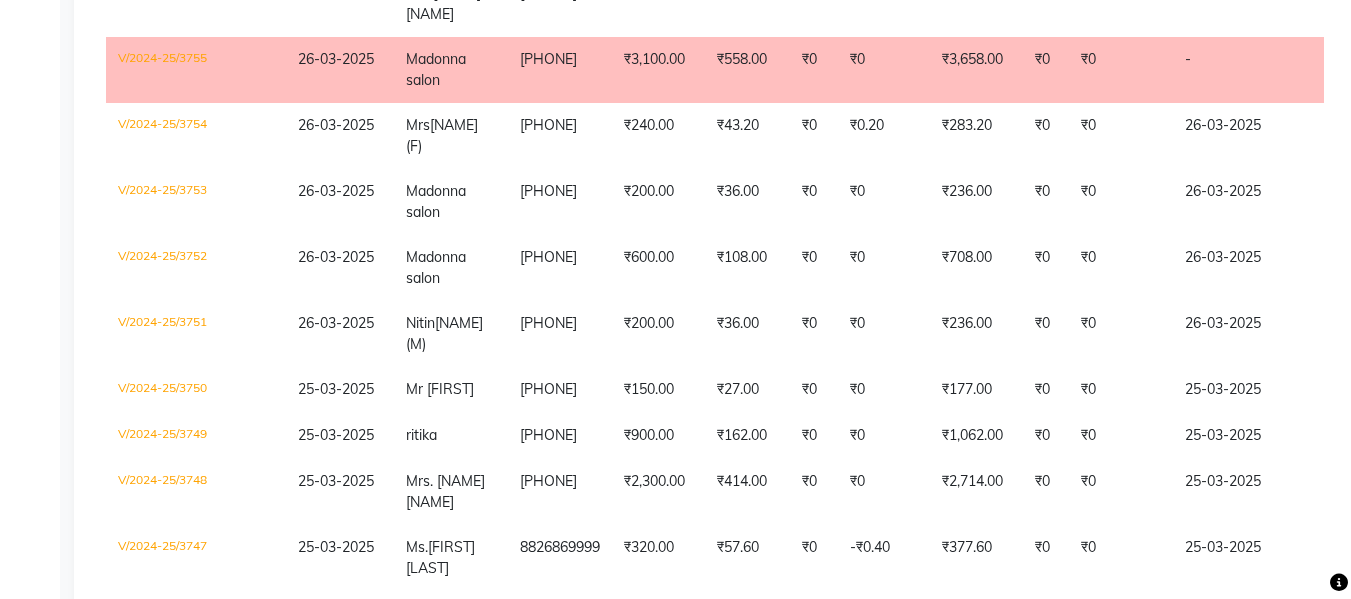 click on "Next  page" at bounding box center (373, 864) 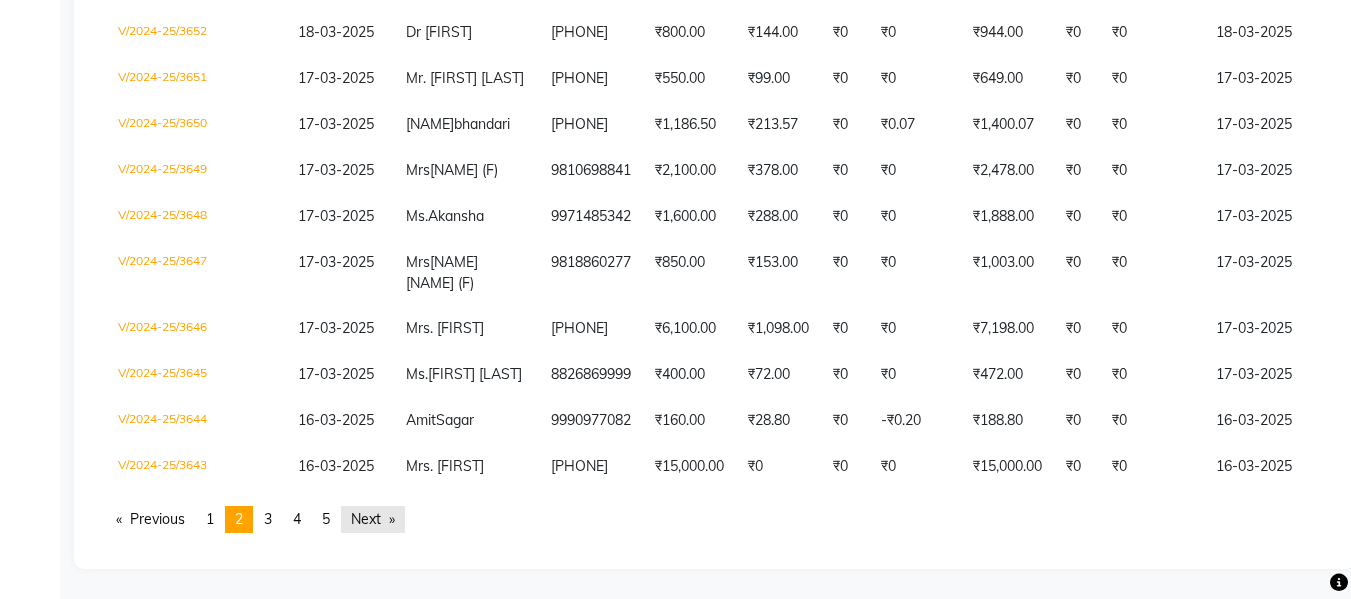 click on "Next  page" at bounding box center [373, 519] 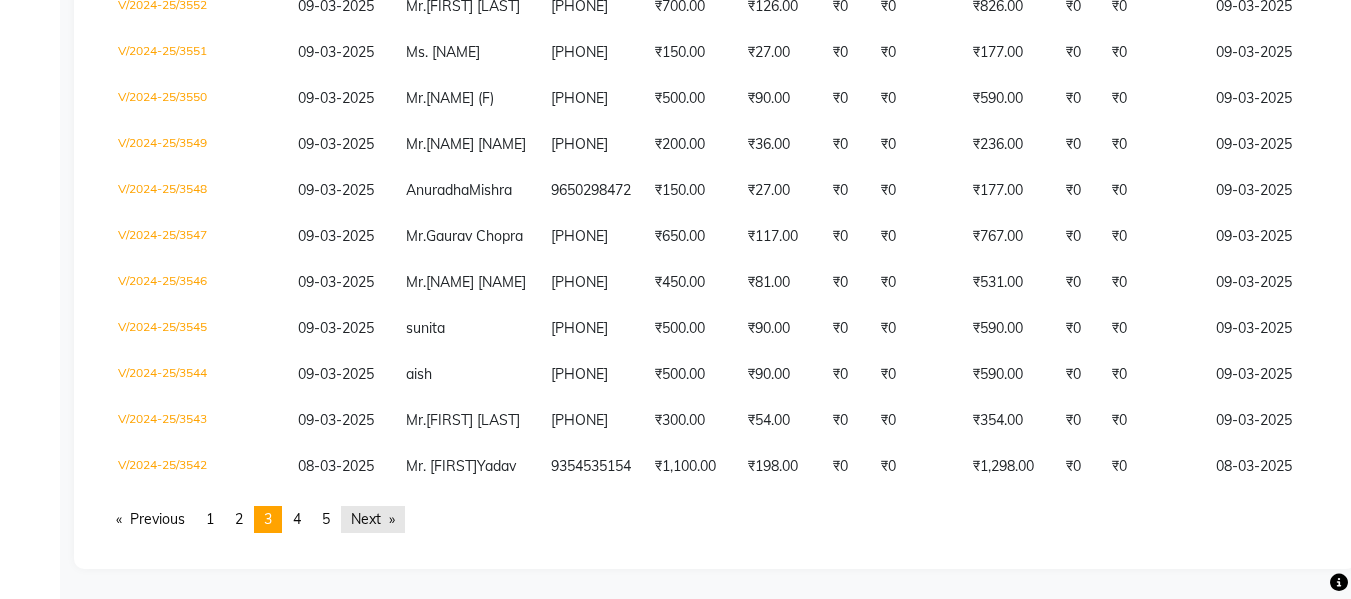 click on "Next  page" at bounding box center (373, 519) 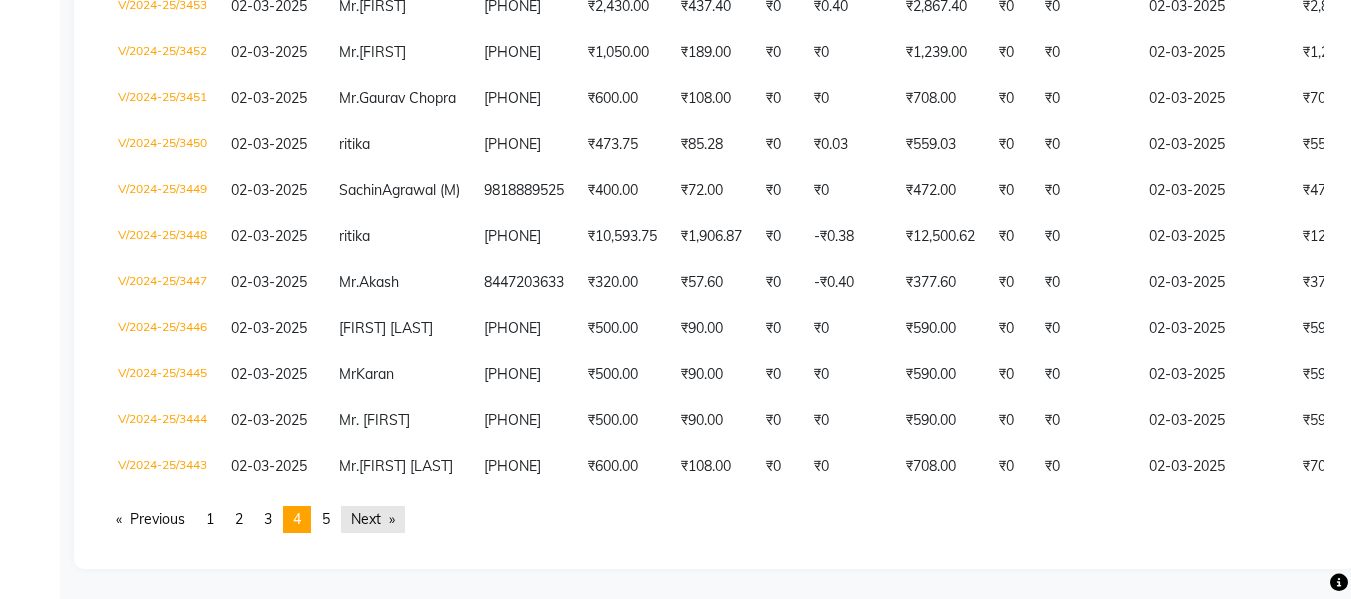 click on "Next  page" at bounding box center [373, 519] 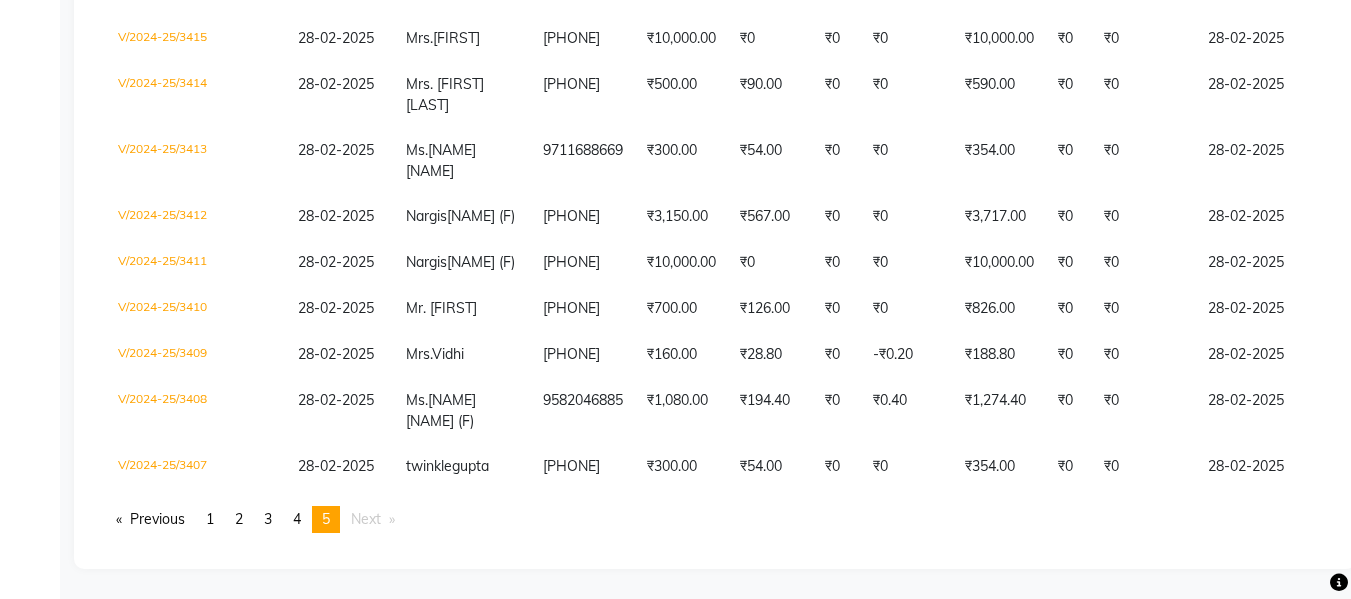 scroll, scrollTop: 1995, scrollLeft: 0, axis: vertical 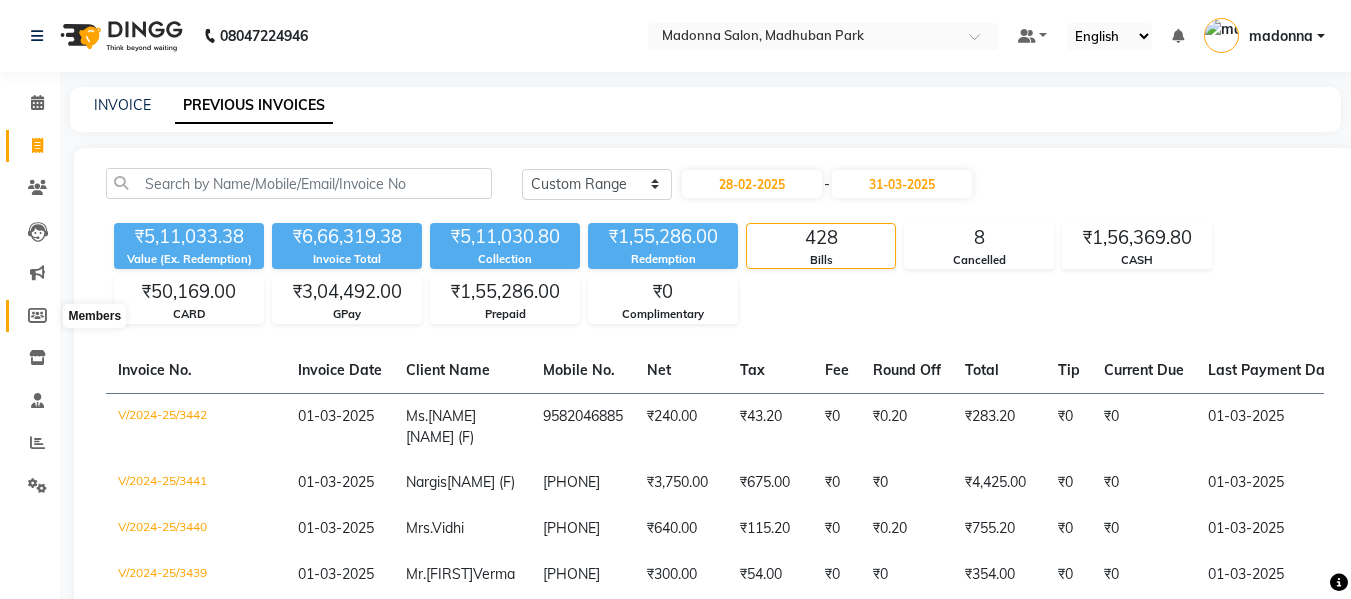 click 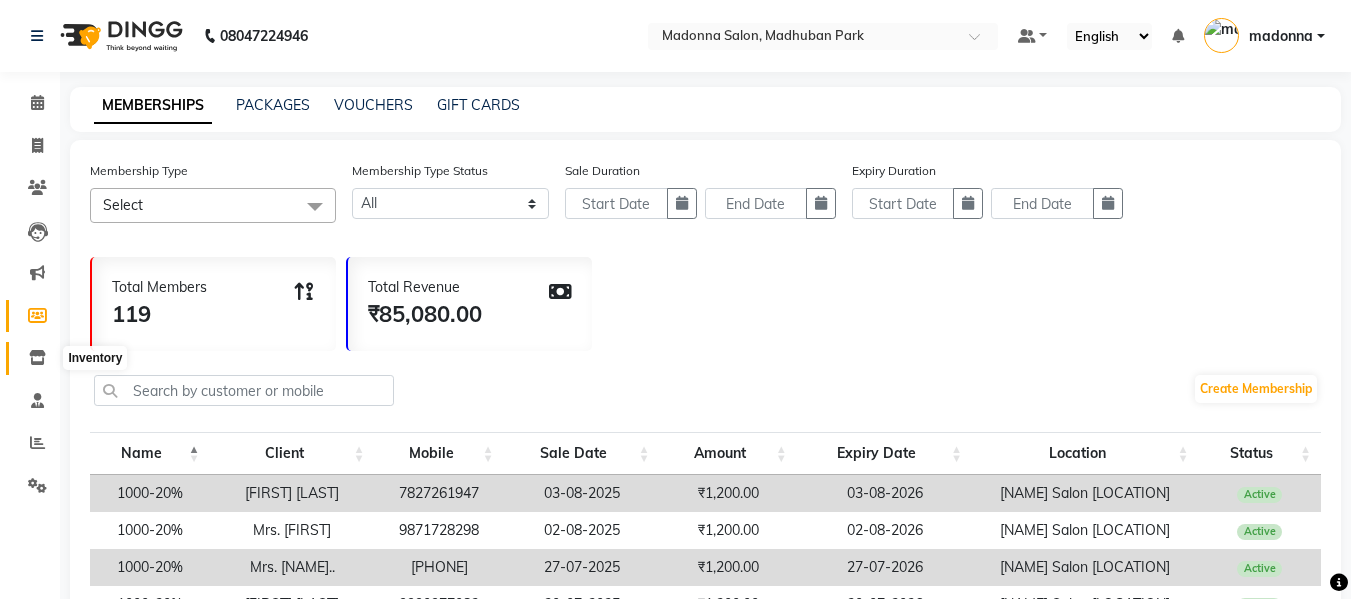 click 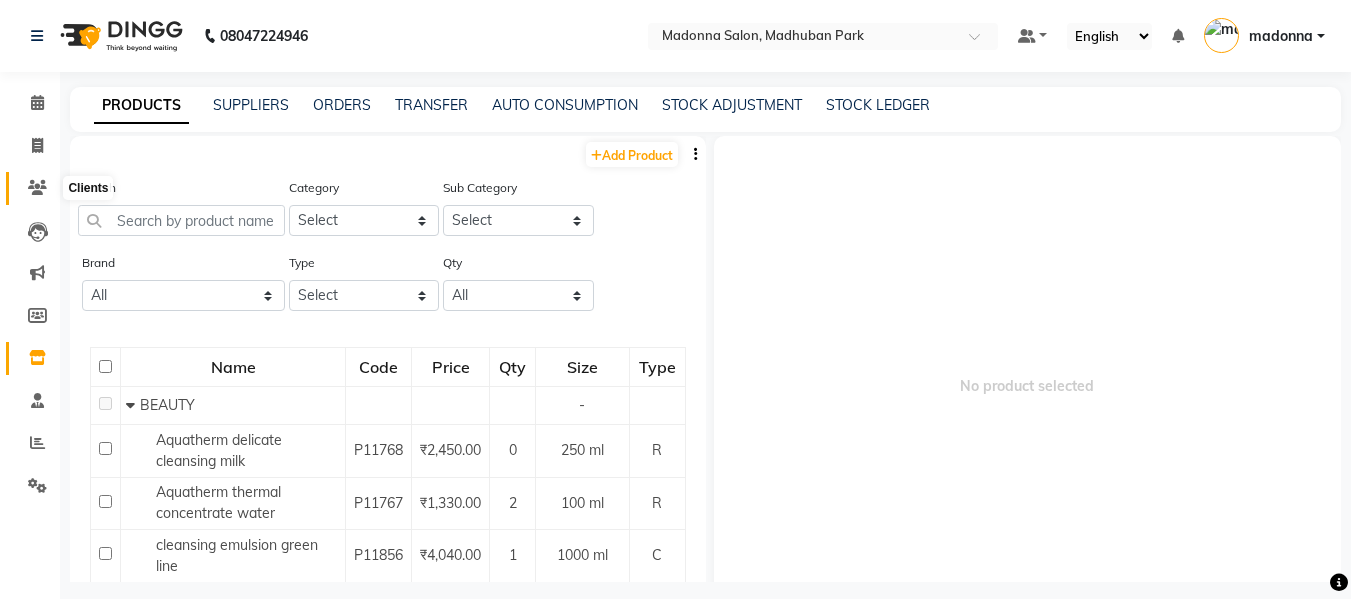 click 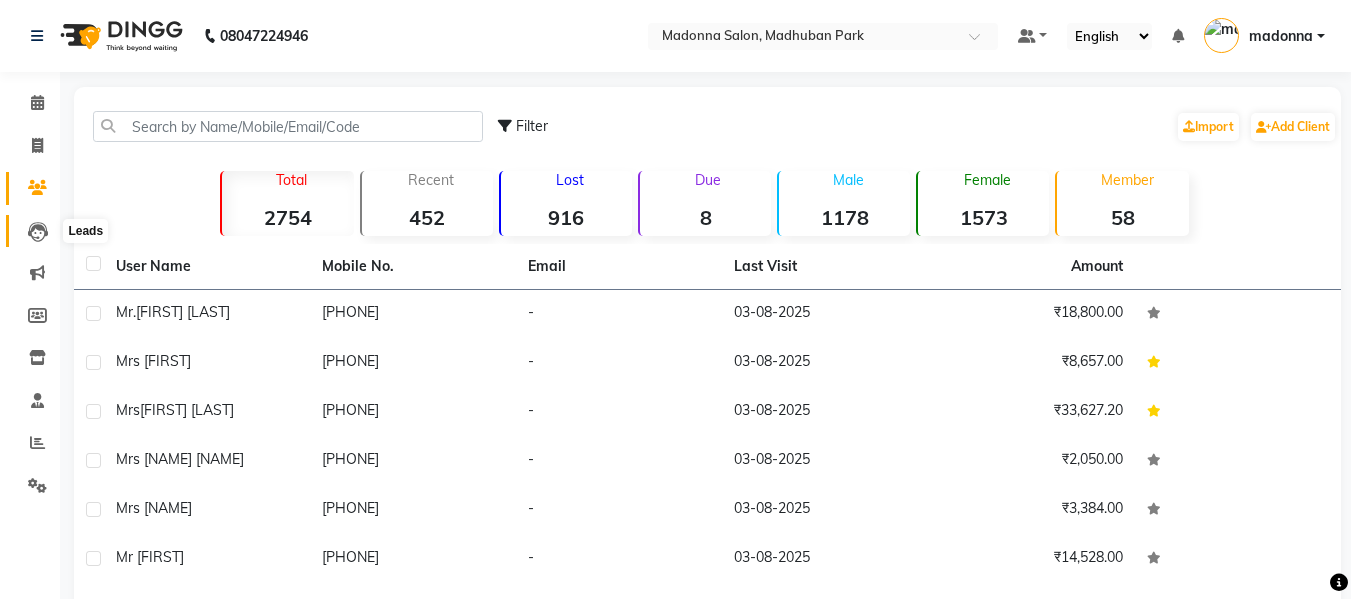 click 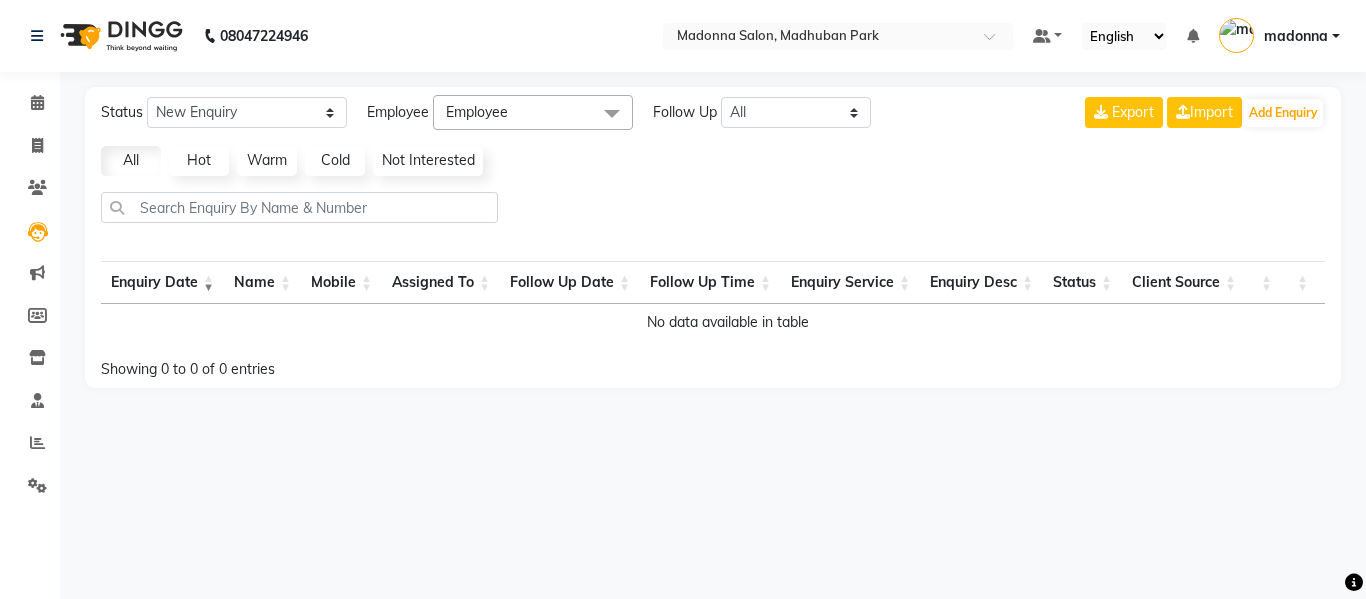 click 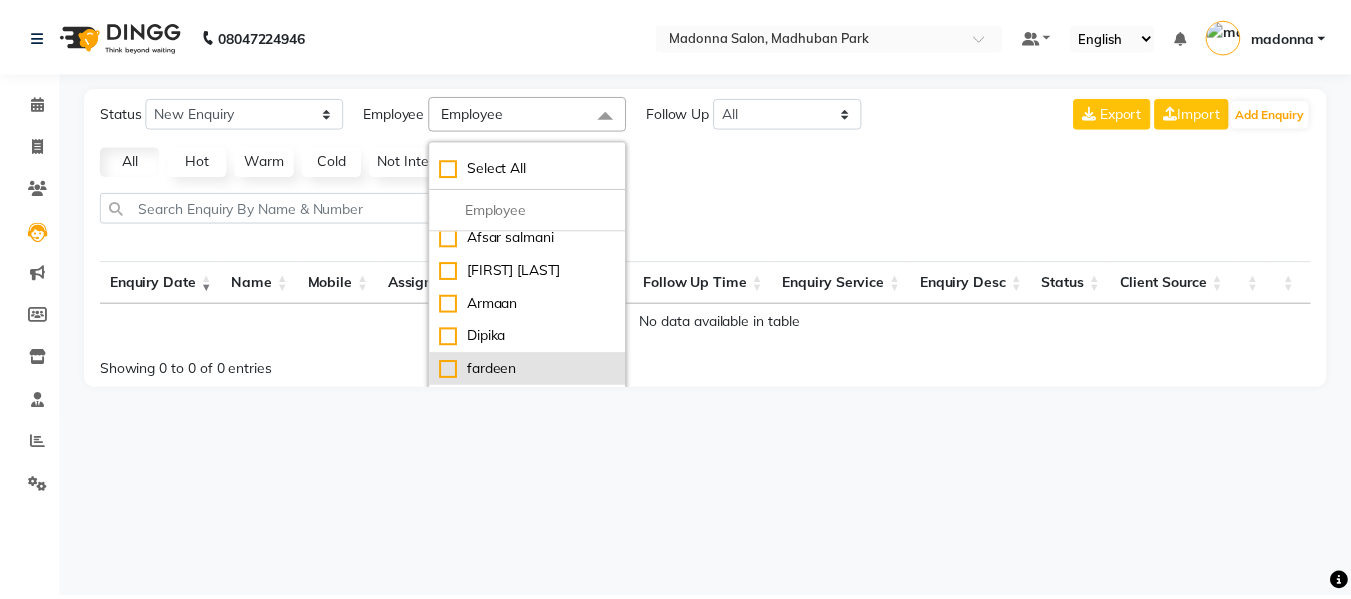 scroll, scrollTop: 0, scrollLeft: 0, axis: both 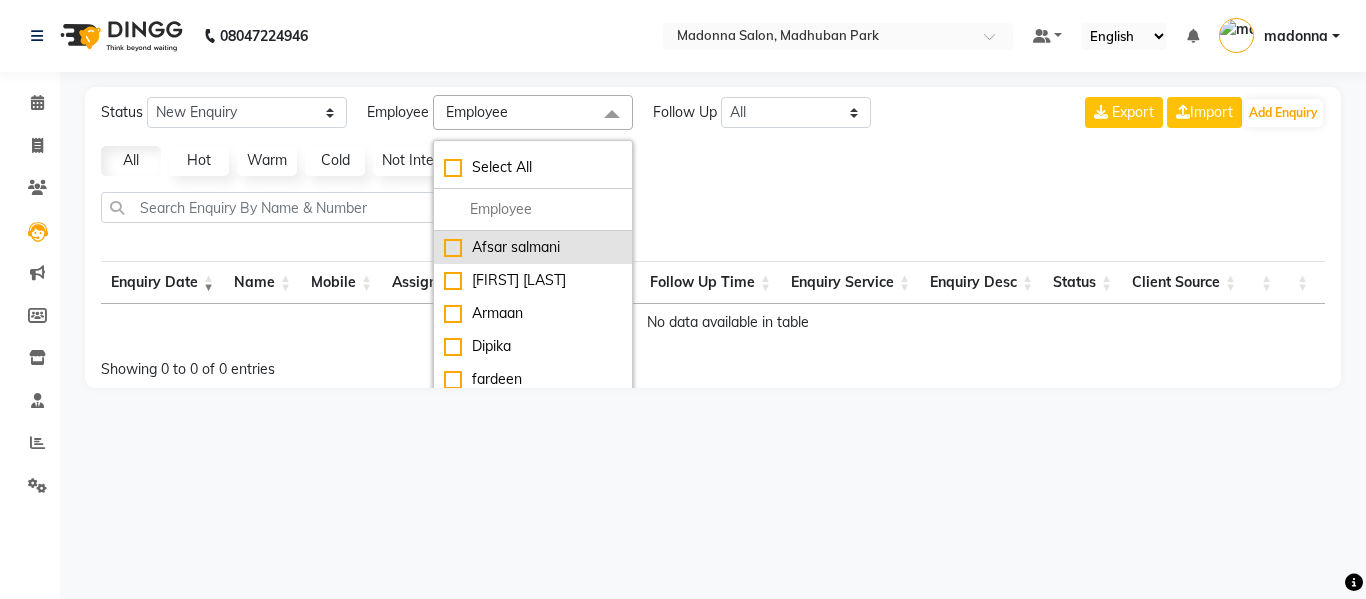 click on "Afsar salmani" 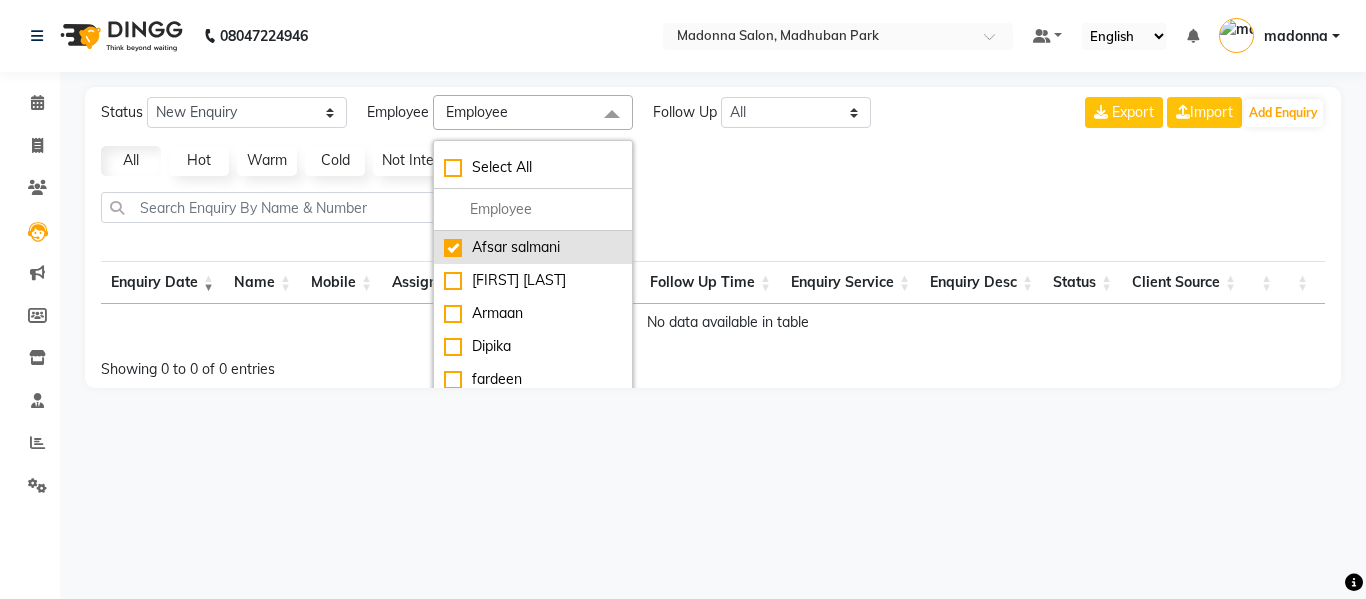 checkbox on "true" 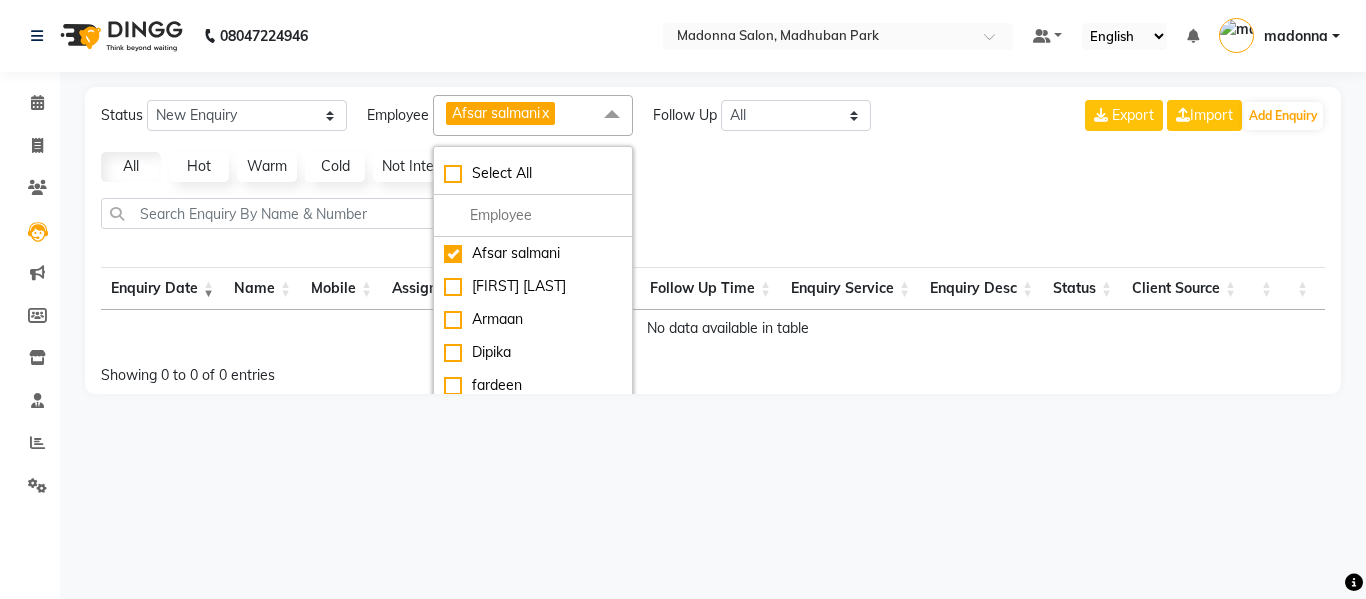 click 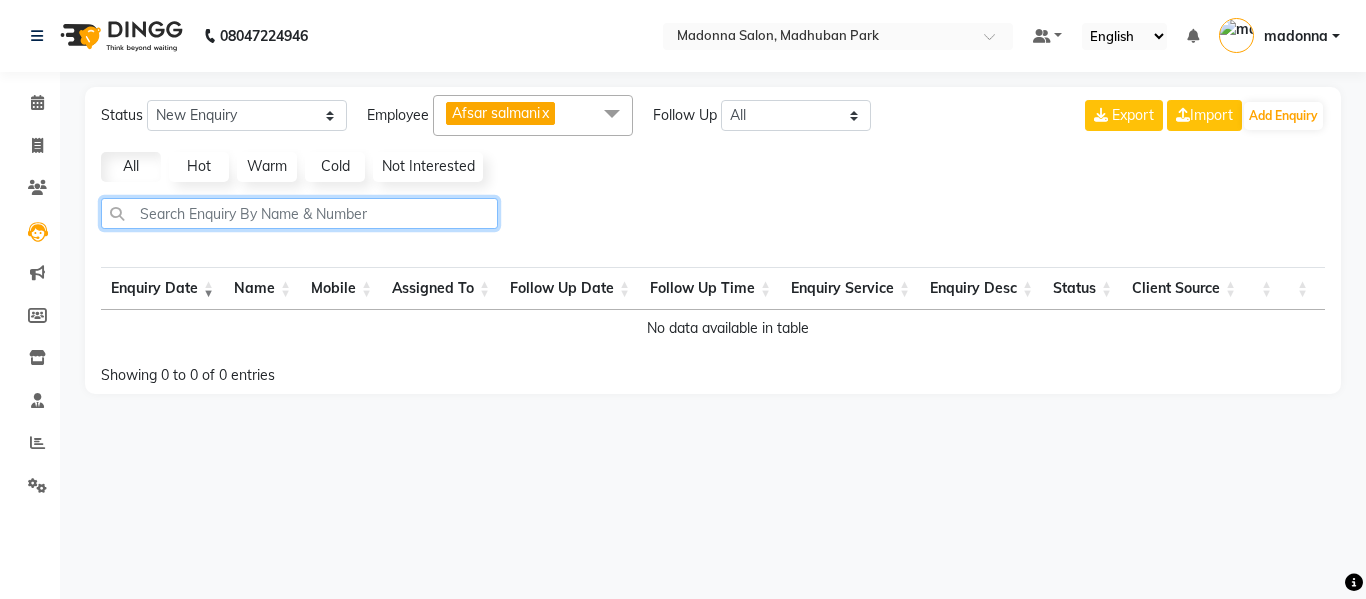 click 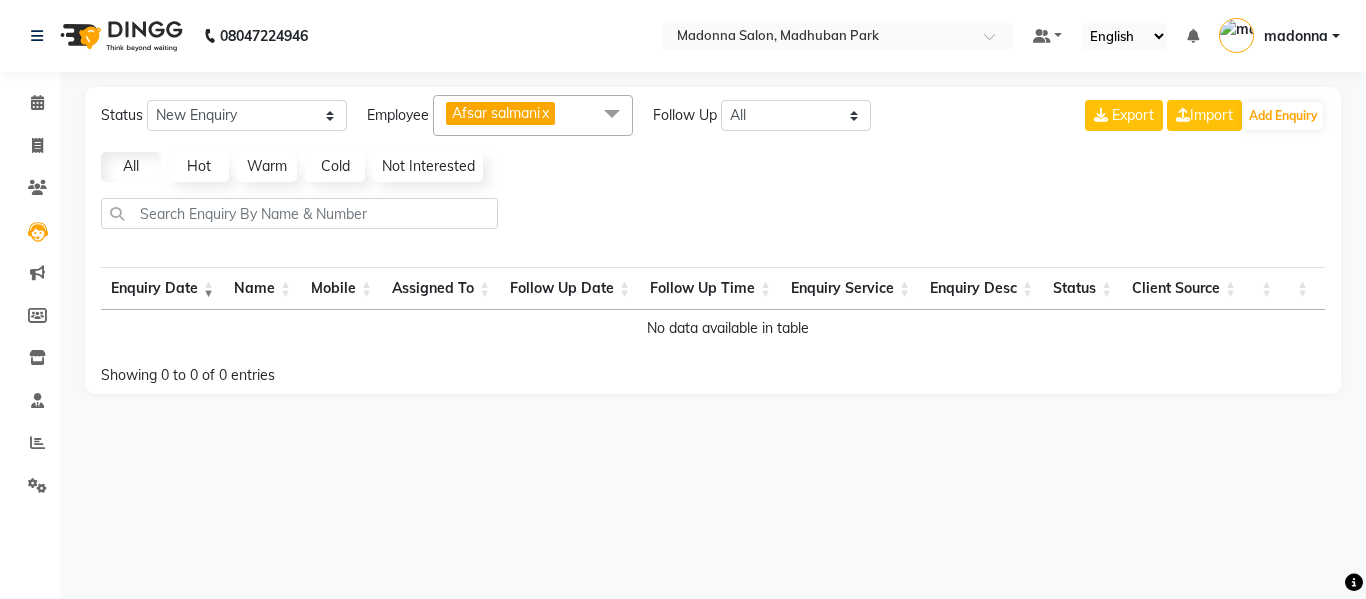click 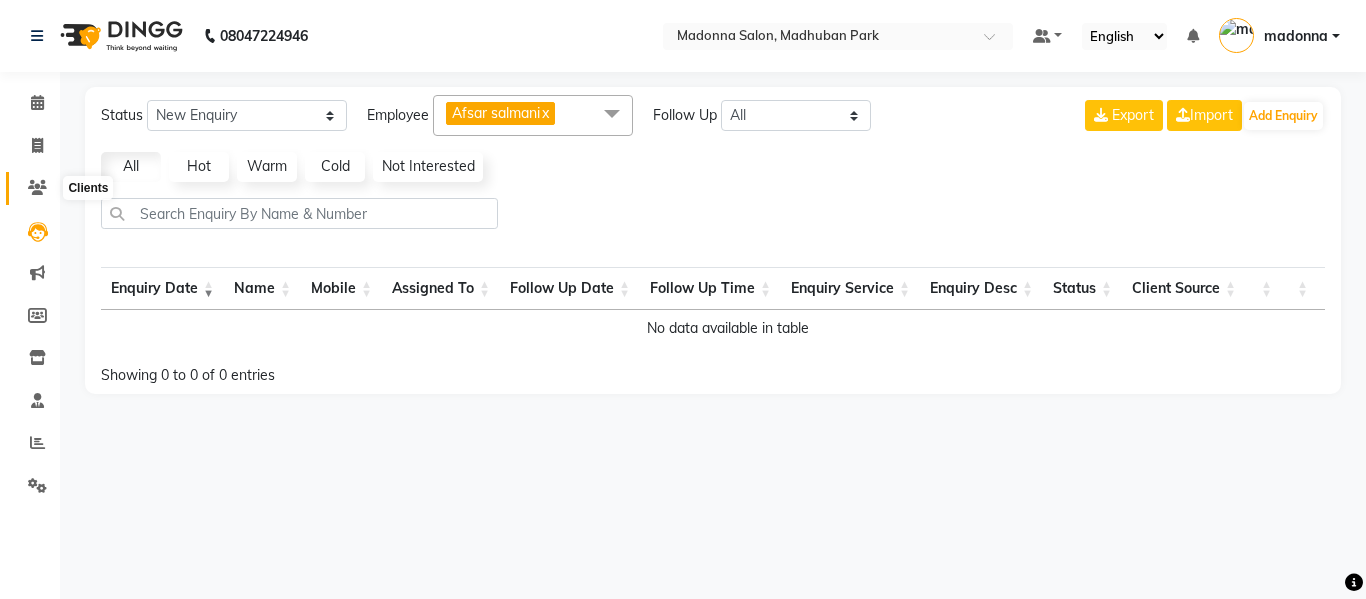 click 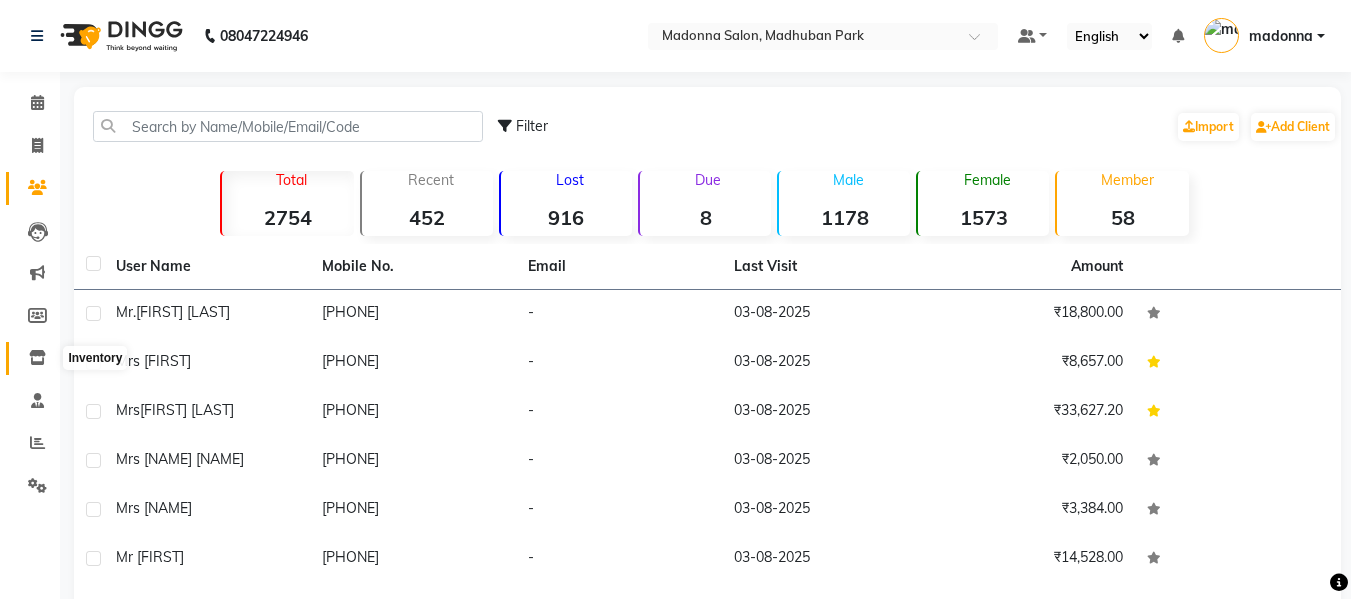 click 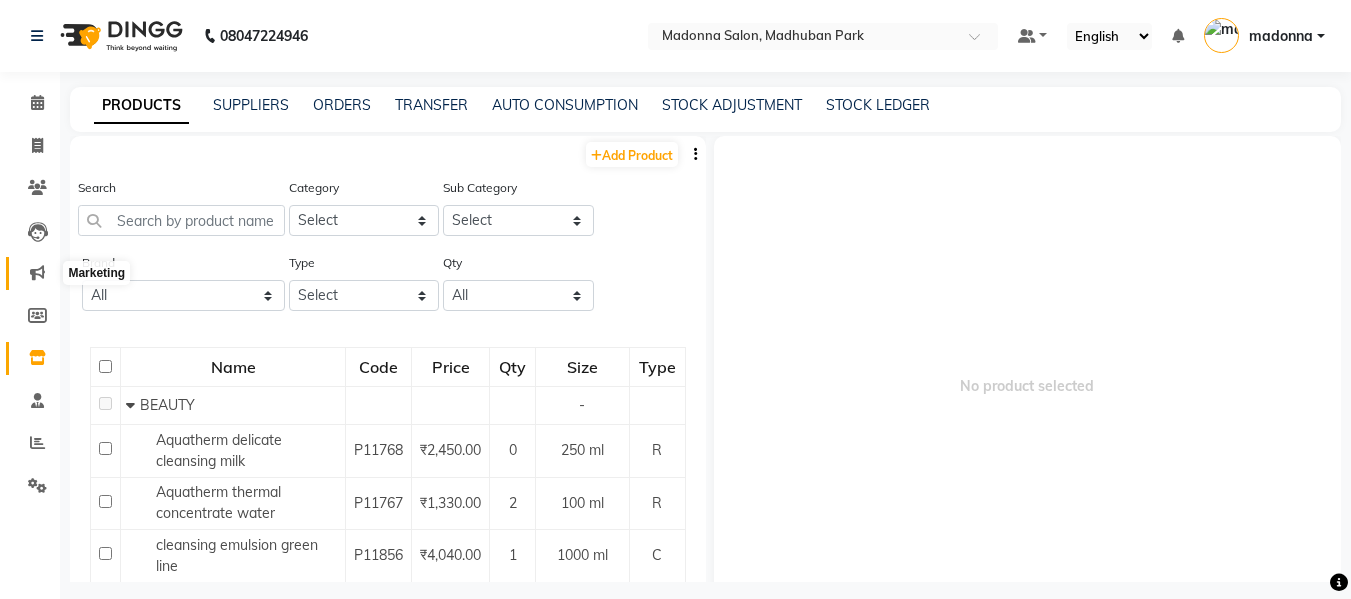 click 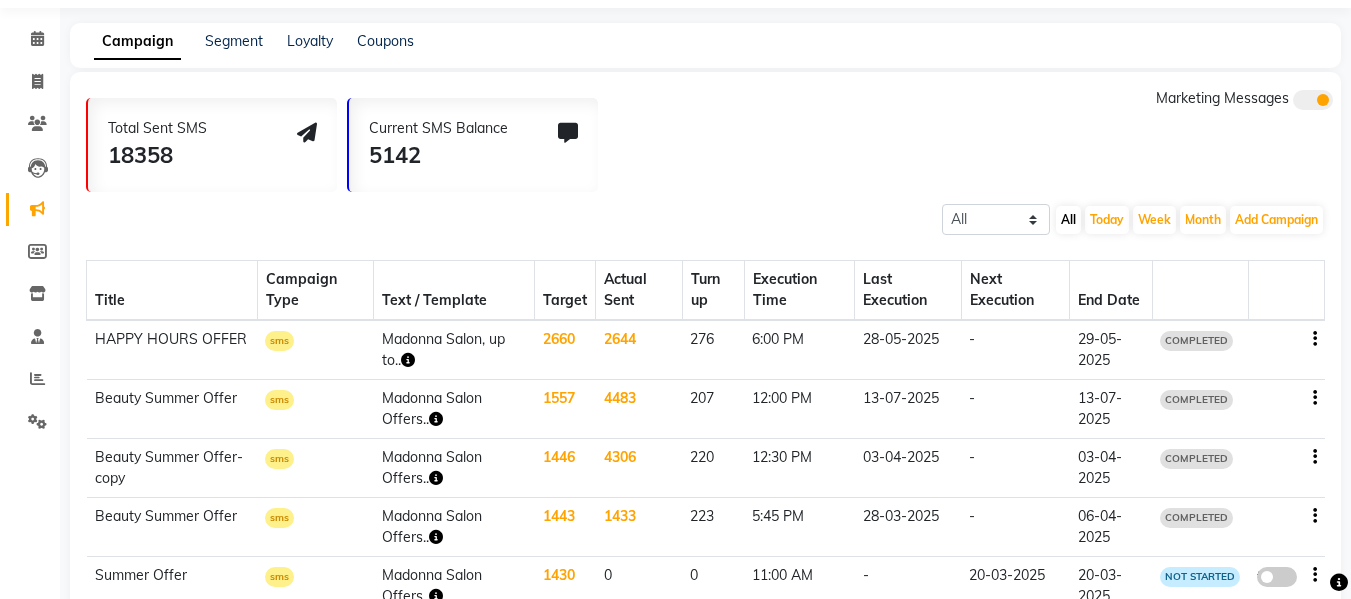 scroll, scrollTop: 0, scrollLeft: 0, axis: both 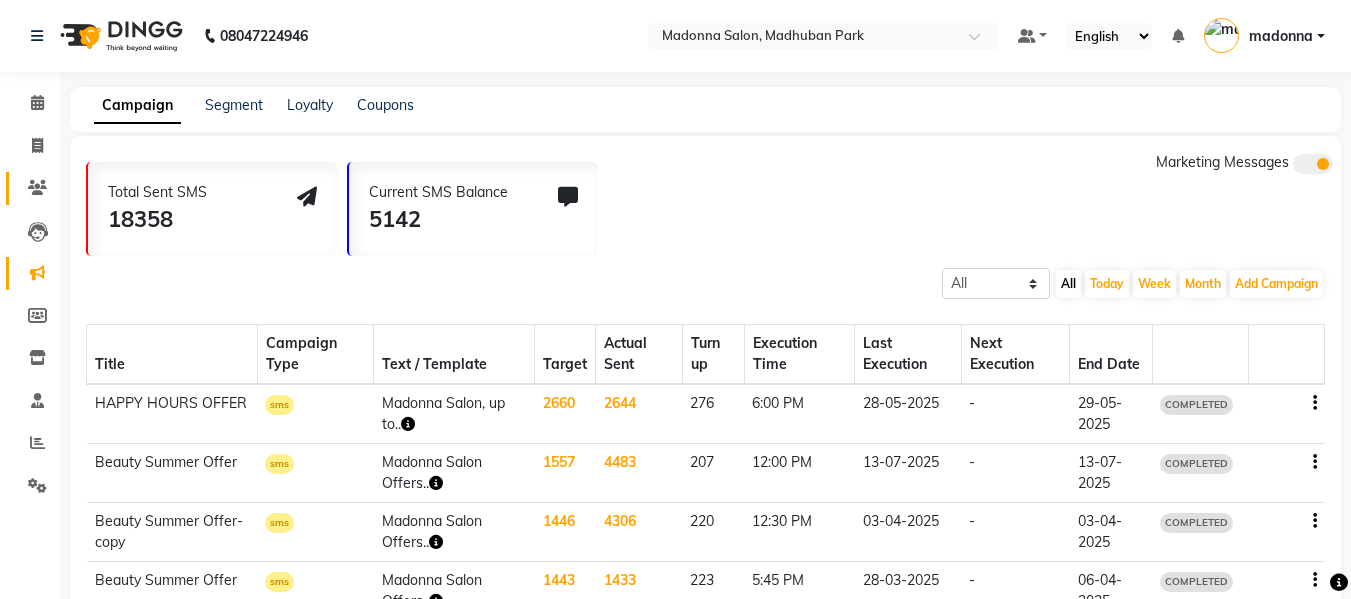 click on "Clients" 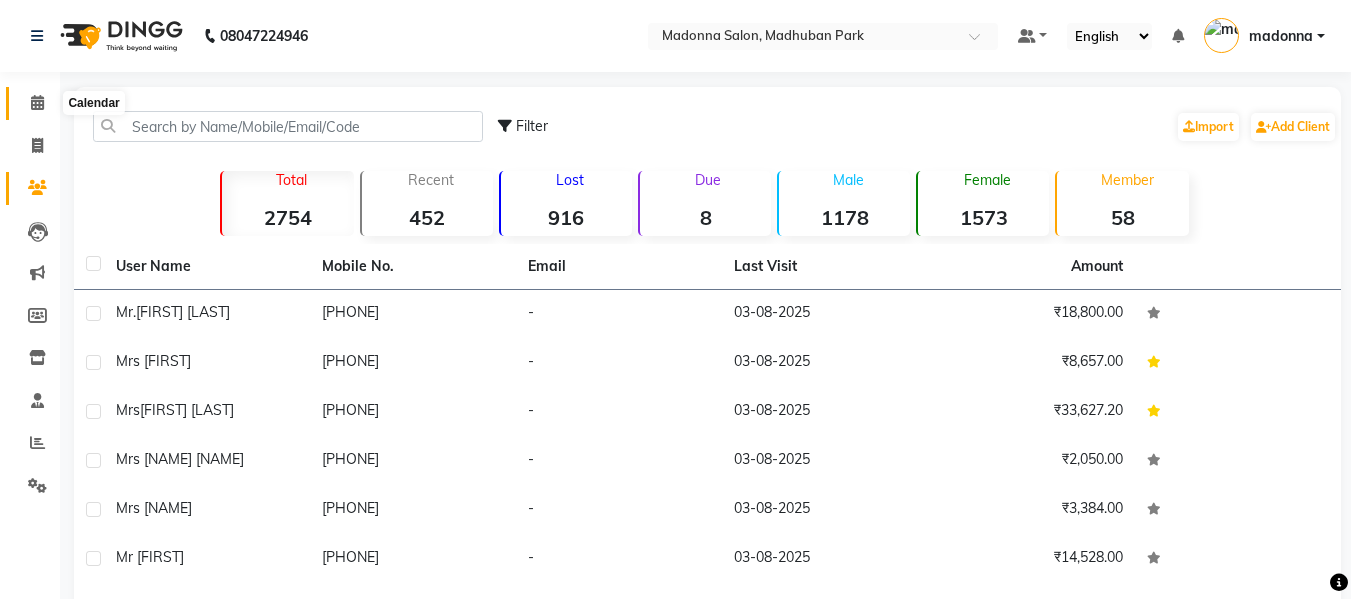 click 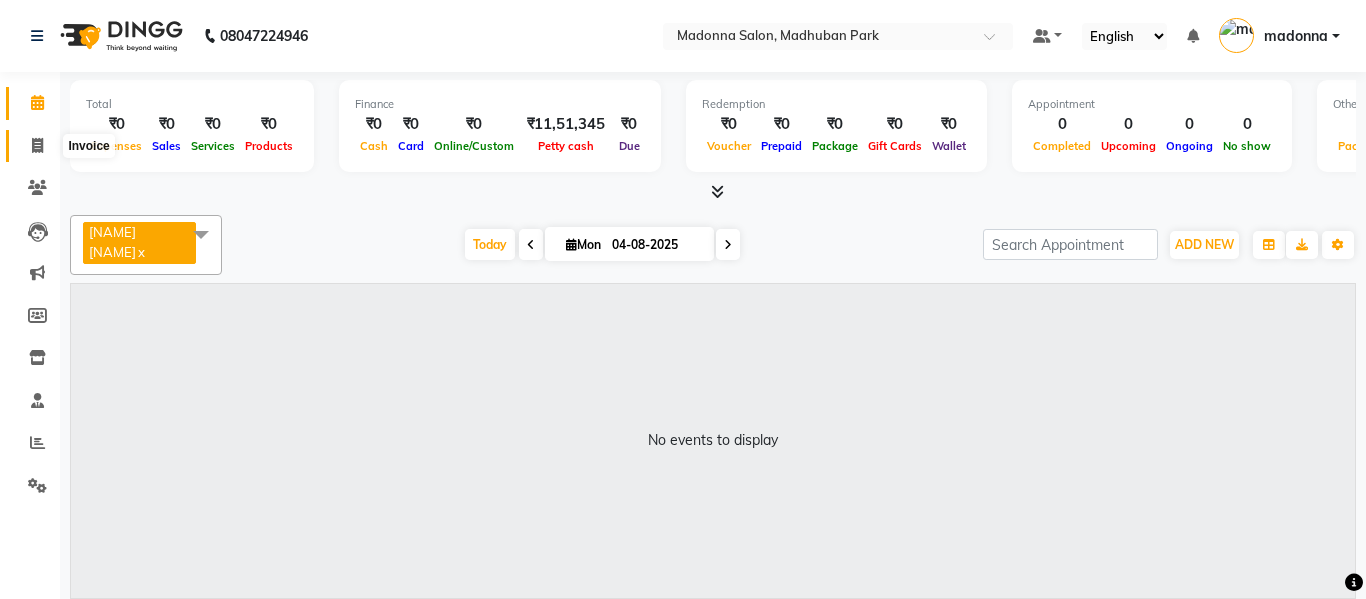 click 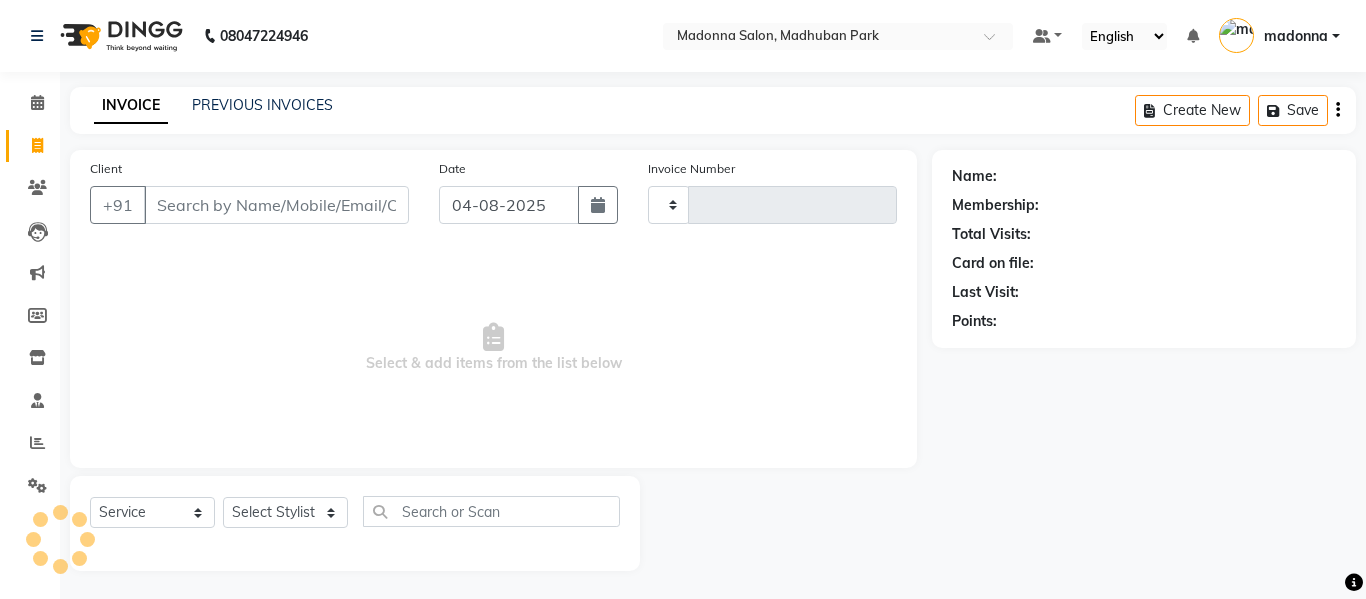 type on "1684" 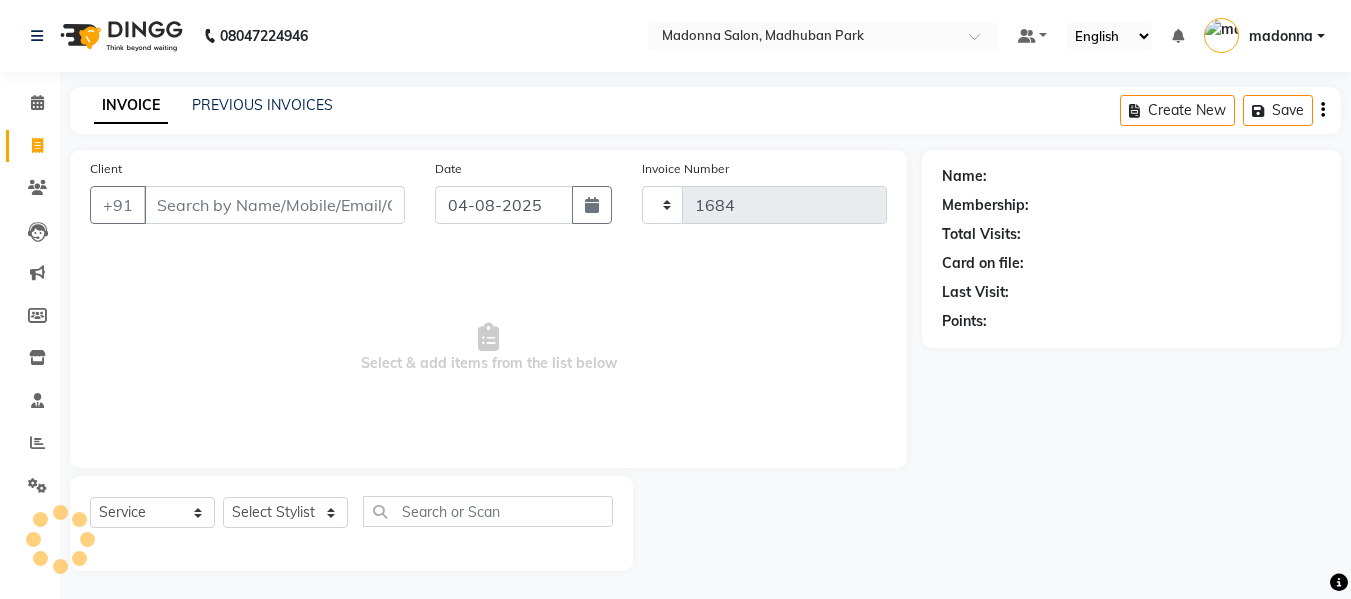 select on "6469" 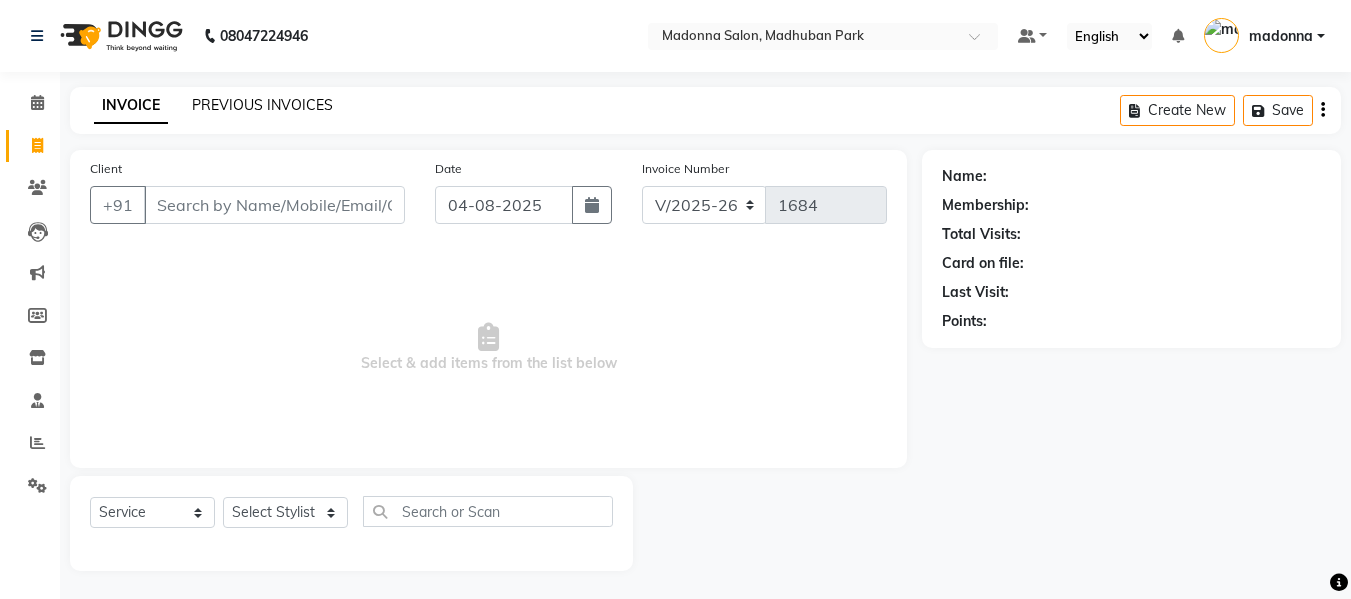 click on "PREVIOUS INVOICES" 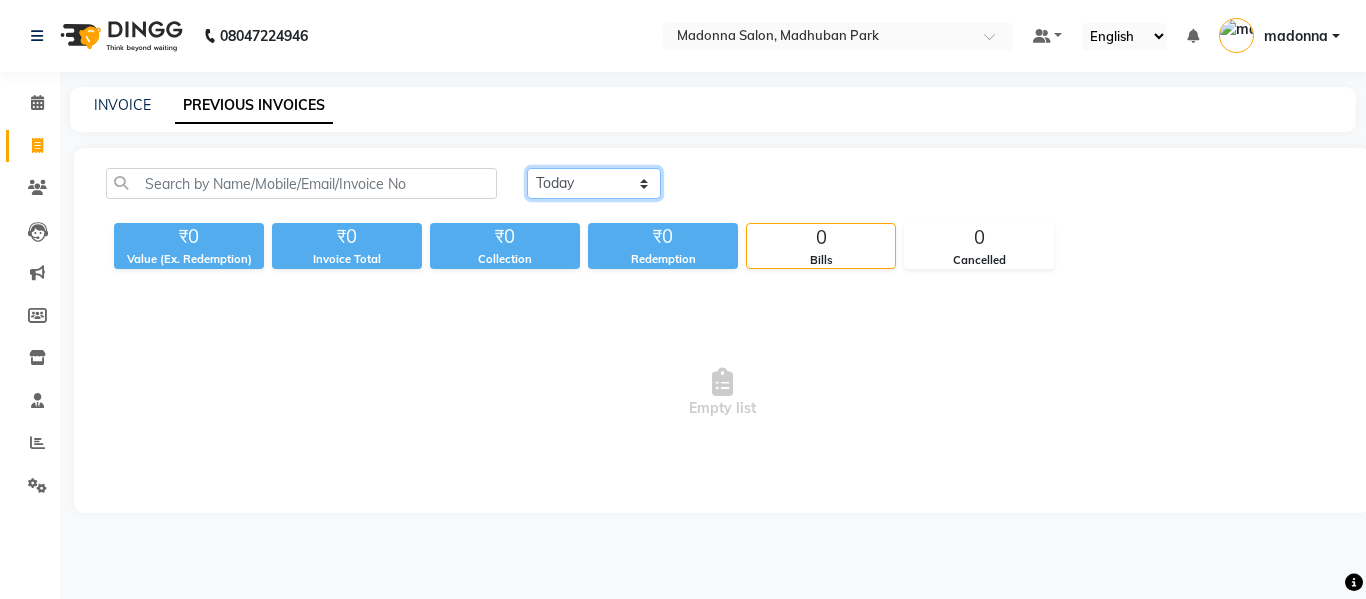 click on "Today Yesterday Custom Range" 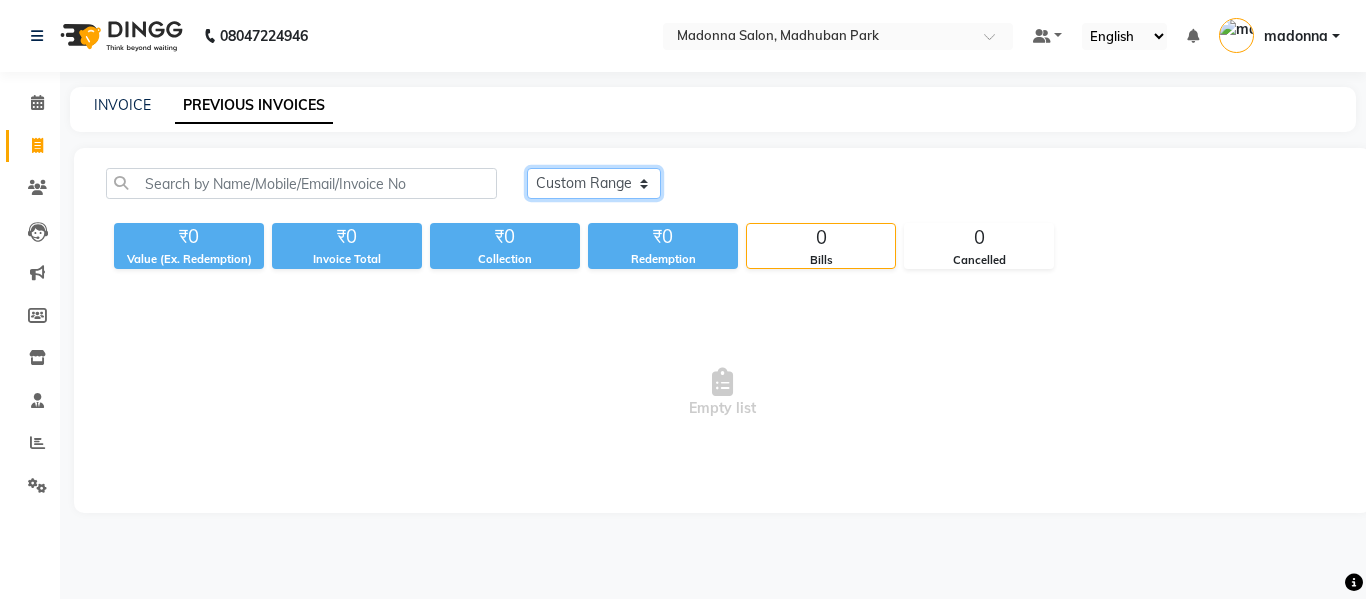 click on "Today Yesterday Custom Range" 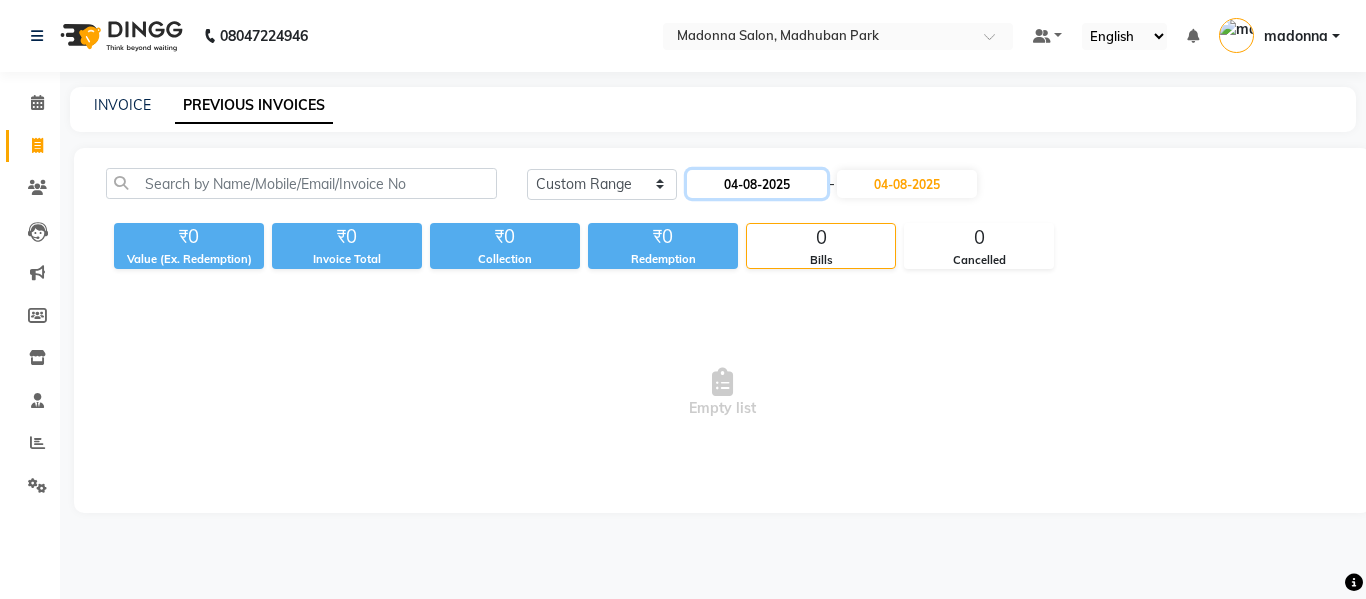 click on "04-08-2025" 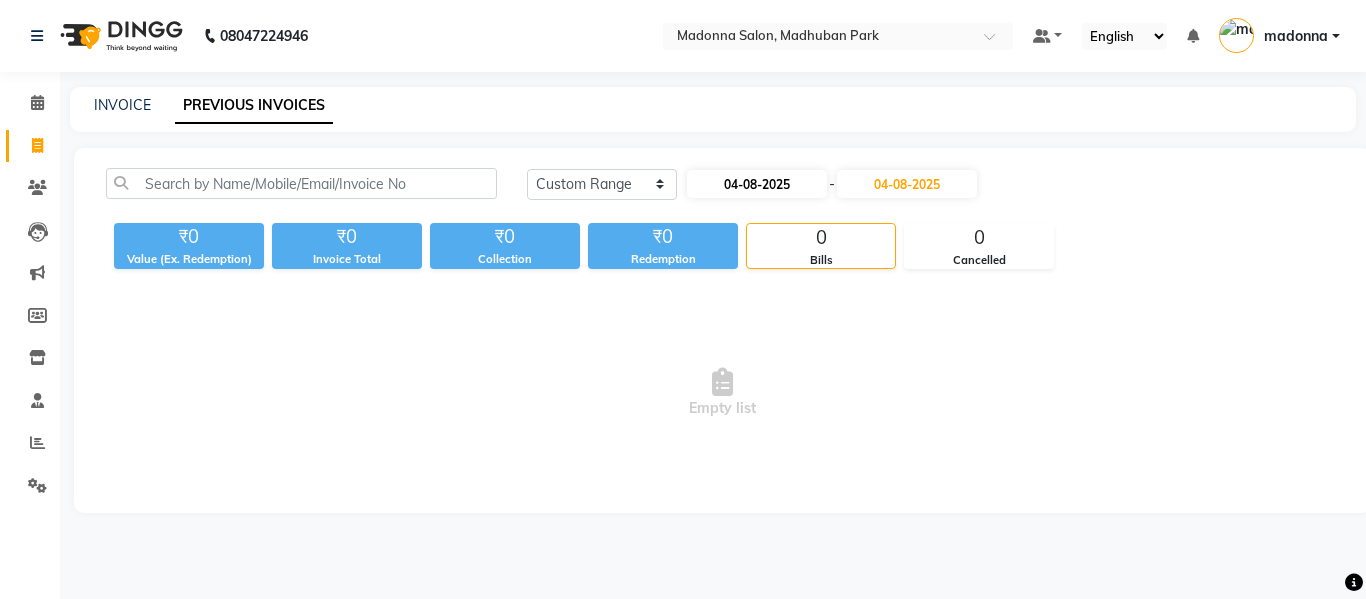 select on "8" 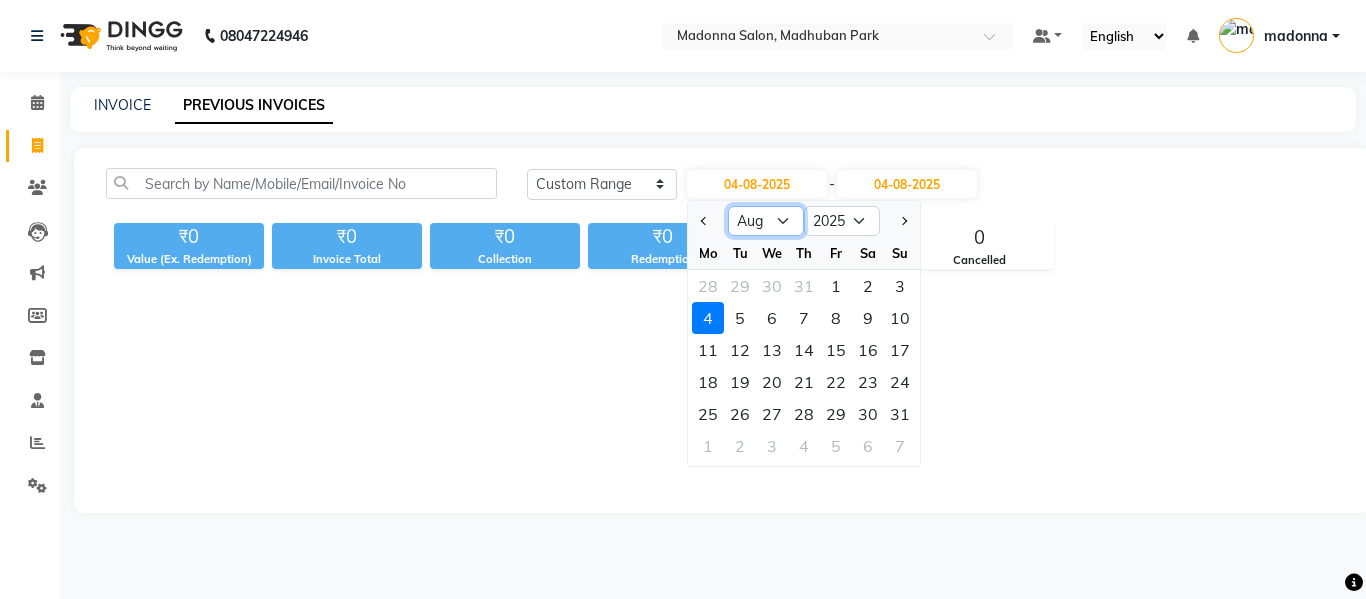 click on "Jan Feb Mar Apr May Jun Jul Aug Sep Oct Nov Dec" 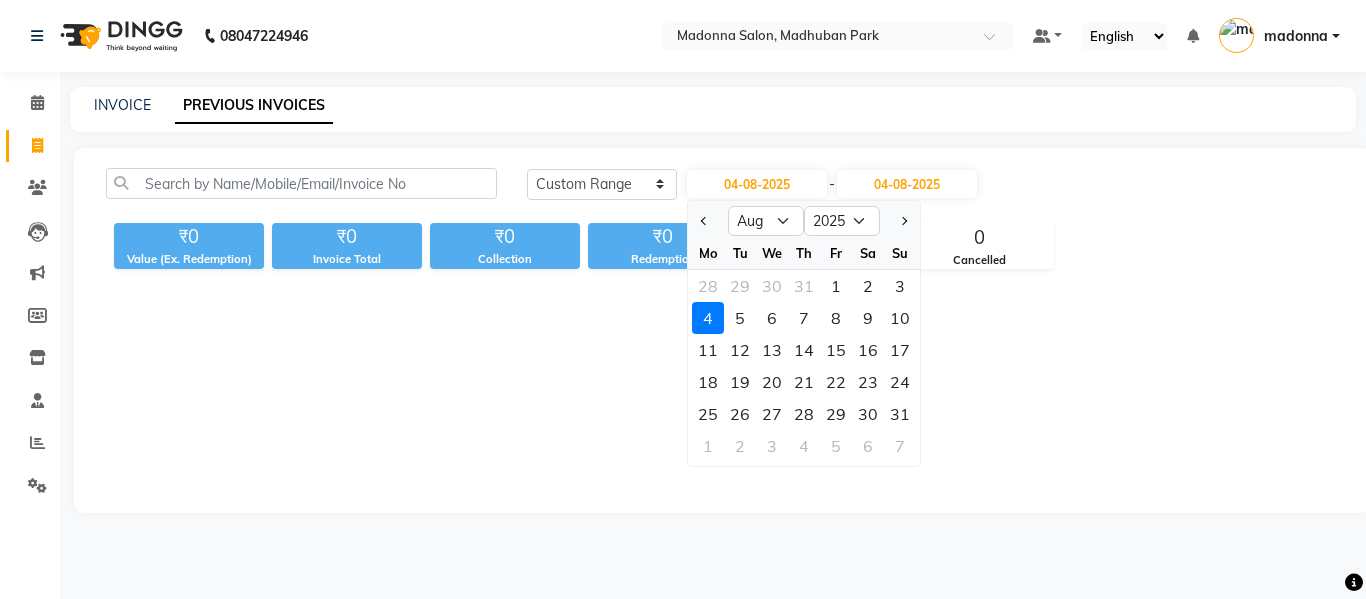click on "Empty list" at bounding box center [722, 393] 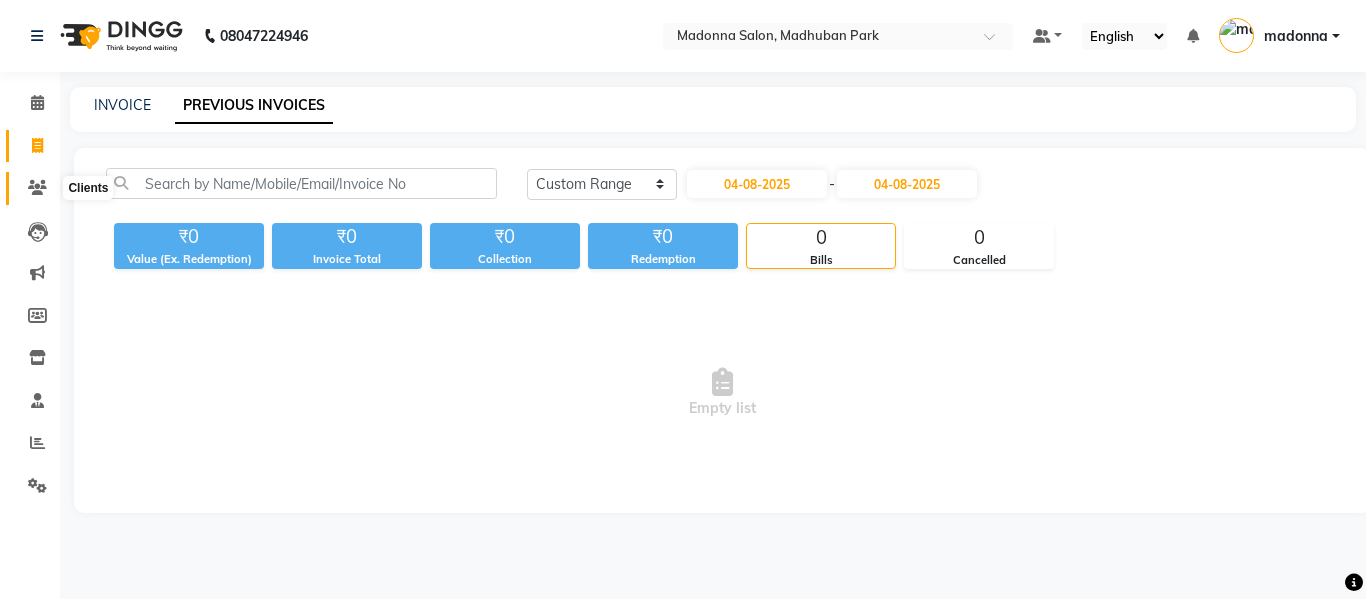 click 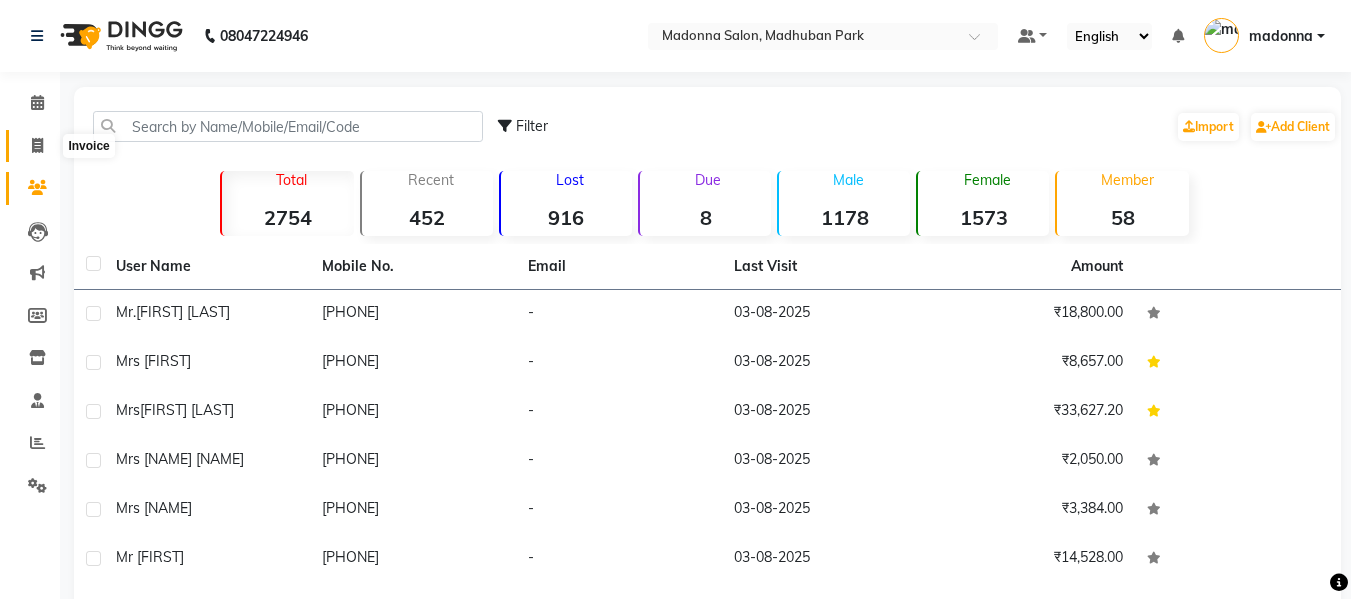 click 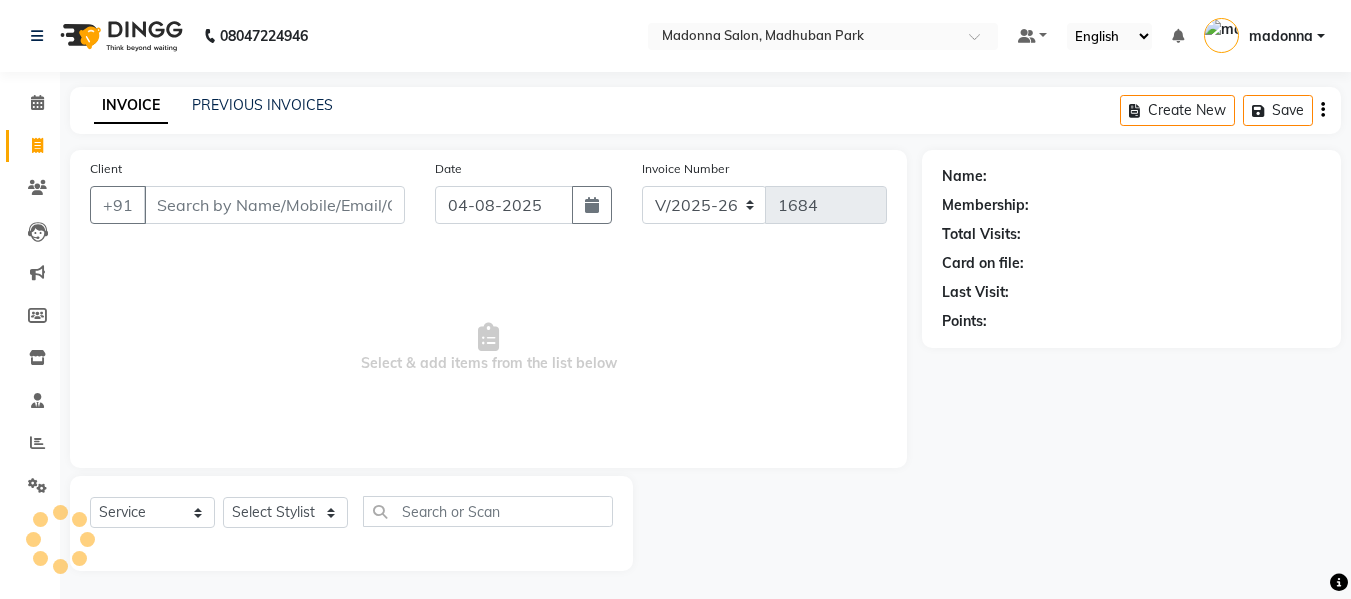 scroll, scrollTop: 2, scrollLeft: 0, axis: vertical 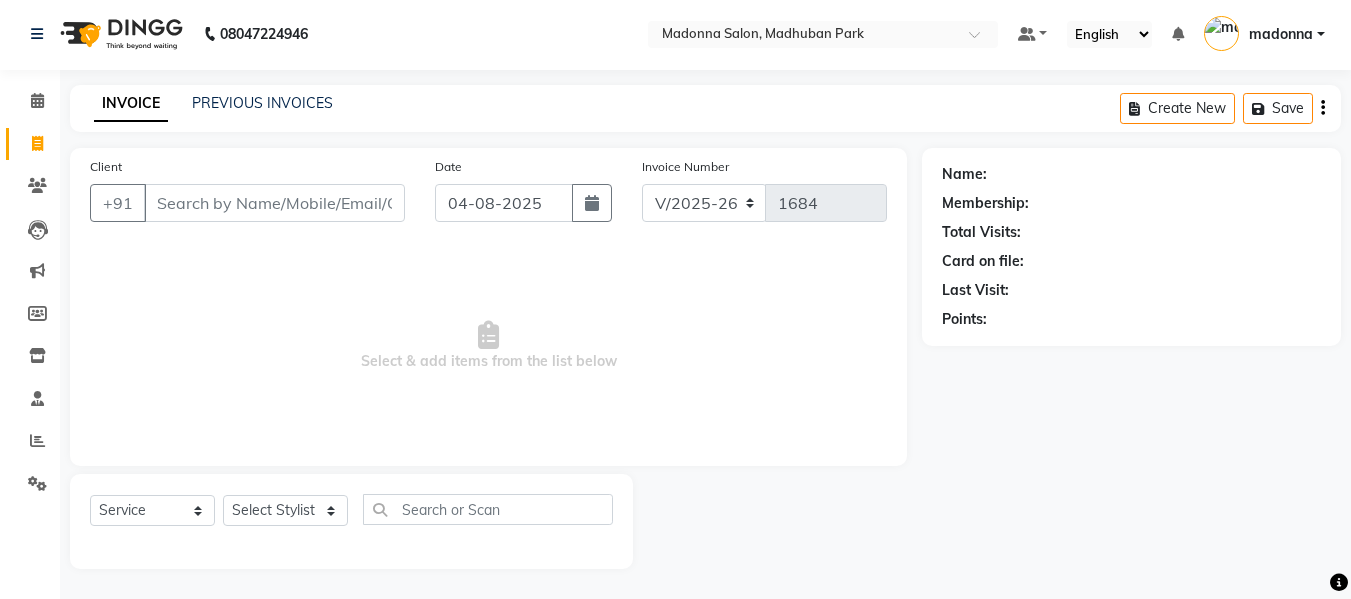 click on "Select & add items from the list below" at bounding box center (488, 346) 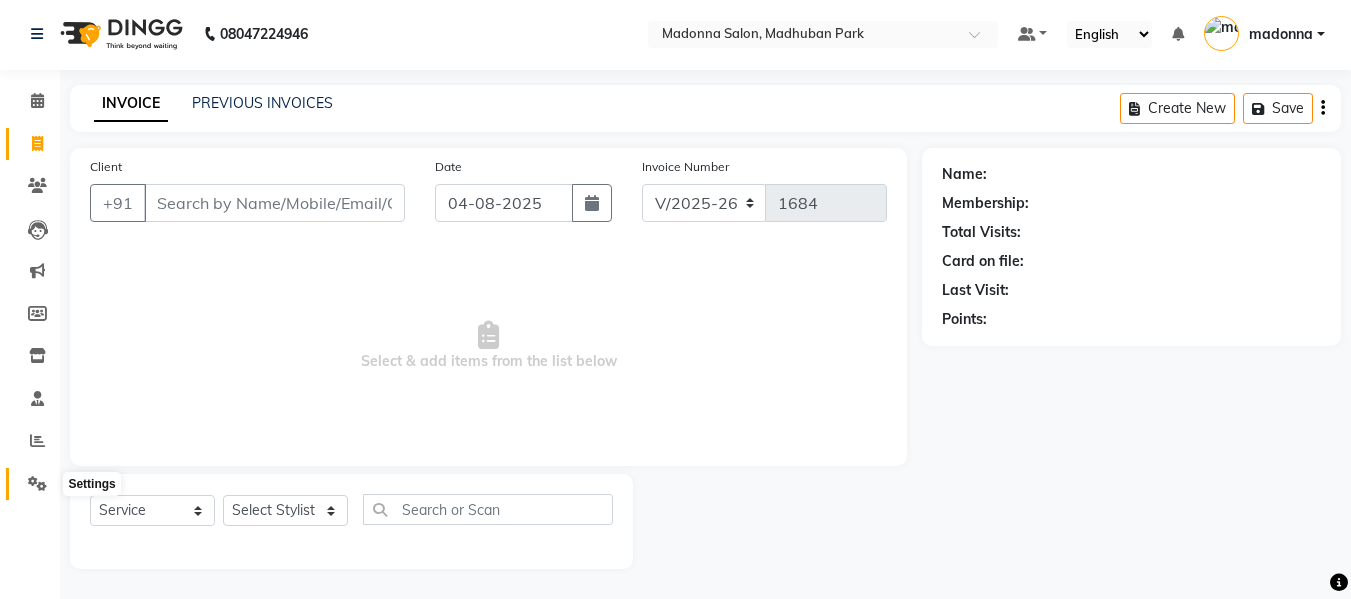 click 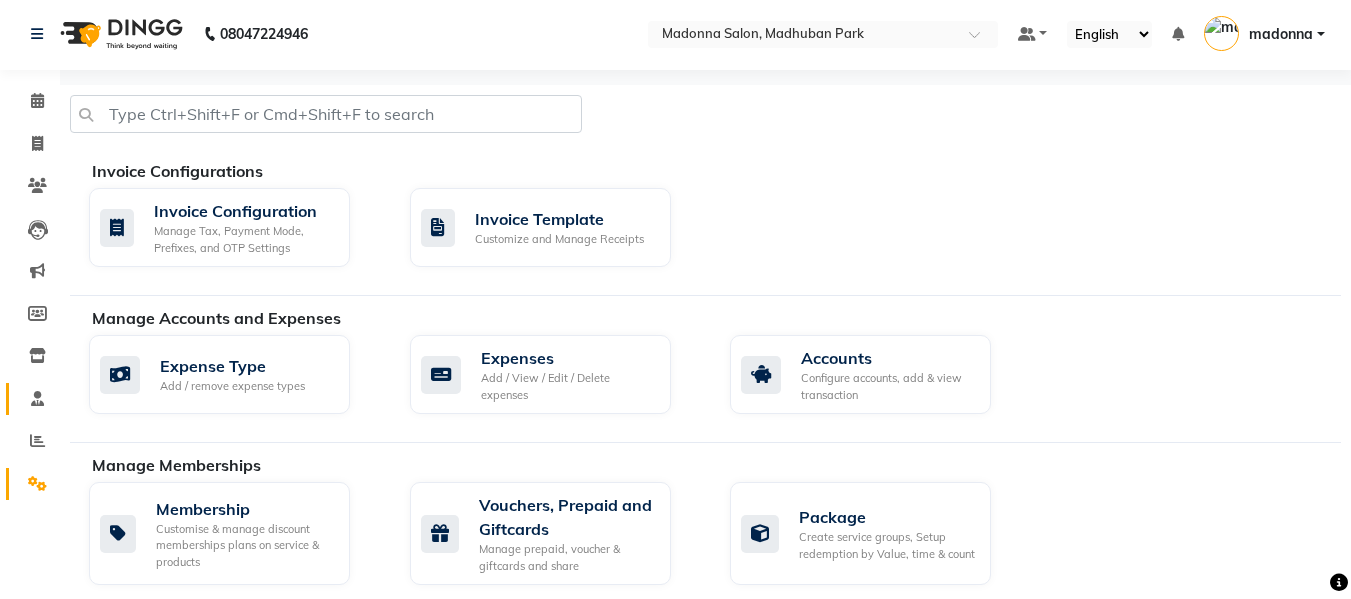 click on "Staff" 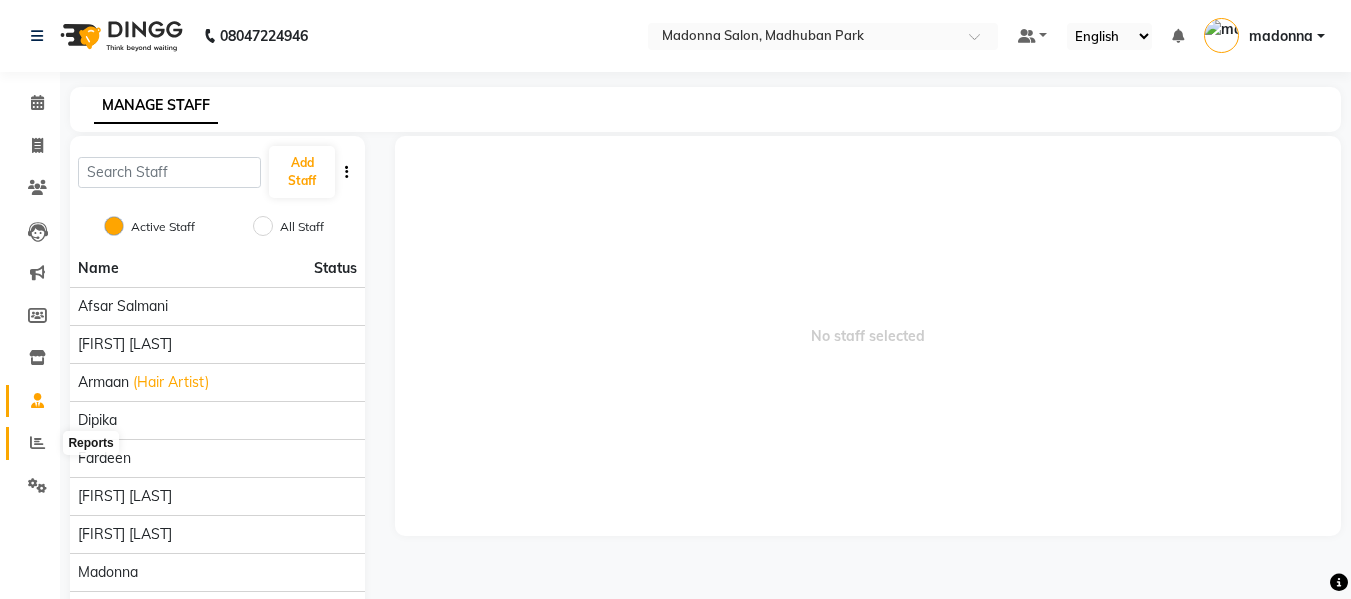 click 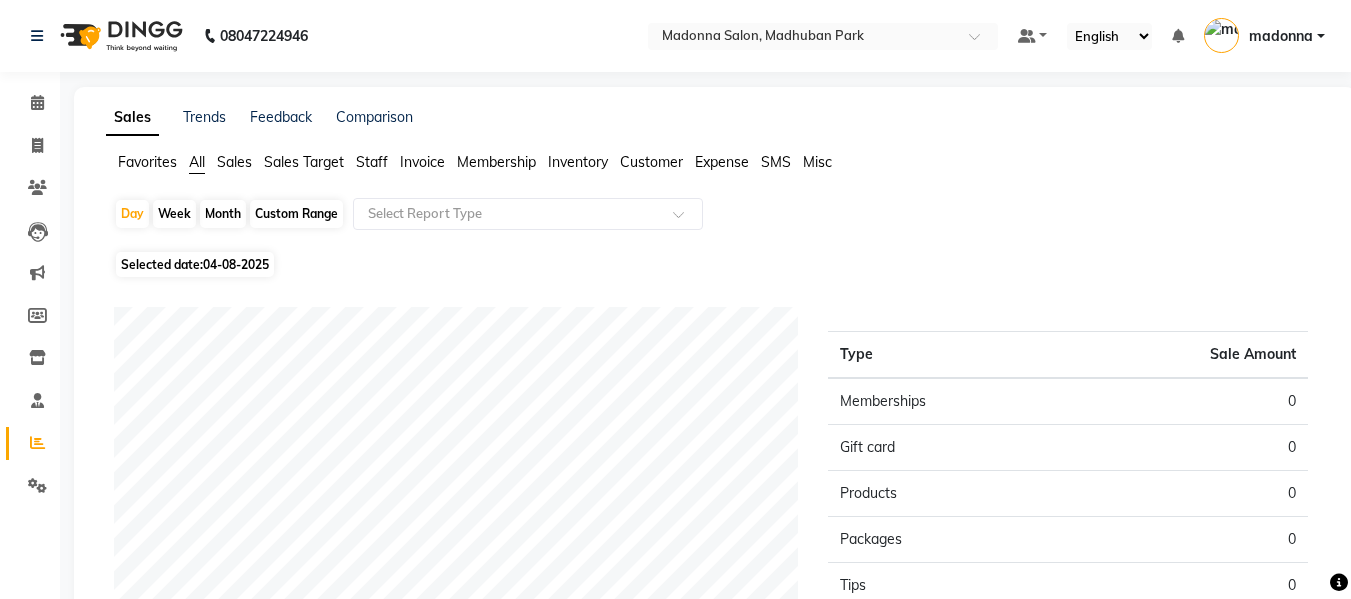 click on "Week" 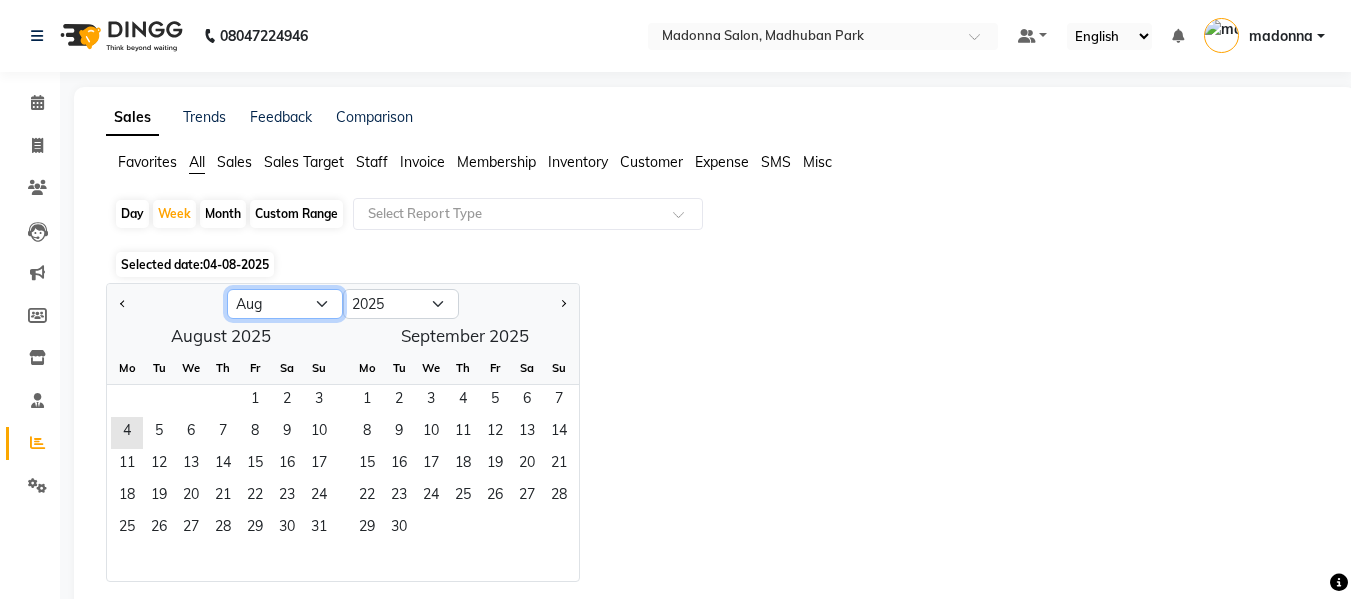click on "Jan Feb Mar Apr May Jun Jul Aug Sep Oct Nov Dec" 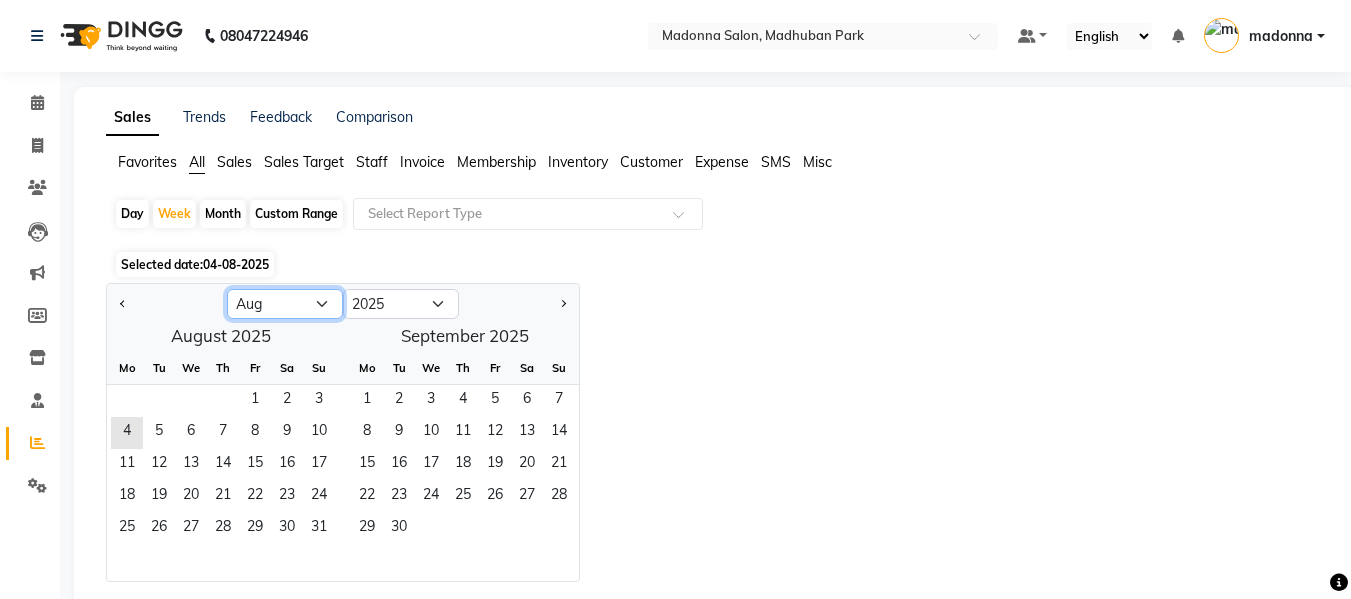 click on "Jan Feb Mar Apr May Jun Jul Aug Sep Oct Nov Dec" 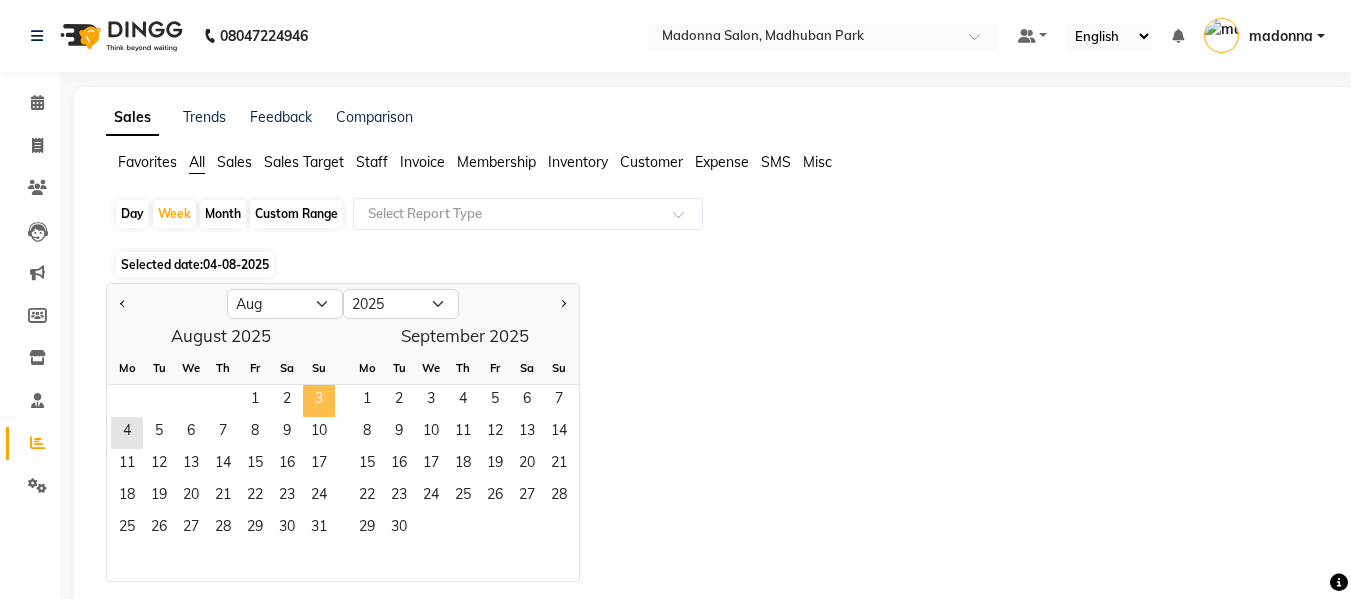 click on "3" 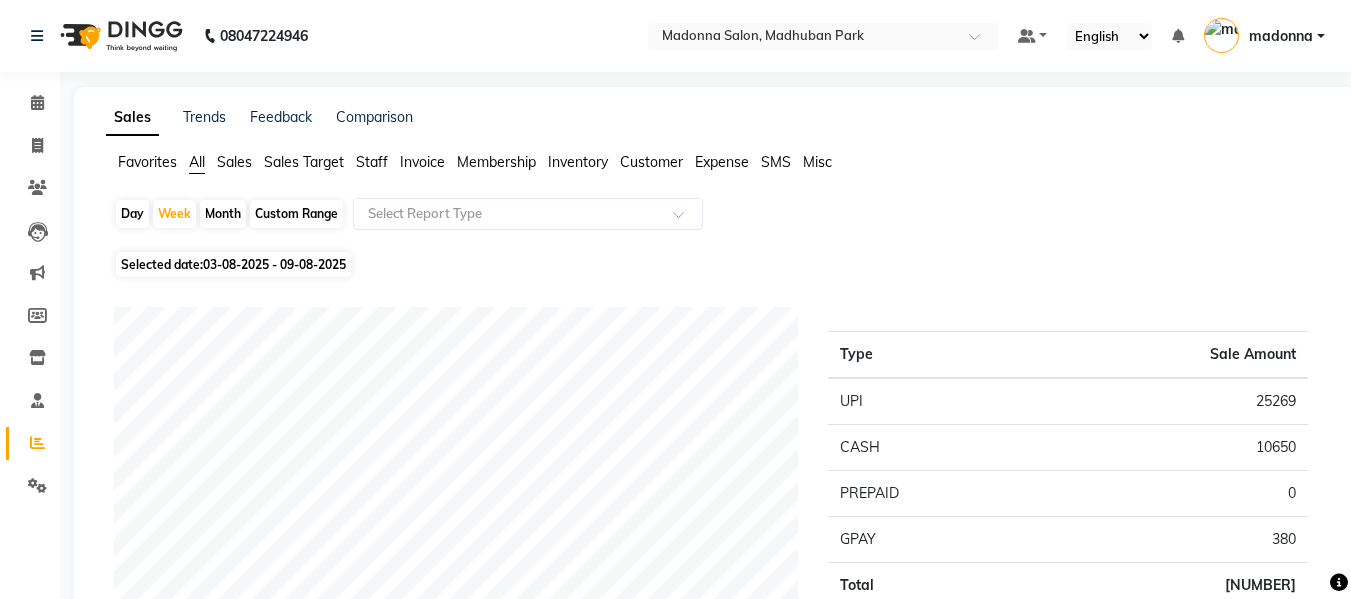 click on "Staff" 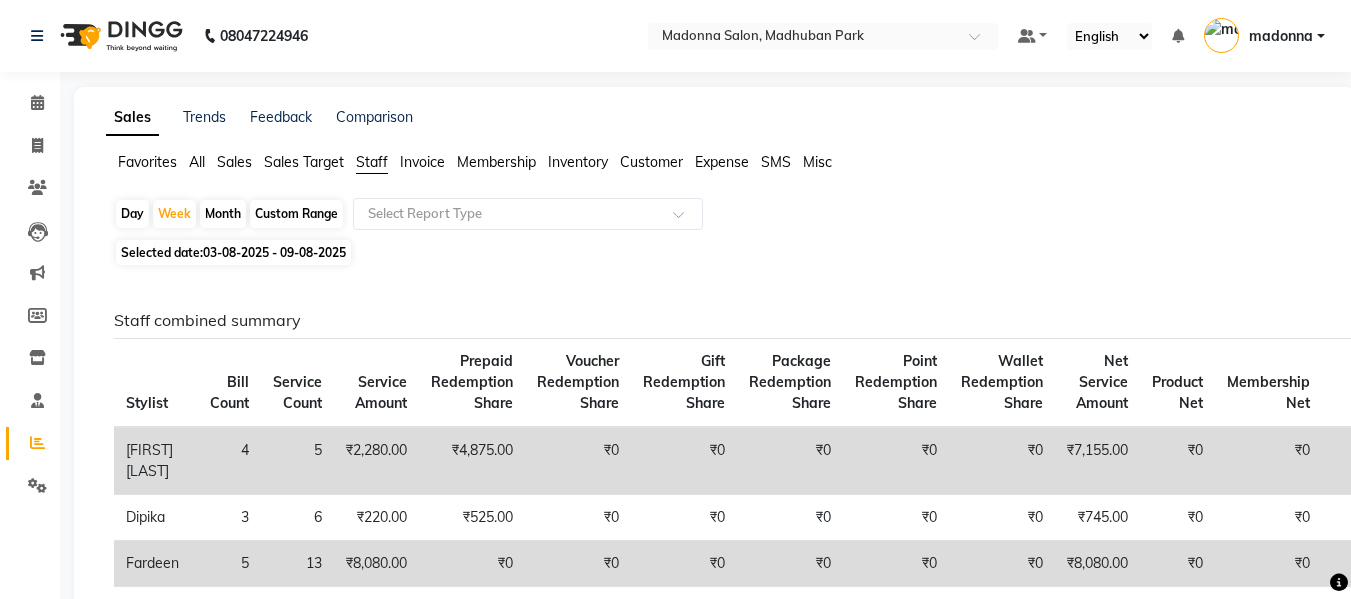 click on "Custom Range" 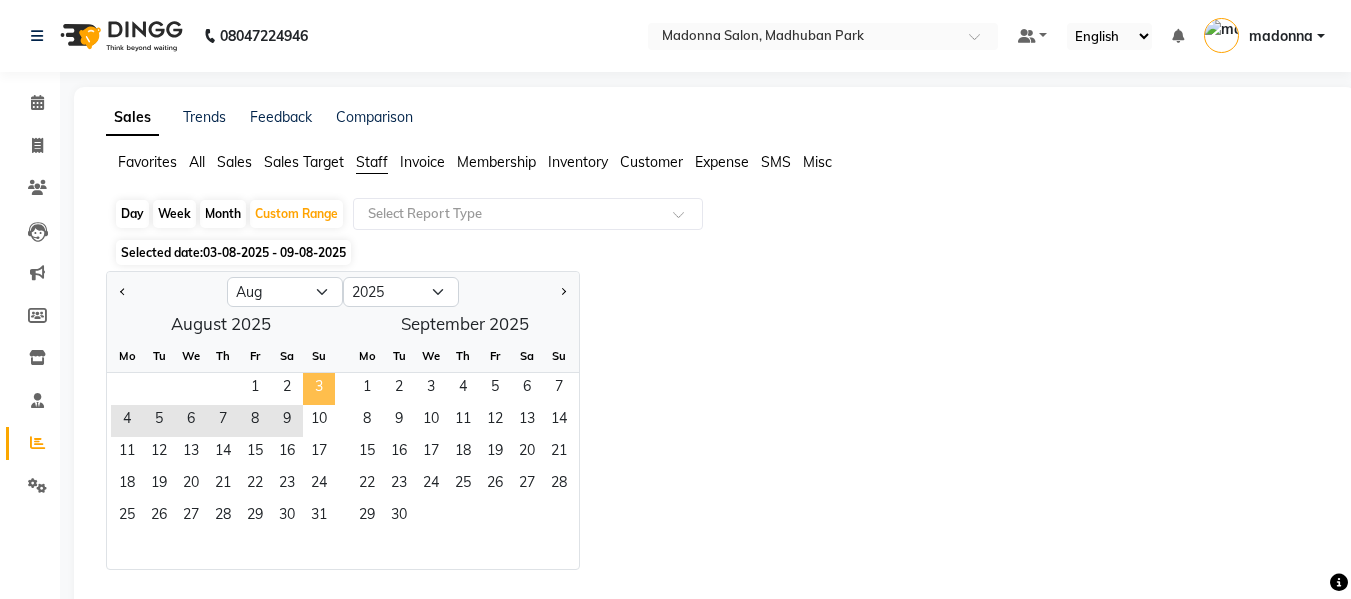 click on "3" 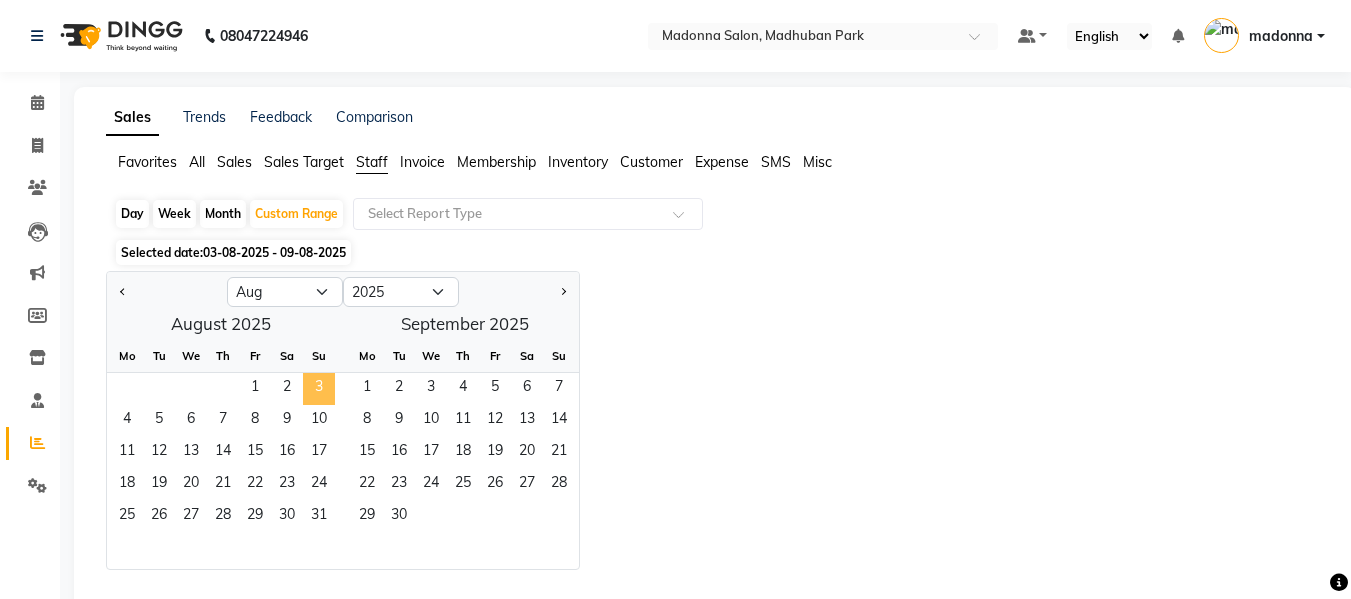 click on "3" 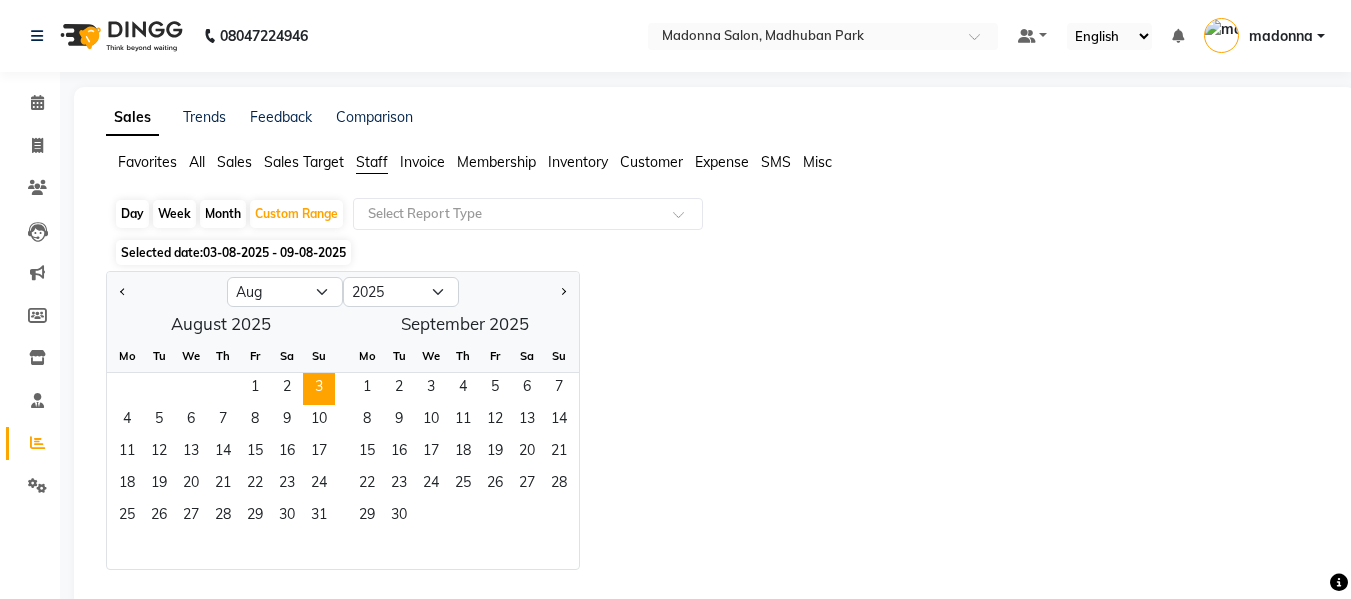 click on "Jan Feb Mar Apr May Jun Jul Aug Sep Oct Nov Dec 2015 2016 2017 2018 2019 2020 2021 2022 2023 2024 2025 2026 2027 2028 2029 2030 2031 2032 2033 2034 2035  August 2025  Mo Tu We Th Fr Sa Su  1   2   3   4   5   6   7   8   9   10   11   12   13   14   15   16   17   18   19   20   21   22   23   24   25   26   27   28   29   30   31   September 2025  Mo Tu We Th Fr Sa Su  1   2   3   4   5   6   7   8   9   10   11   12   13   14   15   16   17   18   19   20   21   22   23   24   25   26   27   28   29   30" 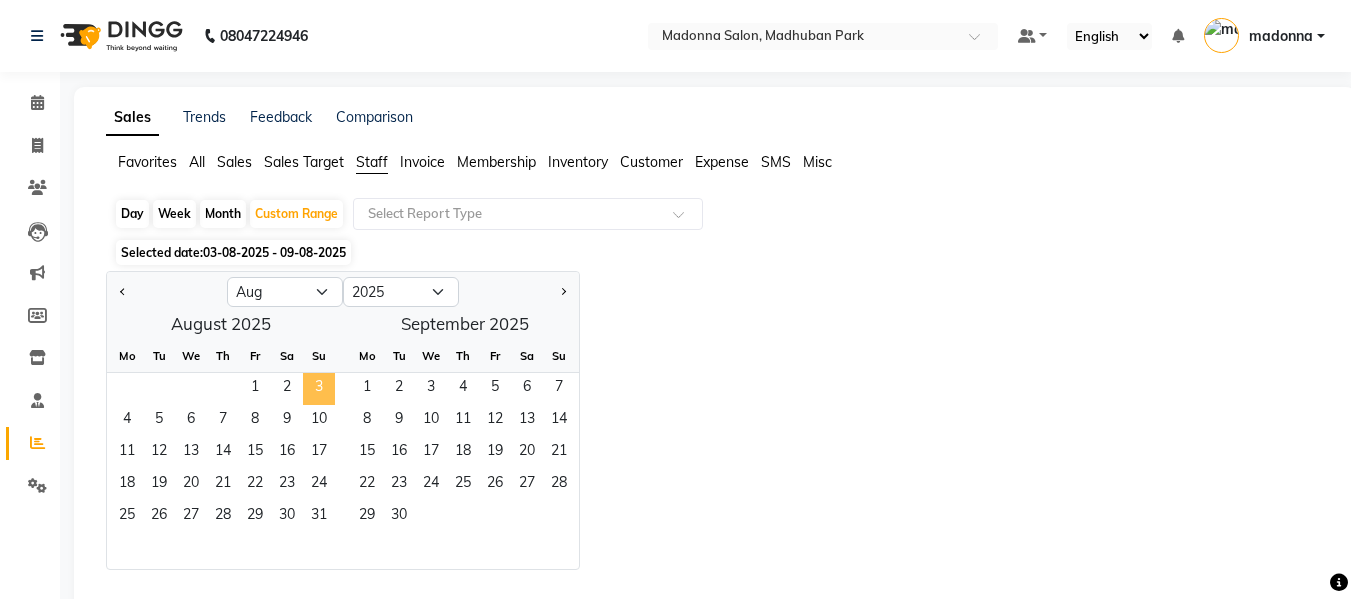 click on "3" 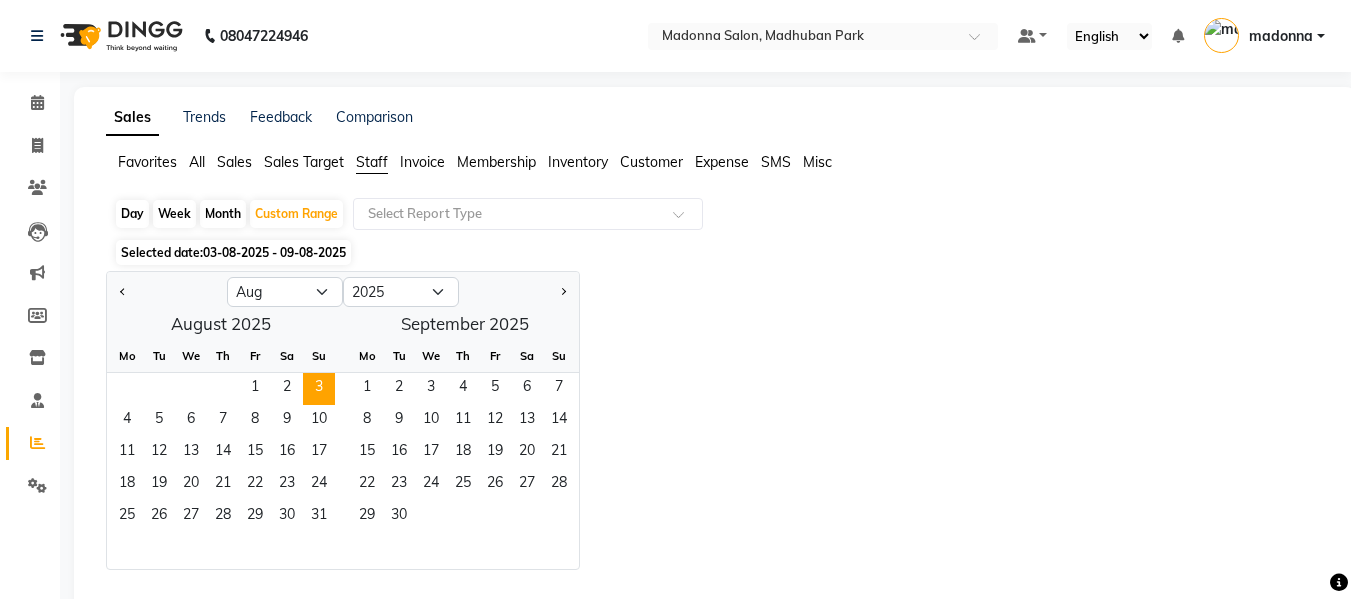 click on "Staff" 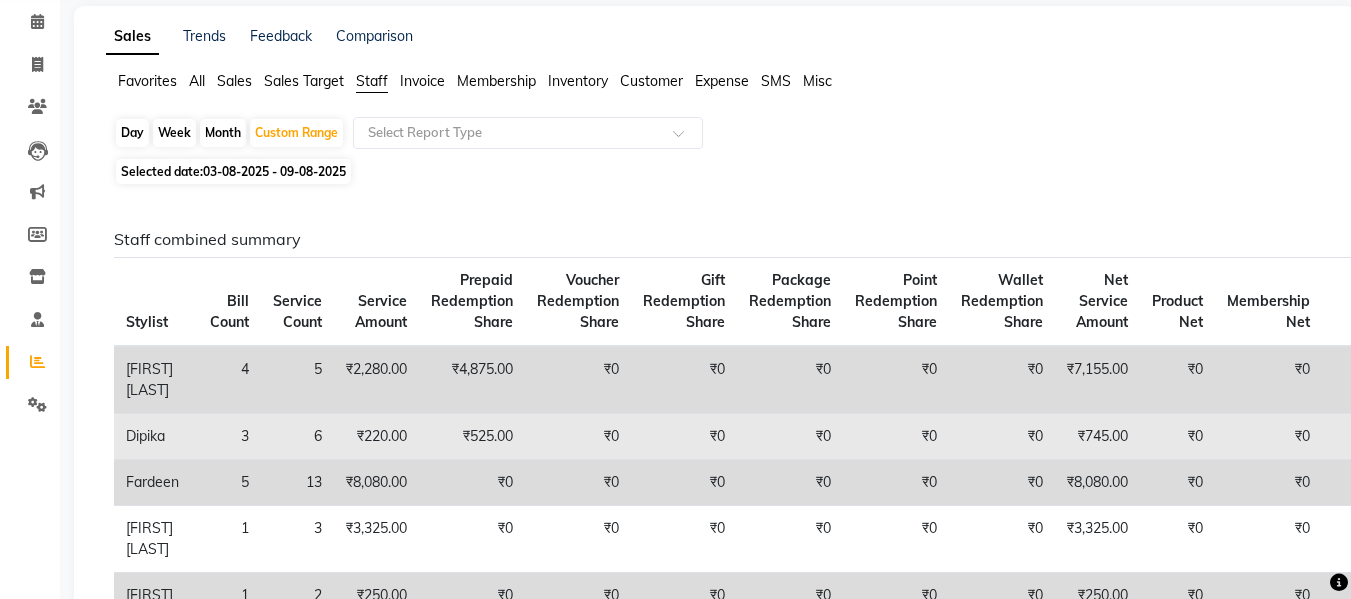 scroll, scrollTop: 80, scrollLeft: 0, axis: vertical 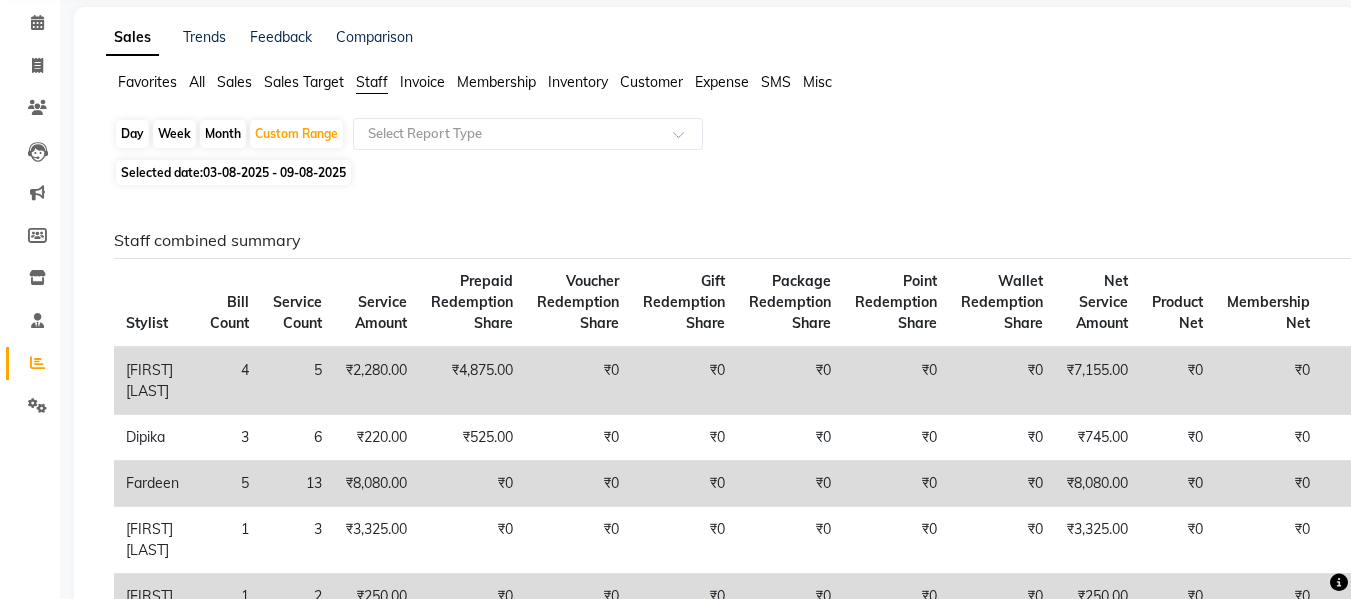 click on "Favorites All Sales Sales Target Staff Invoice Membership Inventory Customer Expense SMS Misc  Day   Week   Month   Custom Range  Select Report Type Selected date:  03-08-2025 - 09-08-2025  Staff combined summary Stylist Bill Count Service Count Service Amount Prepaid Redemption Share Voucher Redemption Share Gift Redemption Share Package Redemption Share Point Redemption Share Wallet Redemption Share Net Service Amount Product Net Membership Net Prepaid Net Voucher Net Gift Net Package Net  Amjad Khan 4 5 ₹2,280.00 ₹4,875.00 ₹0 ₹0 ₹0 ₹0 ₹0 ₹7,155.00 ₹0 ₹0 ₹0 ₹0 ₹0 ₹0  Dipika 3 6 ₹220.00 ₹525.00 ₹0 ₹0 ₹0 ₹0 ₹0 ₹745.00 ₹0 ₹0 ₹0 ₹0 ₹0 ₹0  Fardeen 5 13 ₹8,080.00 ₹0 ₹0 ₹0 ₹0 ₹0 ₹0 ₹8,080.00 ₹0 ₹0 ₹0 ₹0 ₹0 ₹0  Kajal Tyagi 1 3 ₹3,325.00 ₹0 ₹0 ₹0 ₹0 ₹0 ₹0 ₹3,325.00 ₹0 ₹0 ₹0 ₹0 ₹0 ₹0  Kirti Rajput 1 2 ₹250.00 ₹0 ₹0 ₹0 ₹0 ₹0 ₹0 ₹250.00 ₹0 ₹0 ₹0 ₹0 ₹0 ₹0  Madonna 1 0 ₹0 ₹0 ₹0" 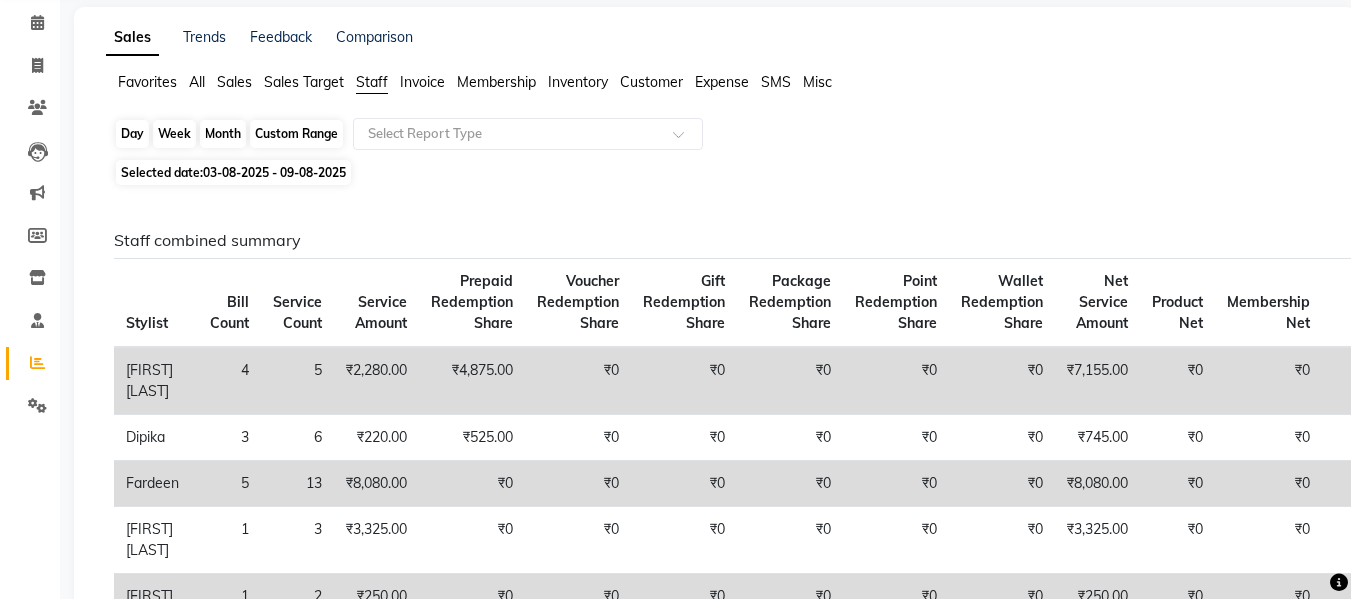 click on "Custom Range" 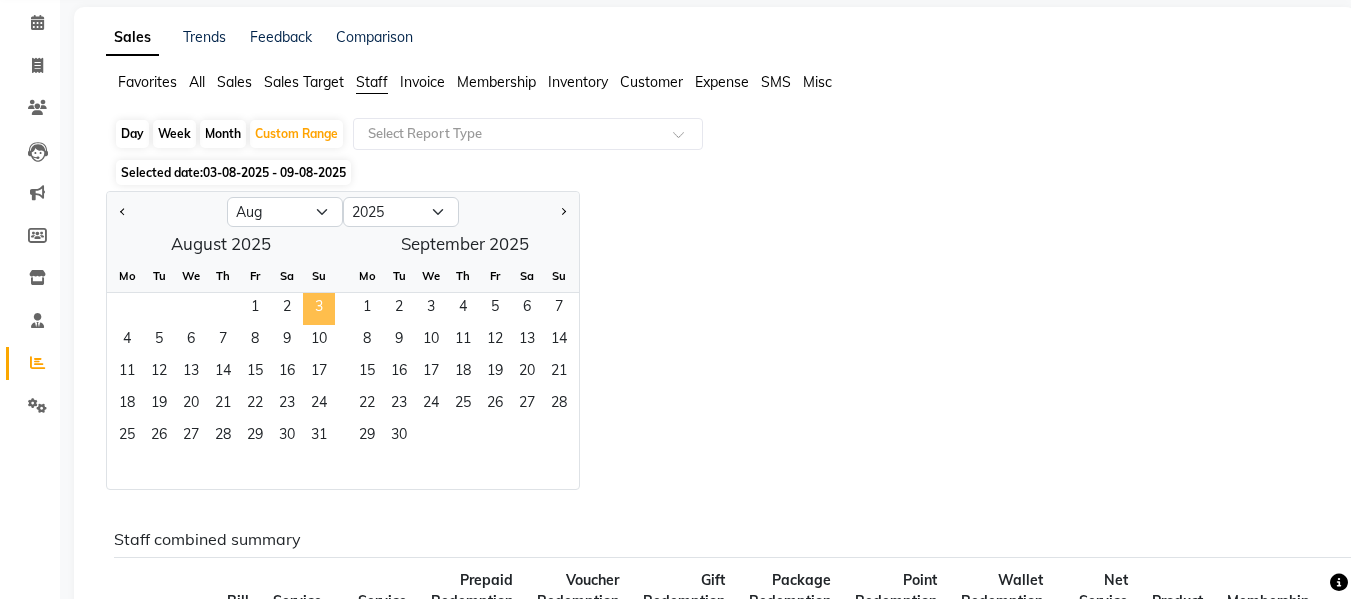 click on "3" 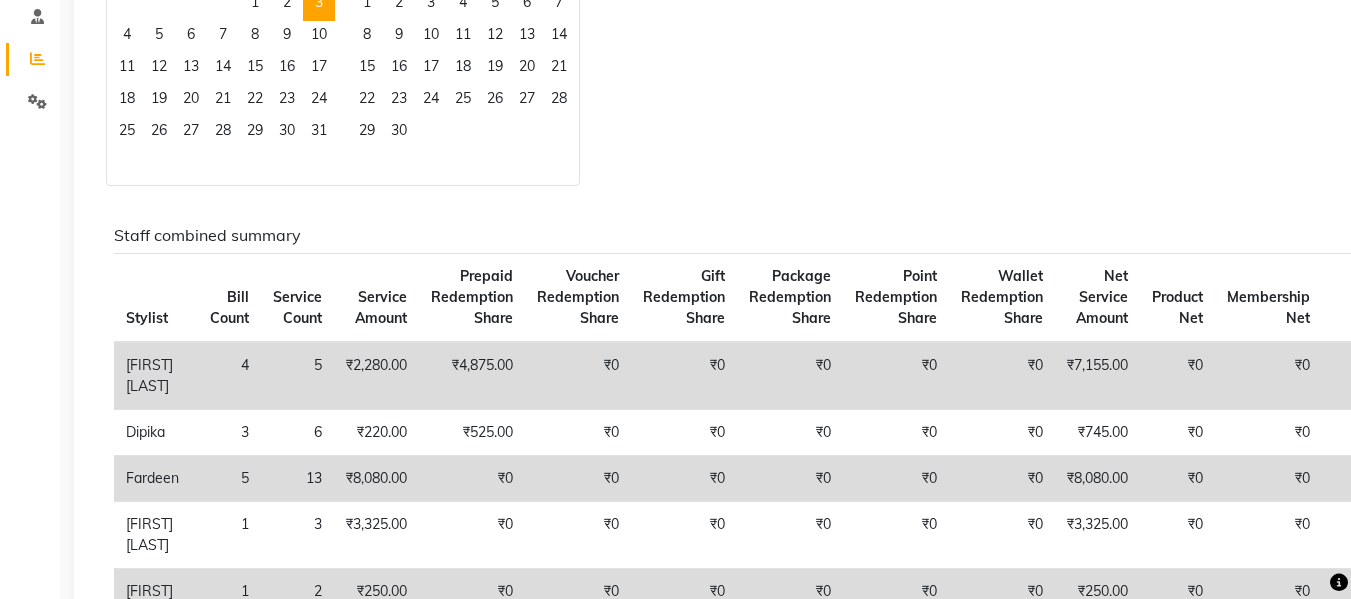 scroll, scrollTop: 0, scrollLeft: 0, axis: both 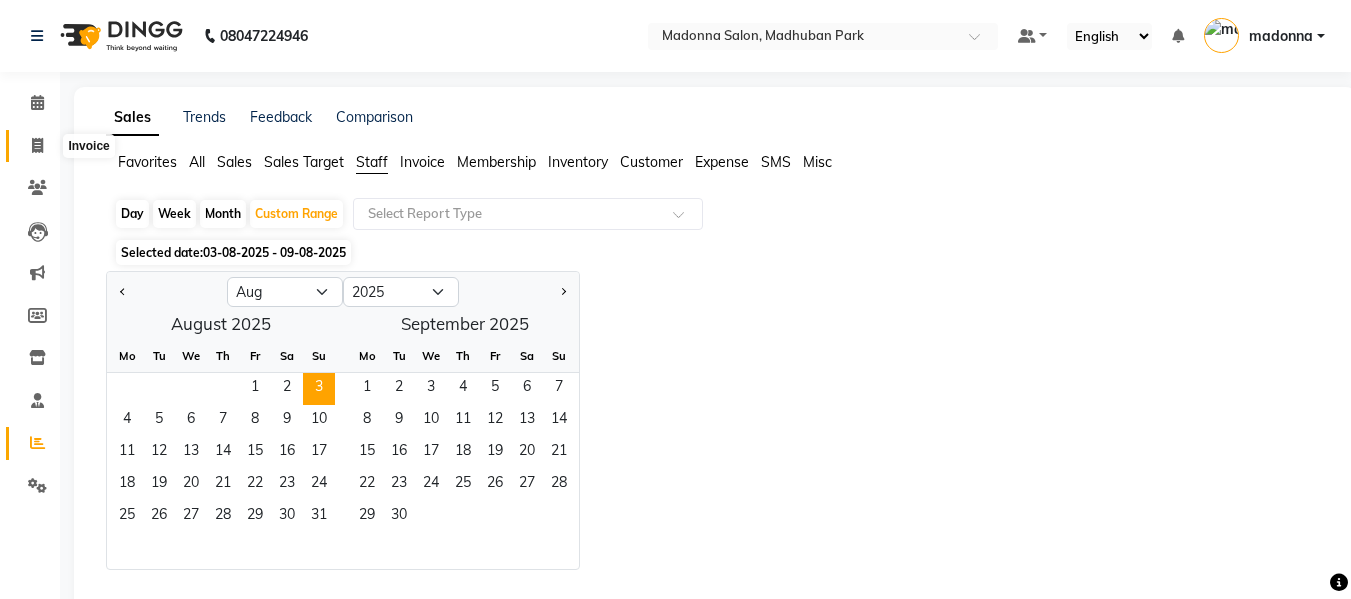 click 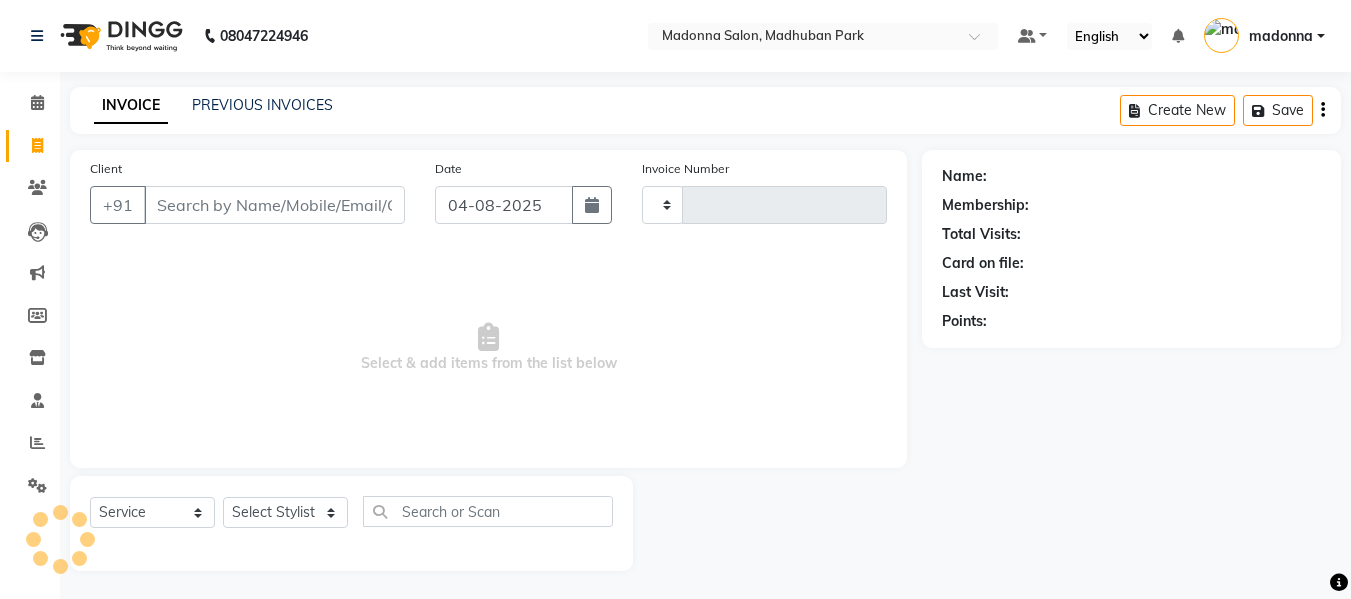 scroll, scrollTop: 2, scrollLeft: 0, axis: vertical 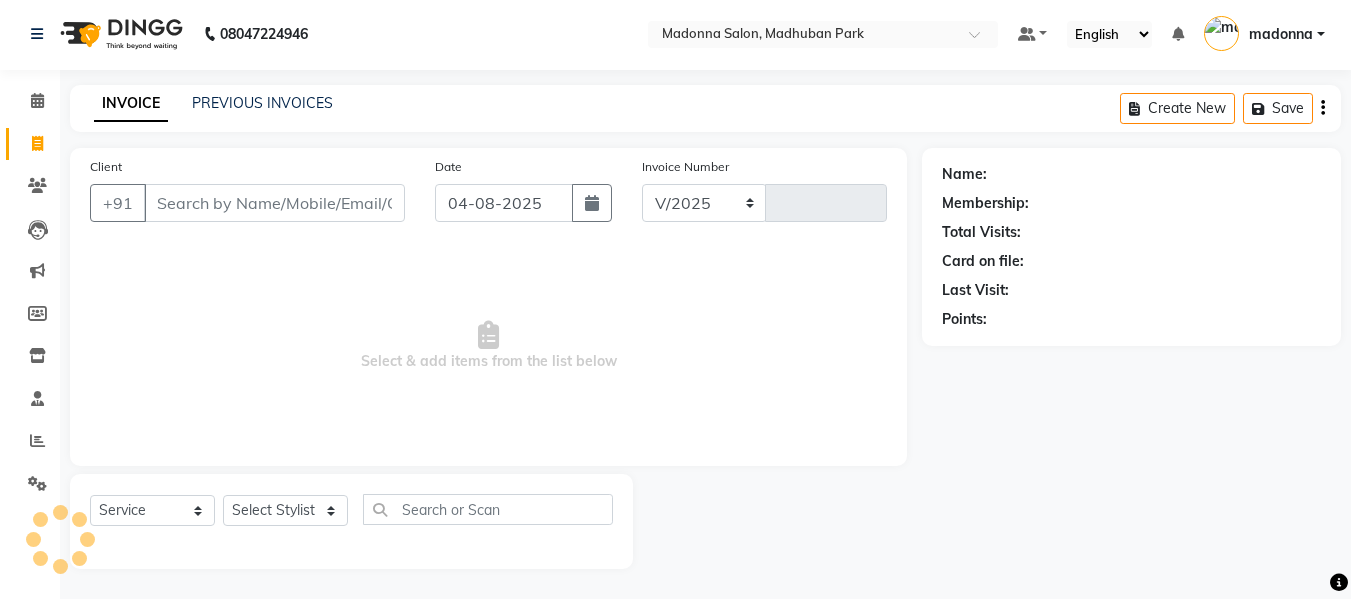 select on "6469" 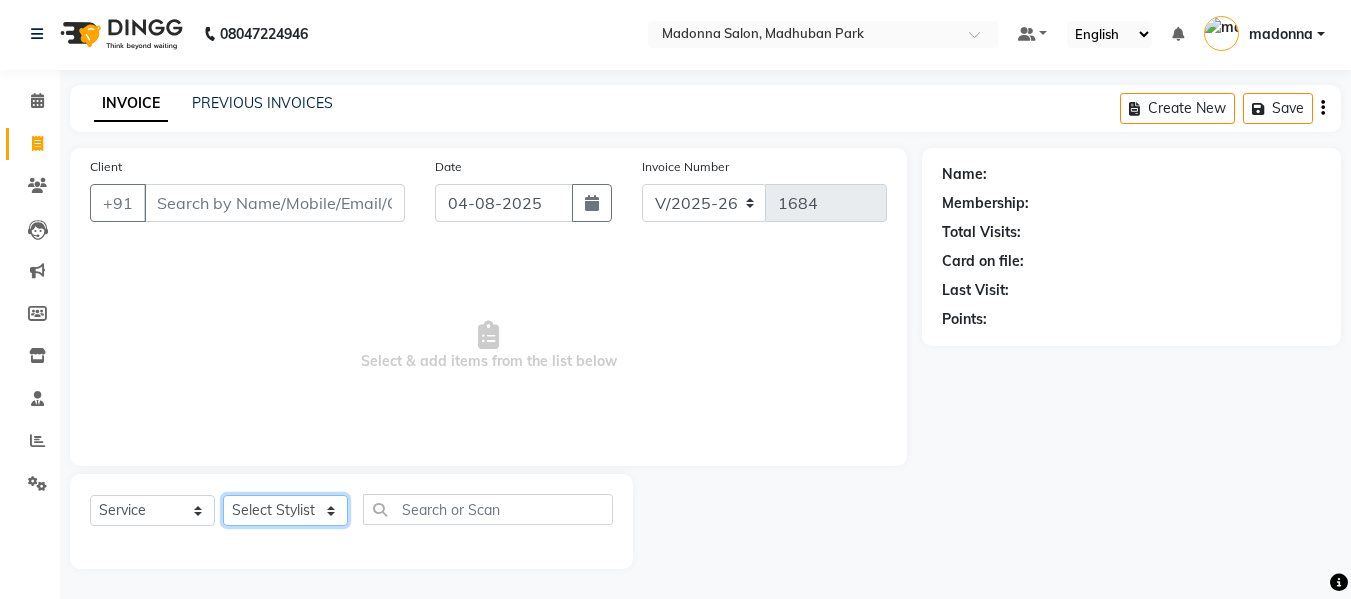 click on "Select Stylist Afsar salmani Amjad Khan Armaan  Dipika fardeen Kajal Tyagi Kirti Rajput madonna Nikhil Prince Rizwan Samaksh Shahnawaz Shoib Ahmad  Twinkle Gupta" 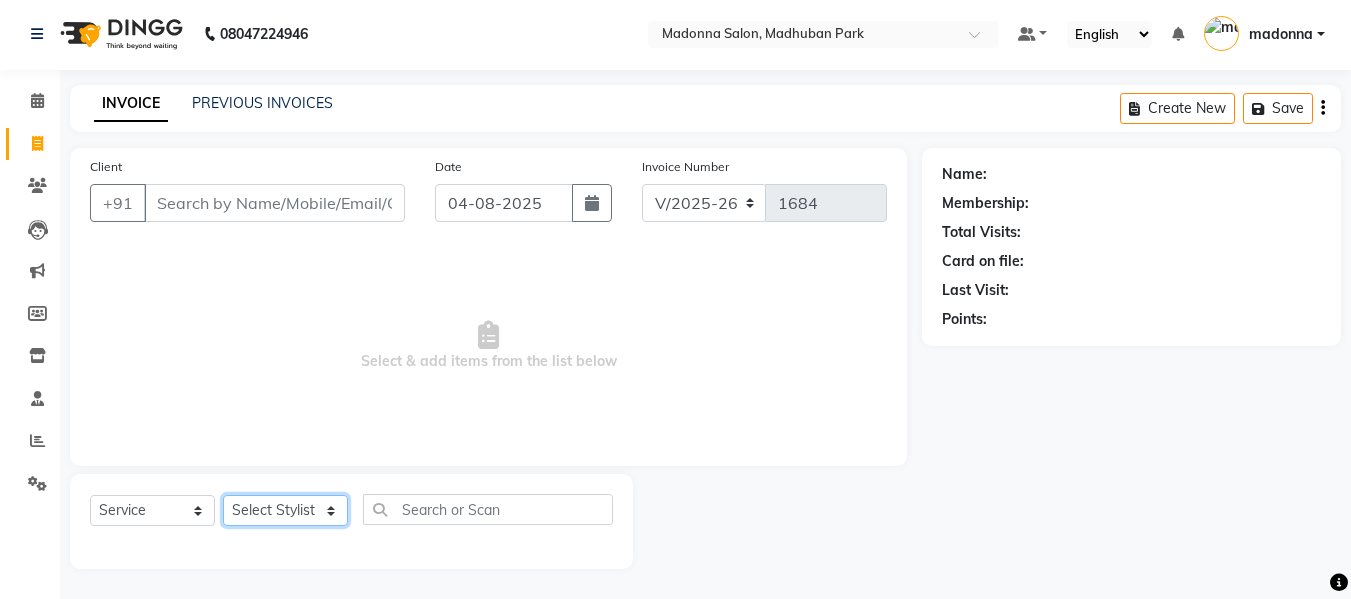 select on "49733" 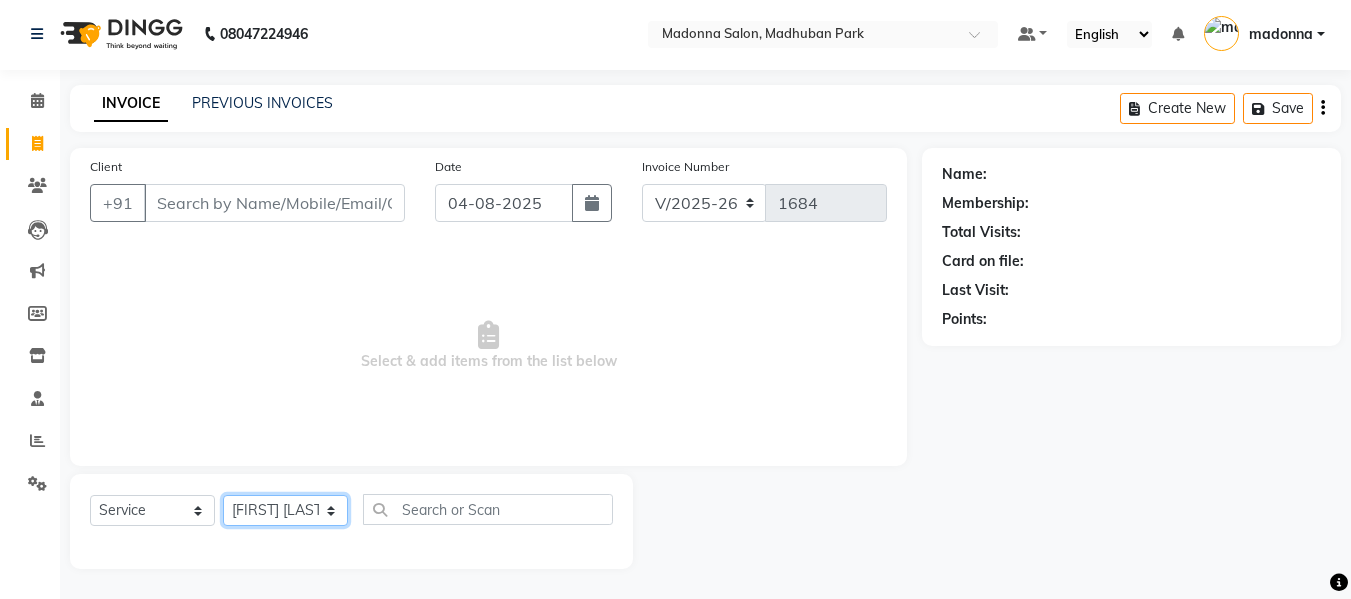 click on "Select Stylist Afsar salmani Amjad Khan Armaan  Dipika fardeen Kajal Tyagi Kirti Rajput madonna Nikhil Prince Rizwan Samaksh Shahnawaz Shoib Ahmad  Twinkle Gupta" 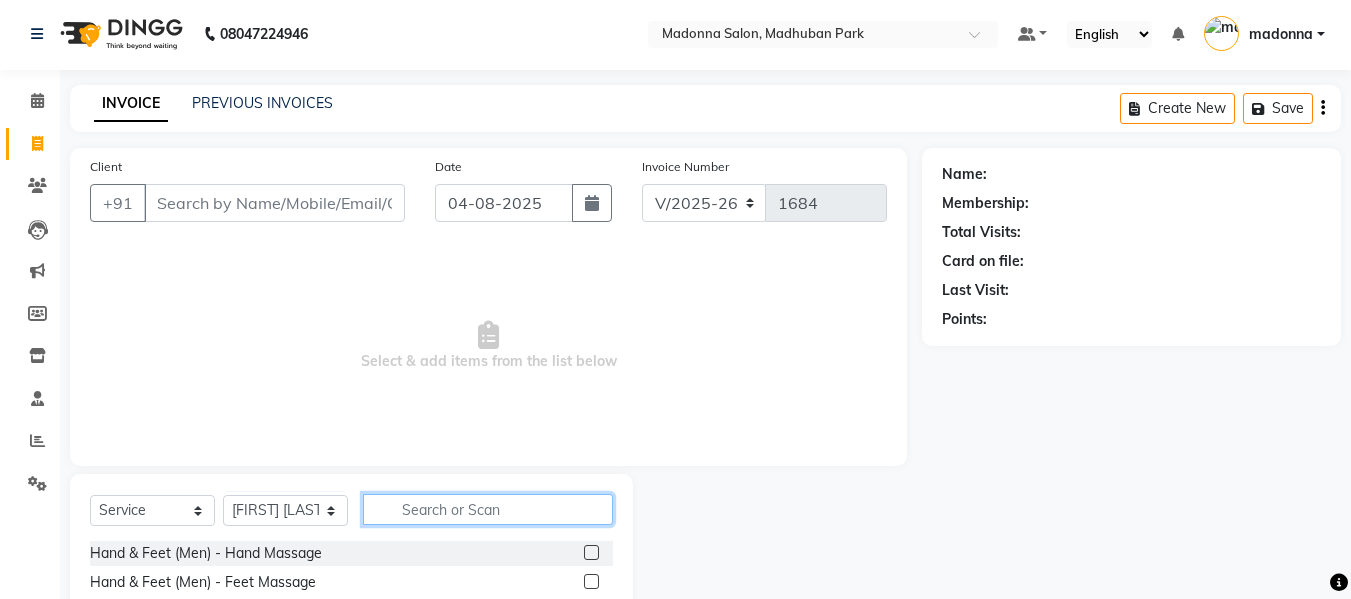click 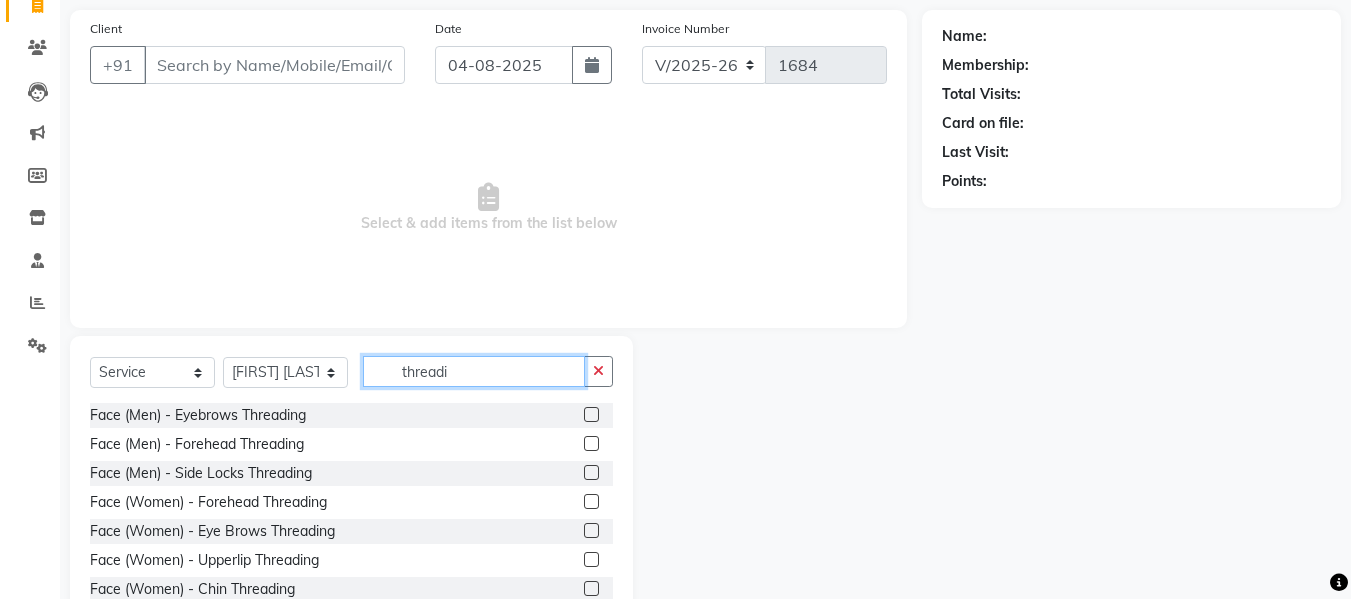scroll, scrollTop: 202, scrollLeft: 0, axis: vertical 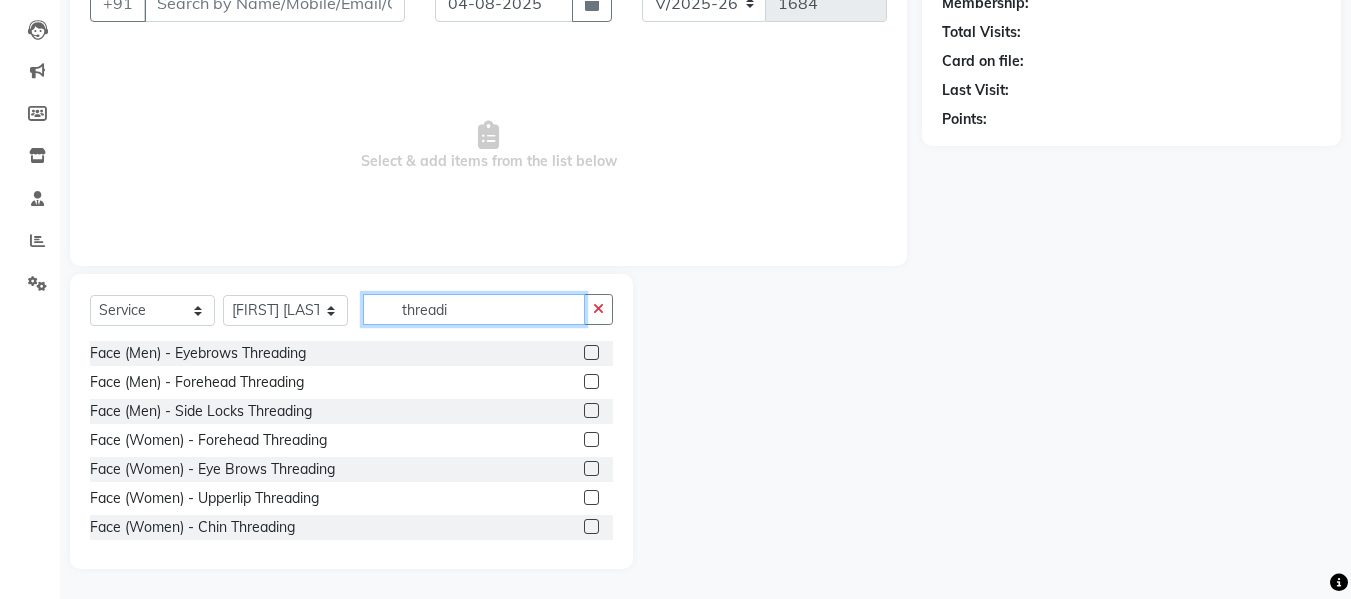 type on "threadi" 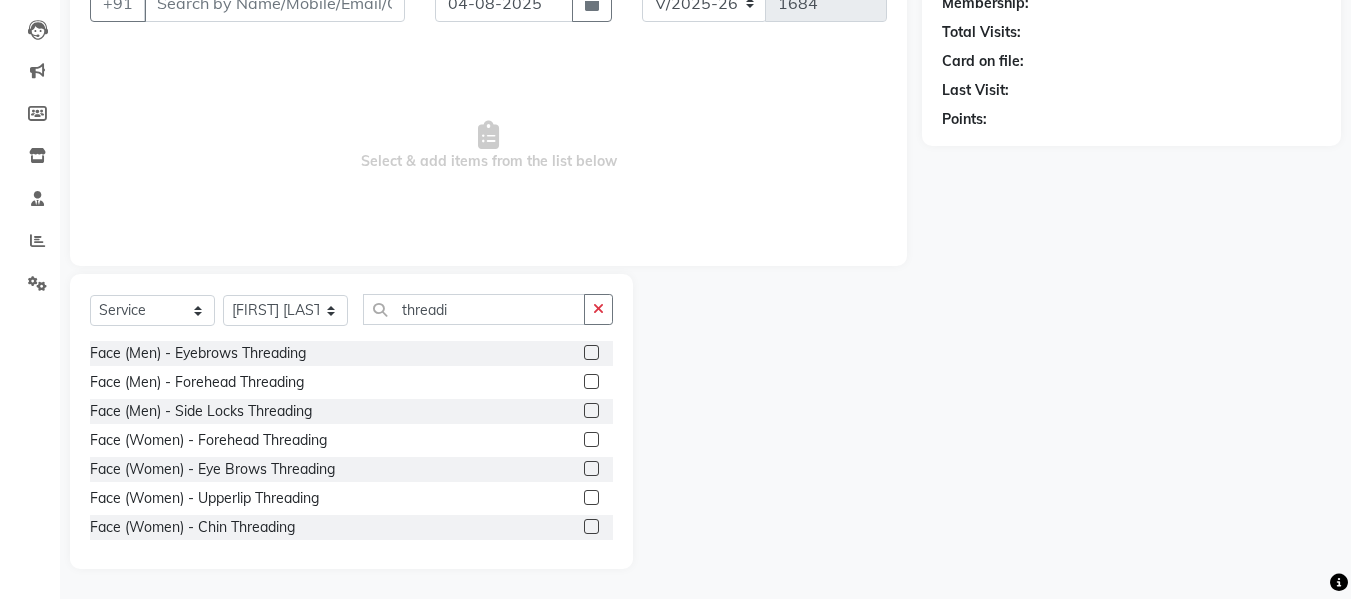 click 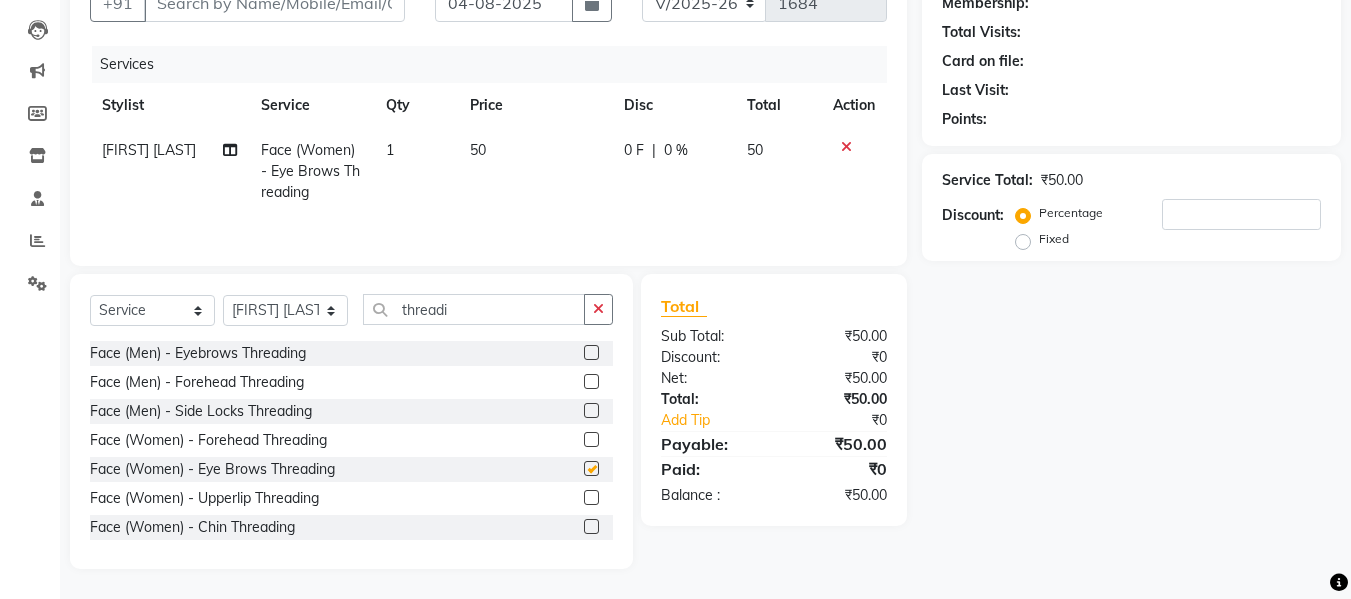 checkbox on "false" 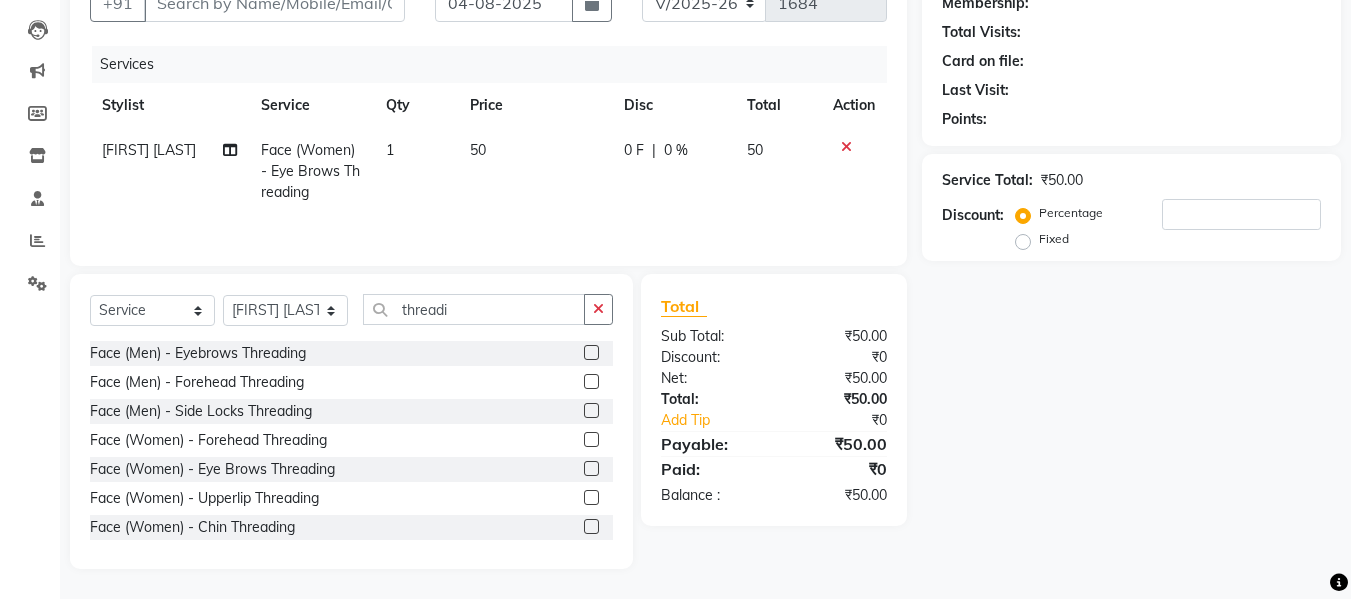 click 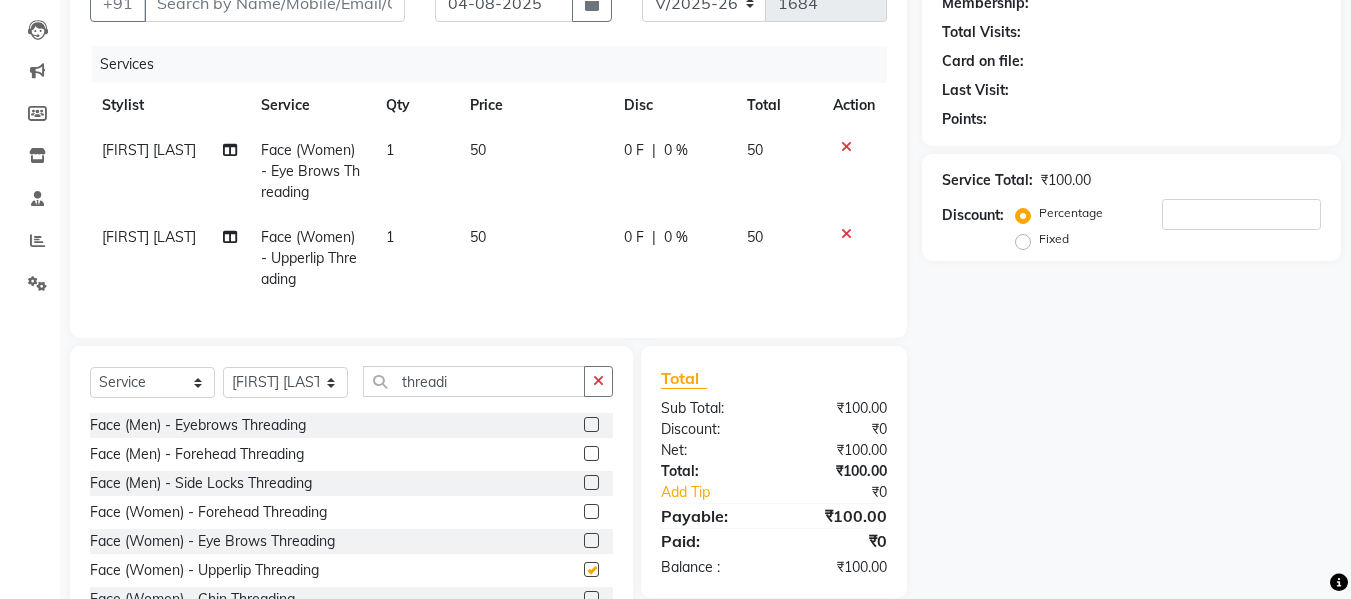 checkbox on "false" 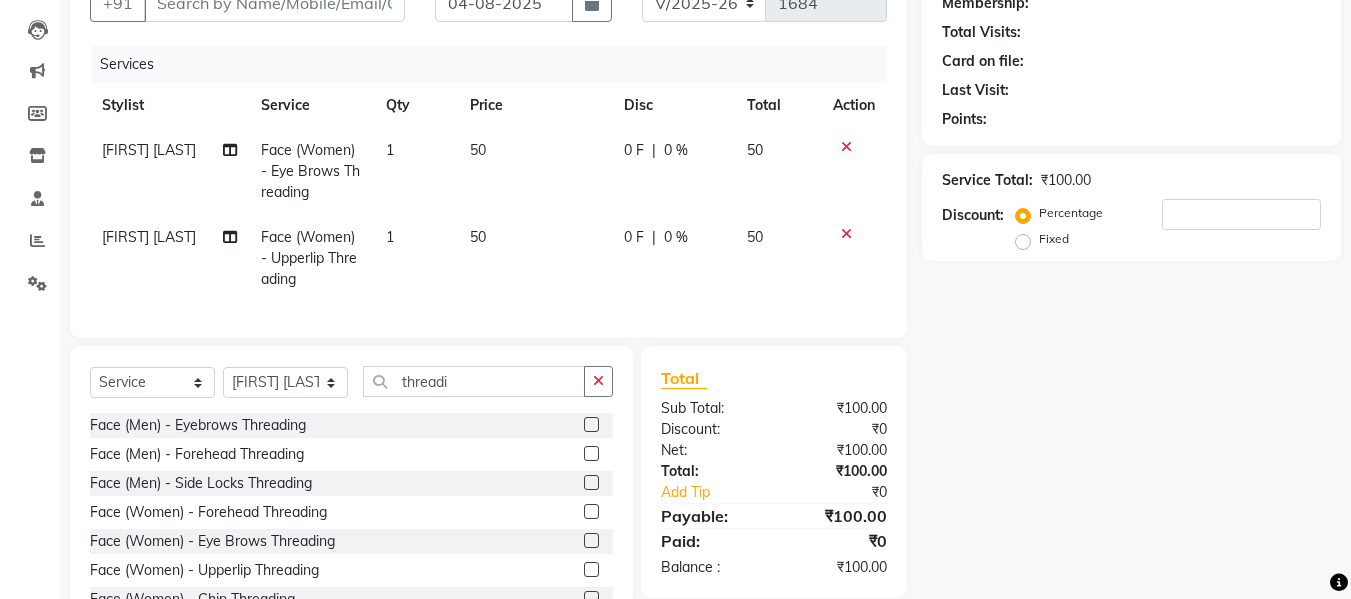 scroll, scrollTop: 0, scrollLeft: 0, axis: both 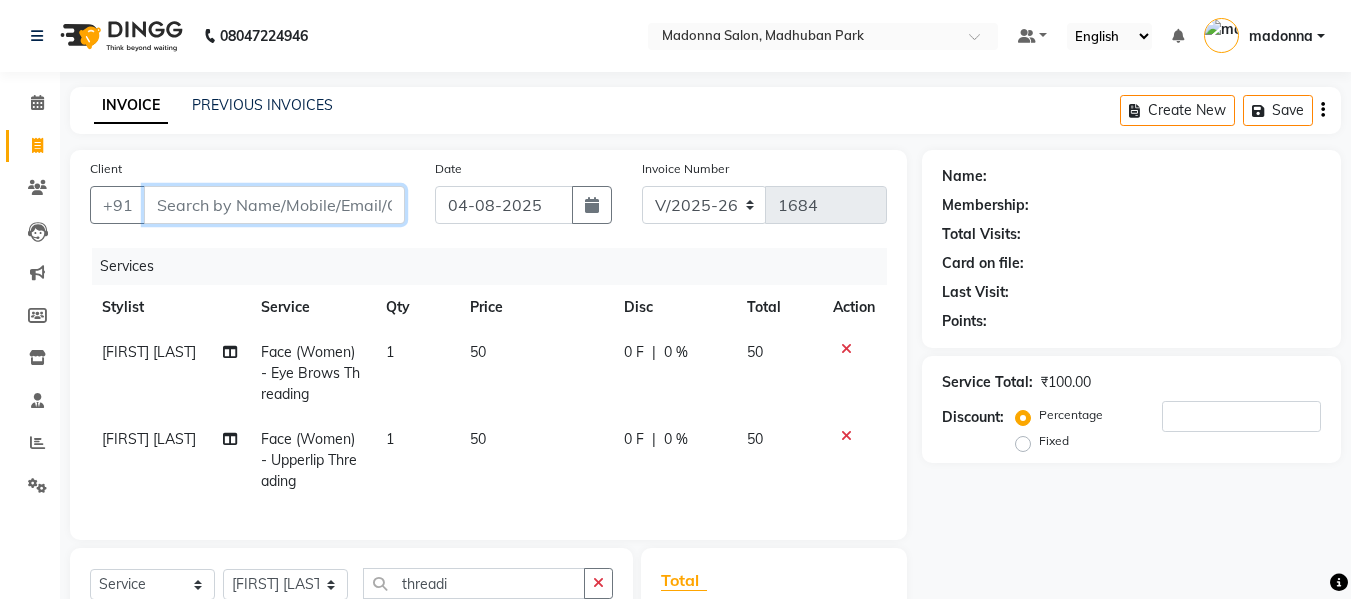 click on "Client" at bounding box center (274, 205) 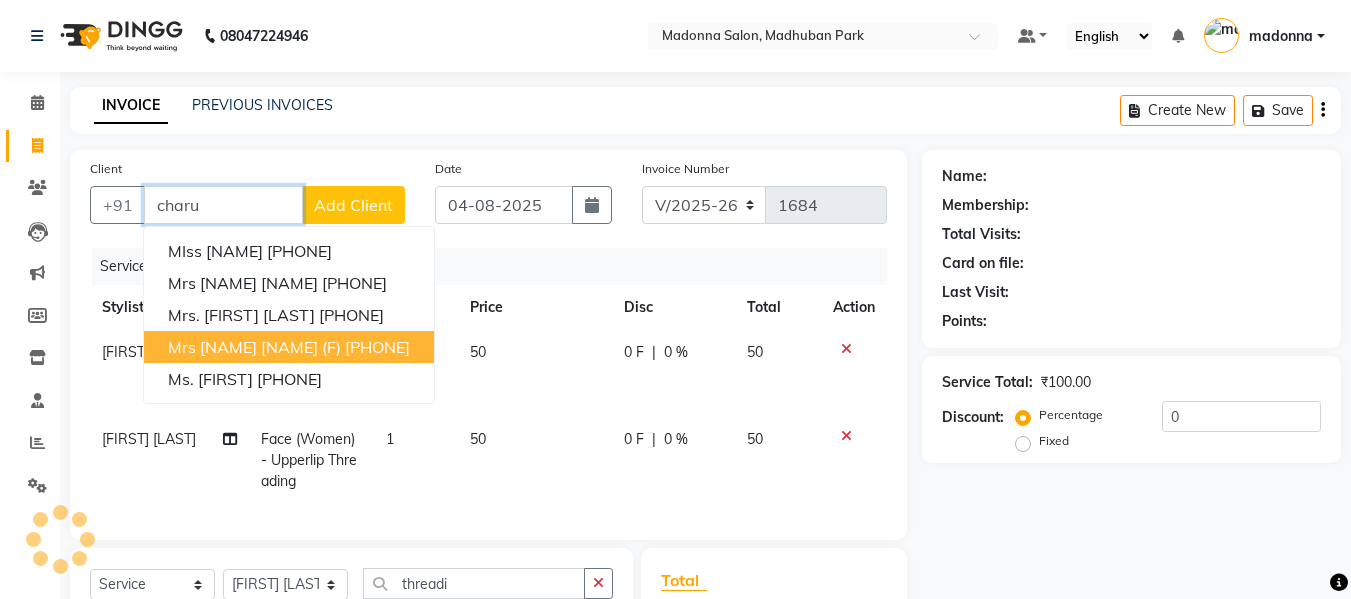 click on "9654277564" at bounding box center [377, 347] 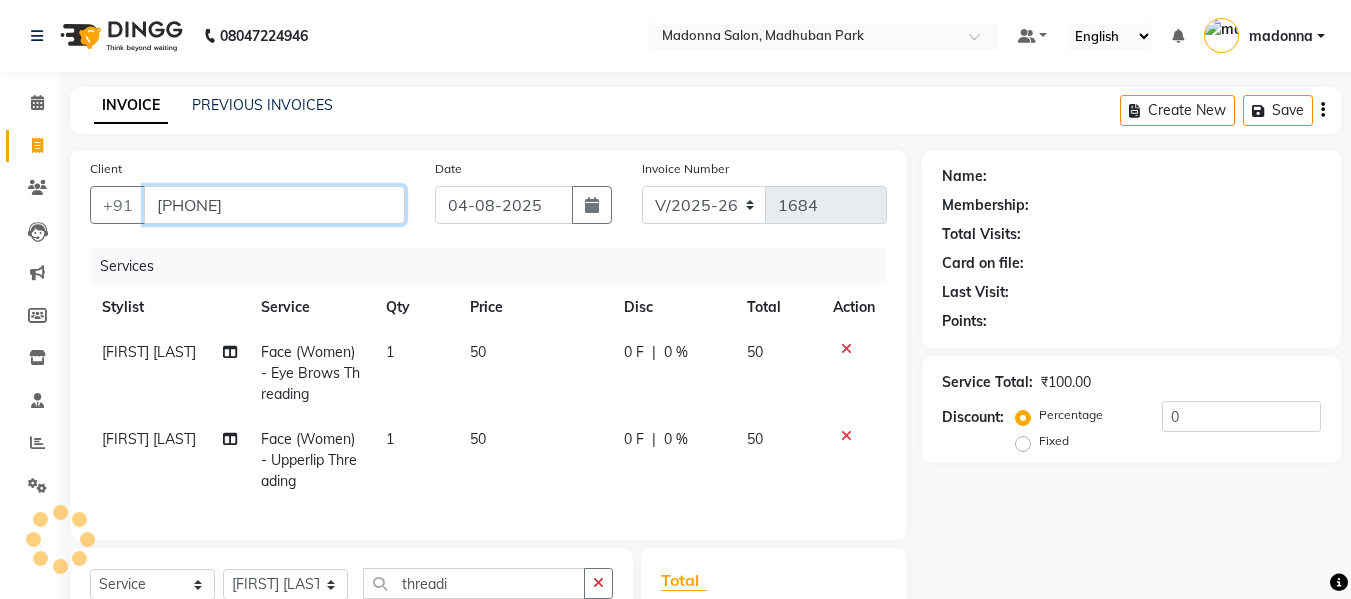 type on "9654277564" 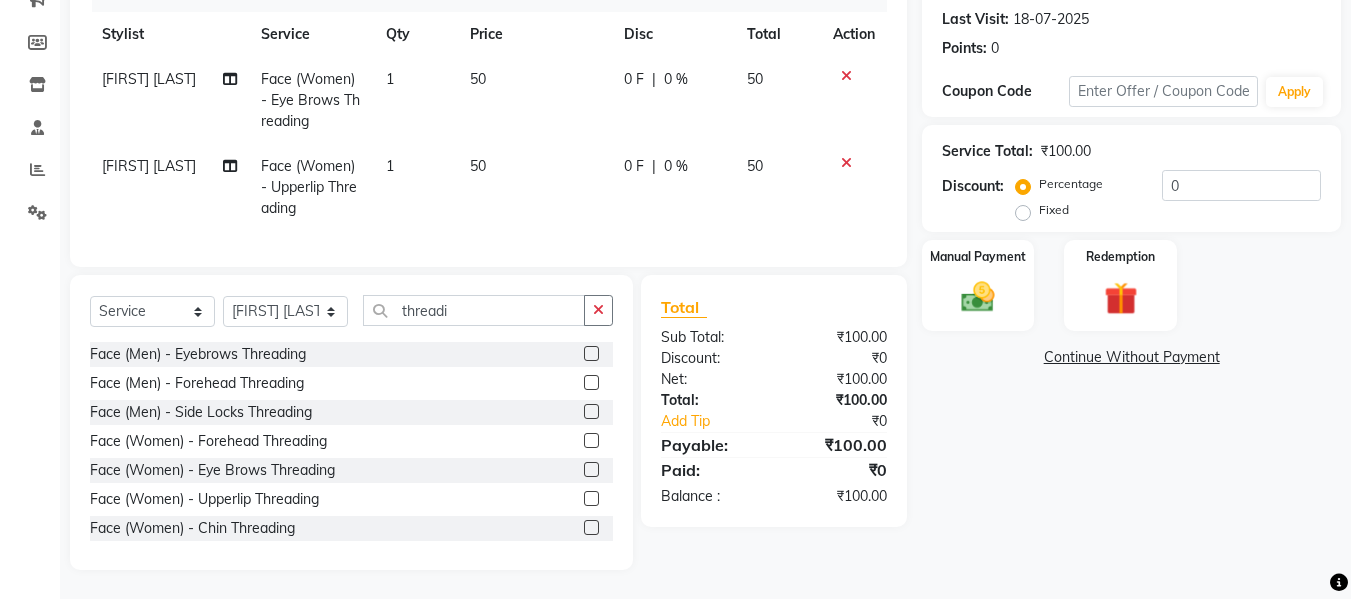 scroll, scrollTop: 289, scrollLeft: 0, axis: vertical 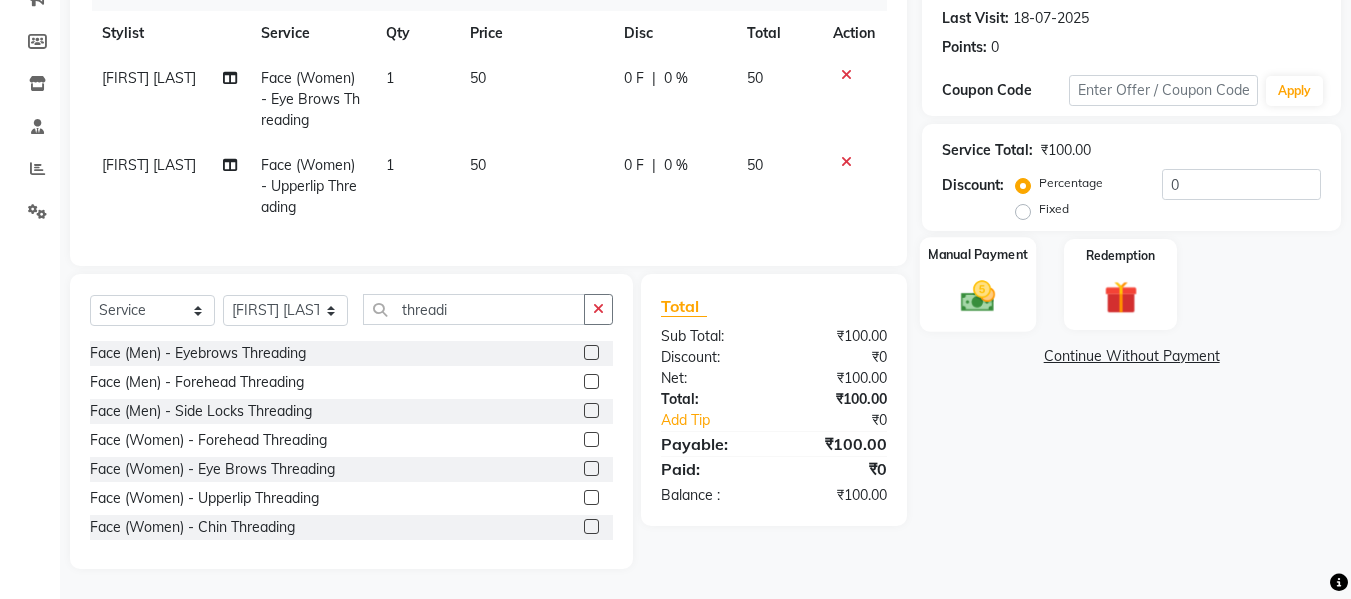 click on "Manual Payment" 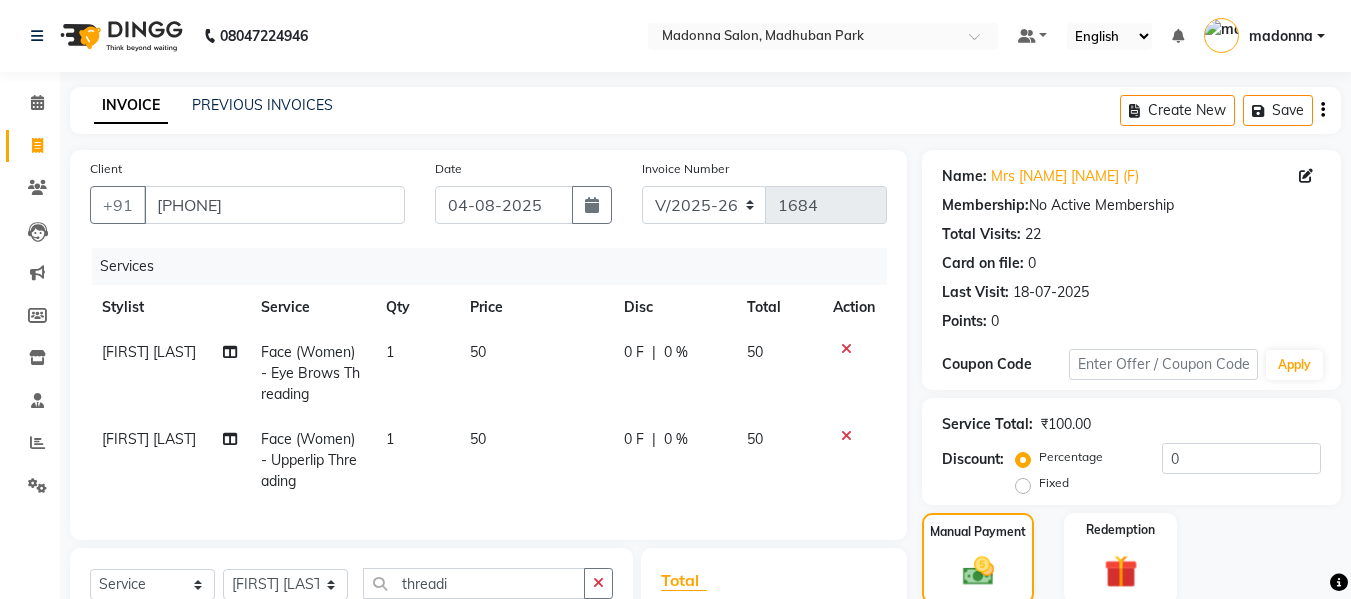 scroll, scrollTop: 289, scrollLeft: 0, axis: vertical 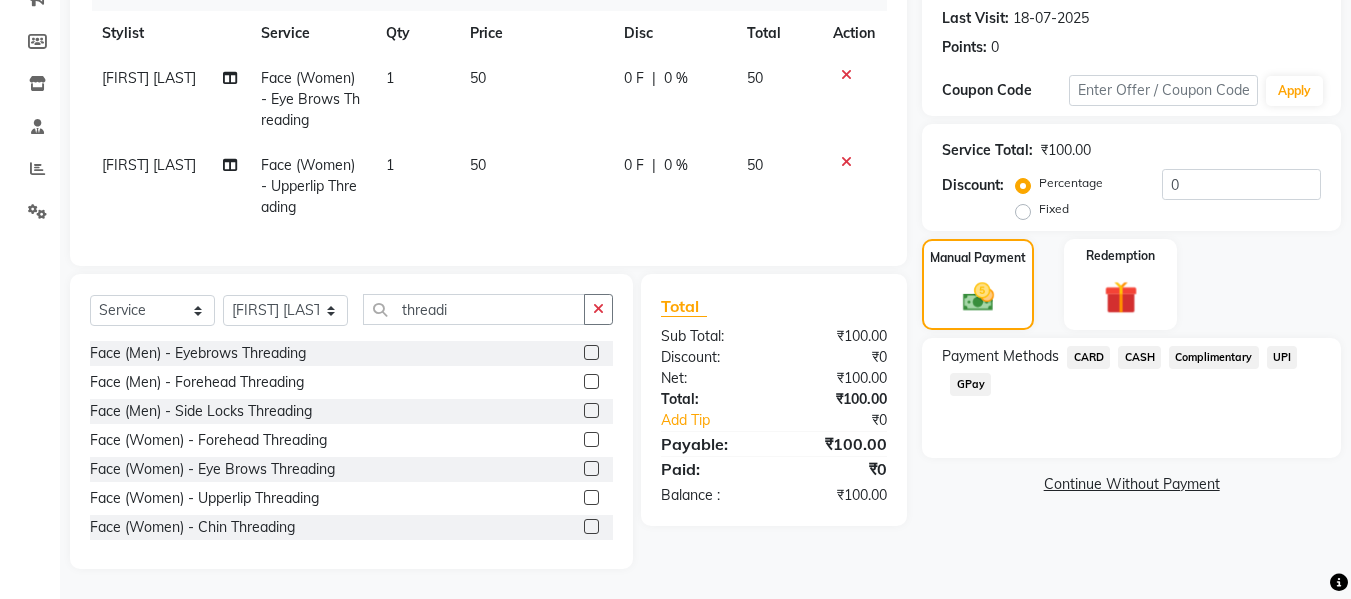 click on "GPay" 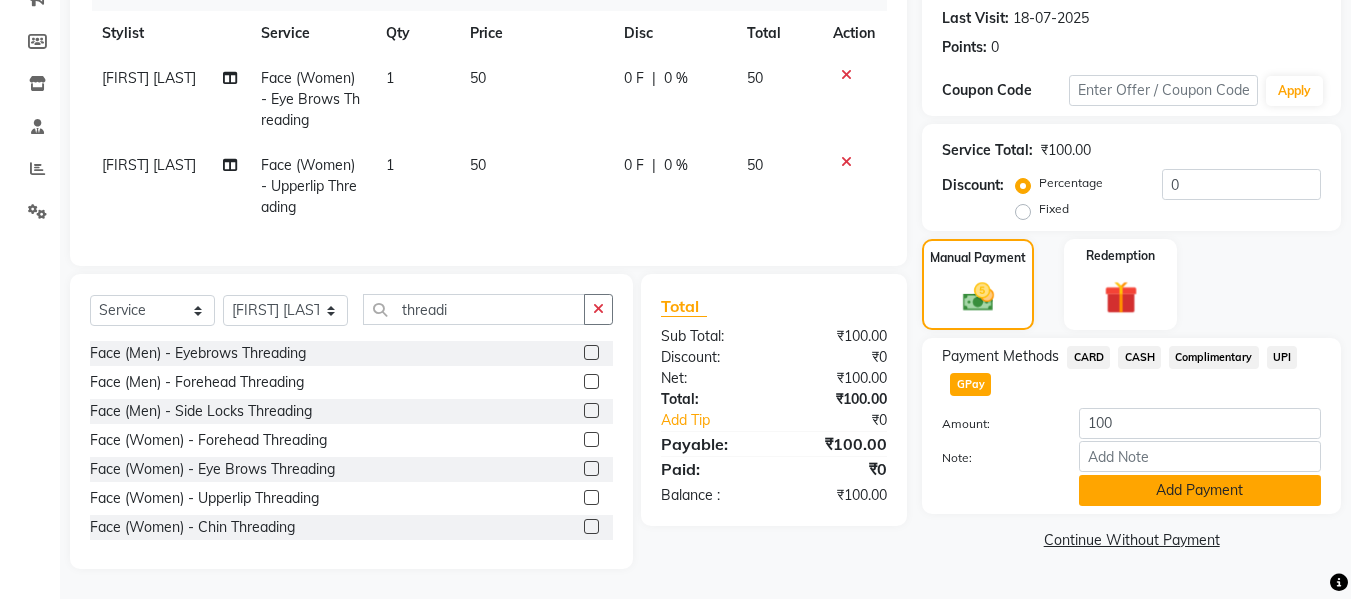 click on "Add Payment" 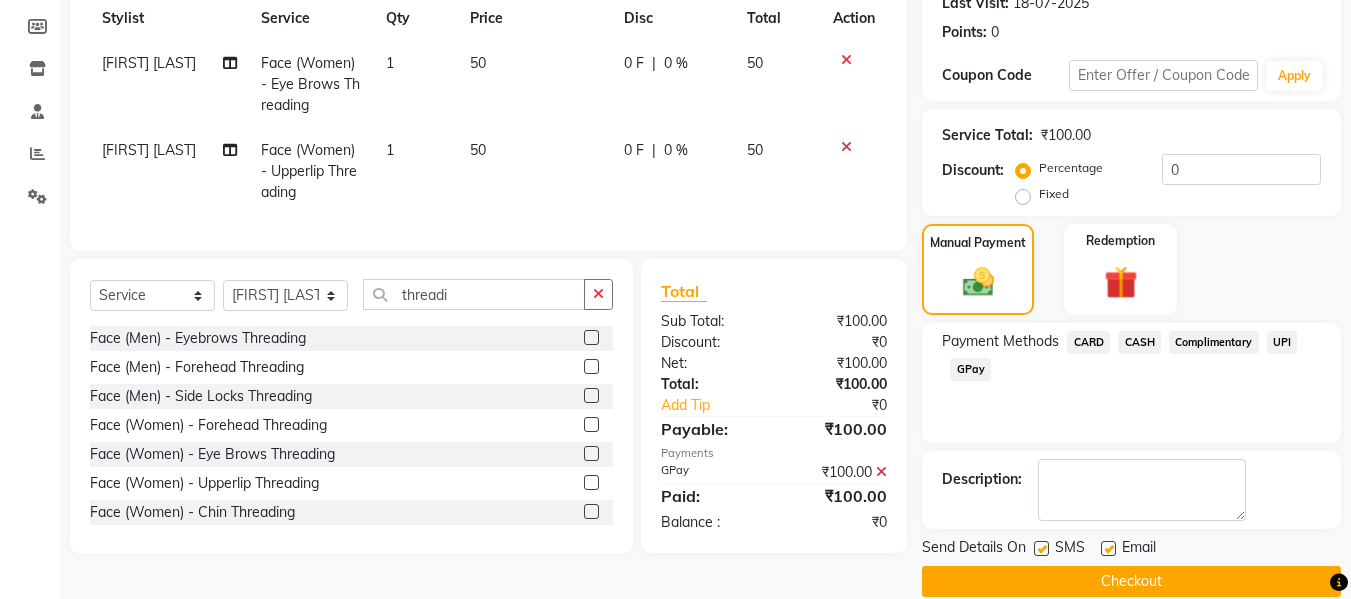 scroll, scrollTop: 317, scrollLeft: 0, axis: vertical 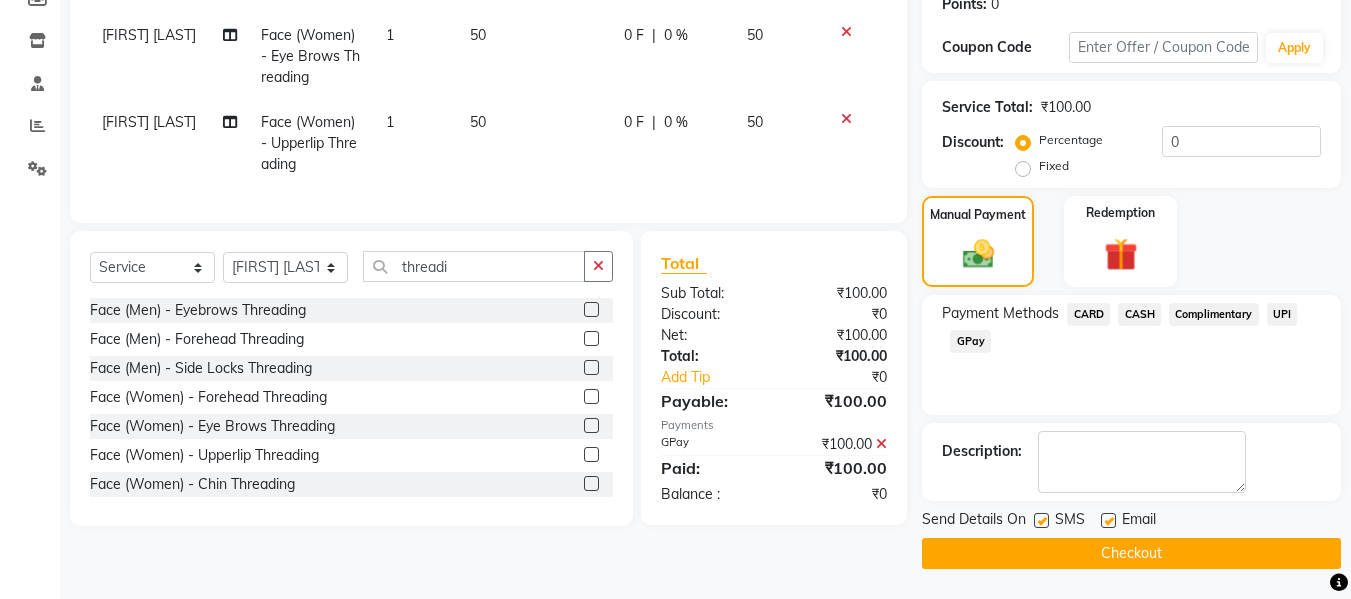 click on "Checkout" 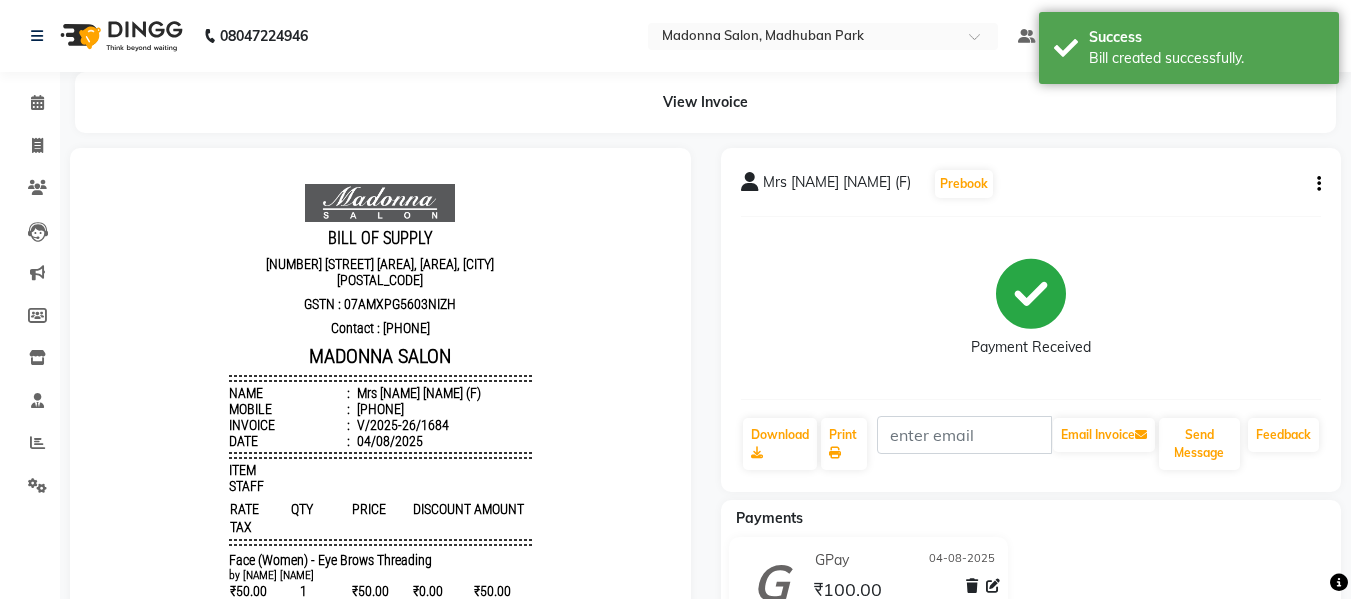 scroll, scrollTop: 0, scrollLeft: 0, axis: both 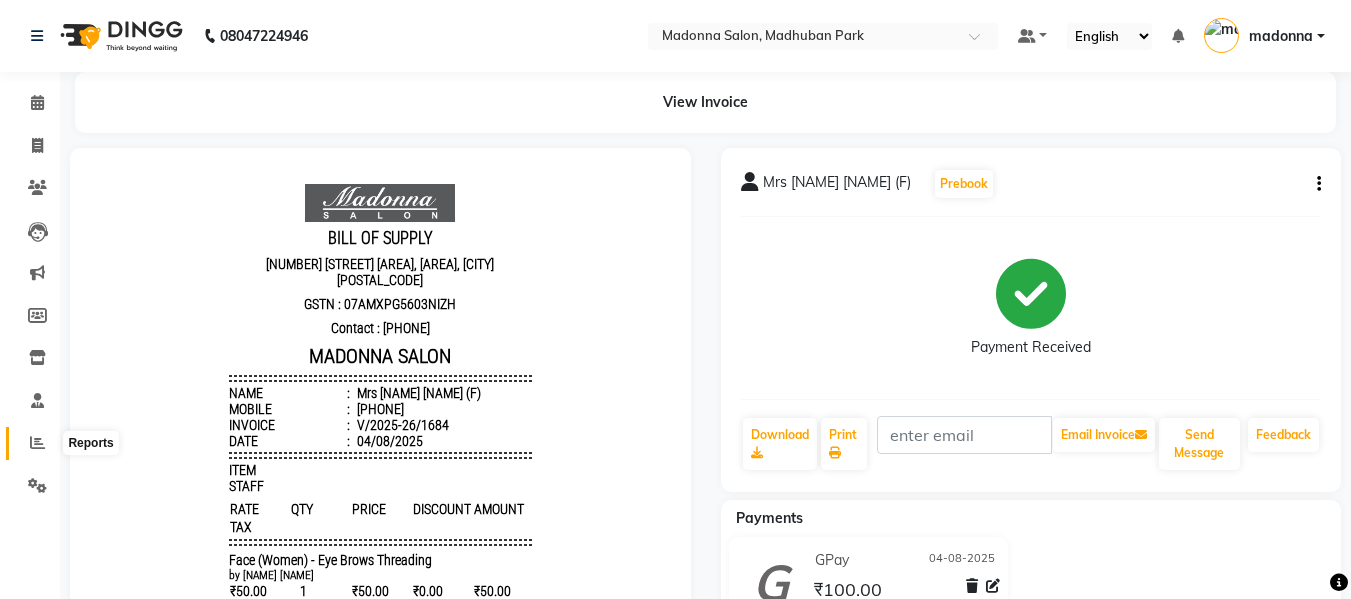 click 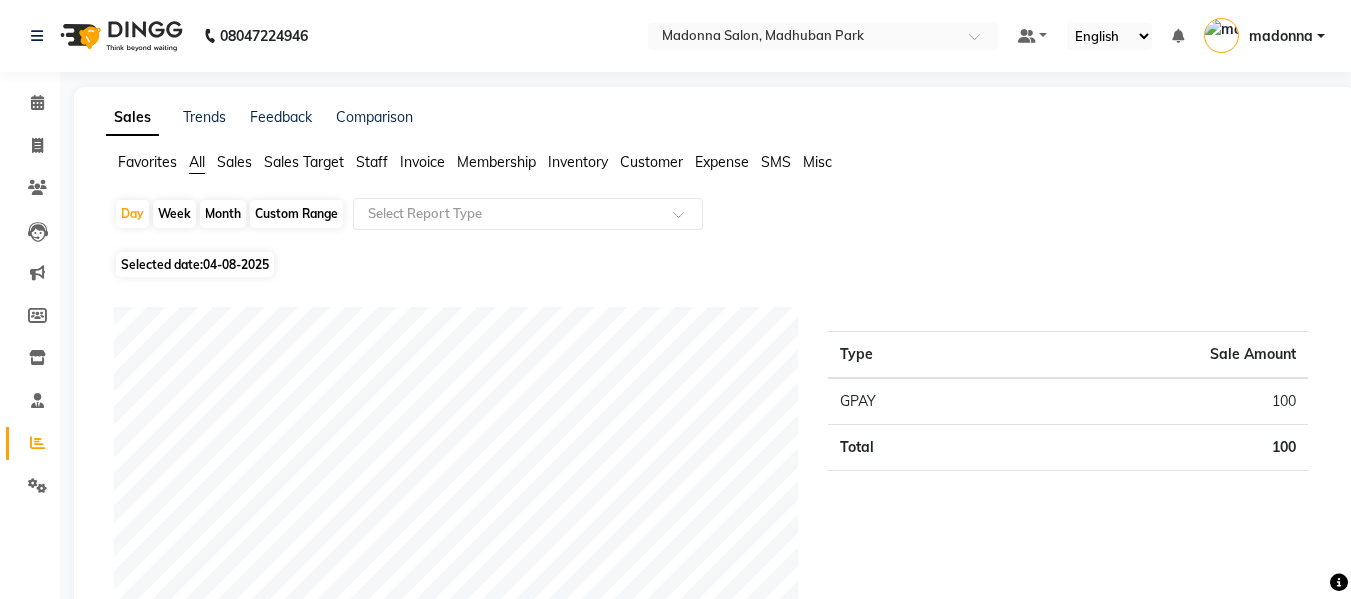 click on "Staff" 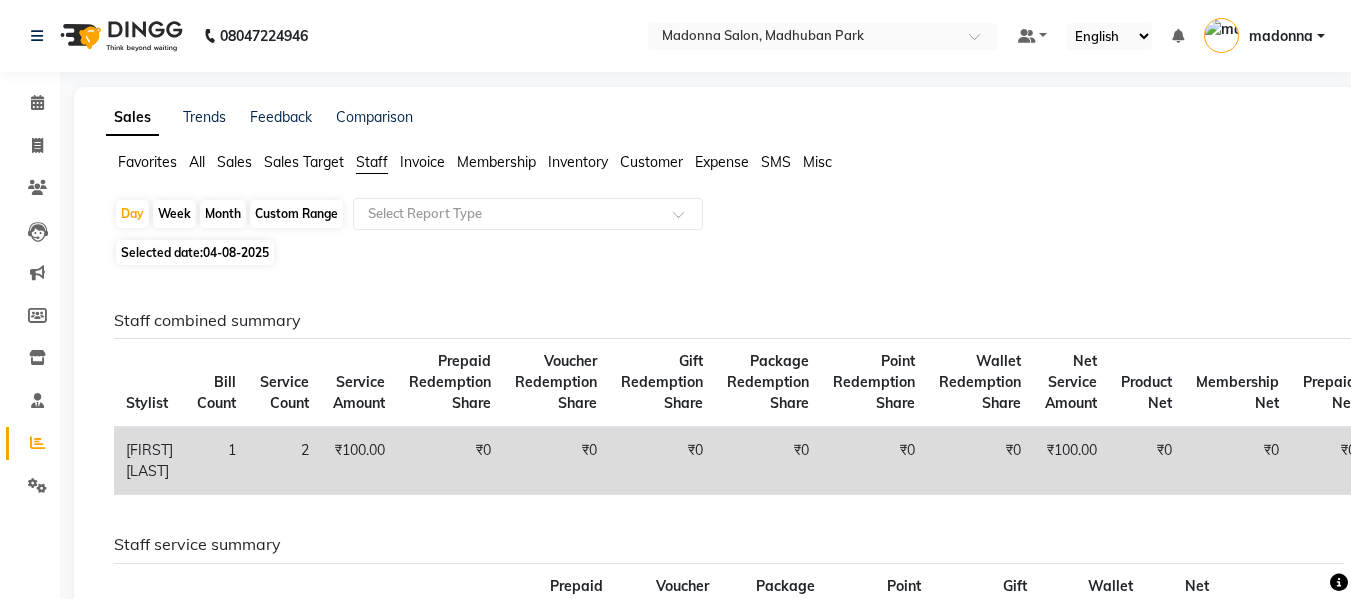 click on "Month" 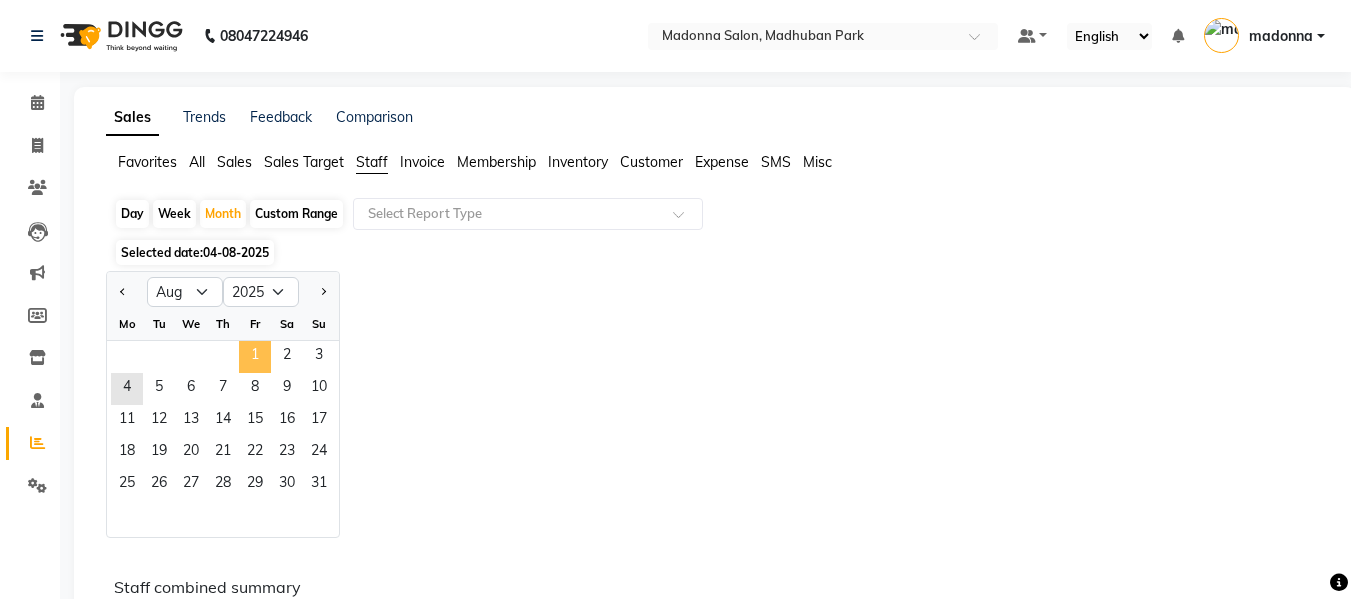click on "1" 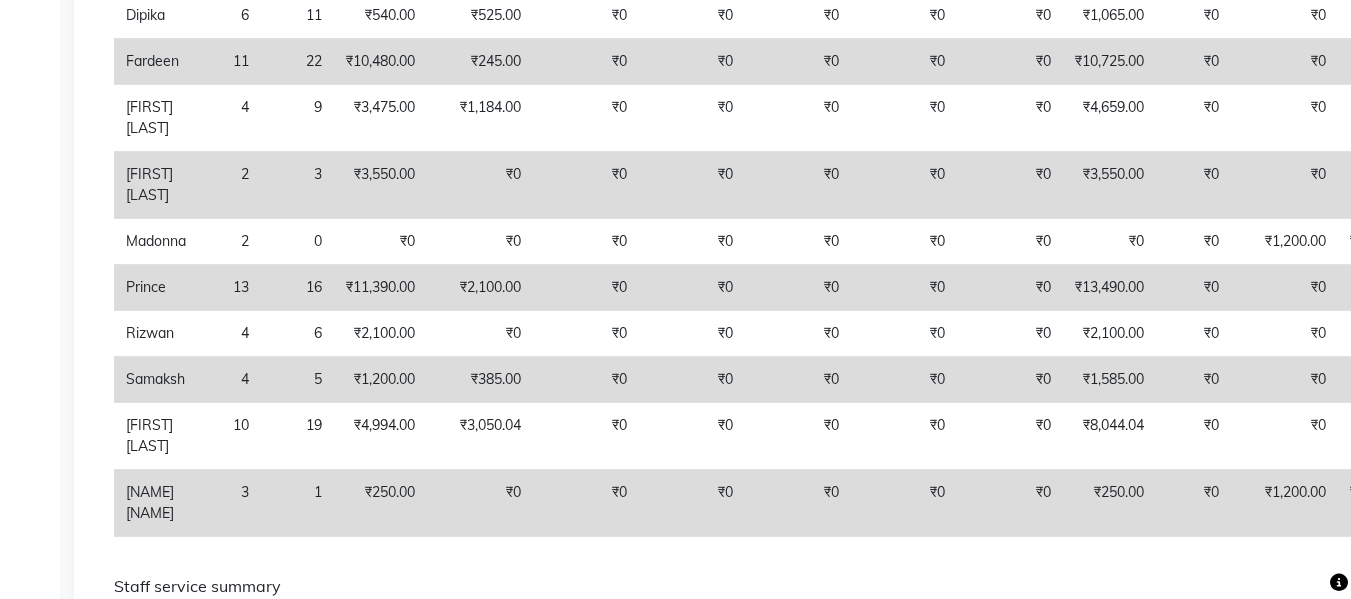 scroll, scrollTop: 0, scrollLeft: 0, axis: both 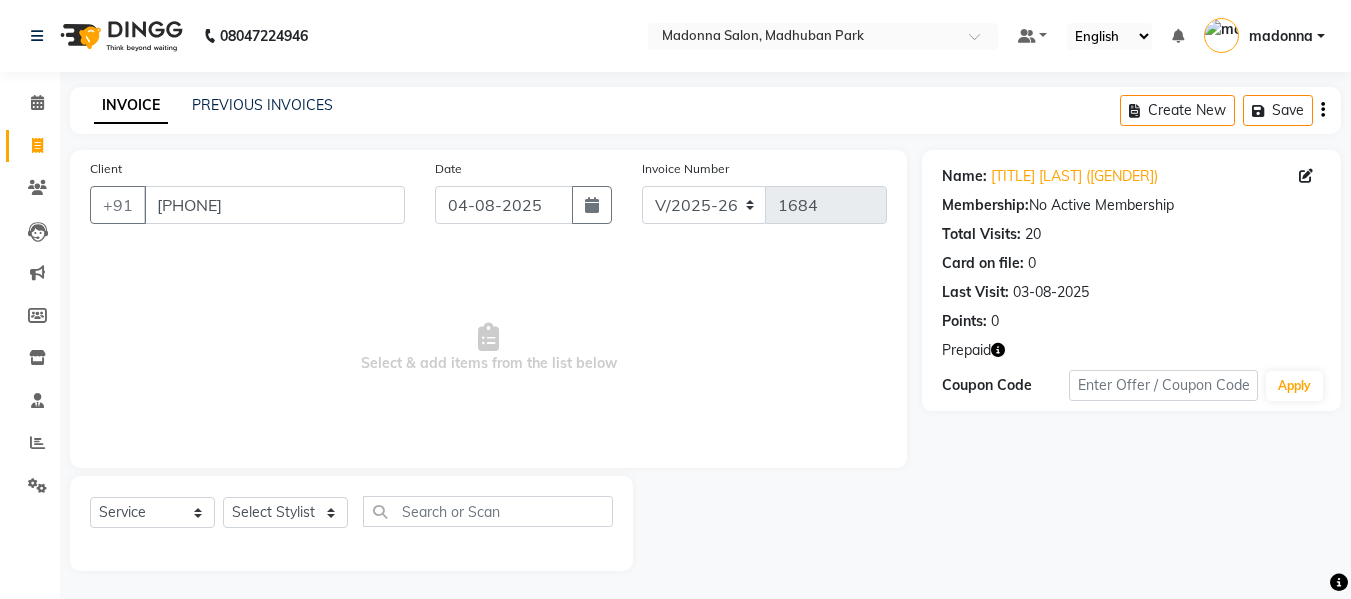 select on "6469" 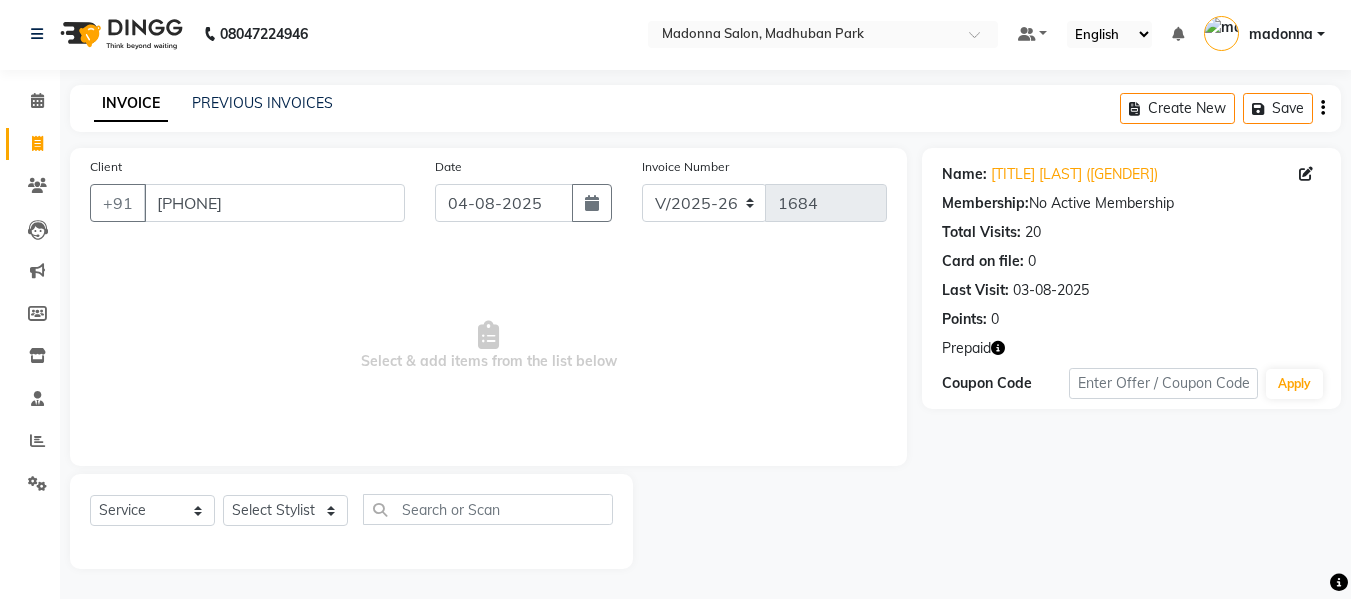 scroll, scrollTop: 0, scrollLeft: 0, axis: both 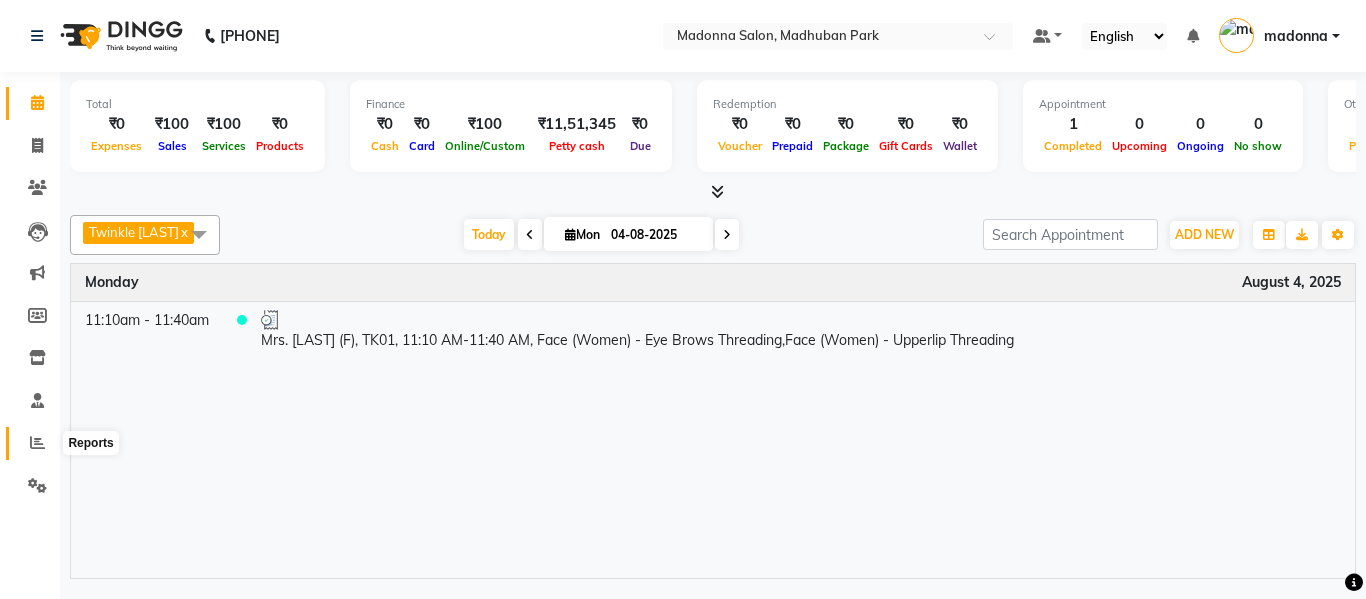 click 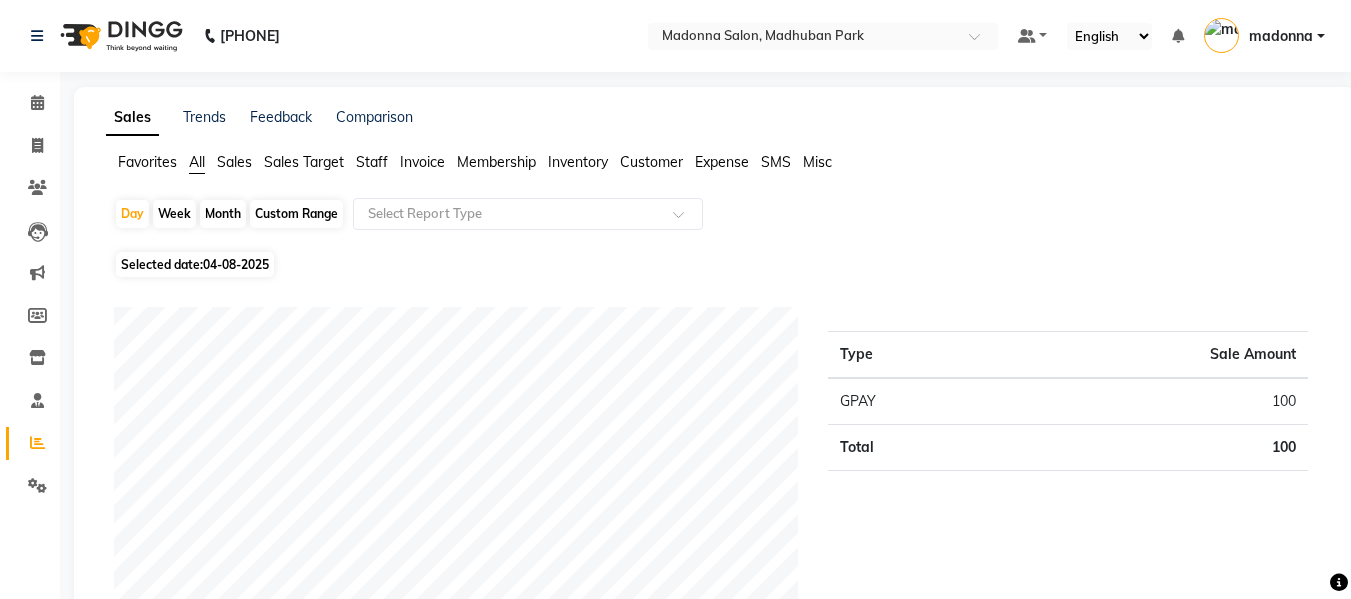 click on "Staff" 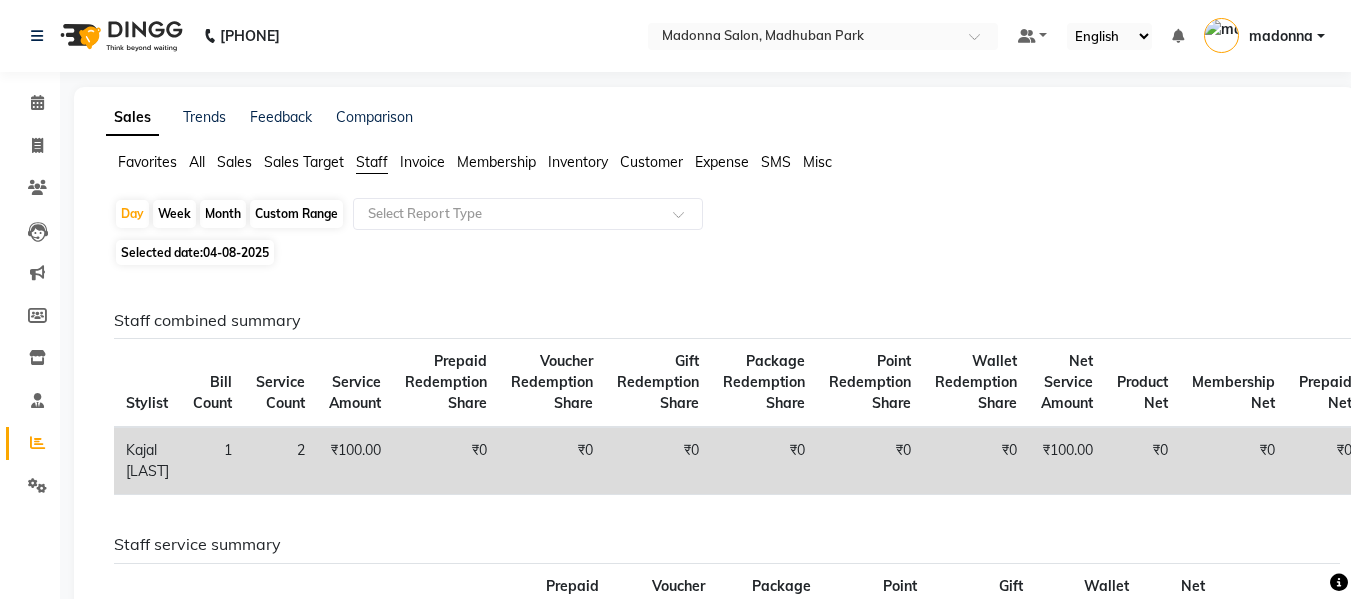 click on "Month" 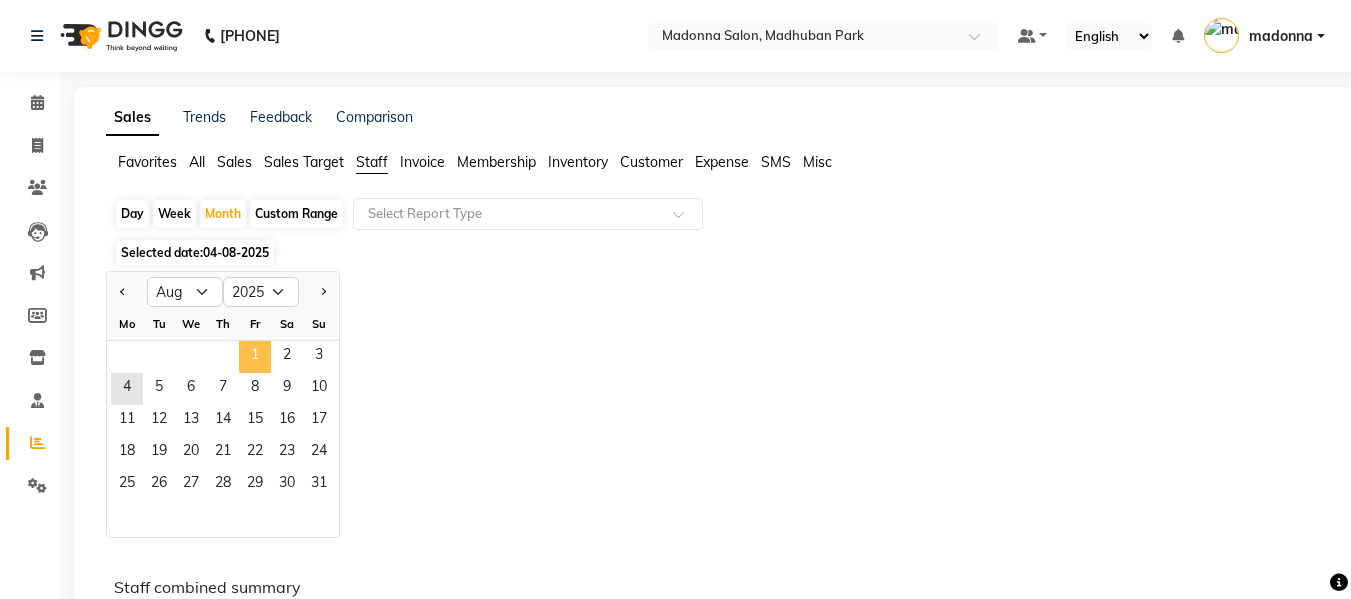 click on "1" 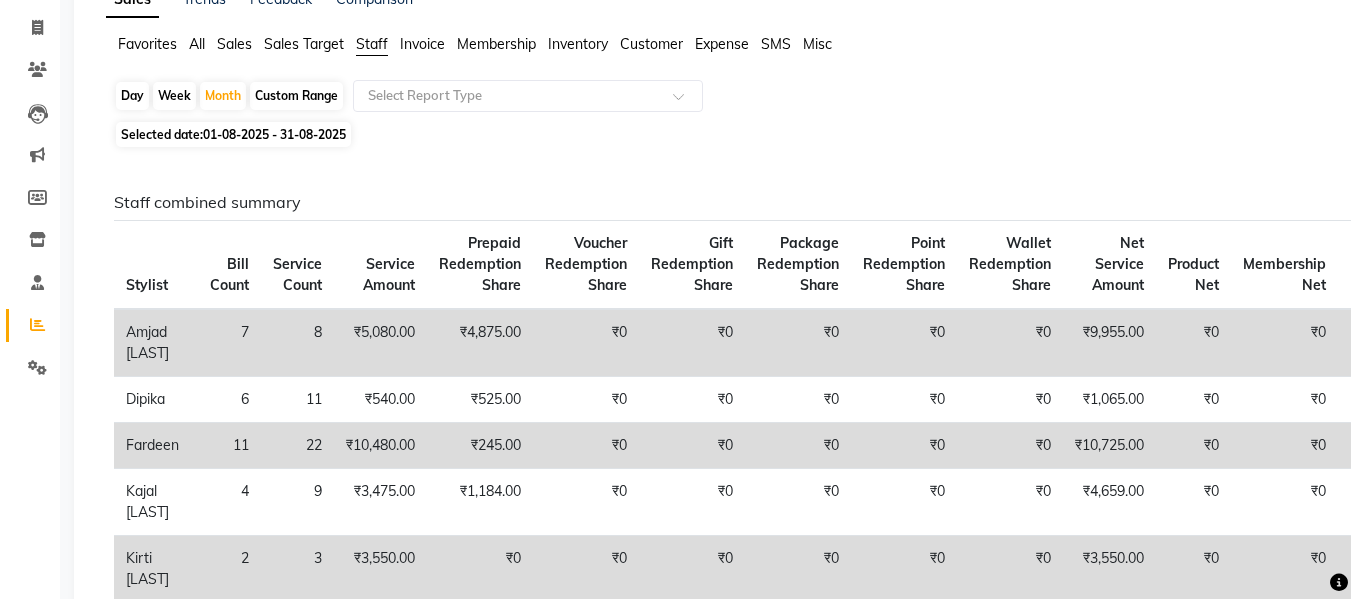 scroll, scrollTop: 0, scrollLeft: 0, axis: both 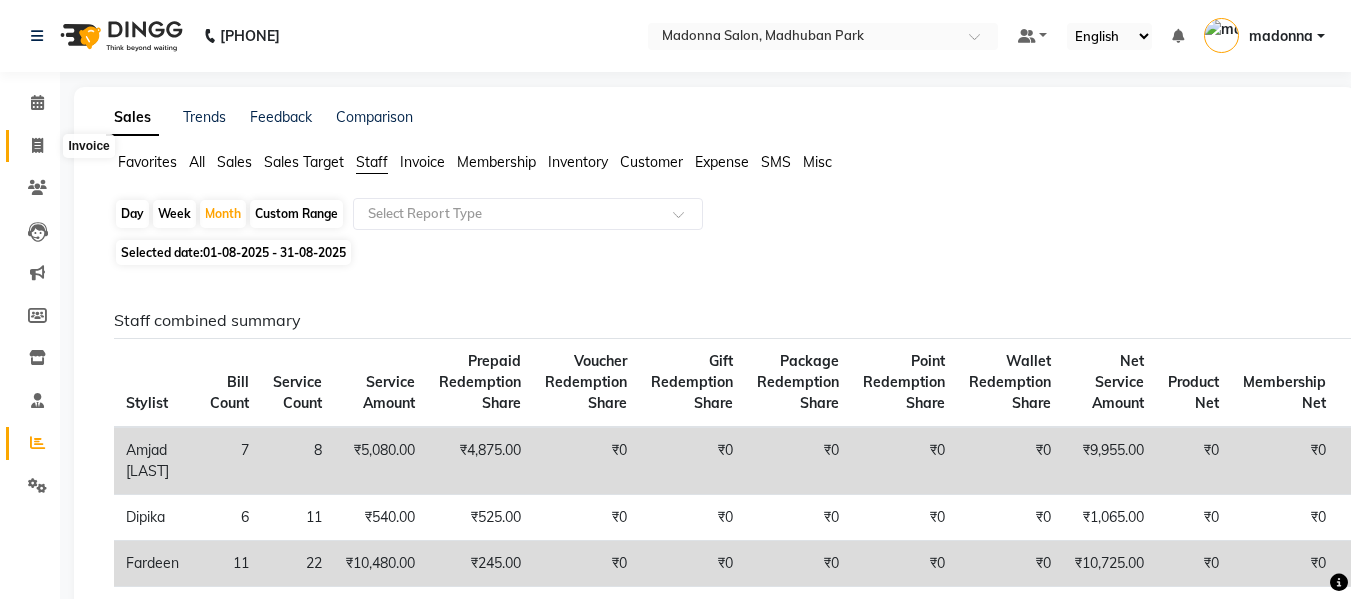 click 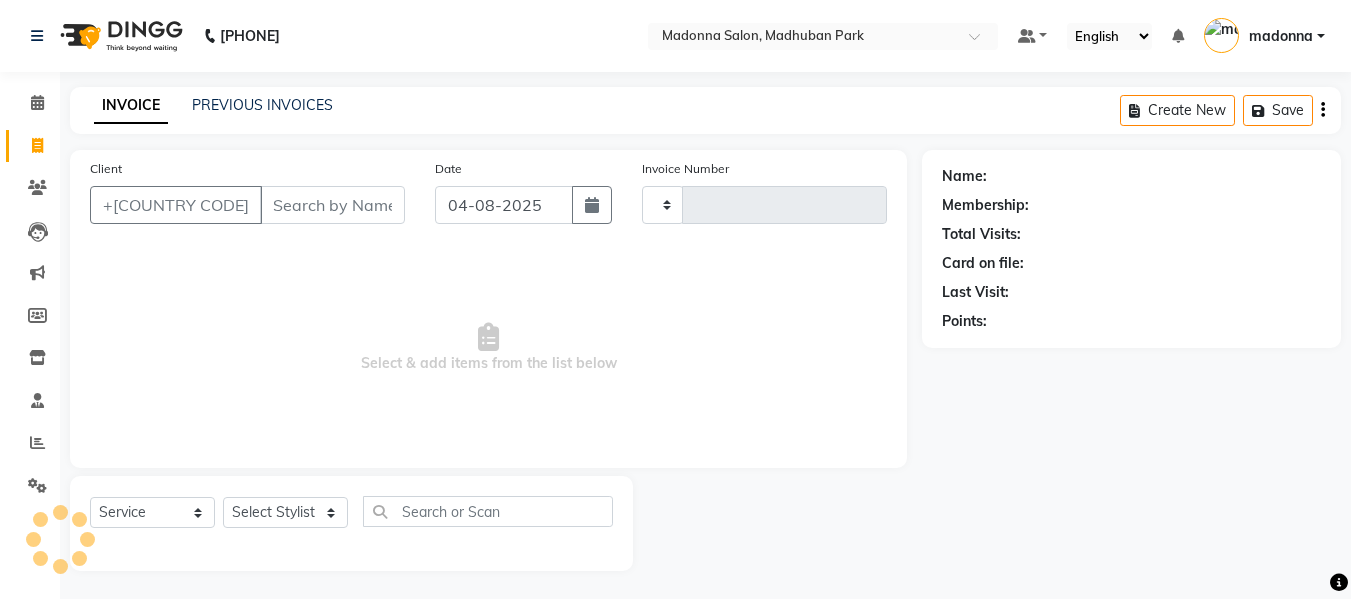 type on "1685" 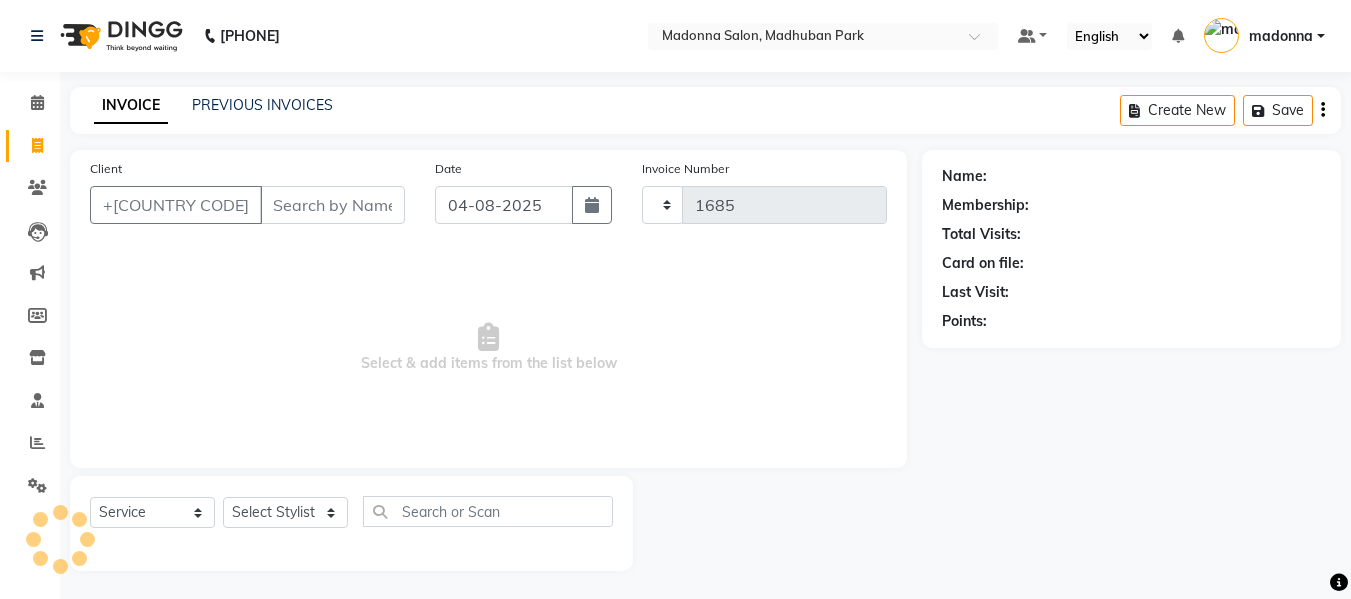 scroll, scrollTop: 2, scrollLeft: 0, axis: vertical 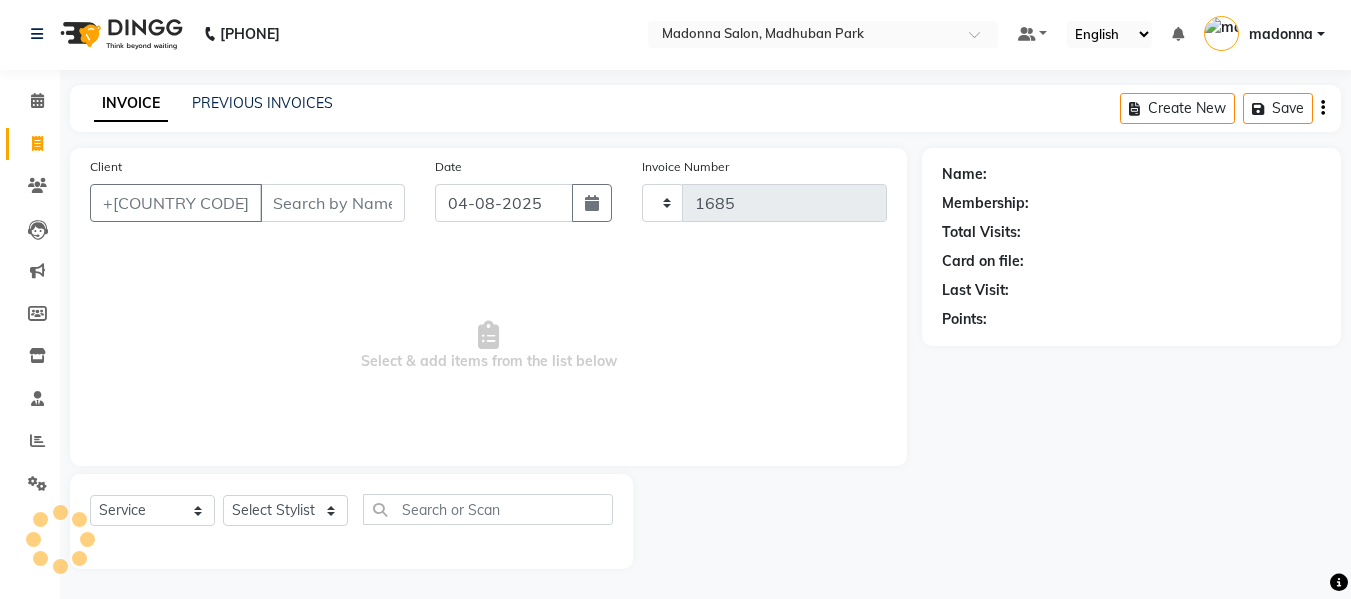 select on "6469" 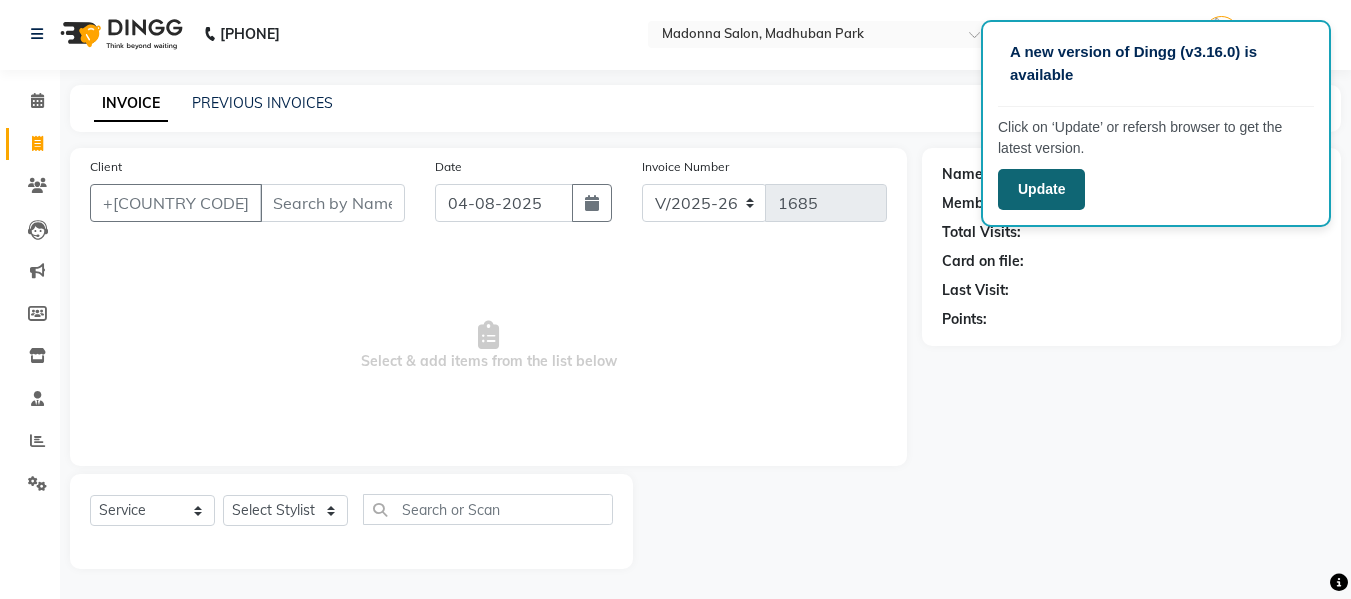 click on "Update" 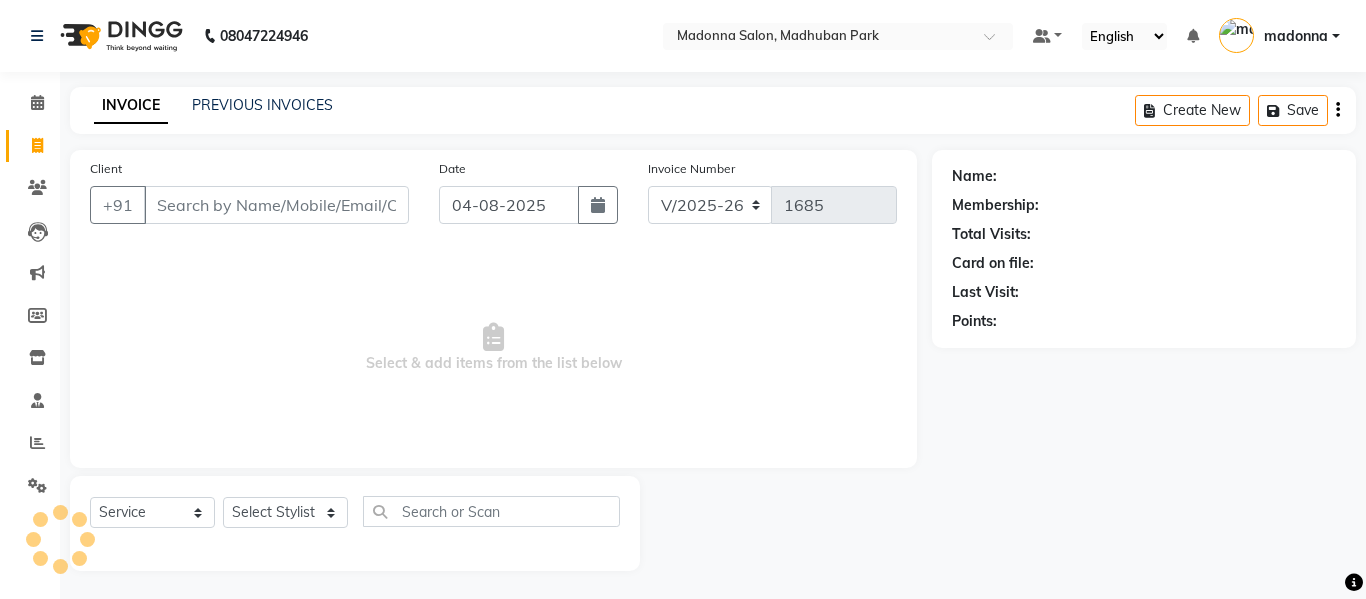 select on "6469" 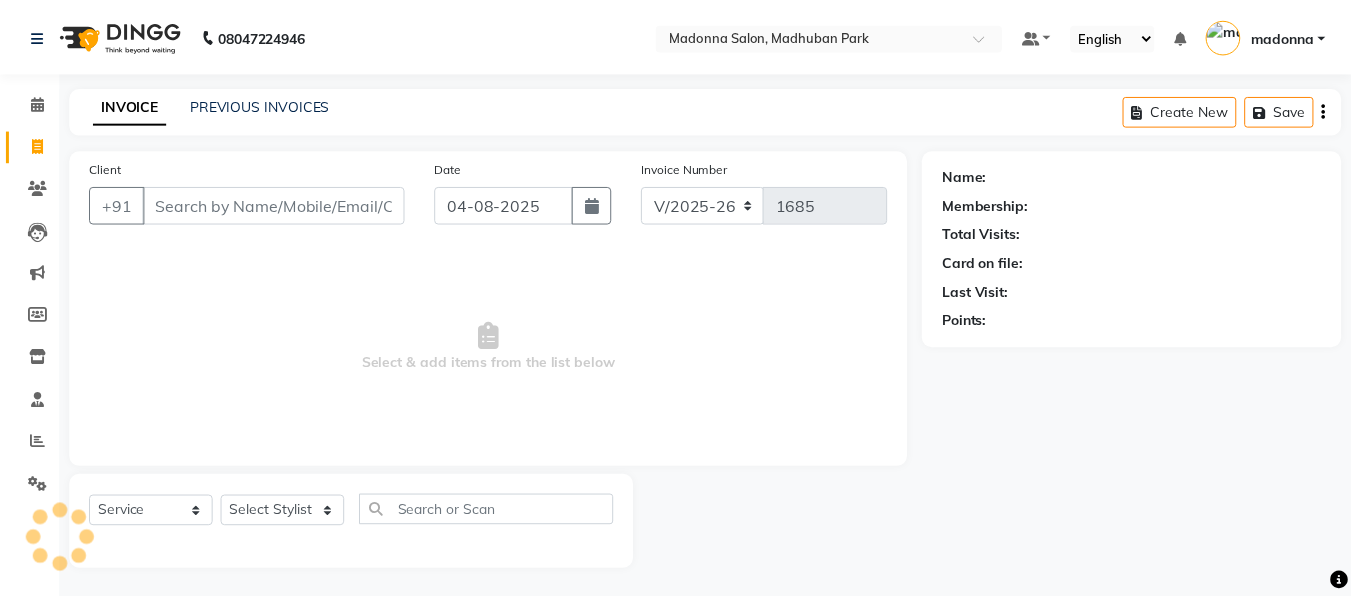 scroll, scrollTop: 0, scrollLeft: 0, axis: both 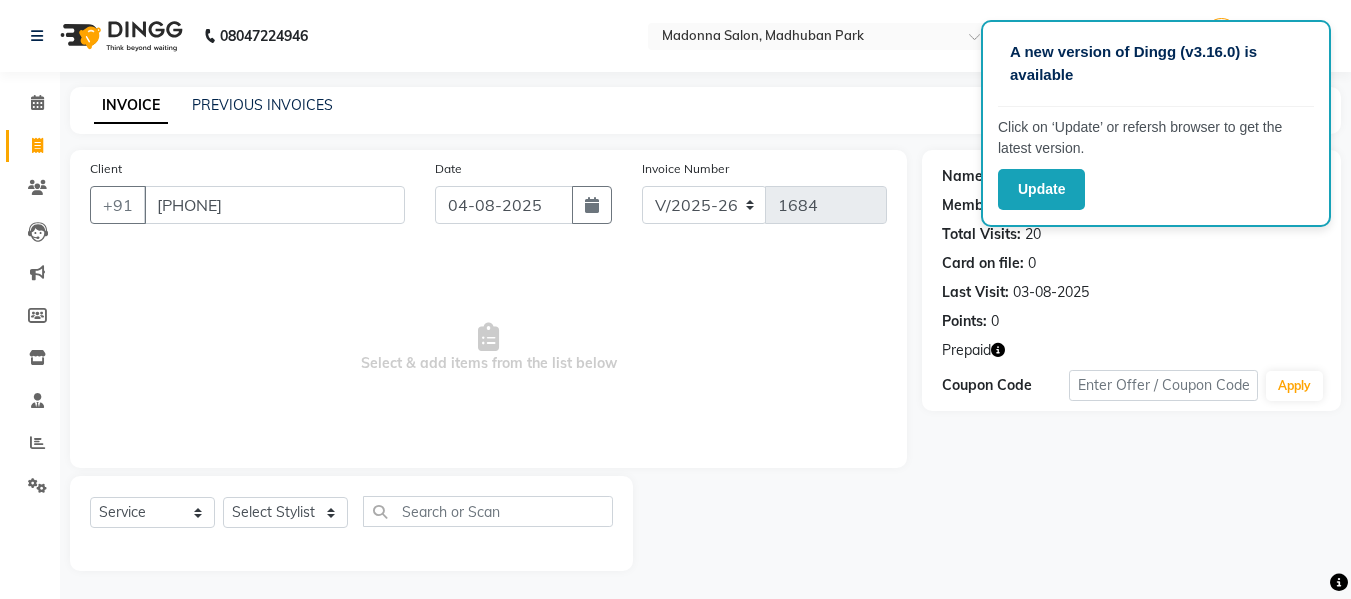 select on "6469" 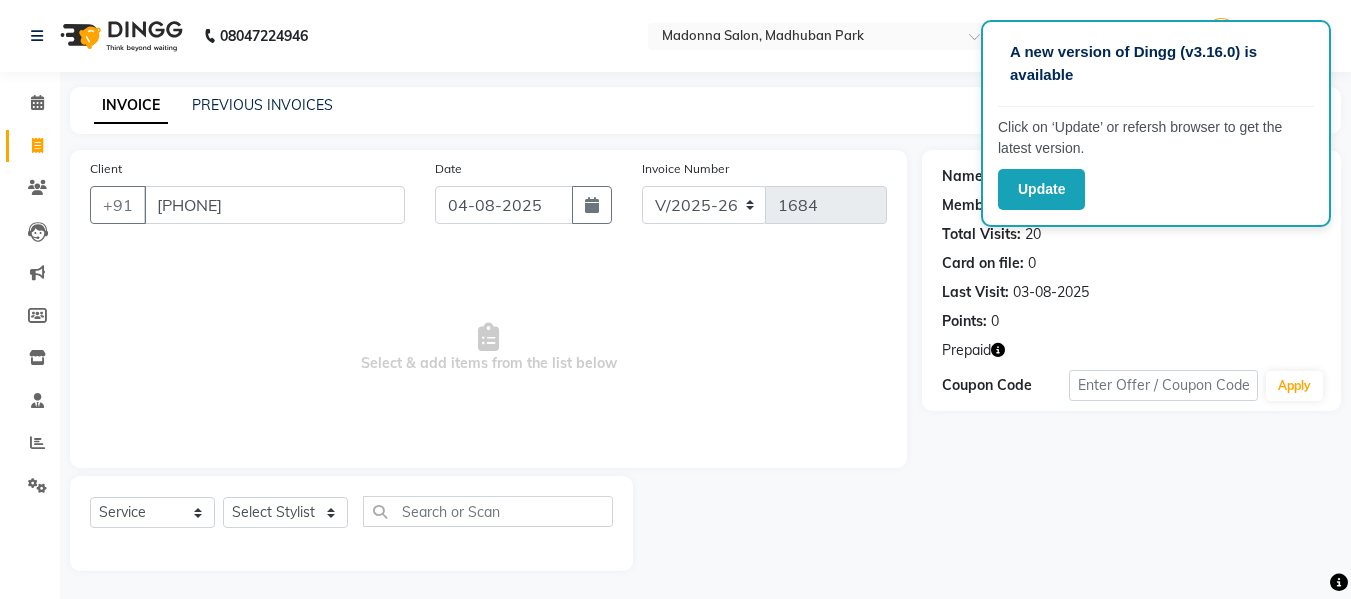 select on "service" 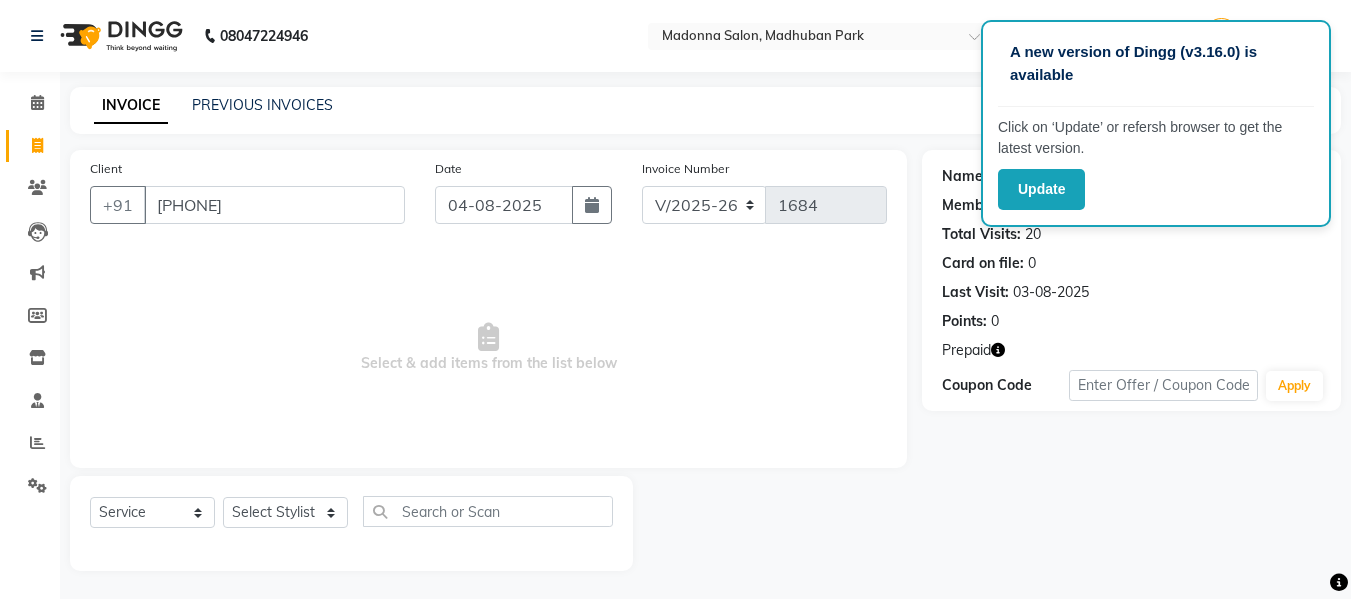 scroll, scrollTop: 2, scrollLeft: 0, axis: vertical 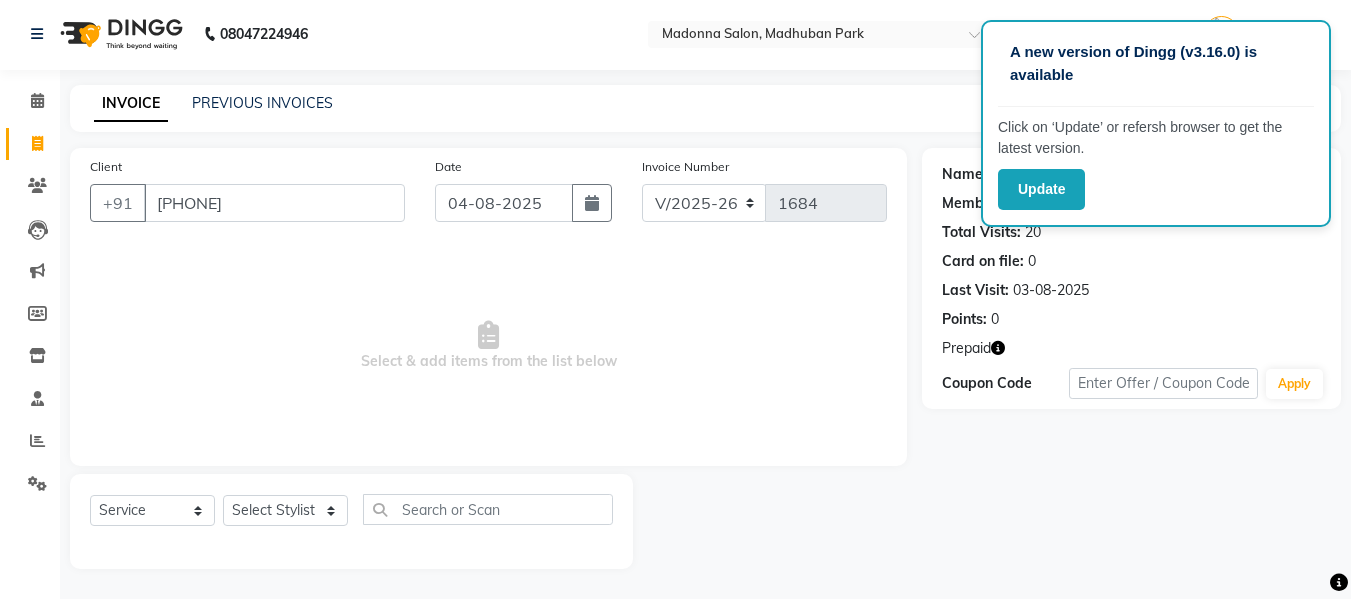 click on "Select & add items from the list below" at bounding box center (488, 346) 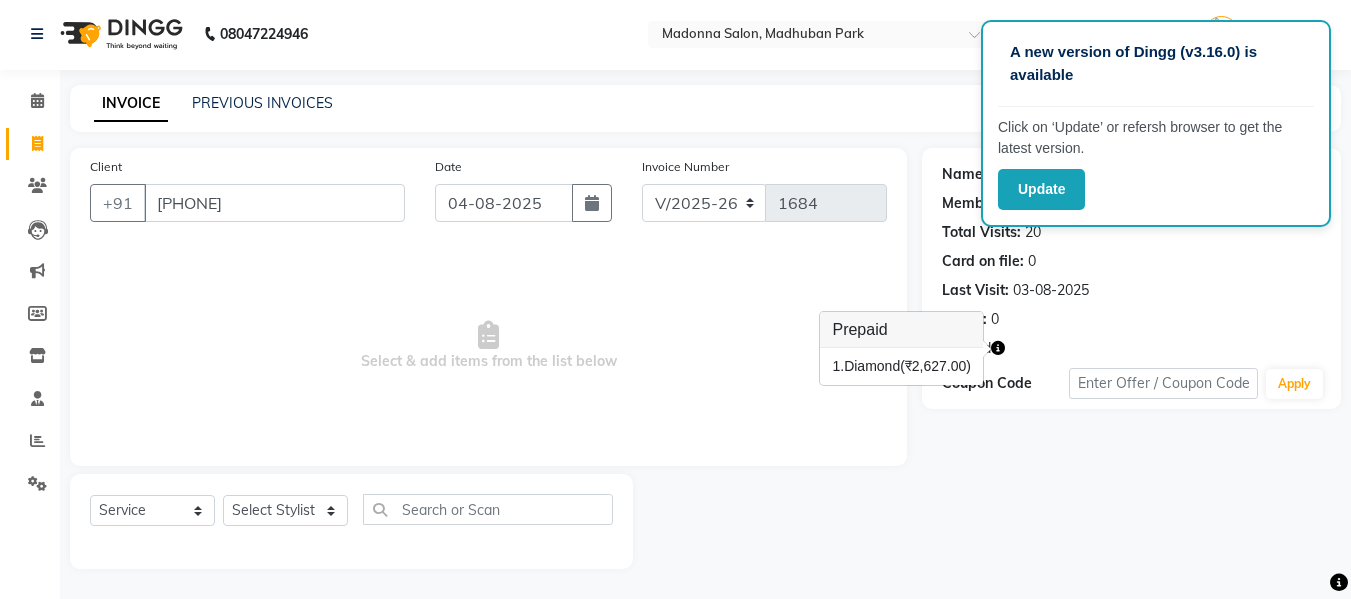 click on "Select & add items from the list below" at bounding box center (488, 346) 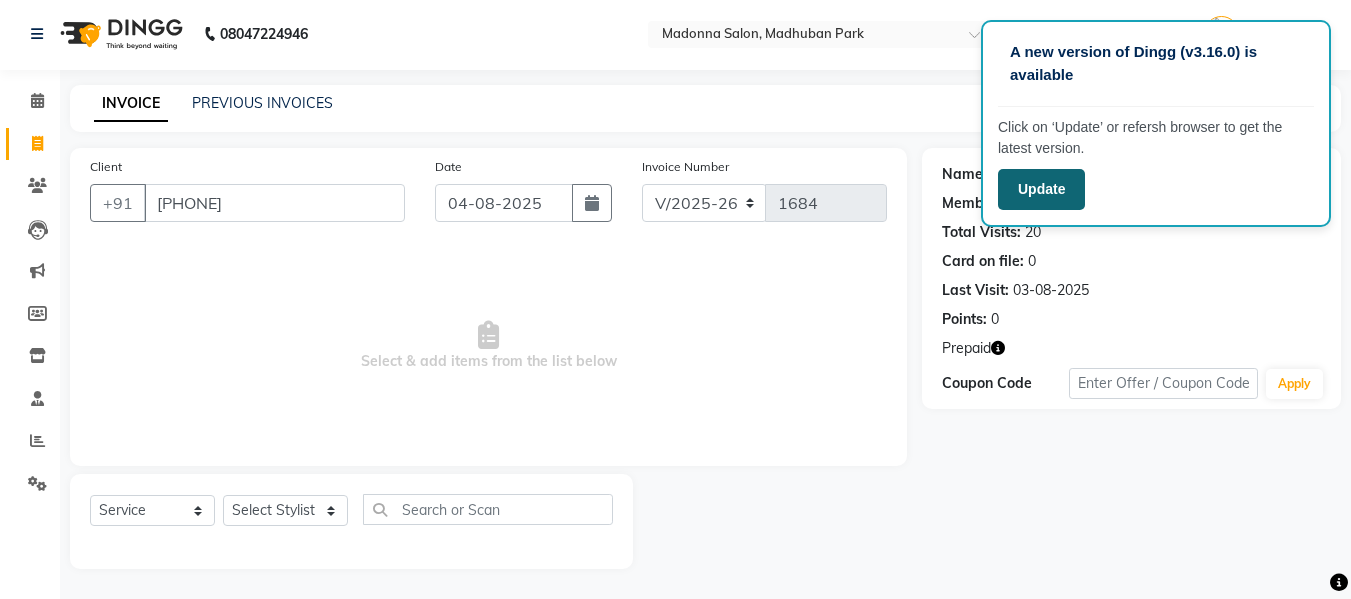 click on "Update" 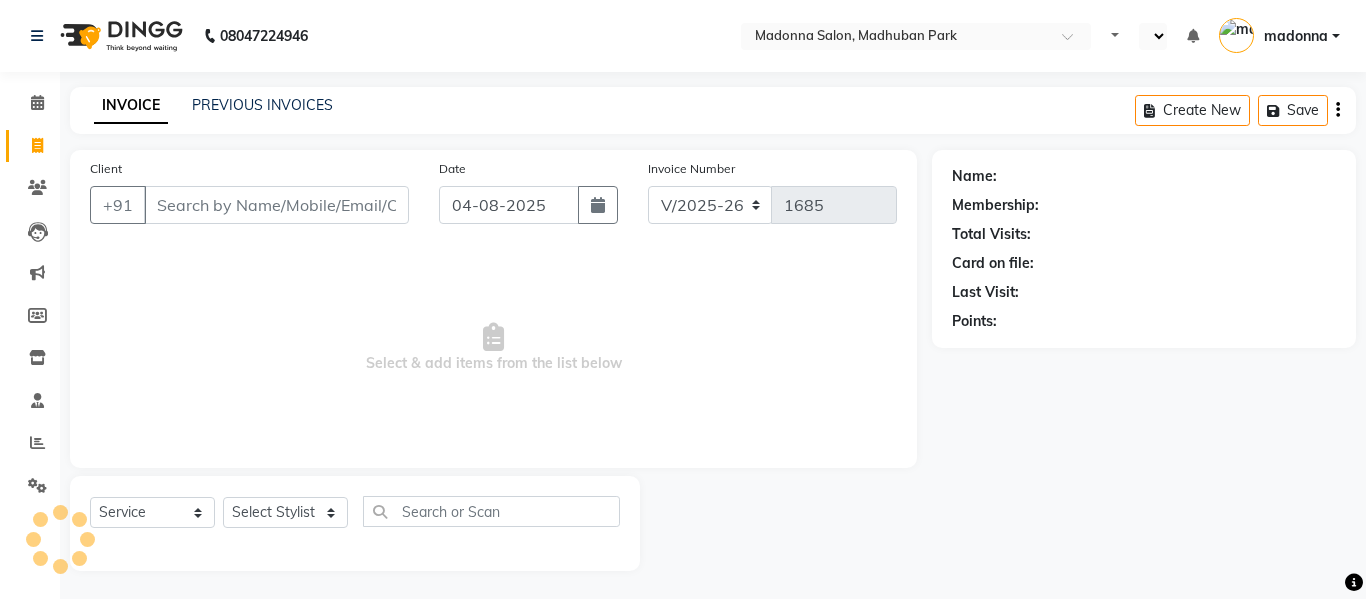 select on "6469" 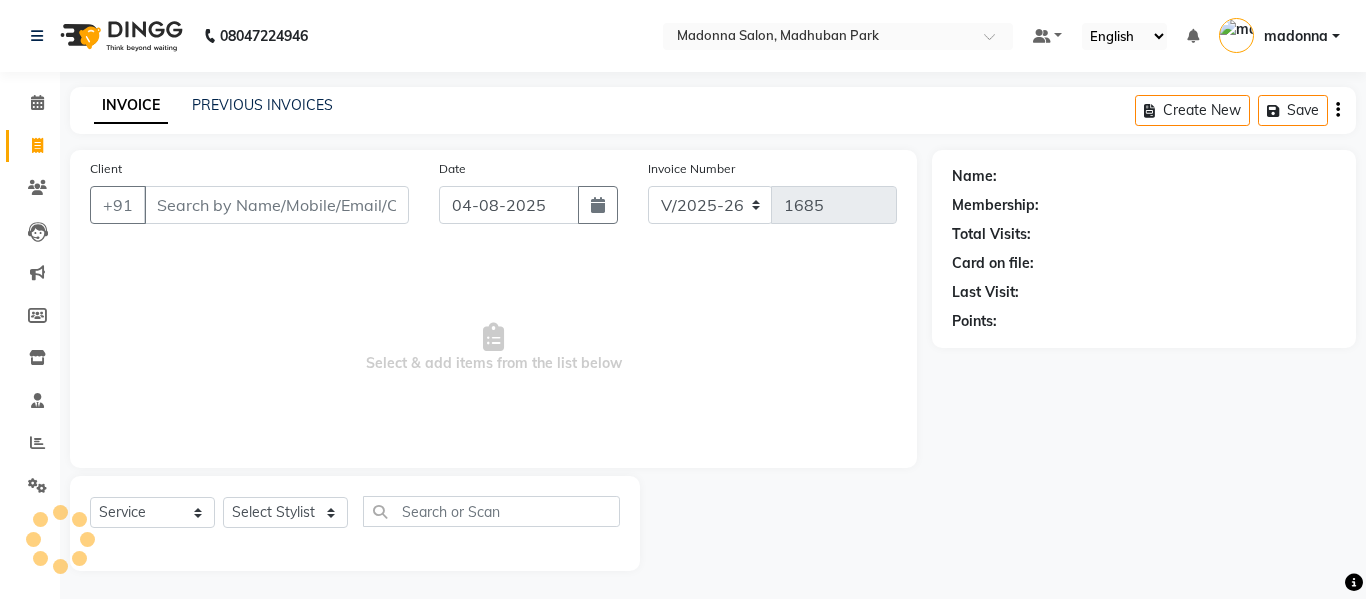 select on "en" 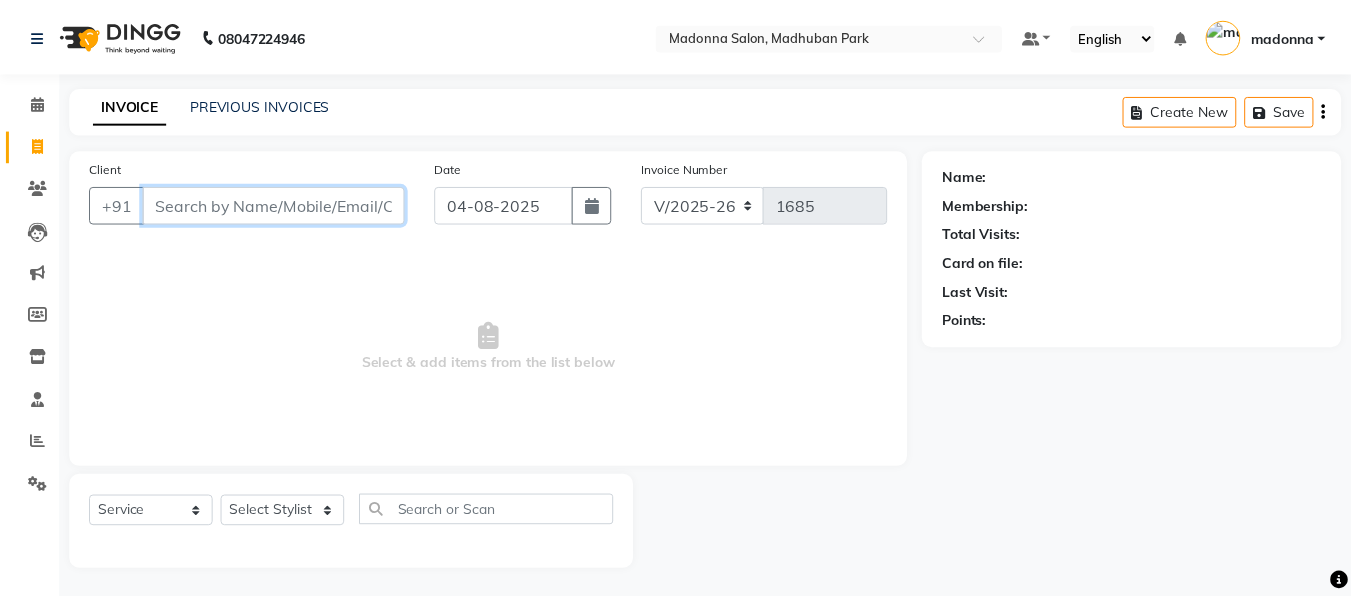 scroll, scrollTop: 0, scrollLeft: 0, axis: both 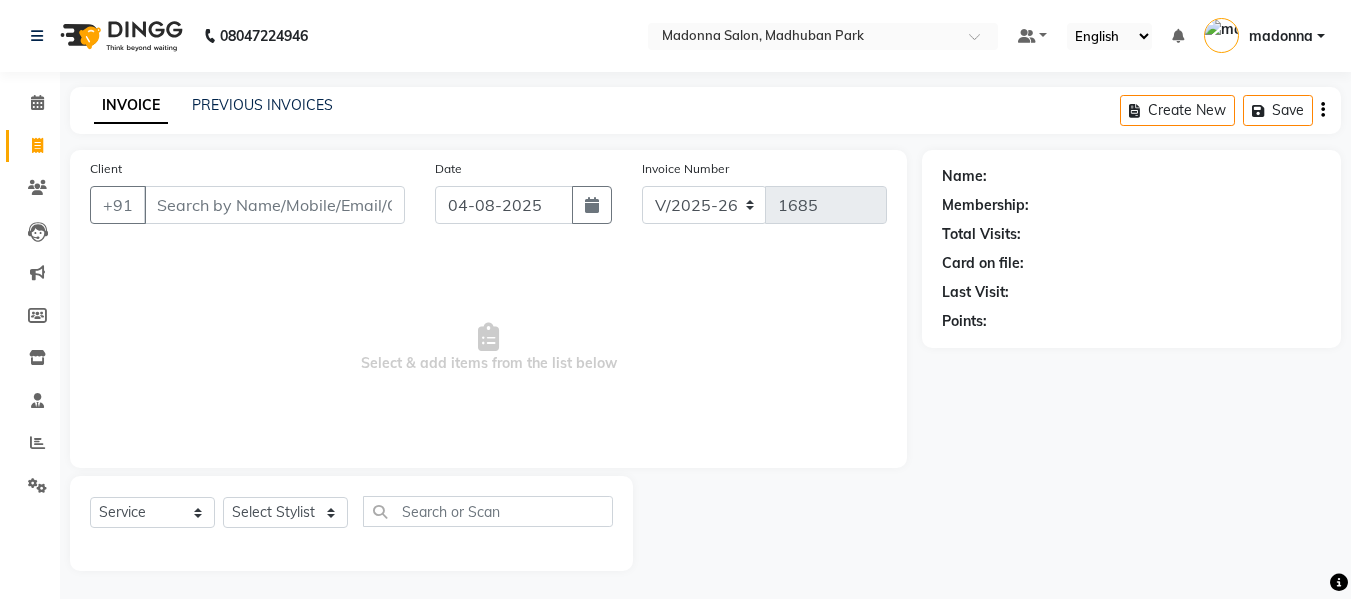 click on "Name: Membership: Total Visits: Card on file: Last Visit:  Points:" 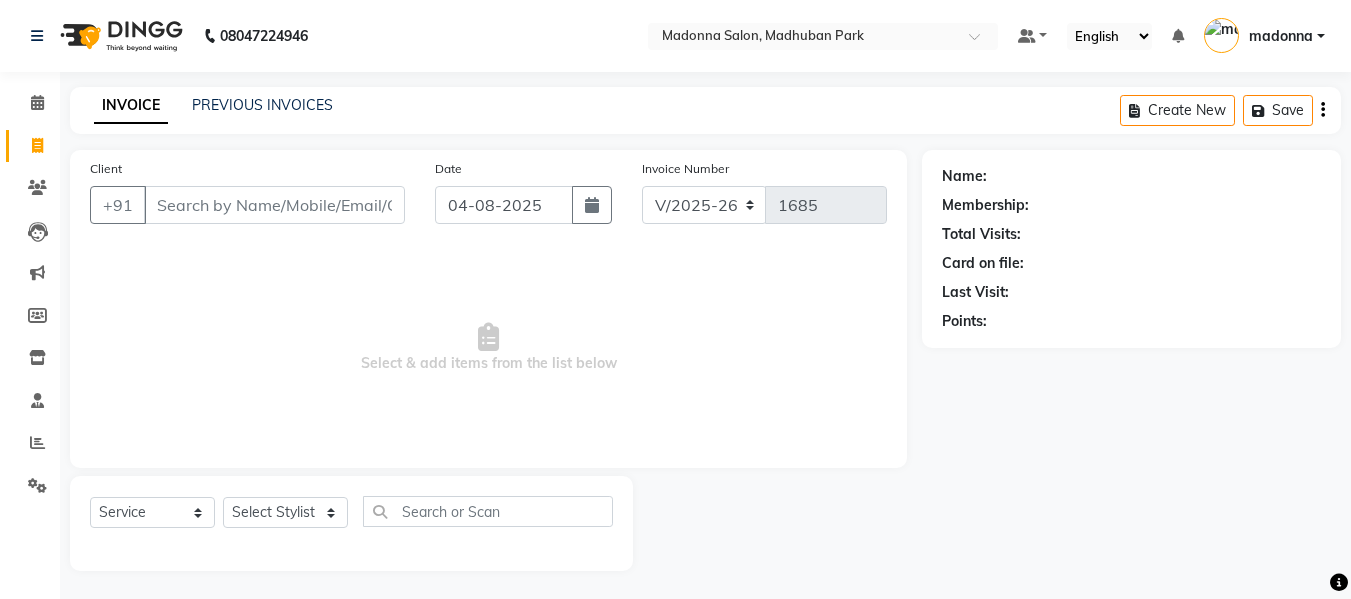click on "Name: Membership: Total Visits: Card on file: Last Visit:  Points:" 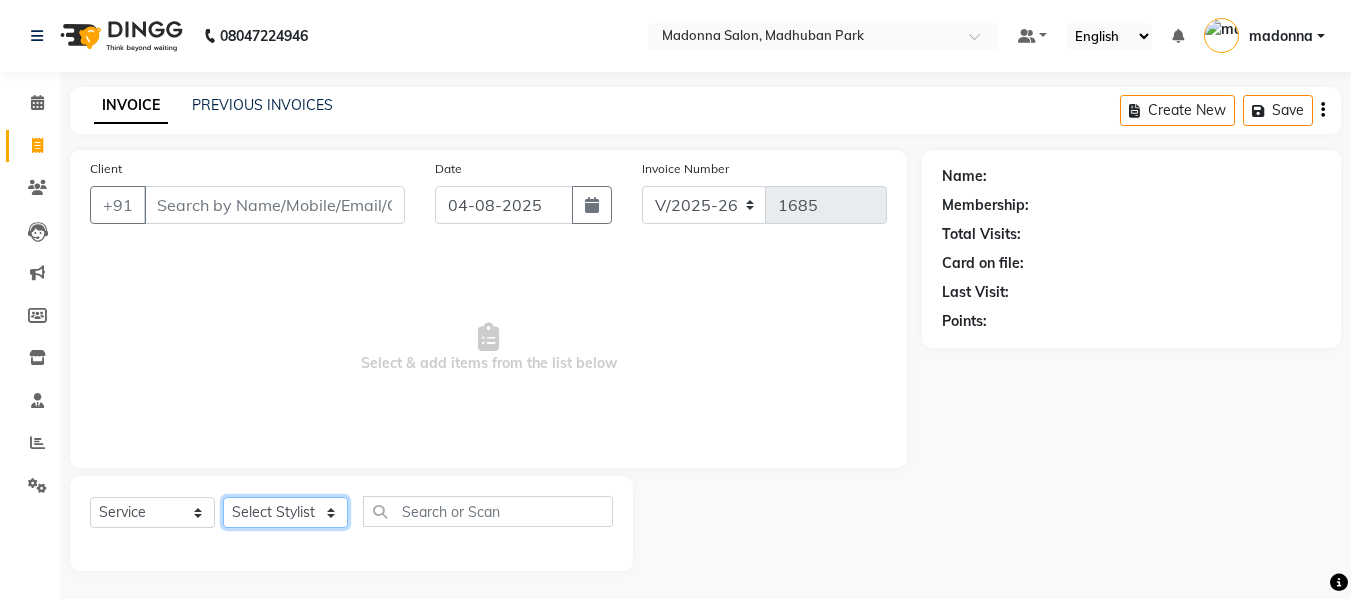click on "Select Stylist Afsar salmani Amjad Khan Armaan  Dipika fardeen Kajal Tyagi Kirti Rajput madonna Nikhil Prince Rizwan Samaksh Shahnawaz Shoib Ahmad  Twinkle Gupta" 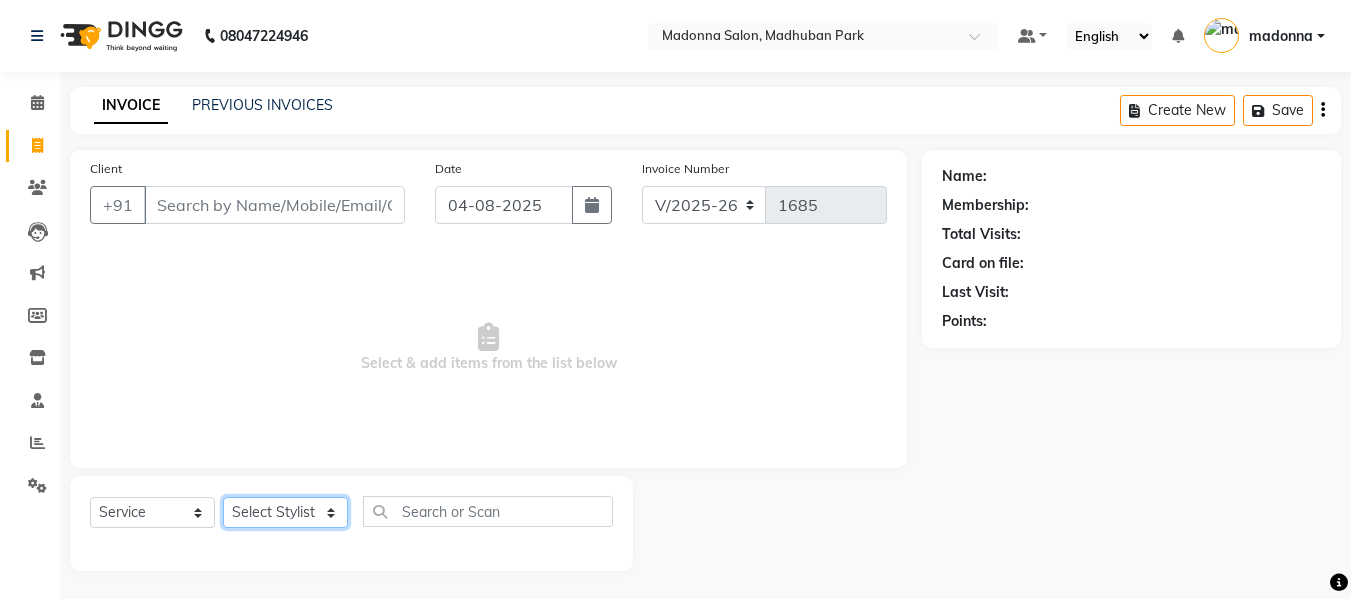select on "79410" 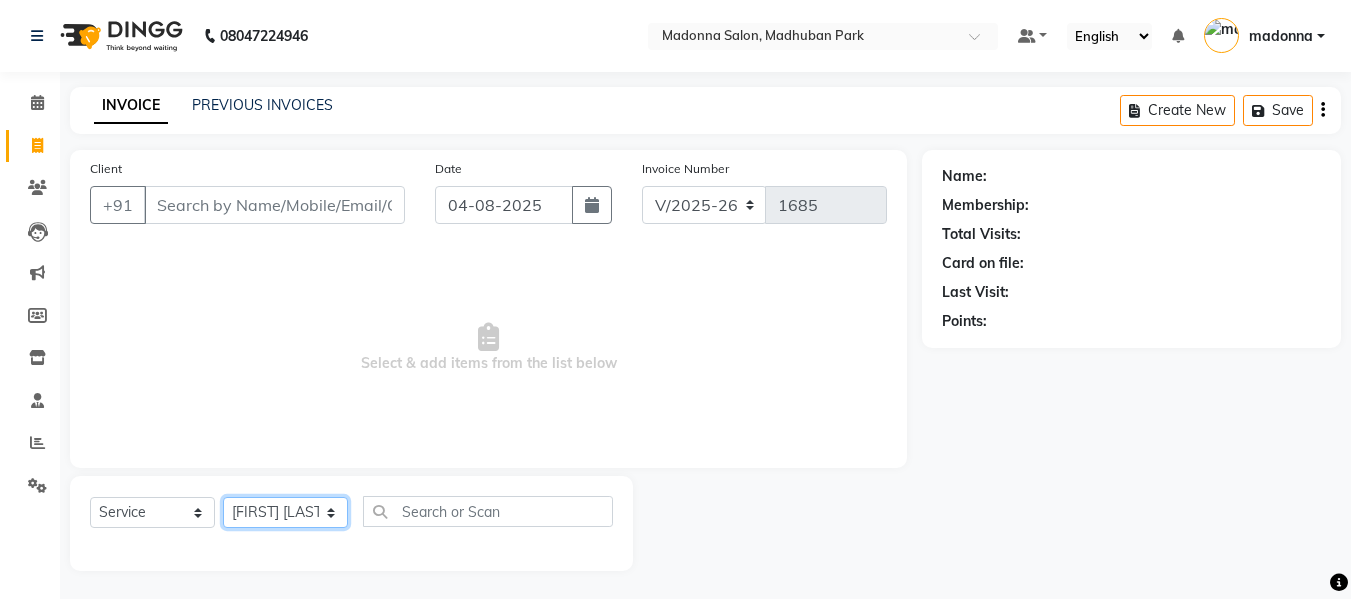 click on "Select Stylist Afsar salmani Amjad Khan Armaan  Dipika fardeen Kajal Tyagi Kirti Rajput madonna Nikhil Prince Rizwan Samaksh Shahnawaz Shoib Ahmad  Twinkle Gupta" 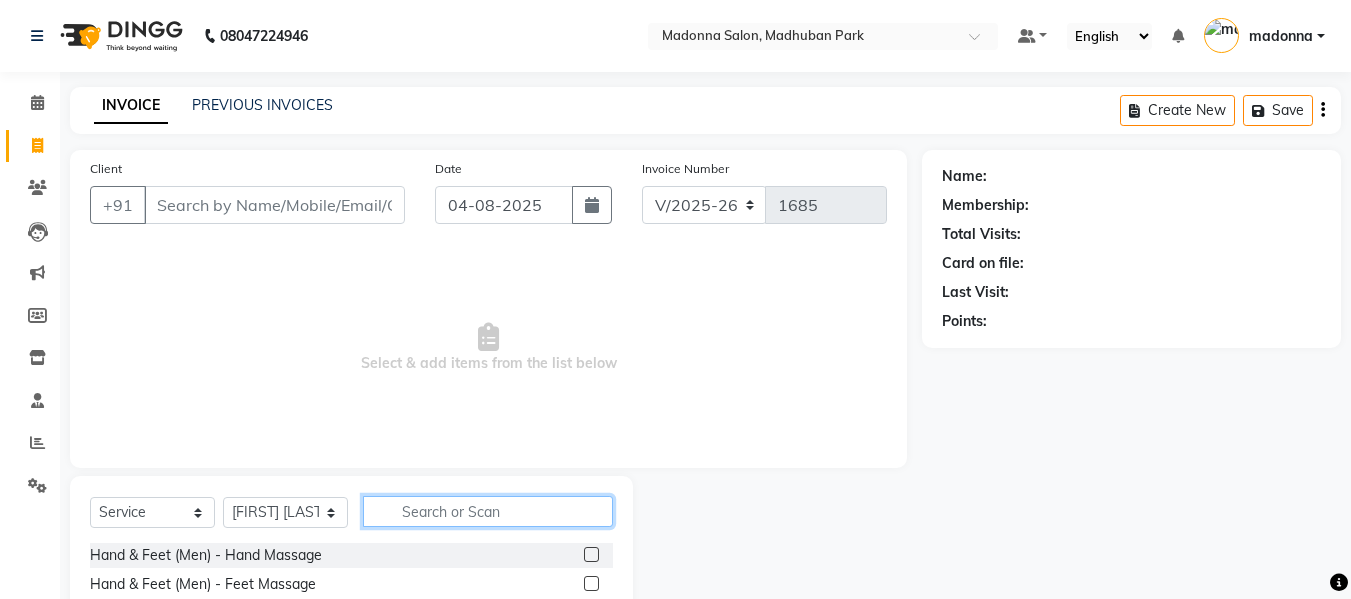 click 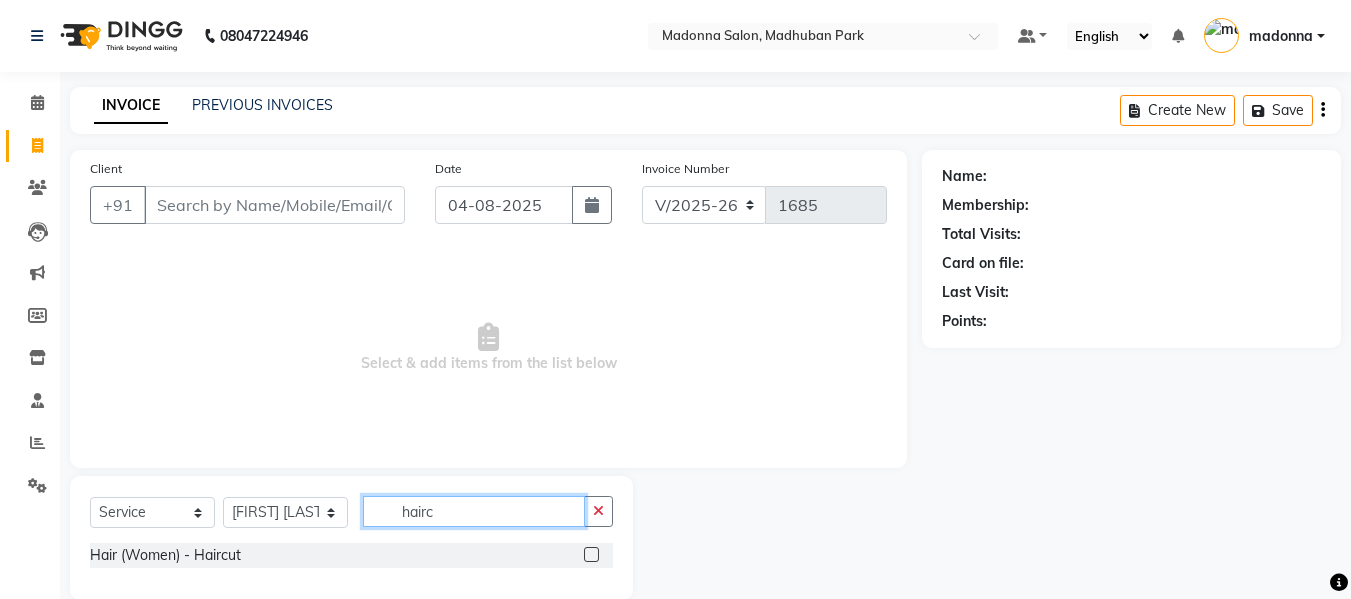 type on "hairc" 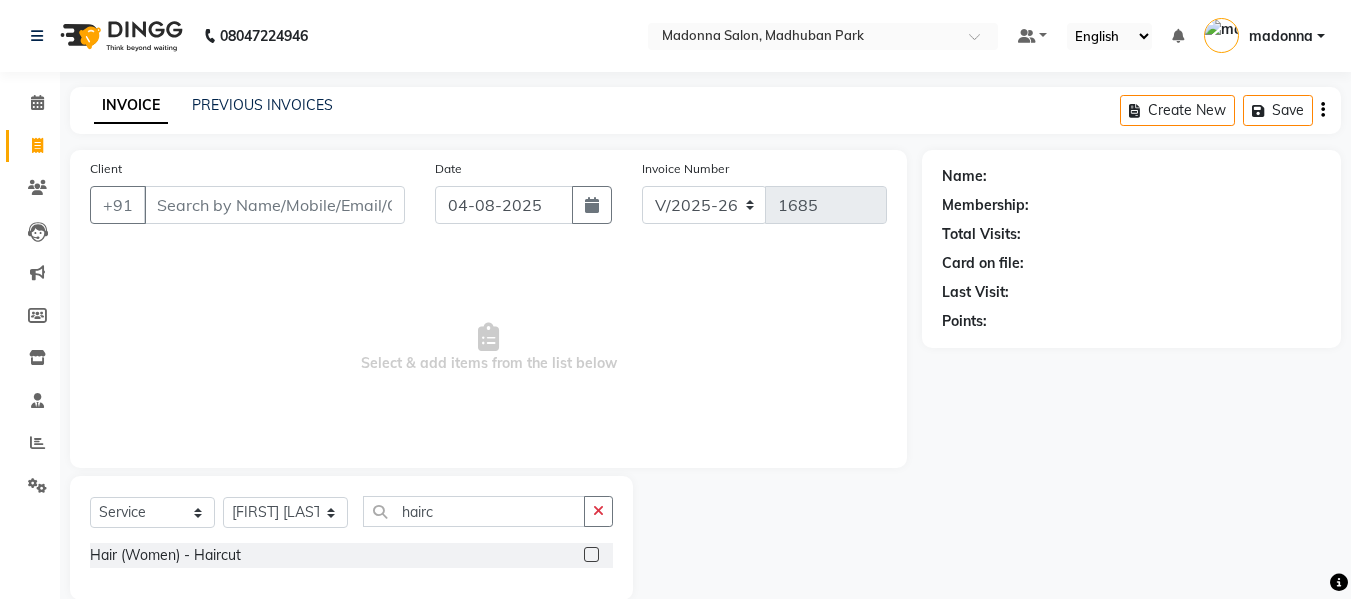 click 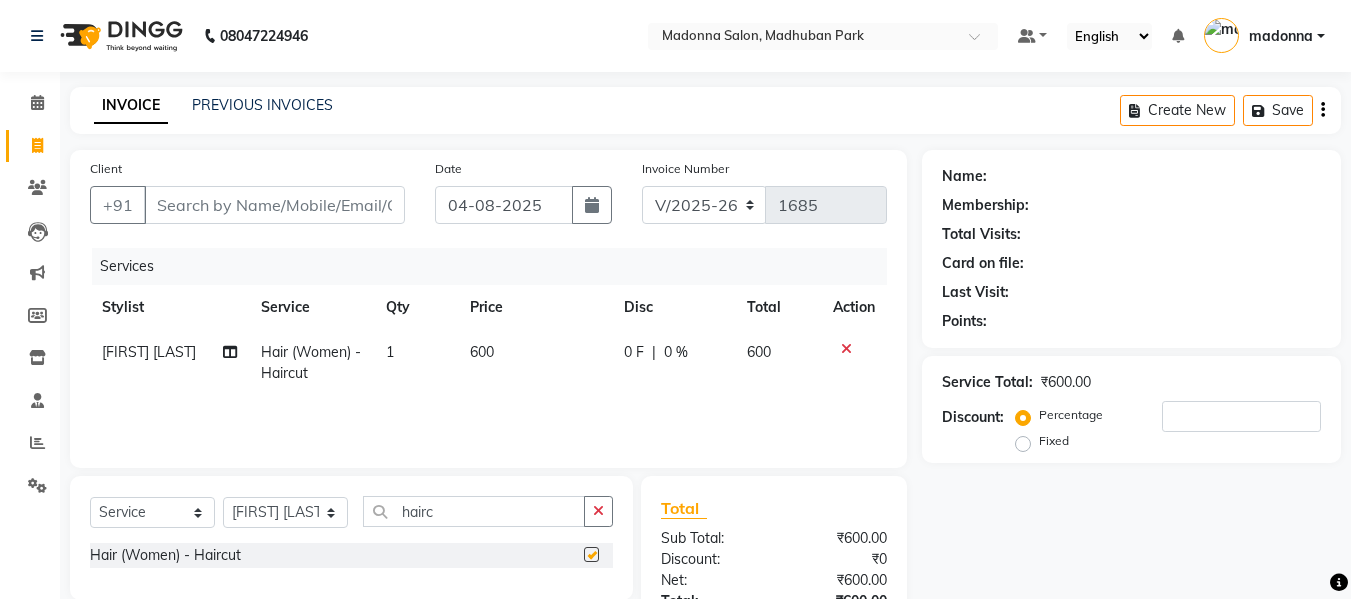 checkbox on "false" 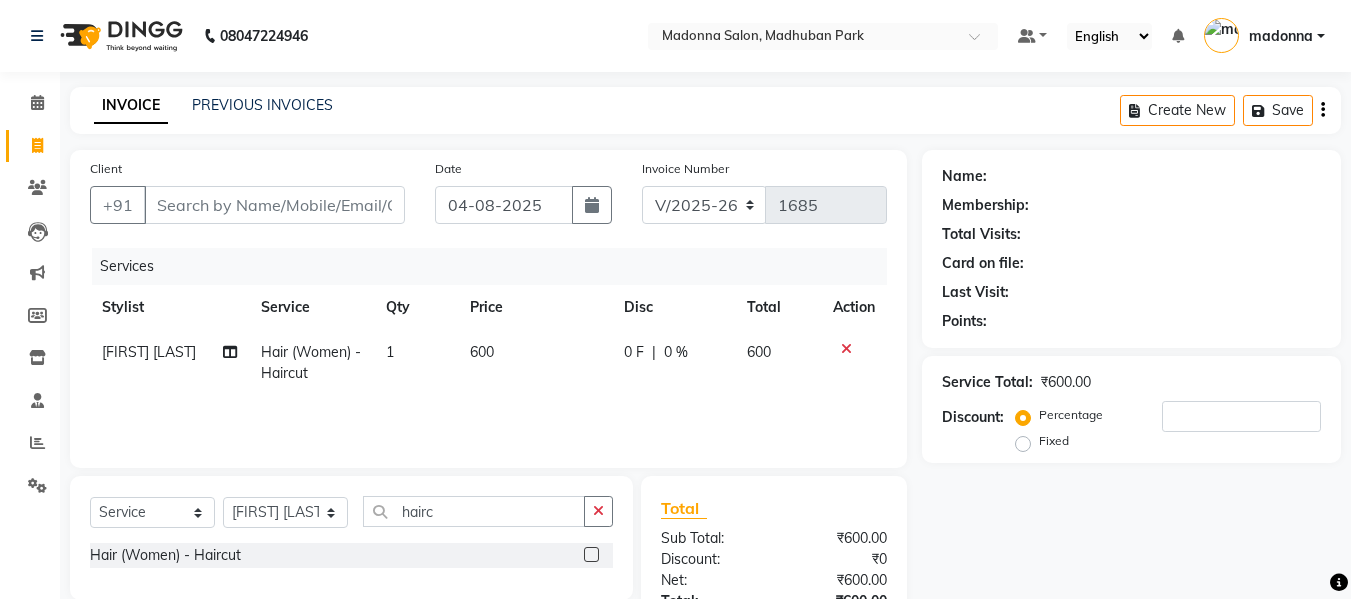 click on "Name: Membership: Total Visits: Card on file: Last Visit:  Points:  Service Total:  ₹600.00  Discount:  Percentage   Fixed" 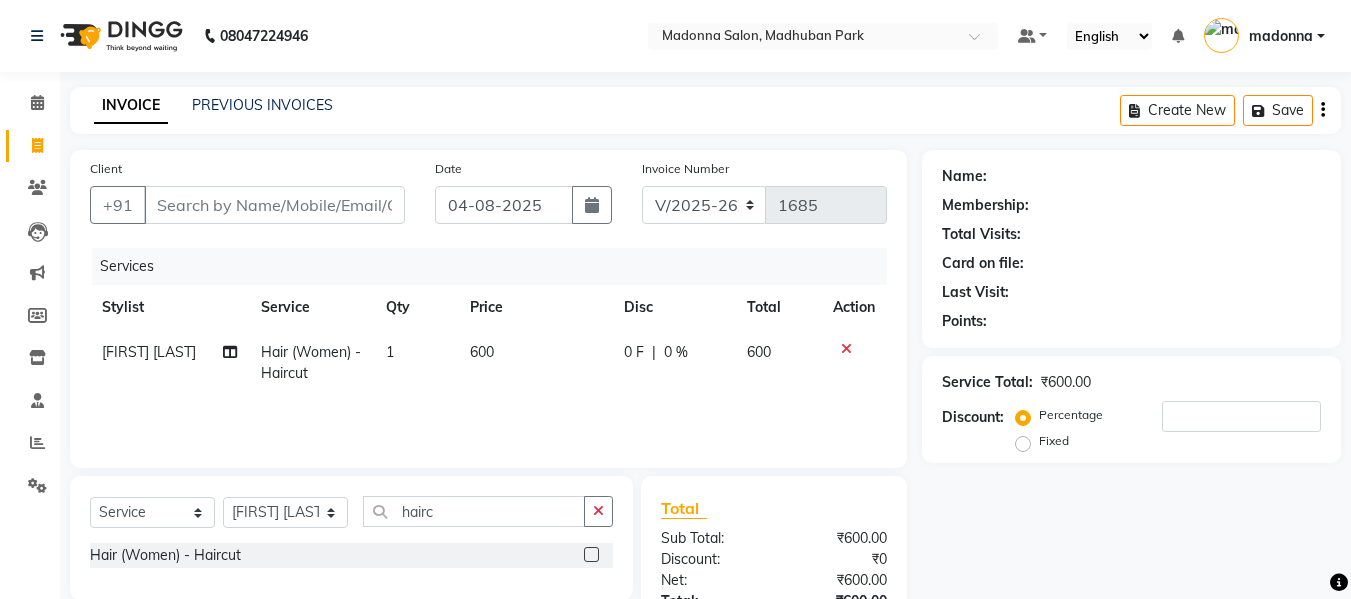 click on "Name: Membership: Total Visits: Card on file: Last Visit:  Points:  Service Total:  ₹600.00  Discount:  Percentage   Fixed" 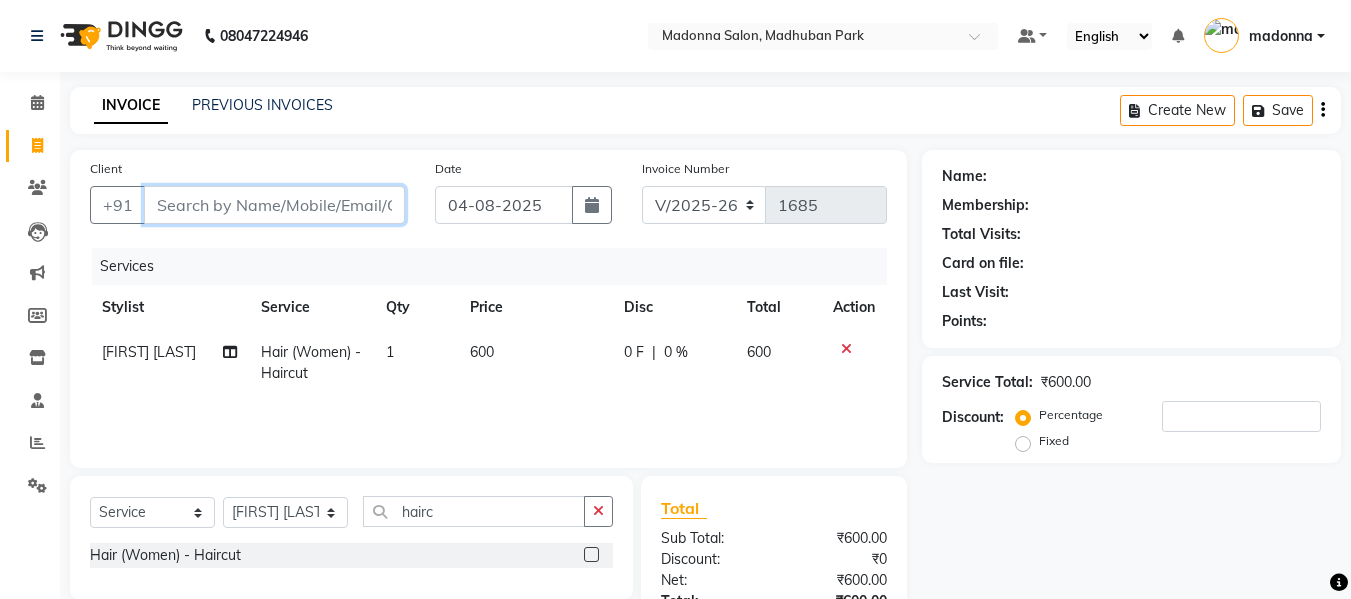 click on "Client" at bounding box center (274, 205) 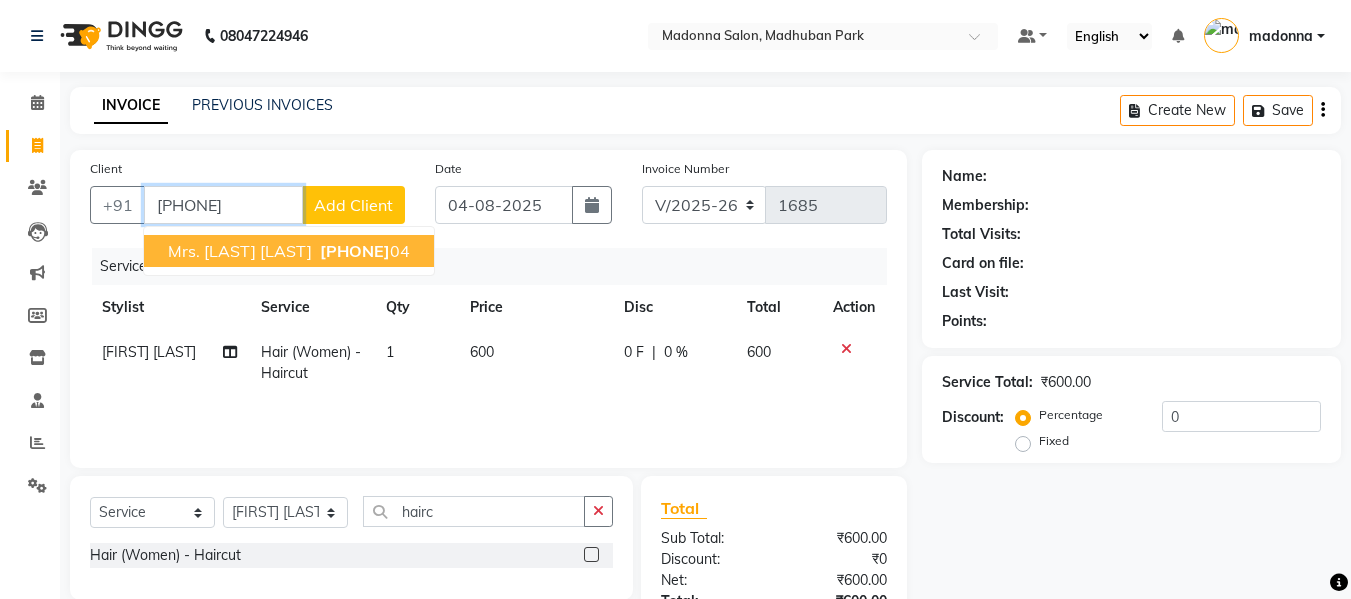 click on "98715277" at bounding box center [355, 251] 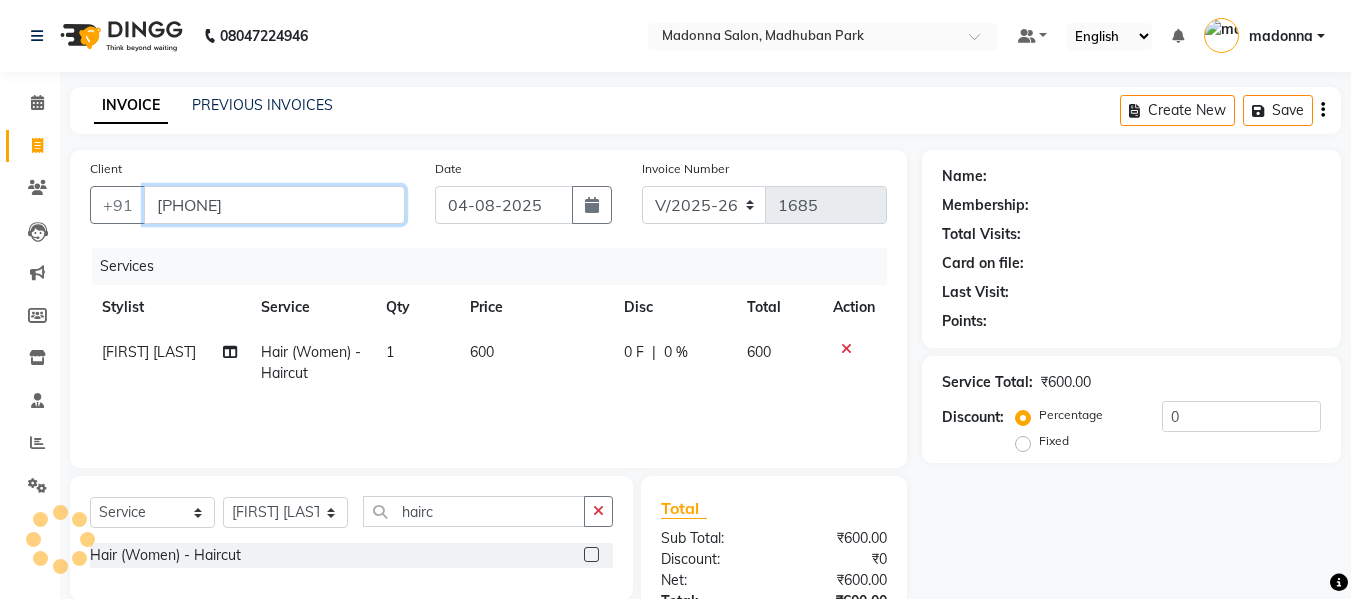 type on "9871527704" 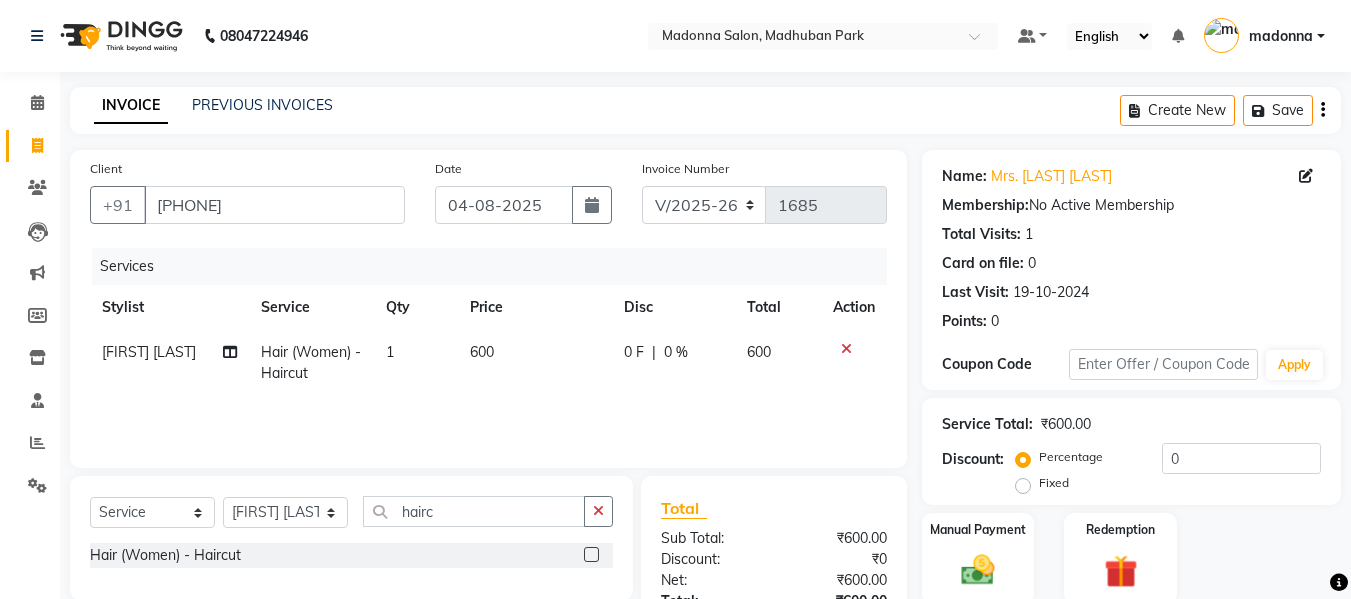 scroll, scrollTop: 159, scrollLeft: 0, axis: vertical 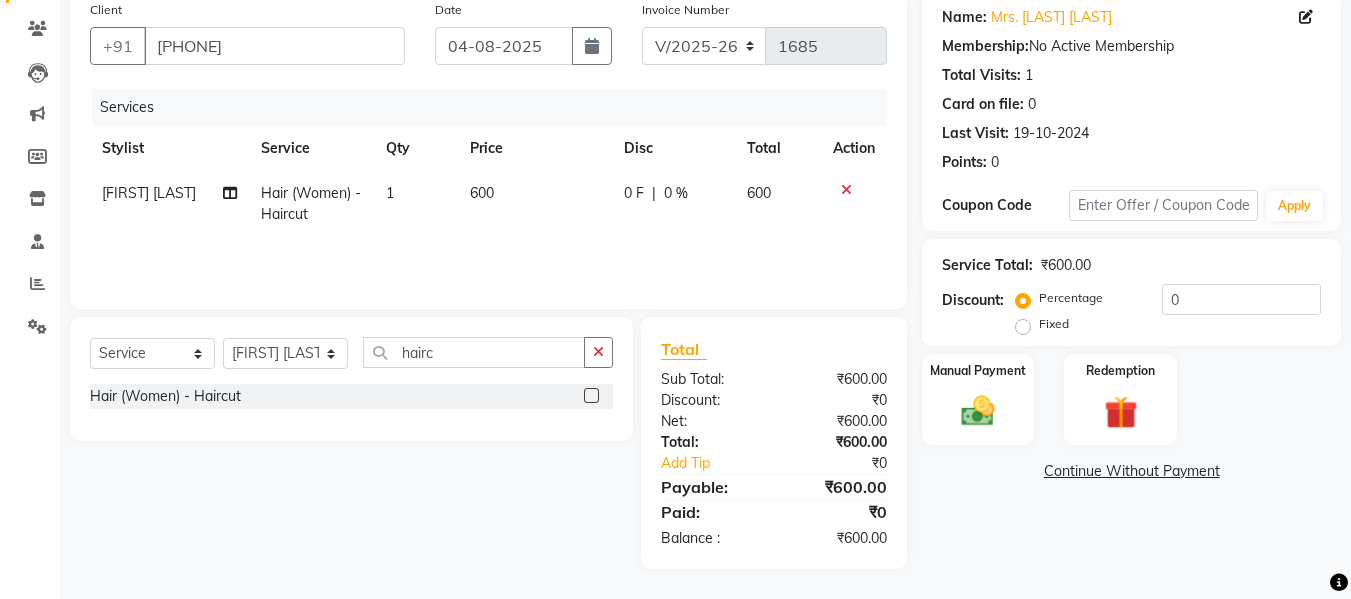 click on "Name: Mrs. Jyoti Sharma Membership:  No Active Membership  Total Visits:  1 Card on file:  0 Last Visit:   19-10-2024 Points:   0  Coupon Code Apply Service Total:  ₹600.00  Discount:  Percentage   Fixed  0 Manual Payment Redemption  Continue Without Payment" 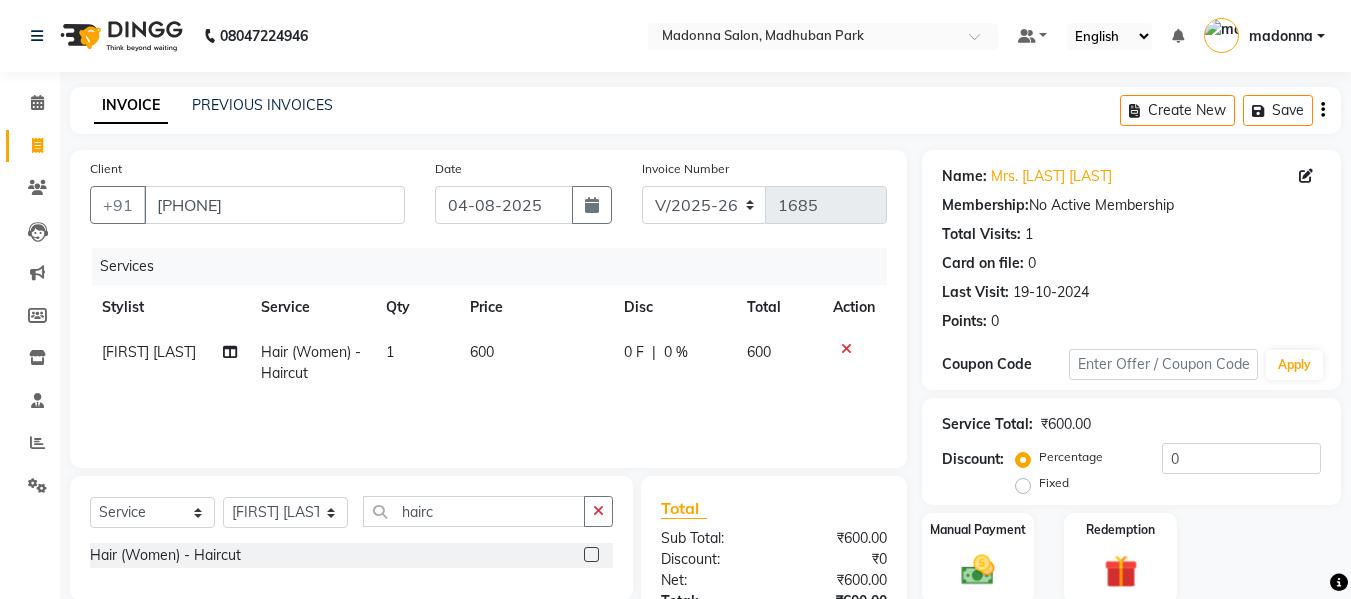 click on "600" 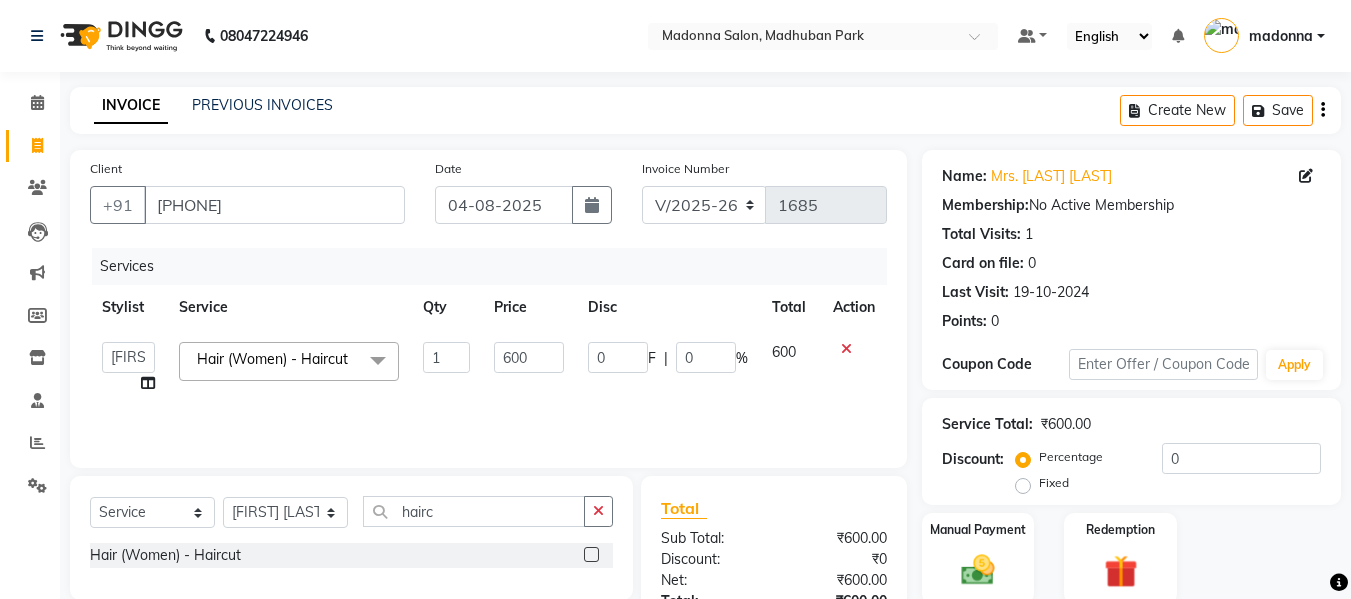 click on "600" 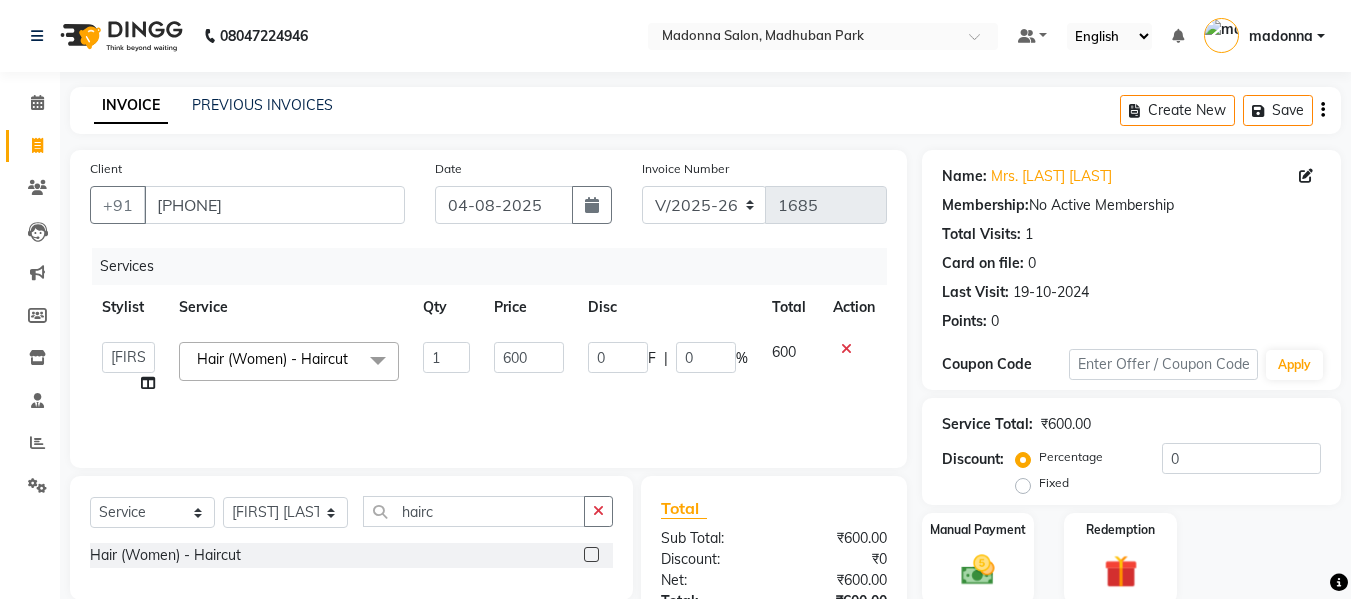 scroll, scrollTop: 159, scrollLeft: 0, axis: vertical 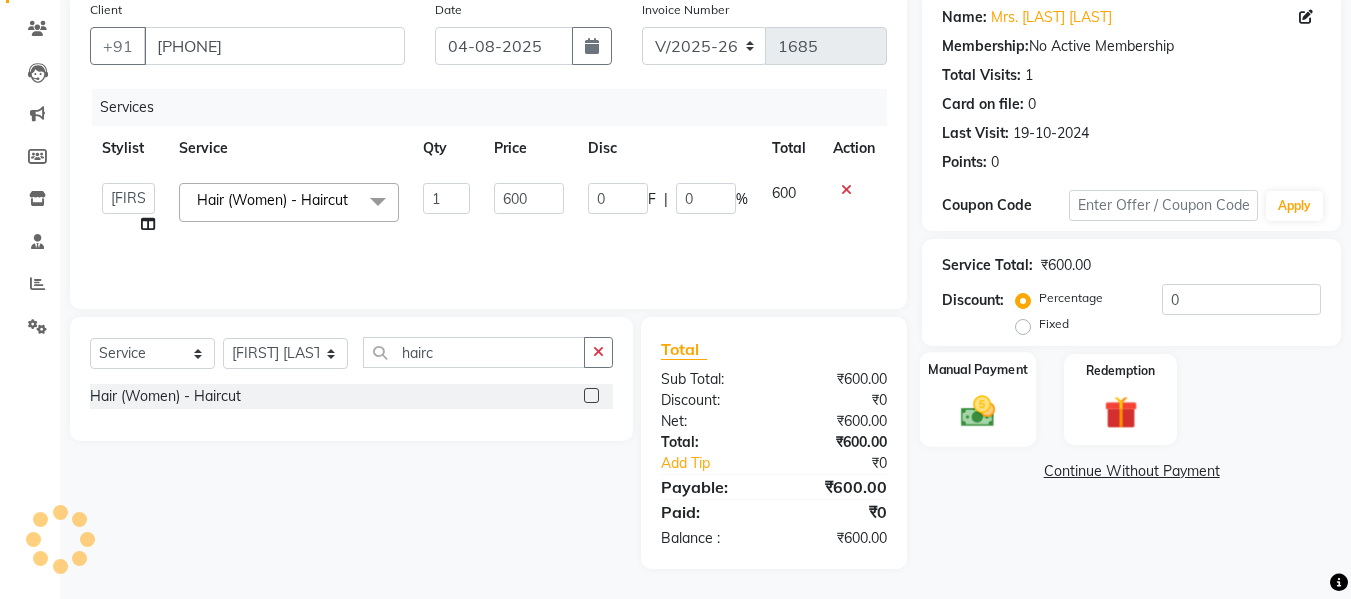 click 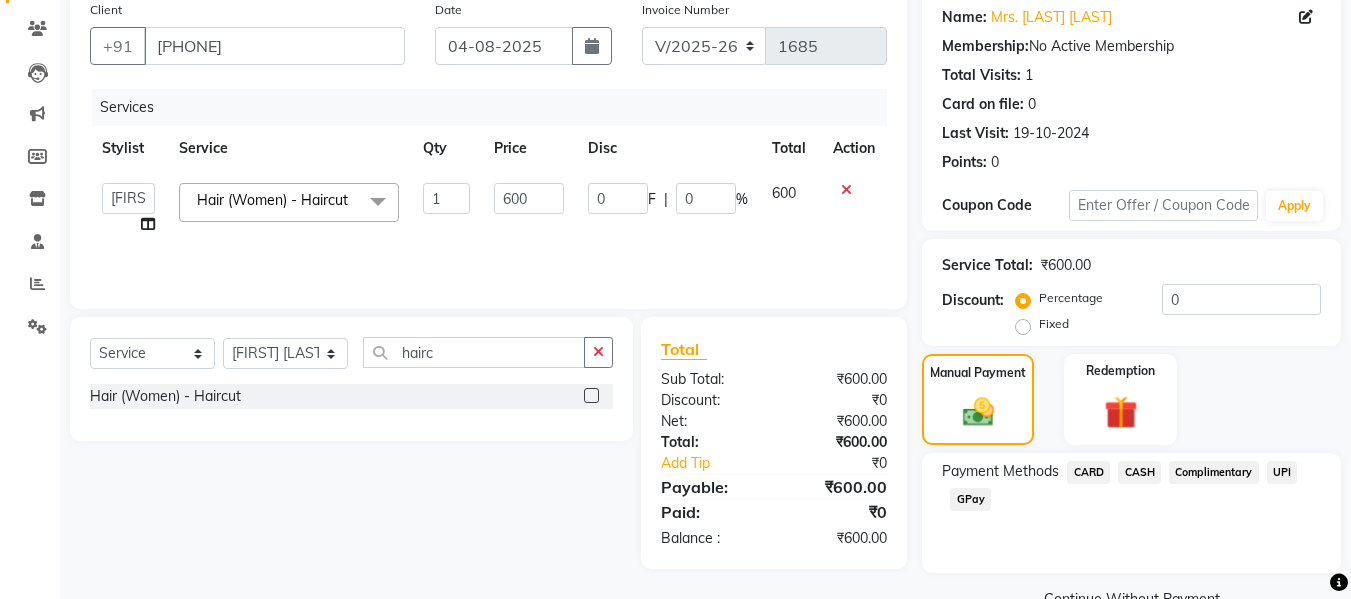 click on "GPay" 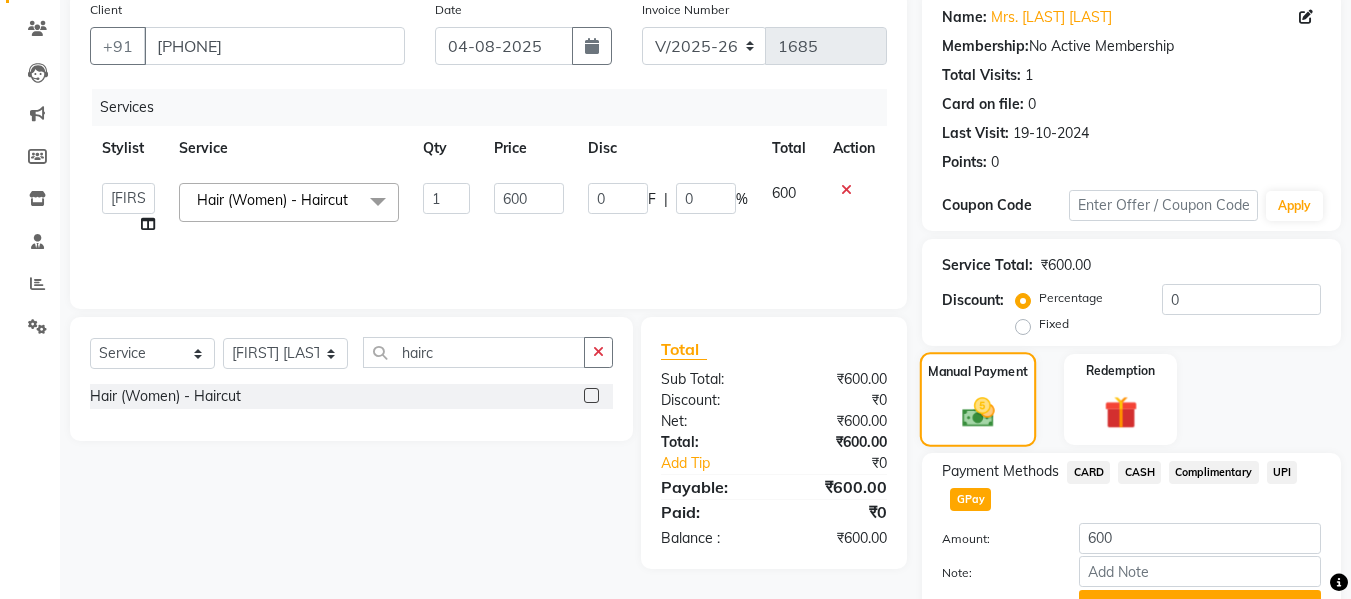 scroll, scrollTop: 260, scrollLeft: 0, axis: vertical 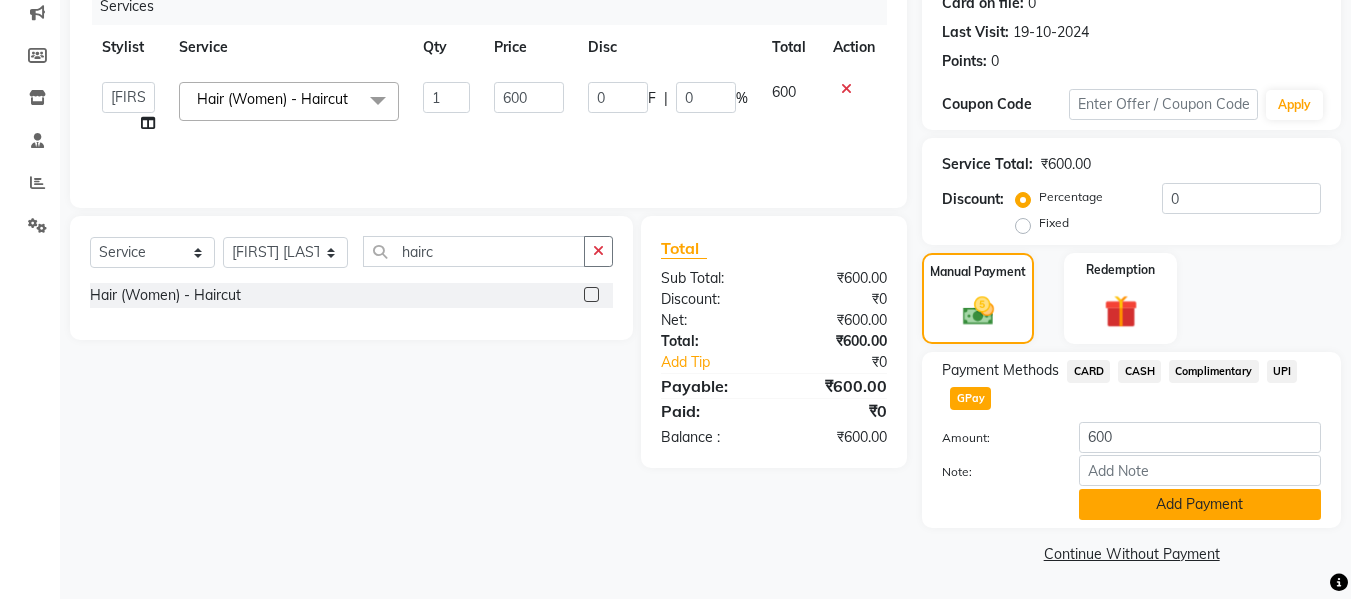 click on "Add Payment" 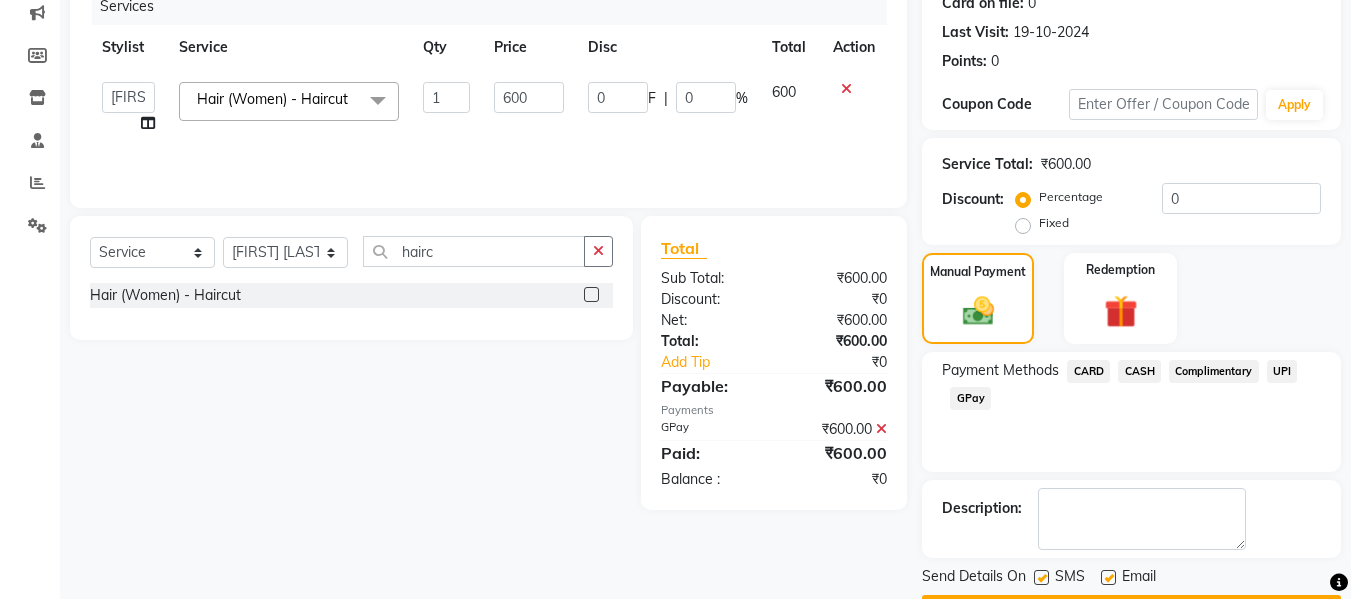 scroll, scrollTop: 317, scrollLeft: 0, axis: vertical 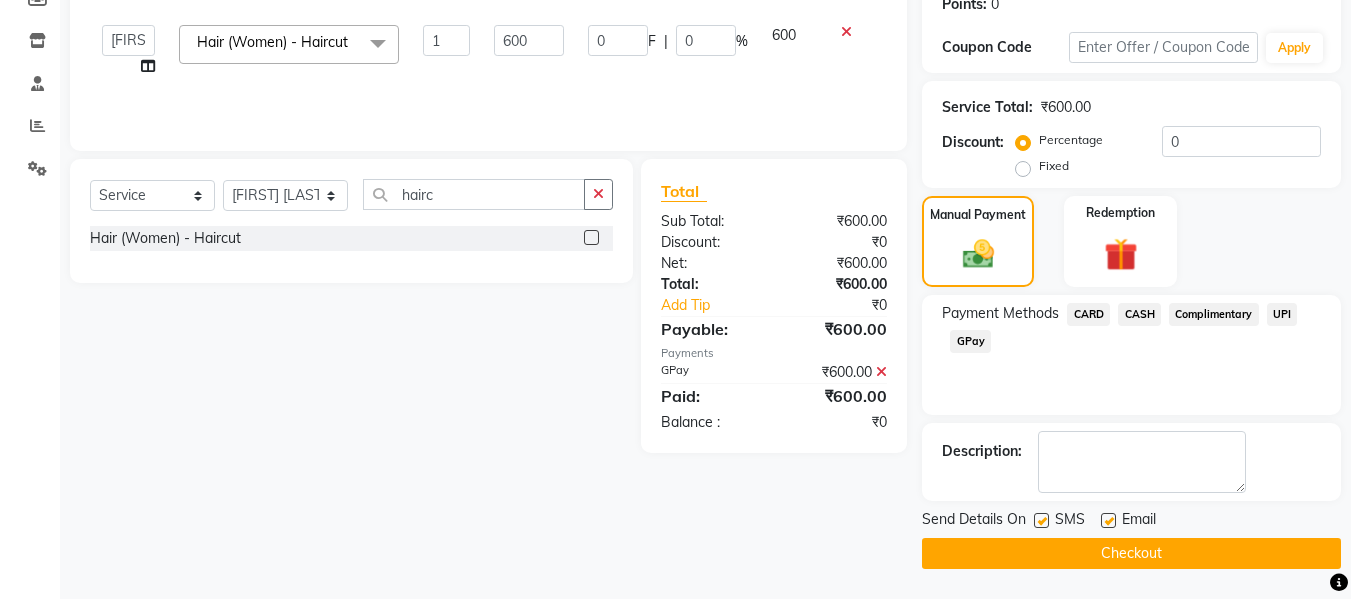 click on "Checkout" 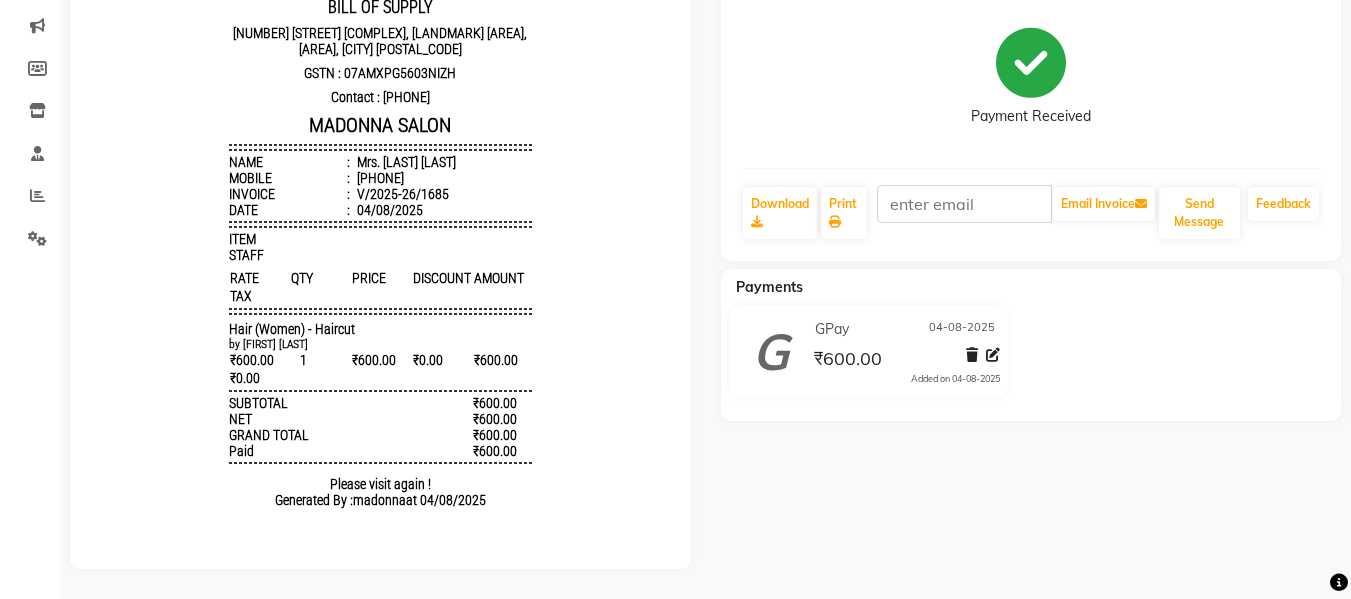 scroll, scrollTop: 0, scrollLeft: 0, axis: both 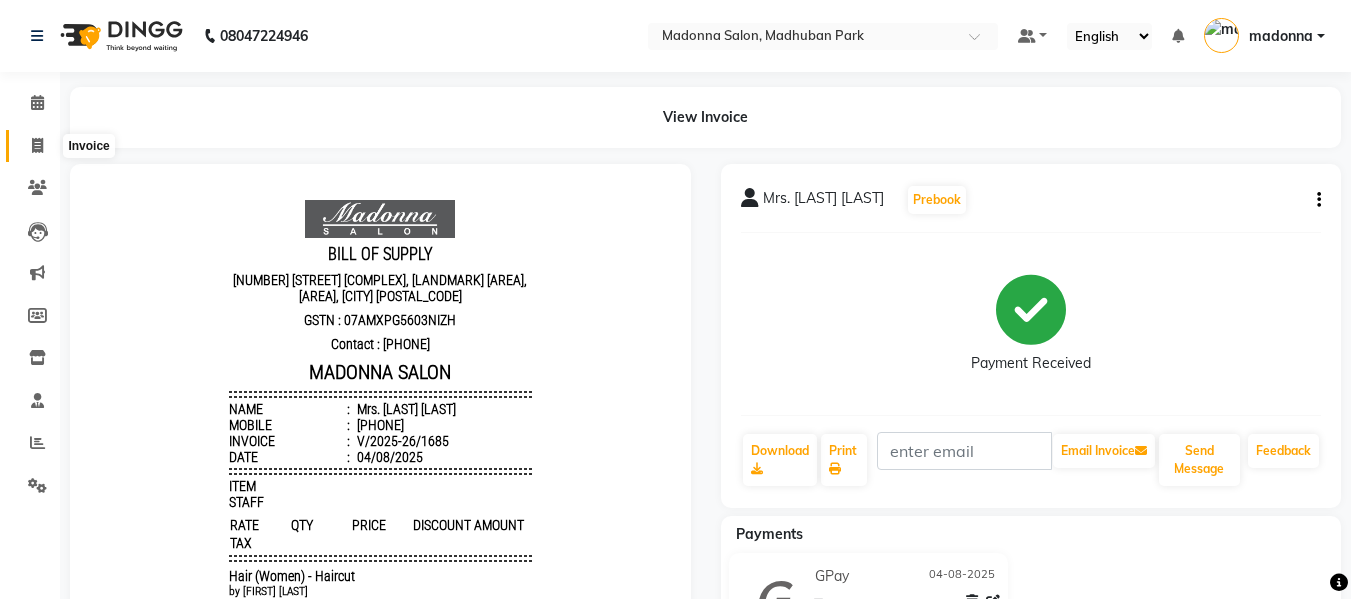 click 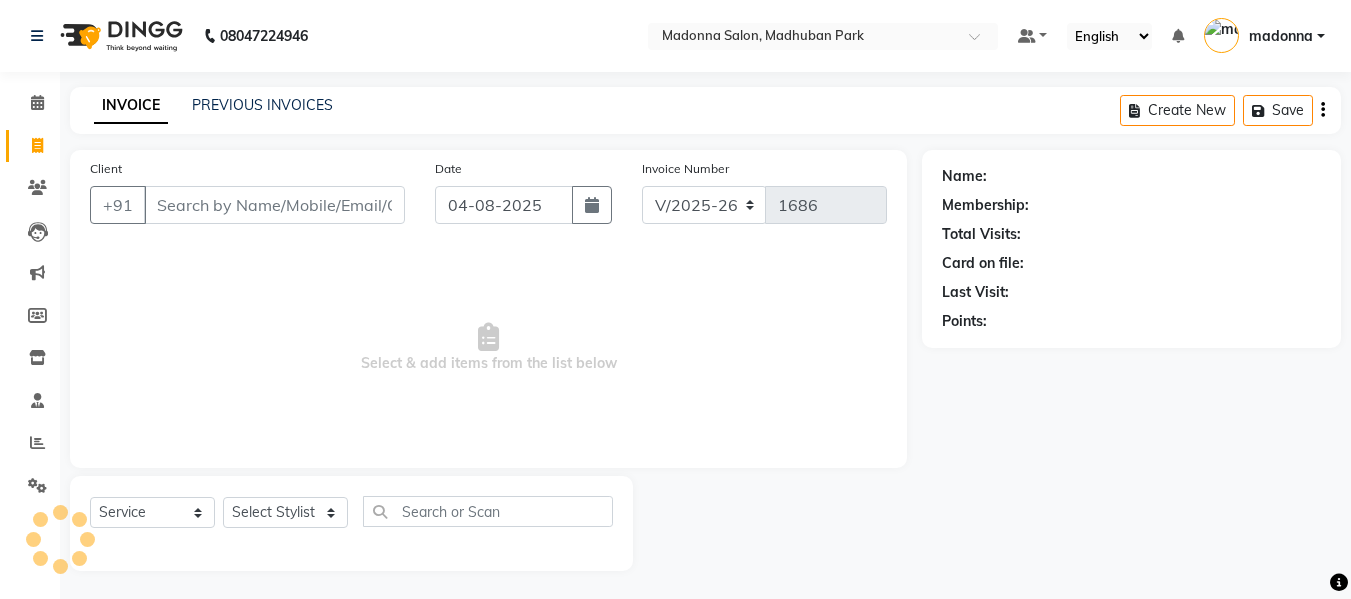 scroll, scrollTop: 2, scrollLeft: 0, axis: vertical 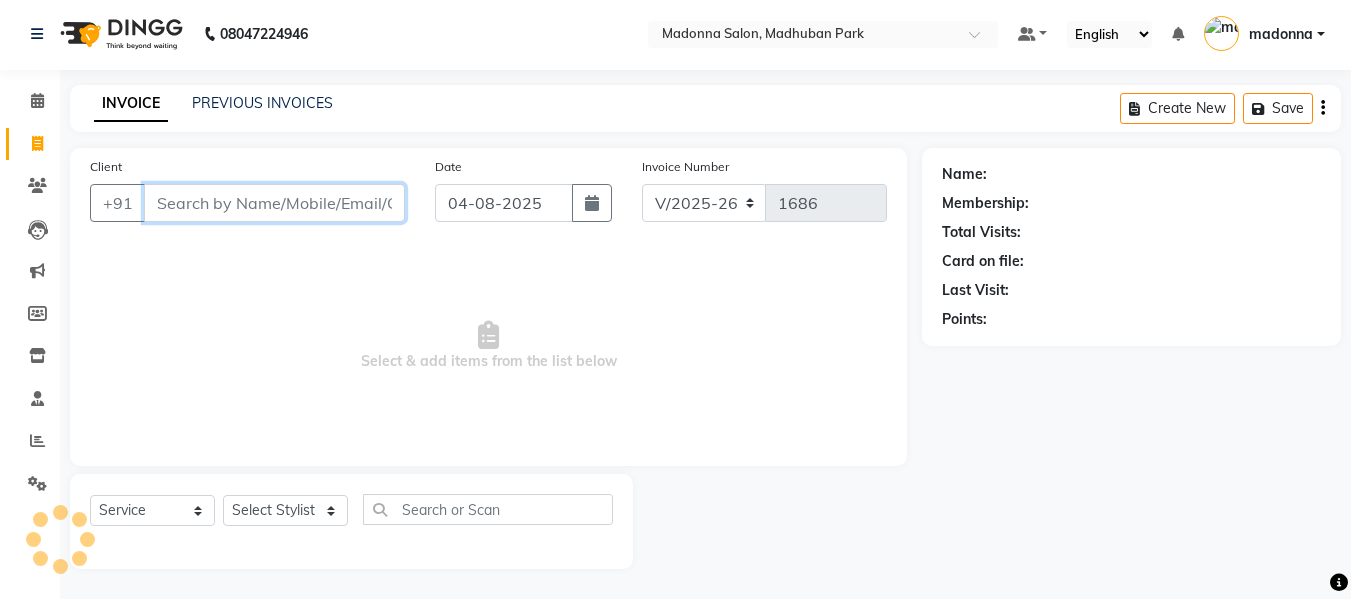 click on "Client" at bounding box center [274, 203] 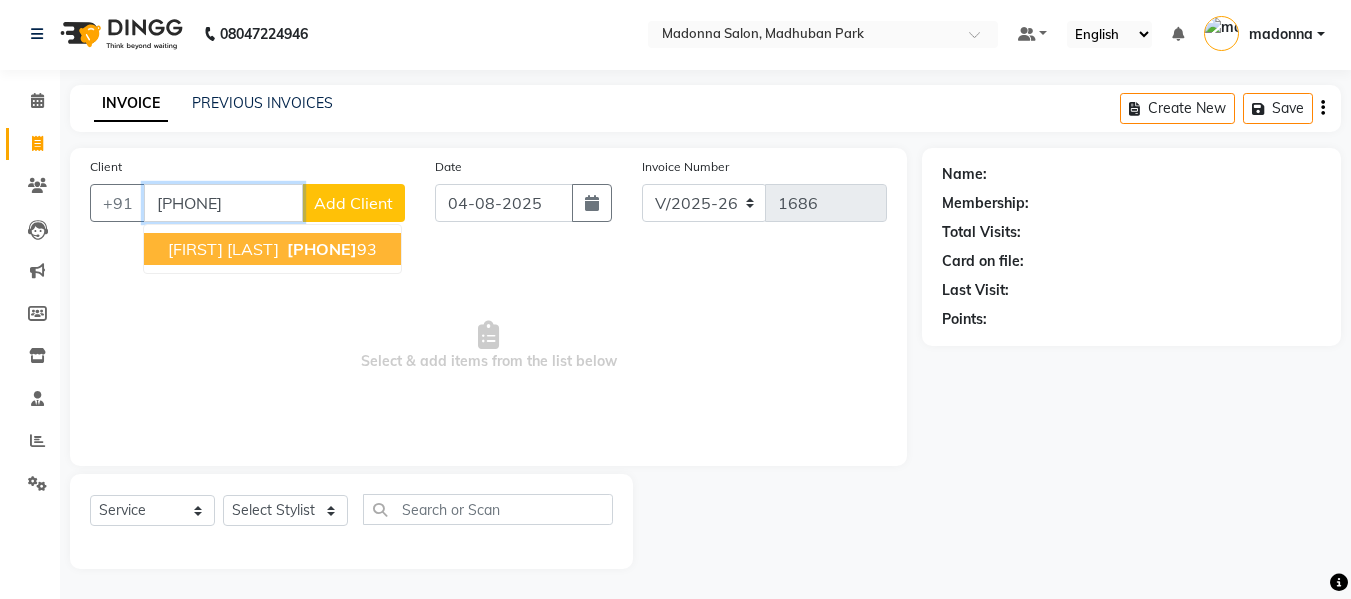 type on "7042968393" 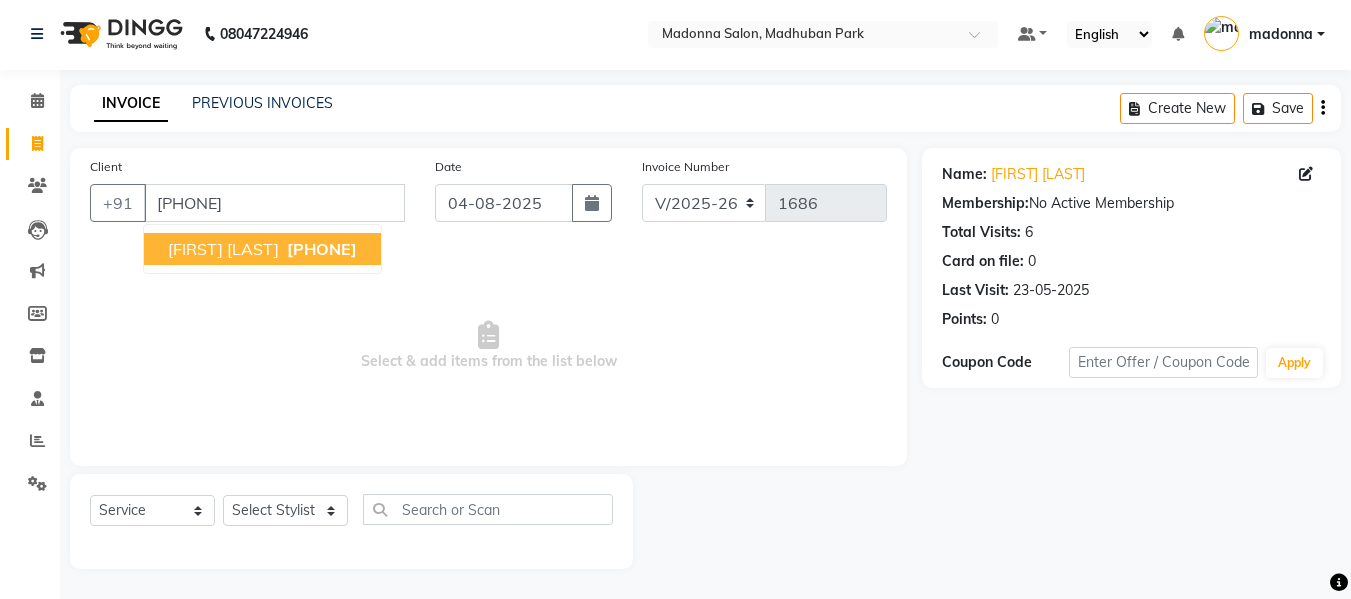 click on "Aaryan Sharma" at bounding box center [223, 249] 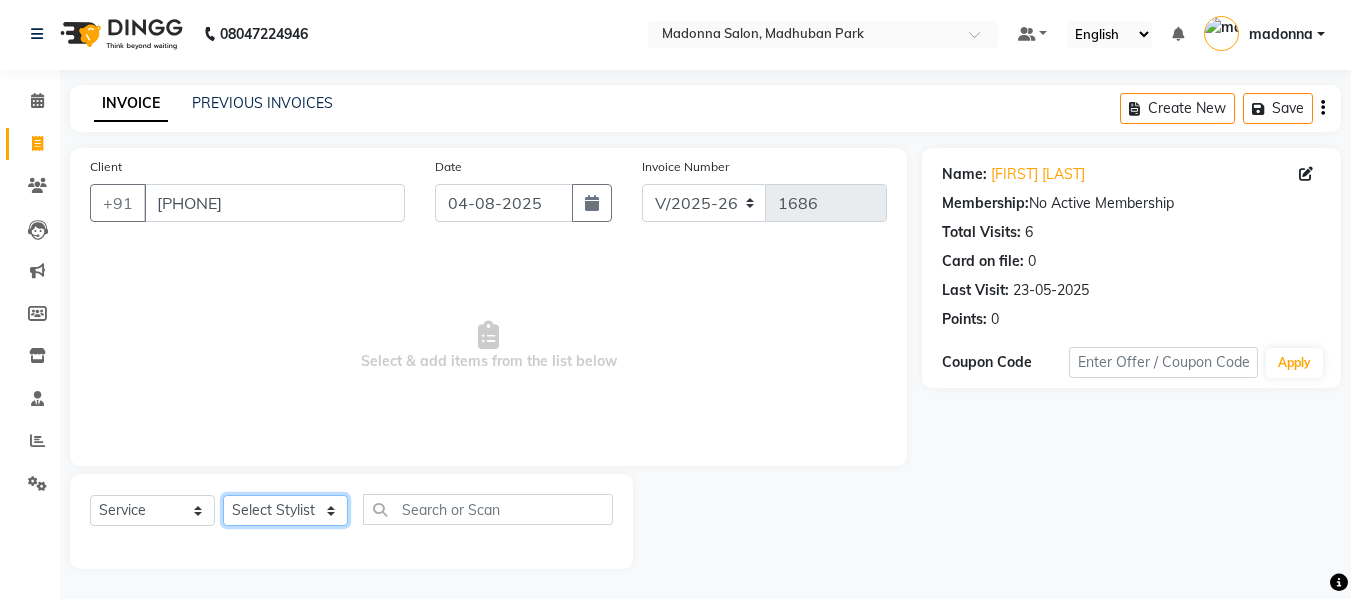 click on "Select Stylist Afsar salmani Amjad Khan Armaan  Dipika fardeen Kajal Tyagi Kirti Rajput madonna Nikhil Prince Rizwan Samaksh Shahnawaz Shoib Ahmad  Twinkle Gupta" 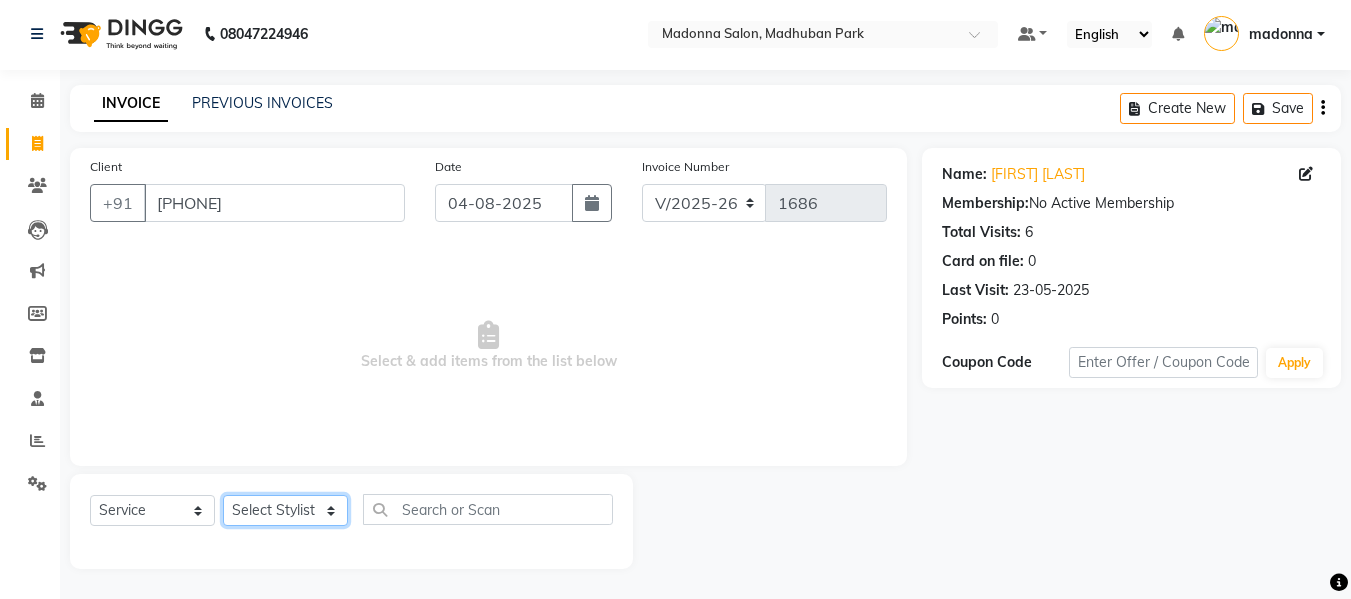 select on "87830" 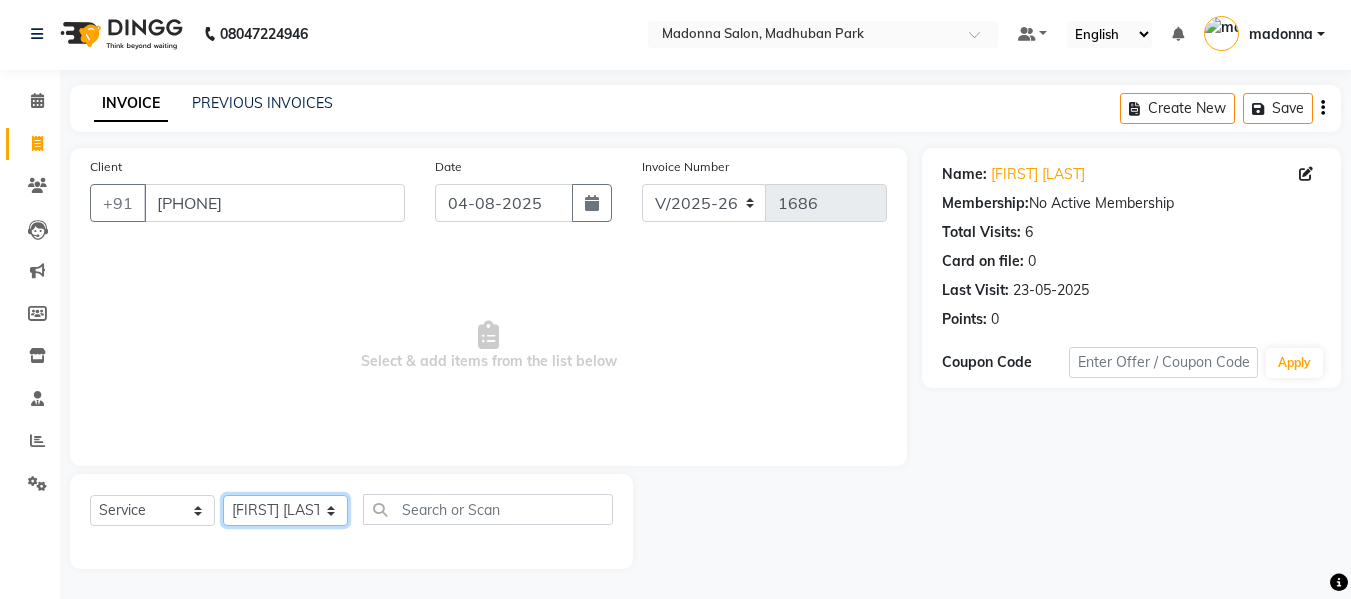 click on "Select Stylist Afsar salmani Amjad Khan Armaan  Dipika fardeen Kajal Tyagi Kirti Rajput madonna Nikhil Prince Rizwan Samaksh Shahnawaz Shoib Ahmad  Twinkle Gupta" 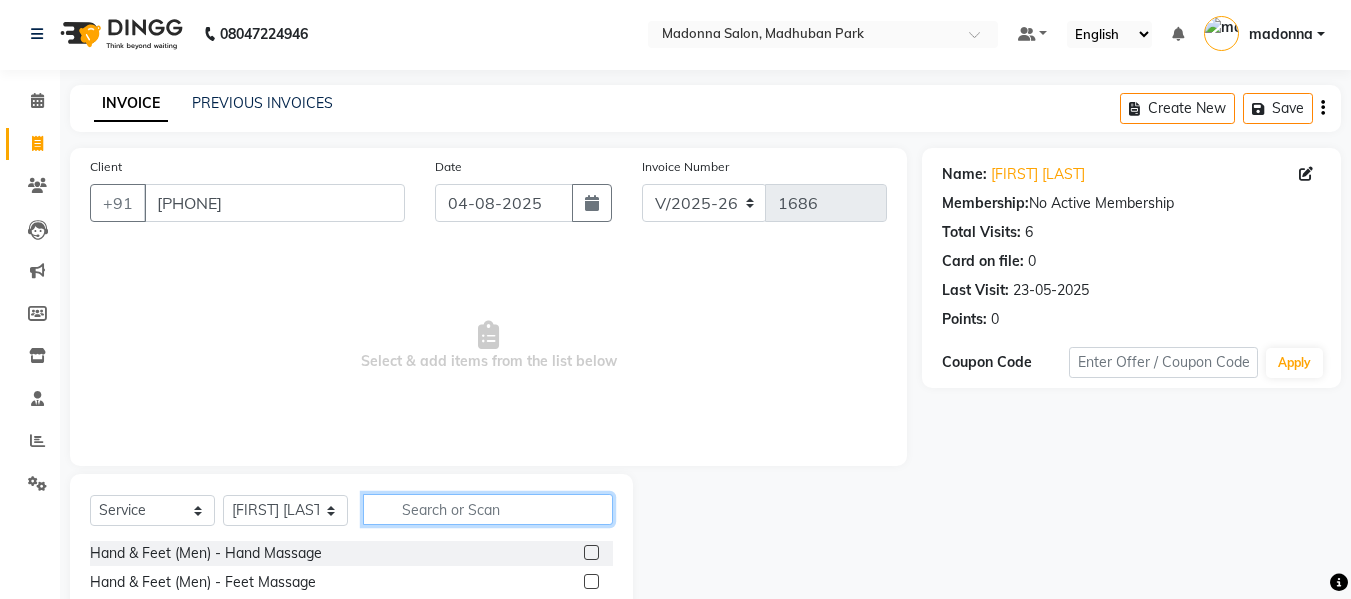 click 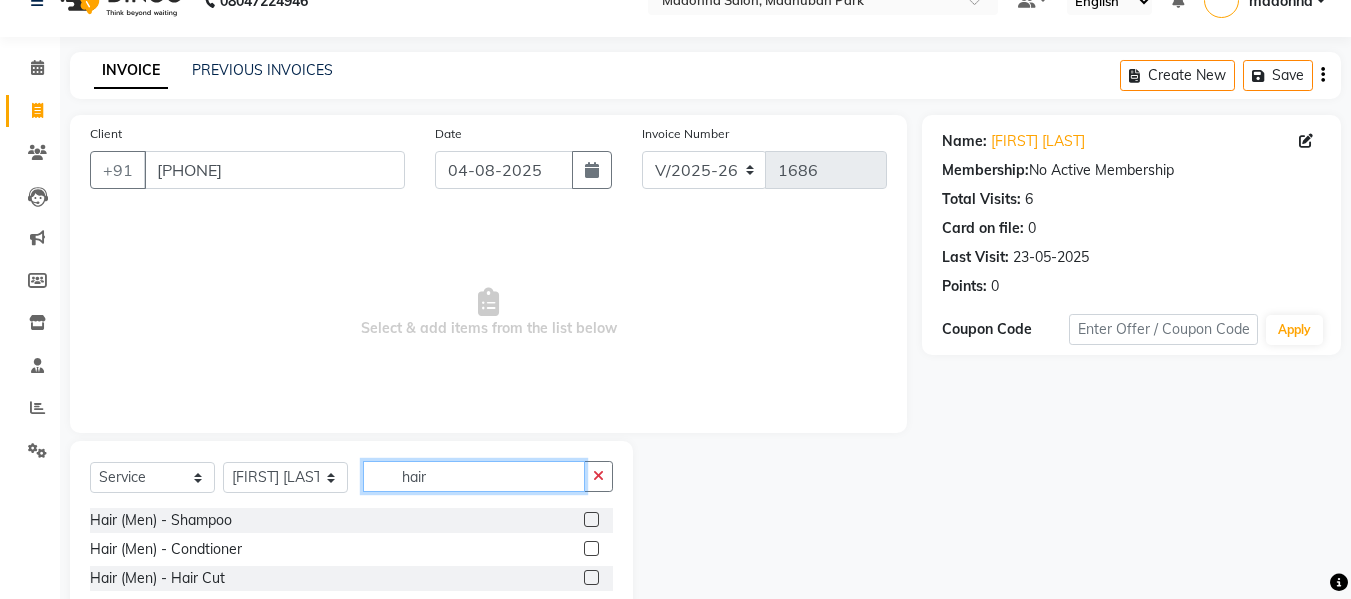 scroll, scrollTop: 36, scrollLeft: 0, axis: vertical 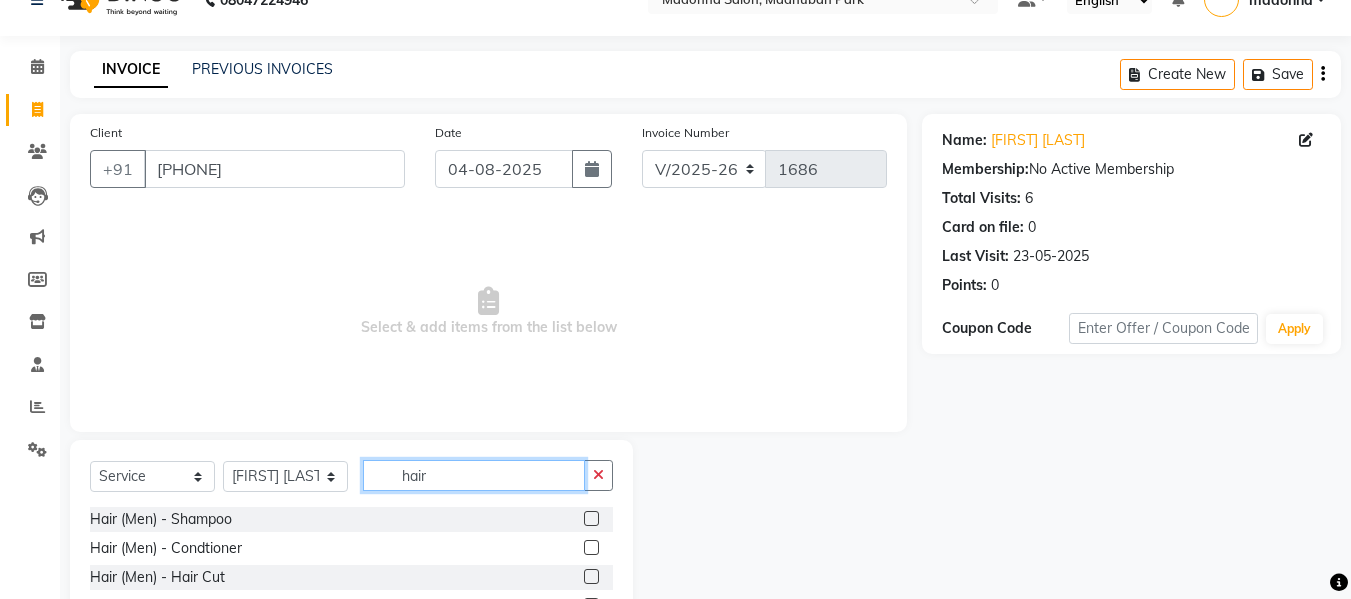 type on "hair" 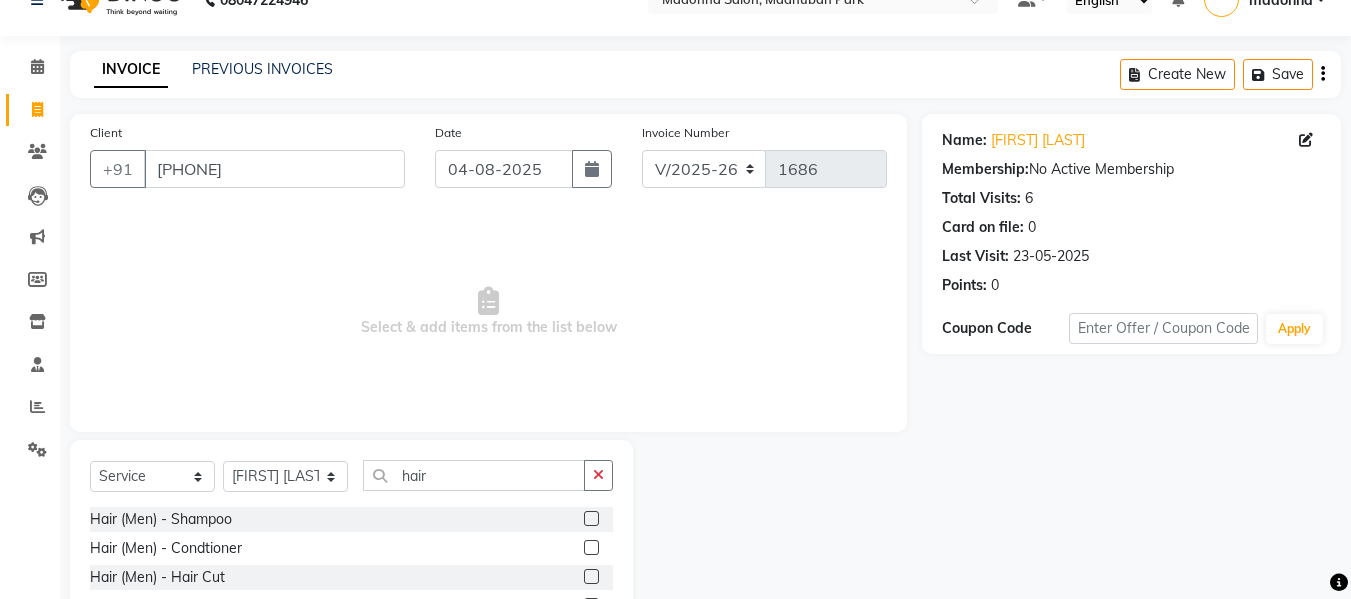 click 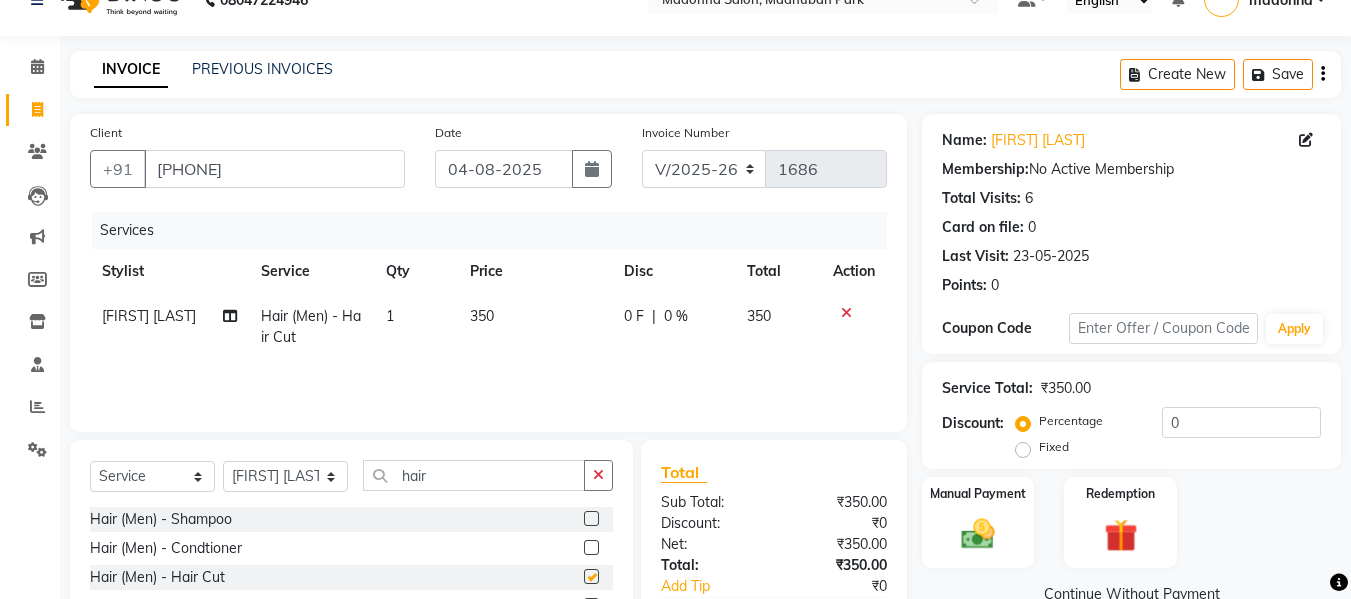 checkbox on "false" 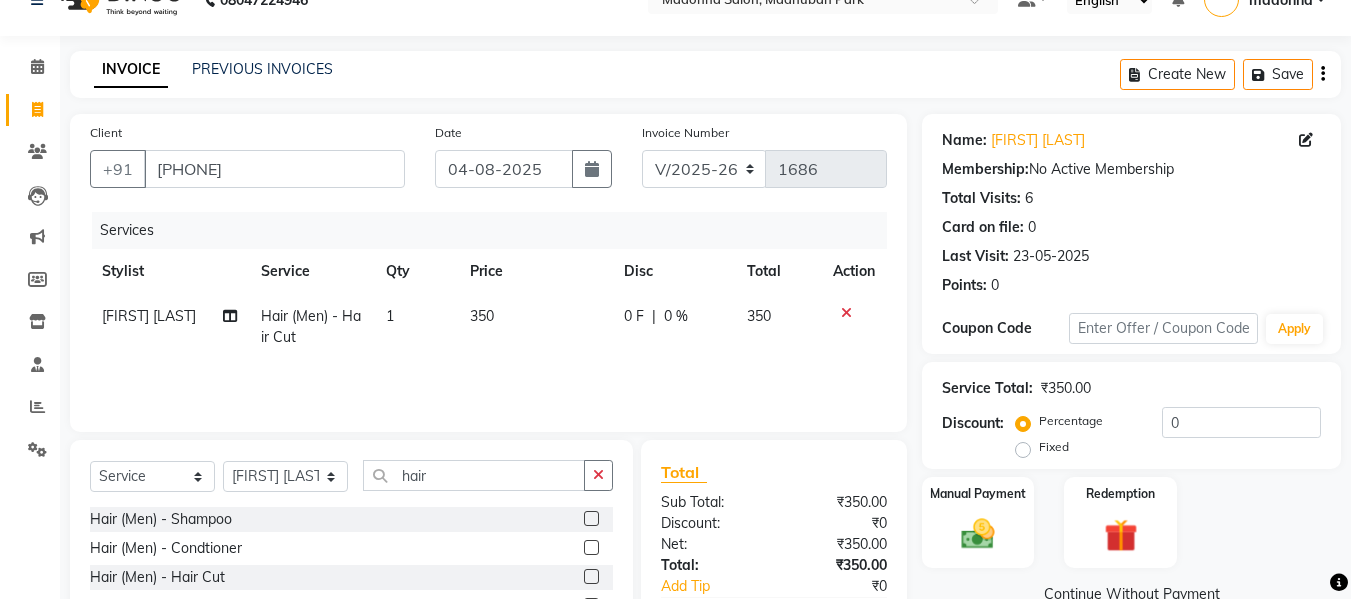 scroll, scrollTop: 202, scrollLeft: 0, axis: vertical 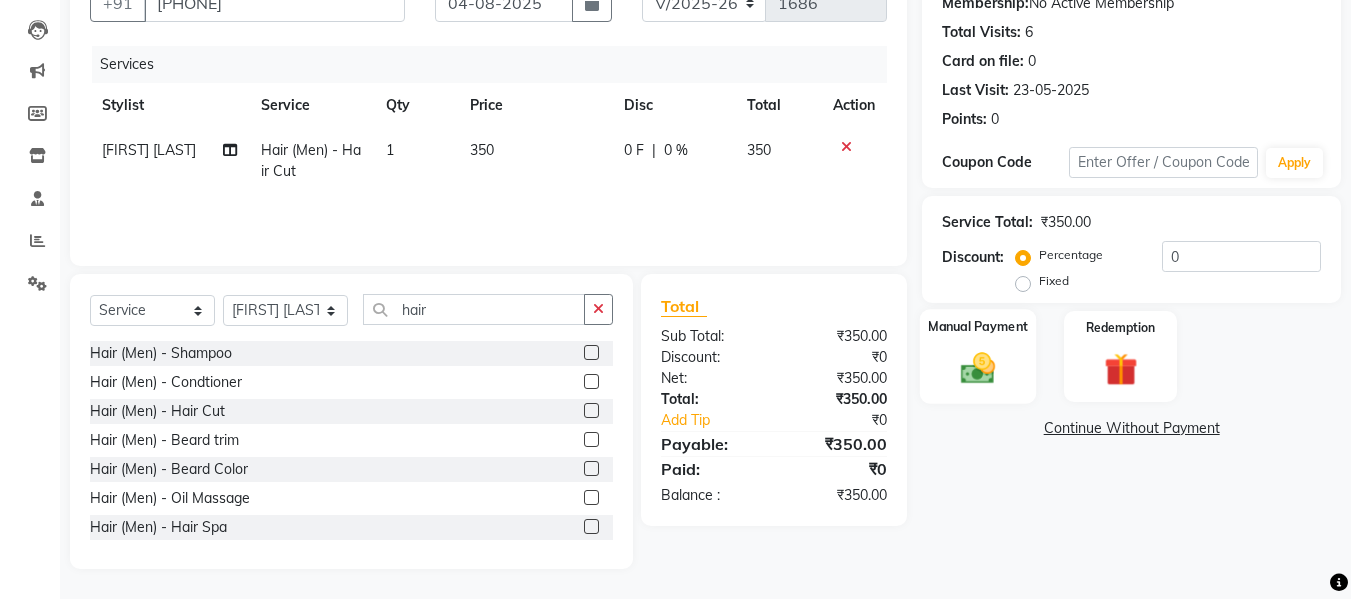 click 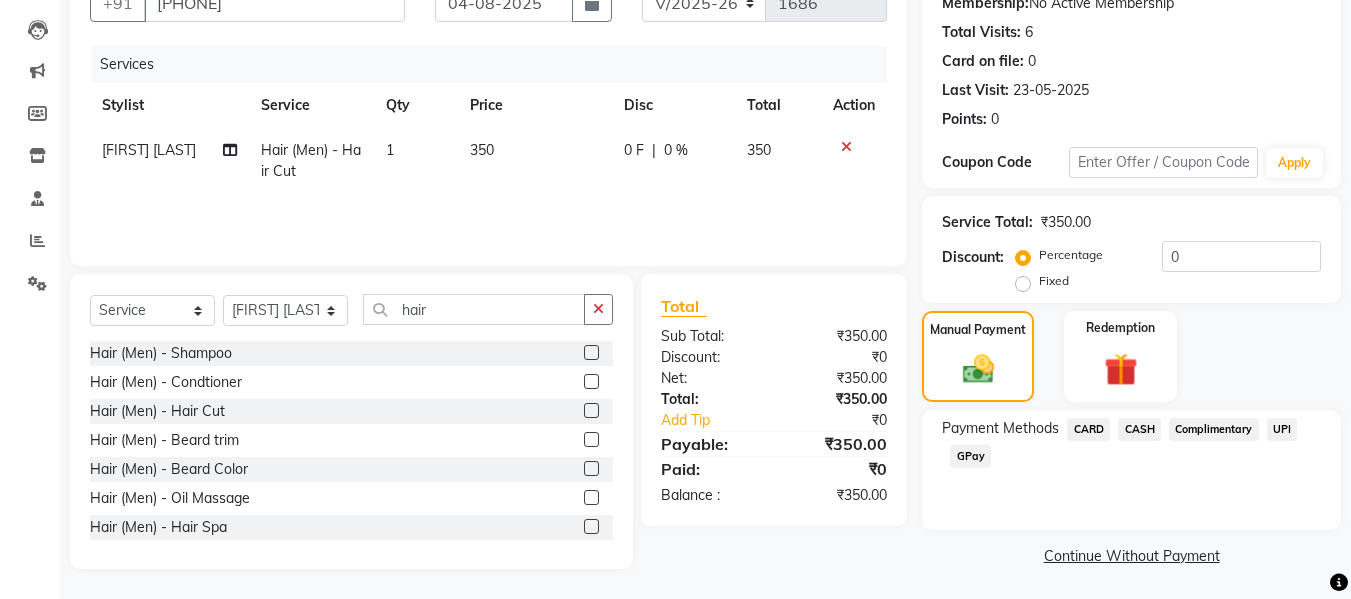 click on "GPay" 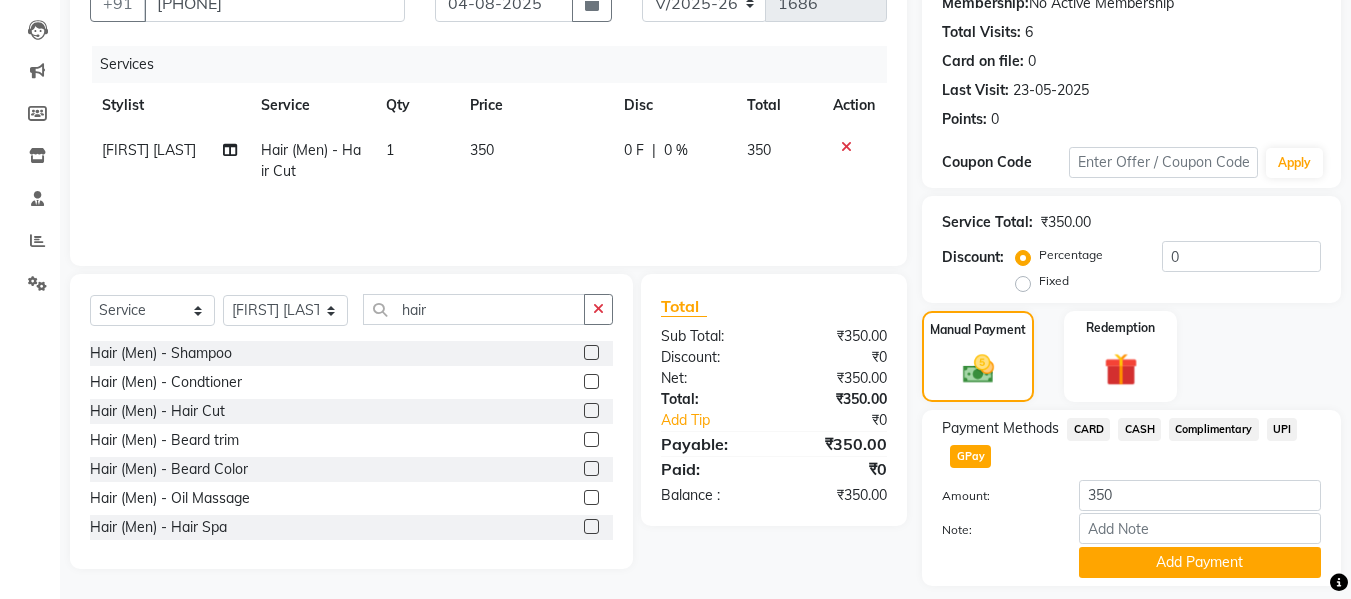 scroll, scrollTop: 260, scrollLeft: 0, axis: vertical 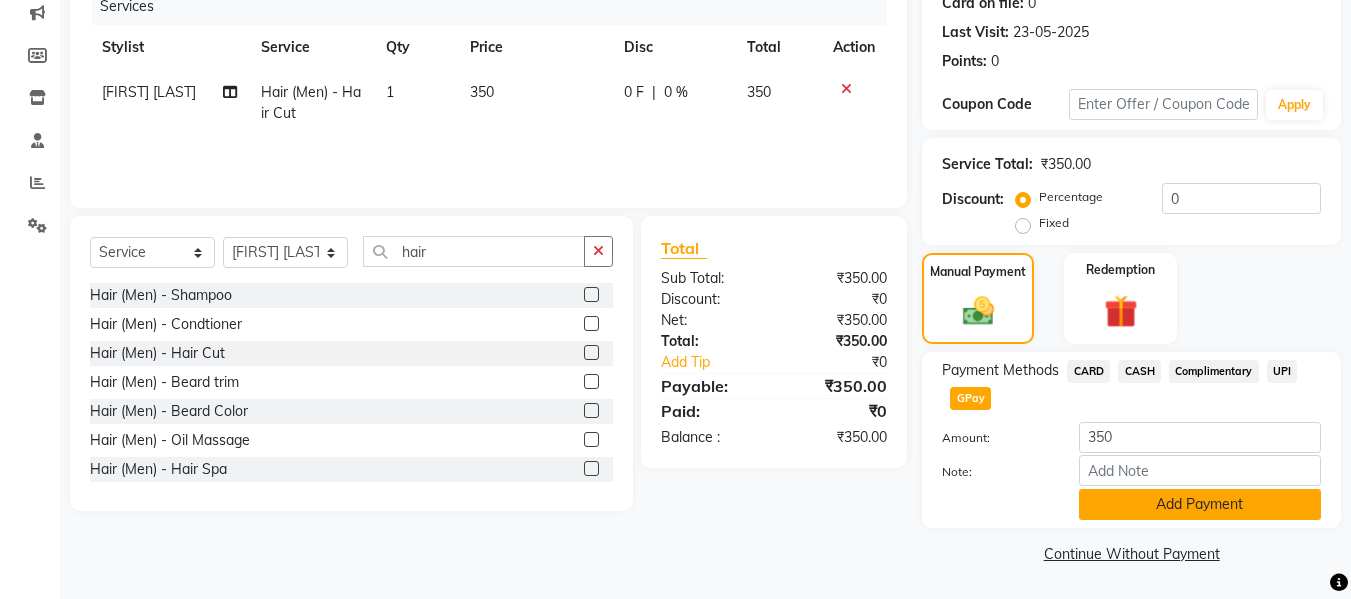 click on "Add Payment" 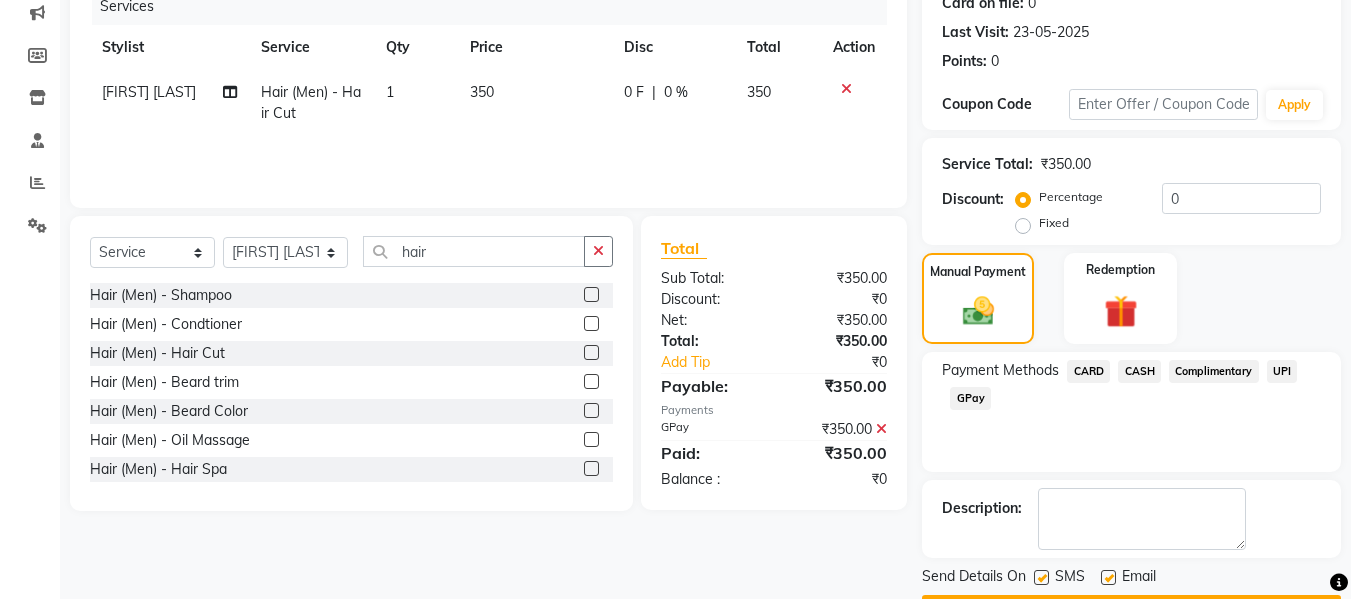 scroll, scrollTop: 317, scrollLeft: 0, axis: vertical 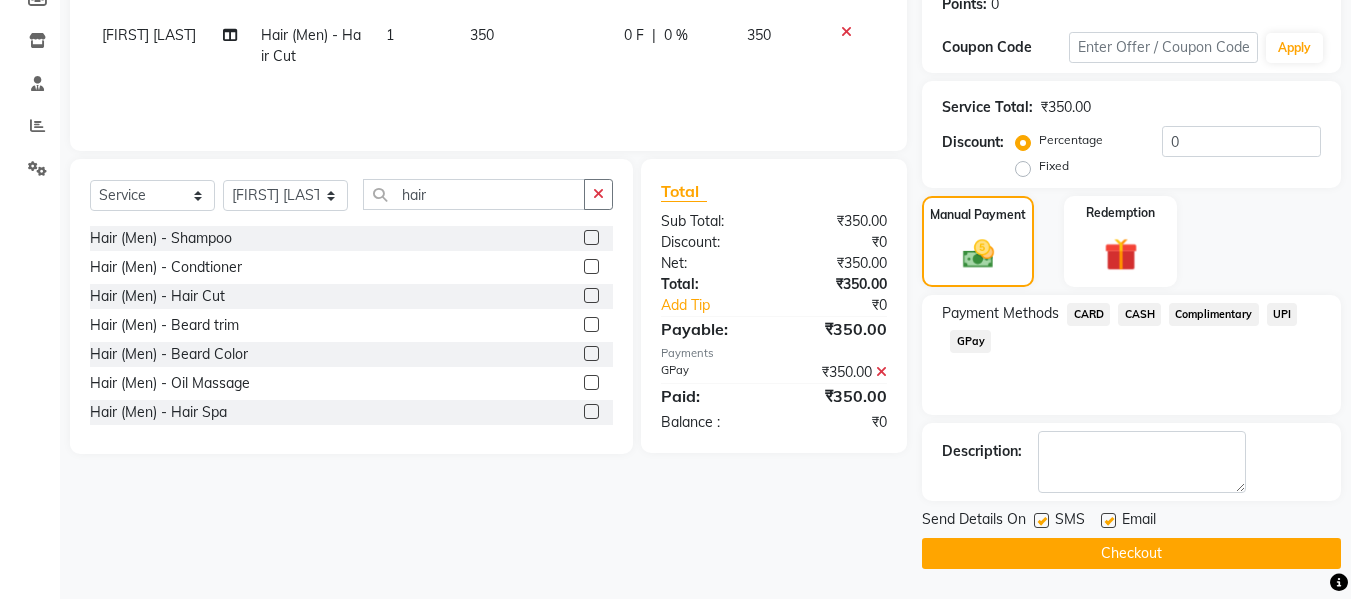 click on "Checkout" 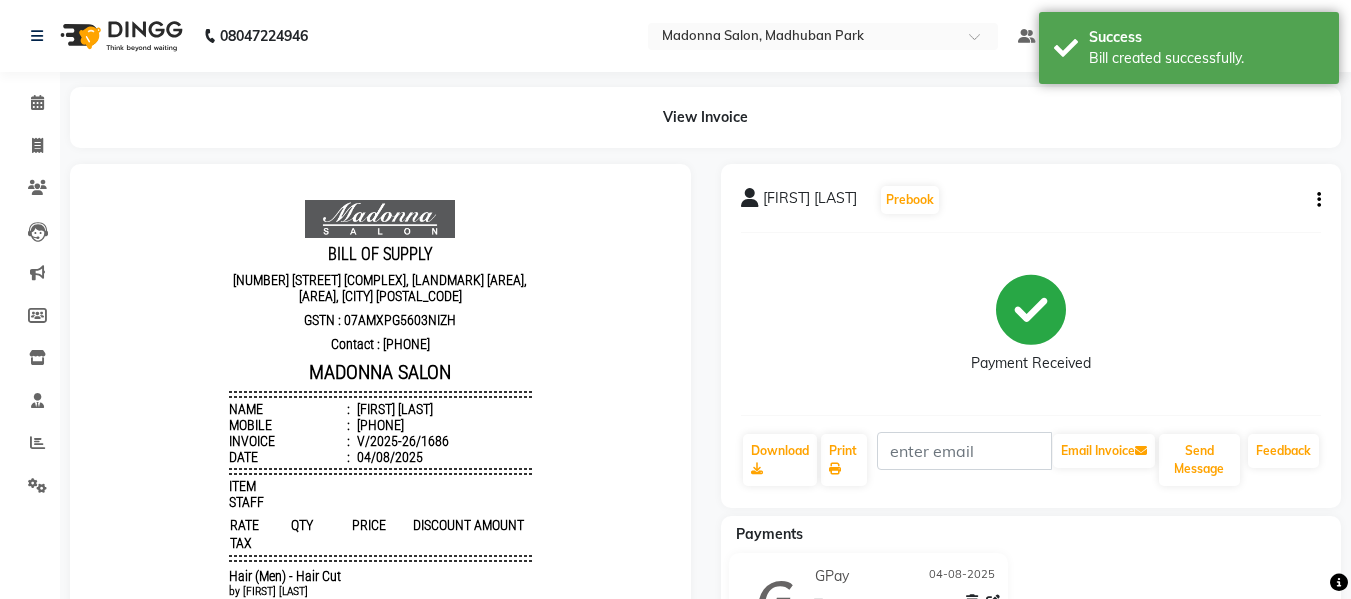 scroll, scrollTop: 0, scrollLeft: 0, axis: both 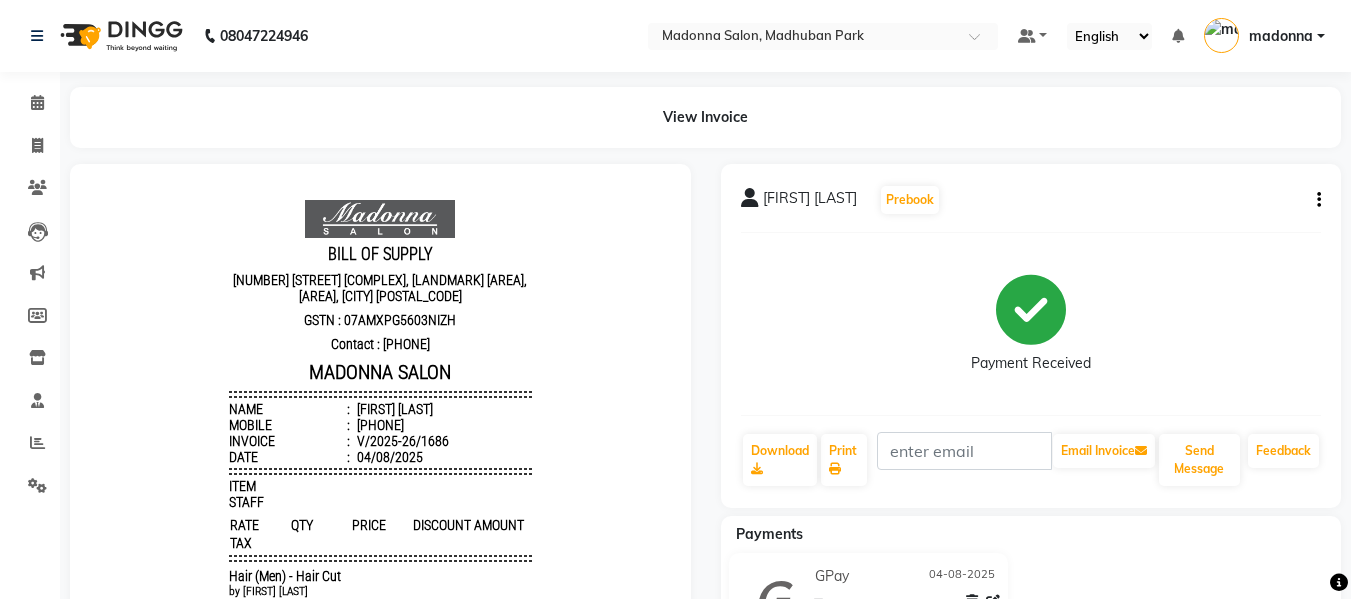 click on "GPay 04-08-2025 ₹350.00  Added on 04-08-2025" 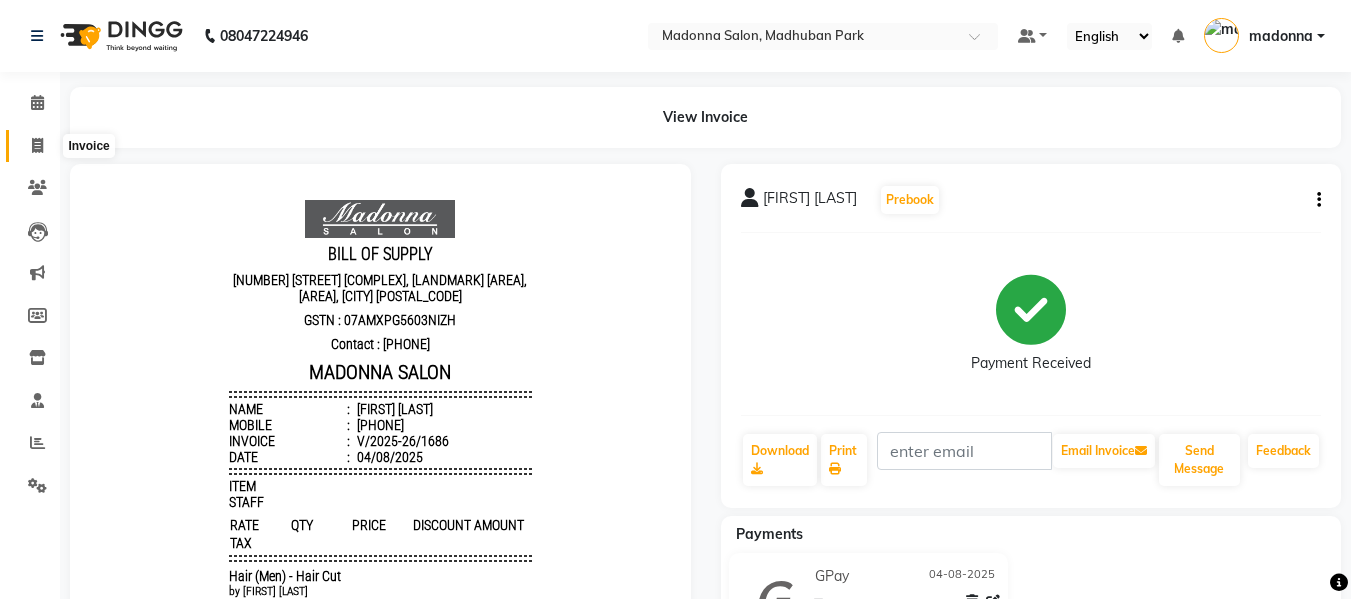 click 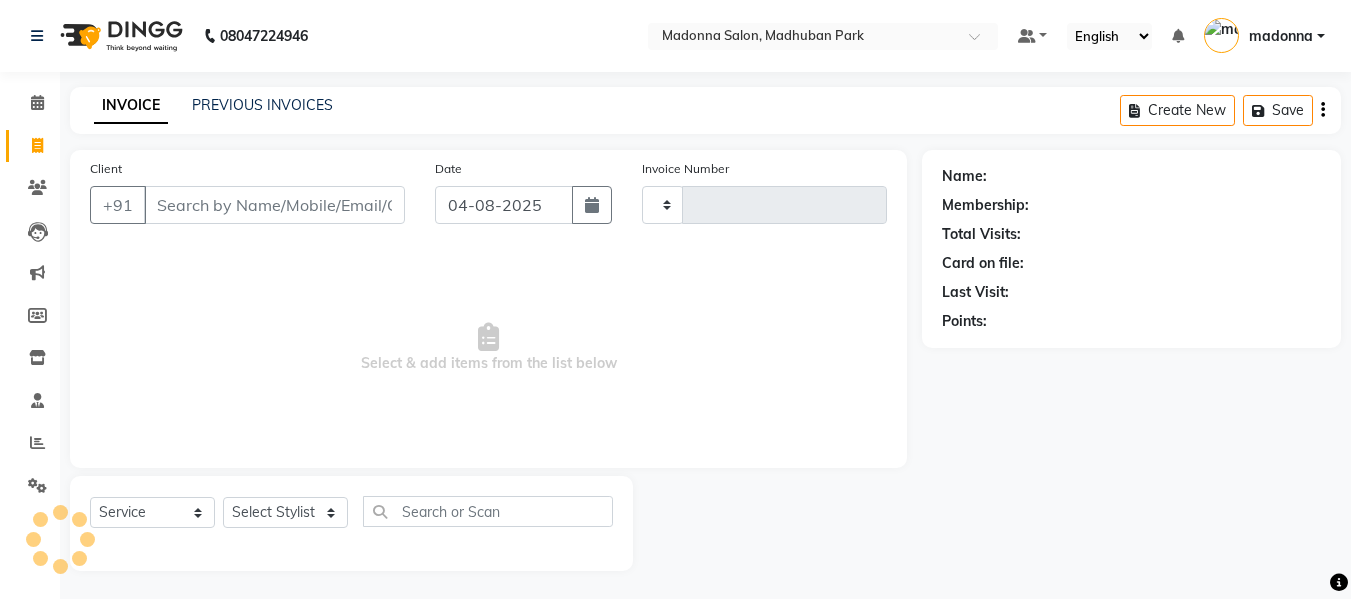 type on "1687" 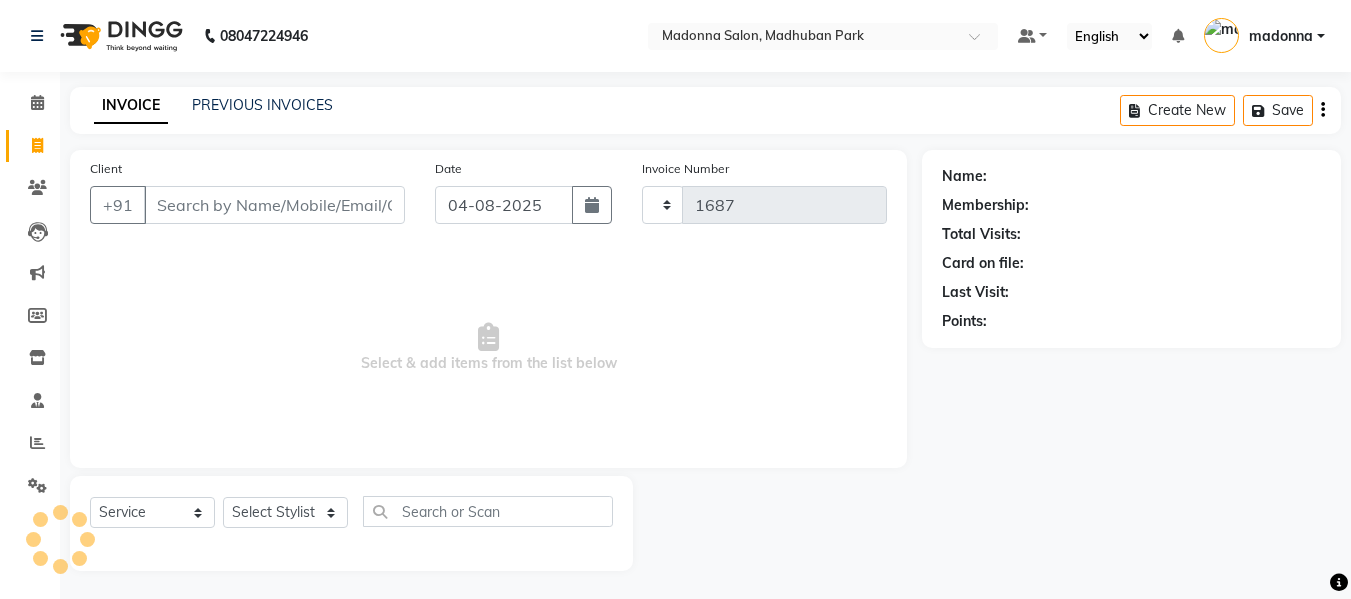 scroll, scrollTop: 2, scrollLeft: 0, axis: vertical 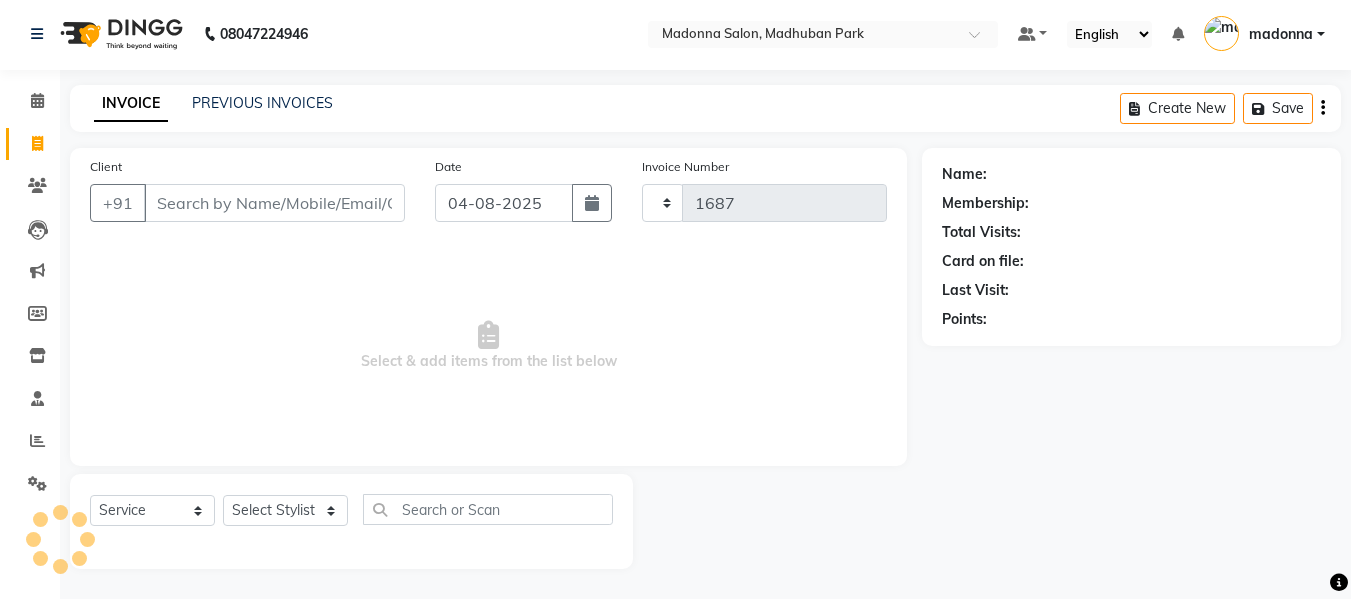 select on "6469" 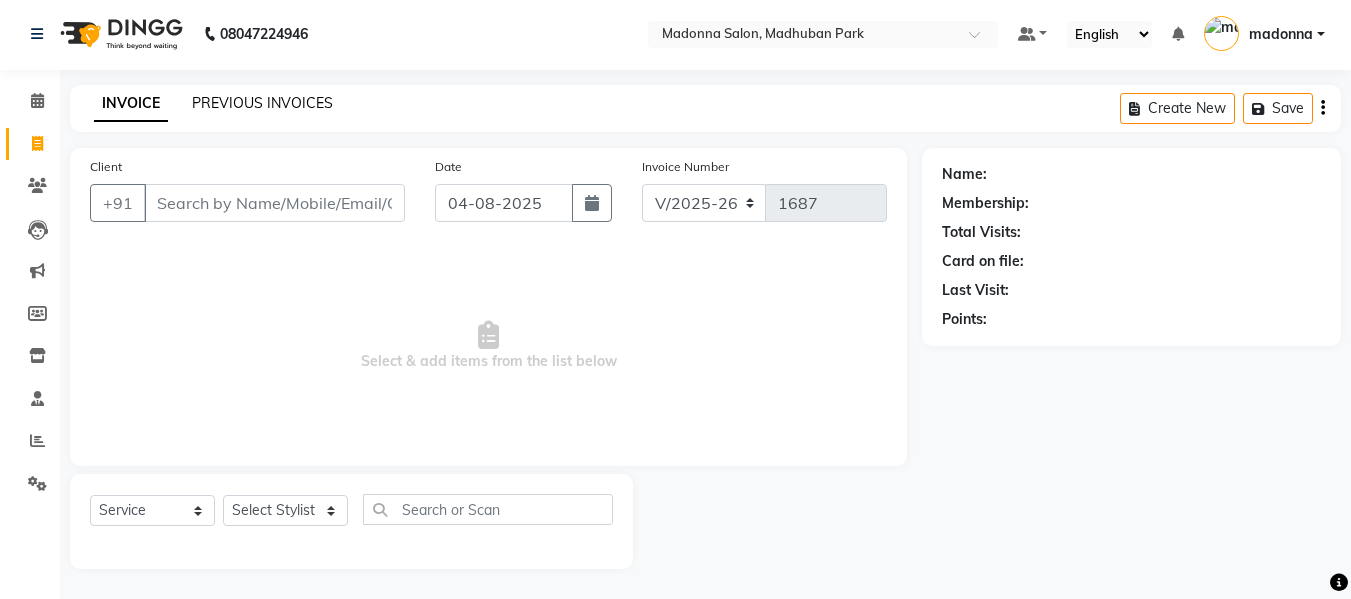 click on "PREVIOUS INVOICES" 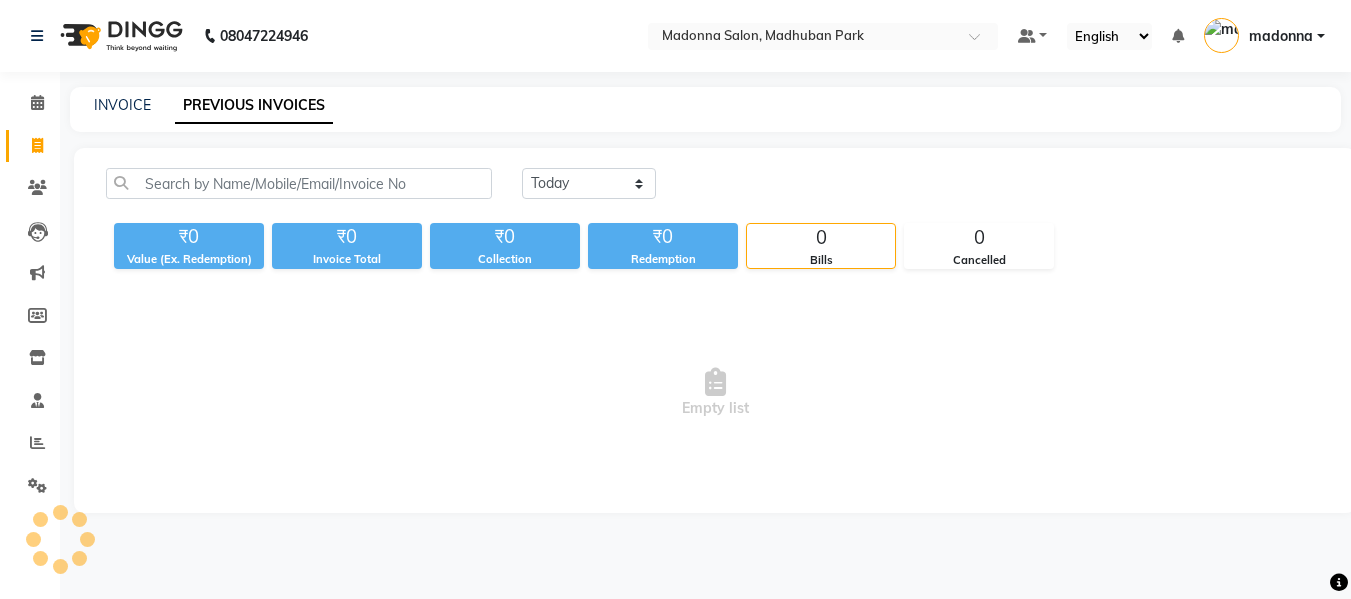 scroll, scrollTop: 0, scrollLeft: 0, axis: both 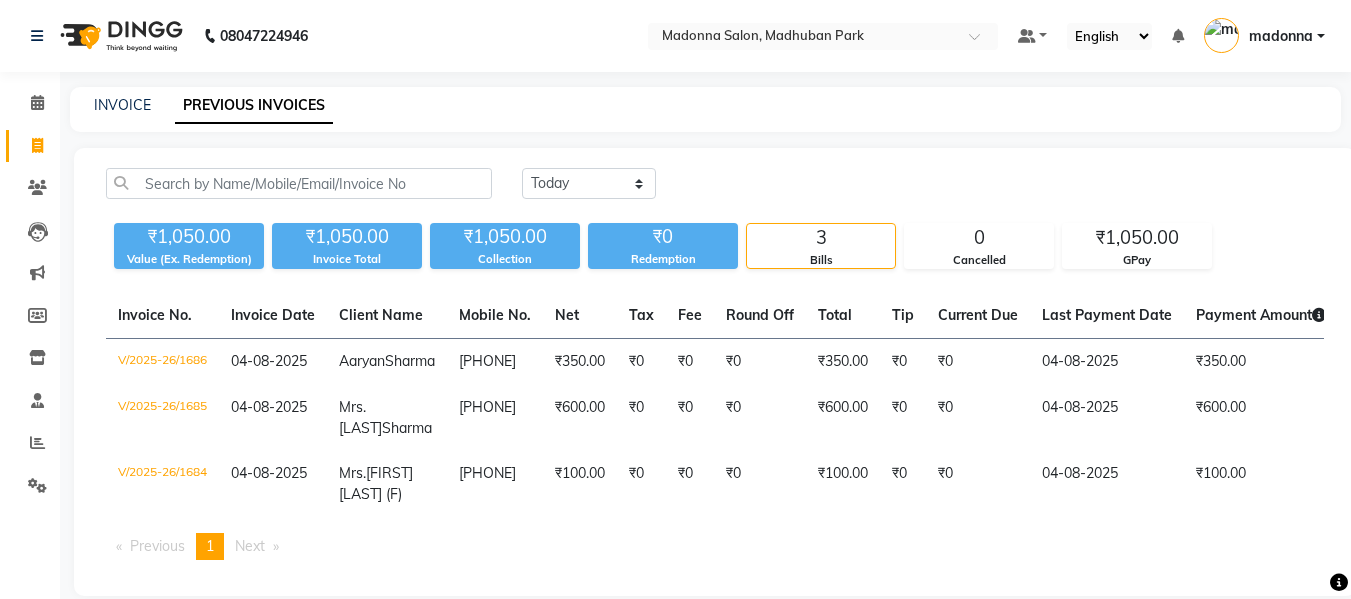 click on "Today Yesterday Custom Range" 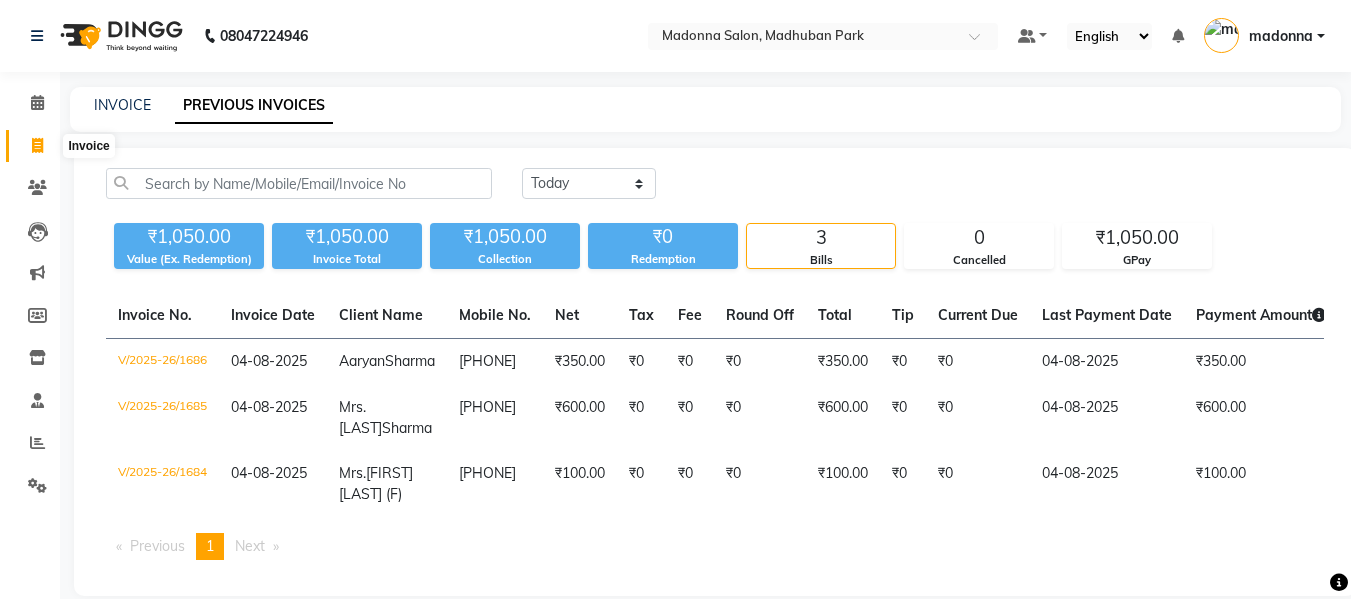 click 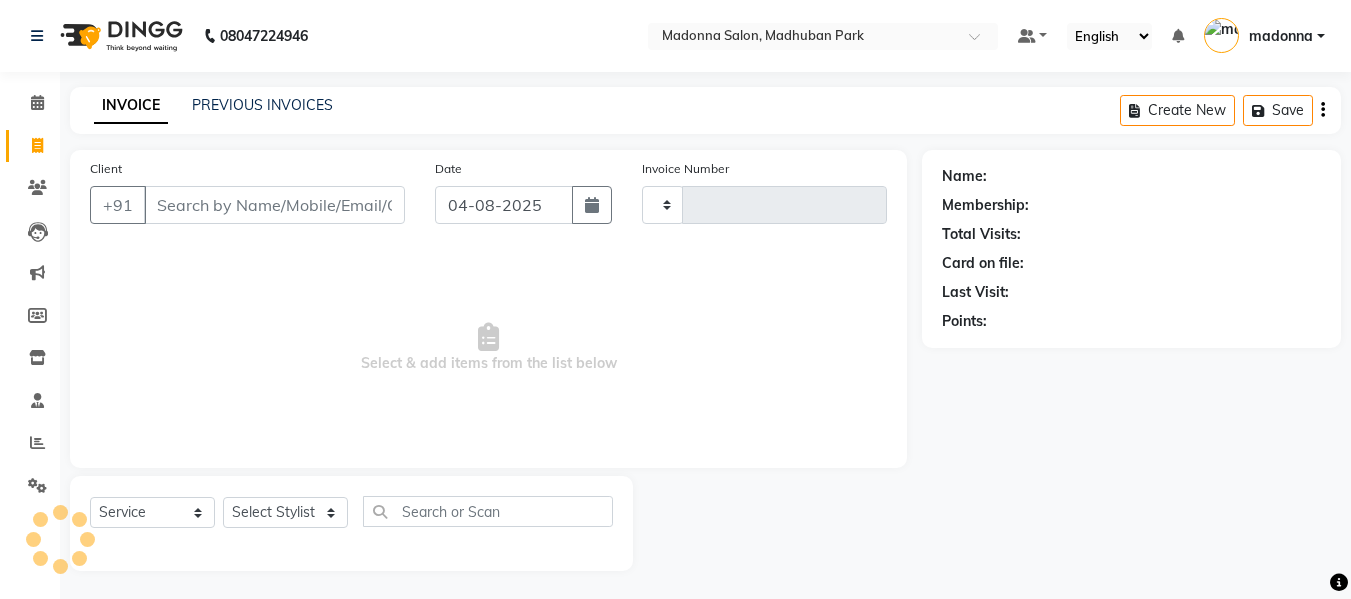 scroll, scrollTop: 2, scrollLeft: 0, axis: vertical 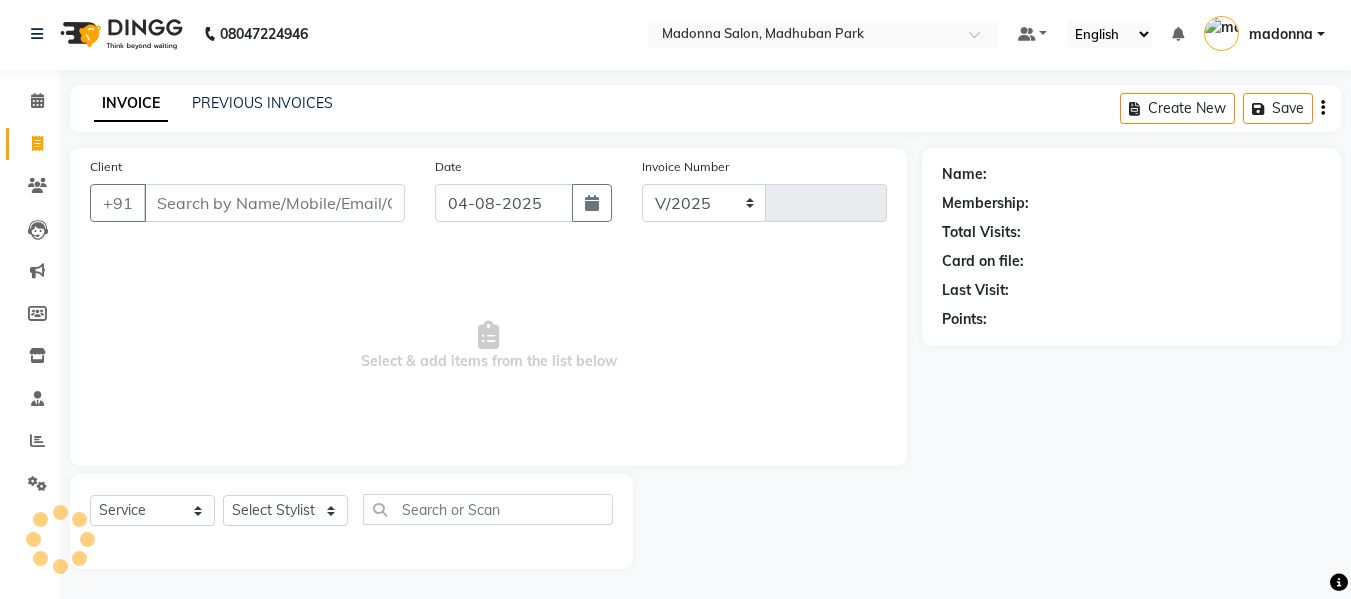 select on "6469" 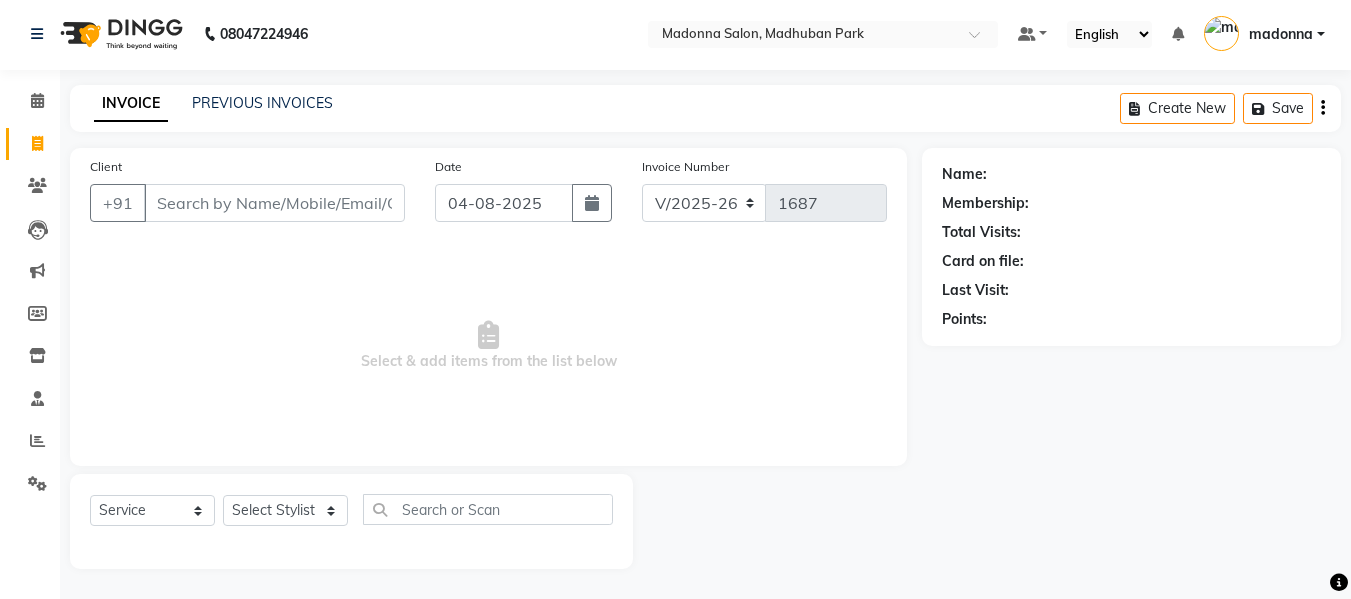 click on "Client" at bounding box center [274, 203] 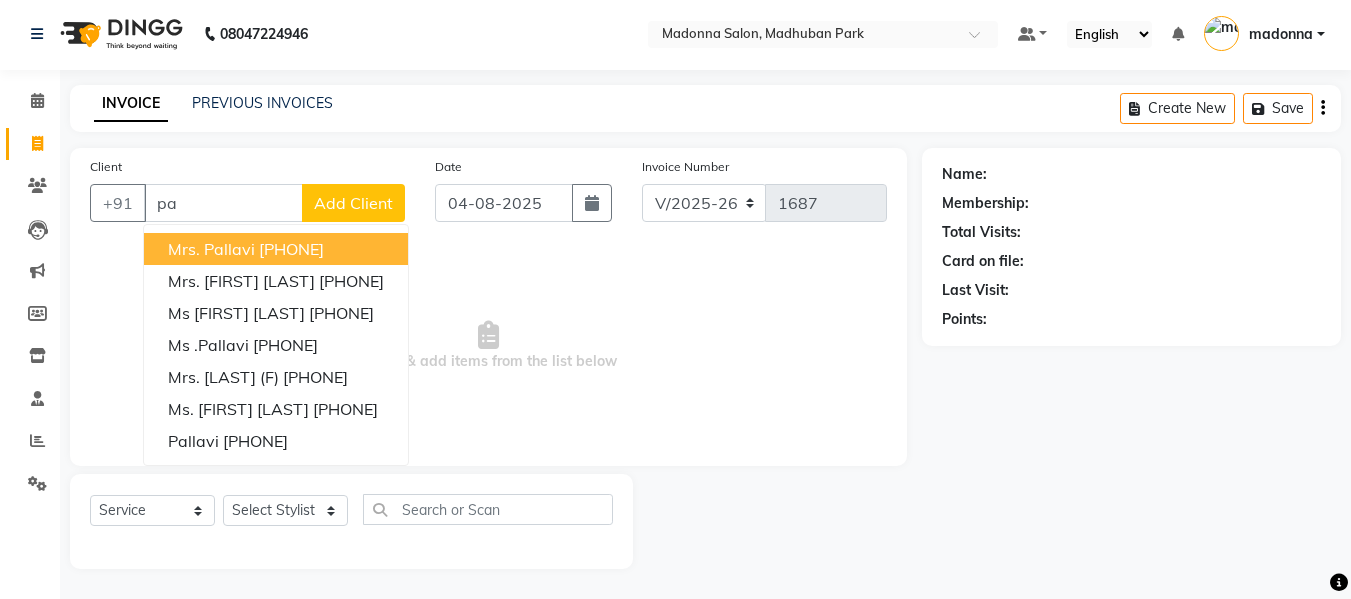 type on "p" 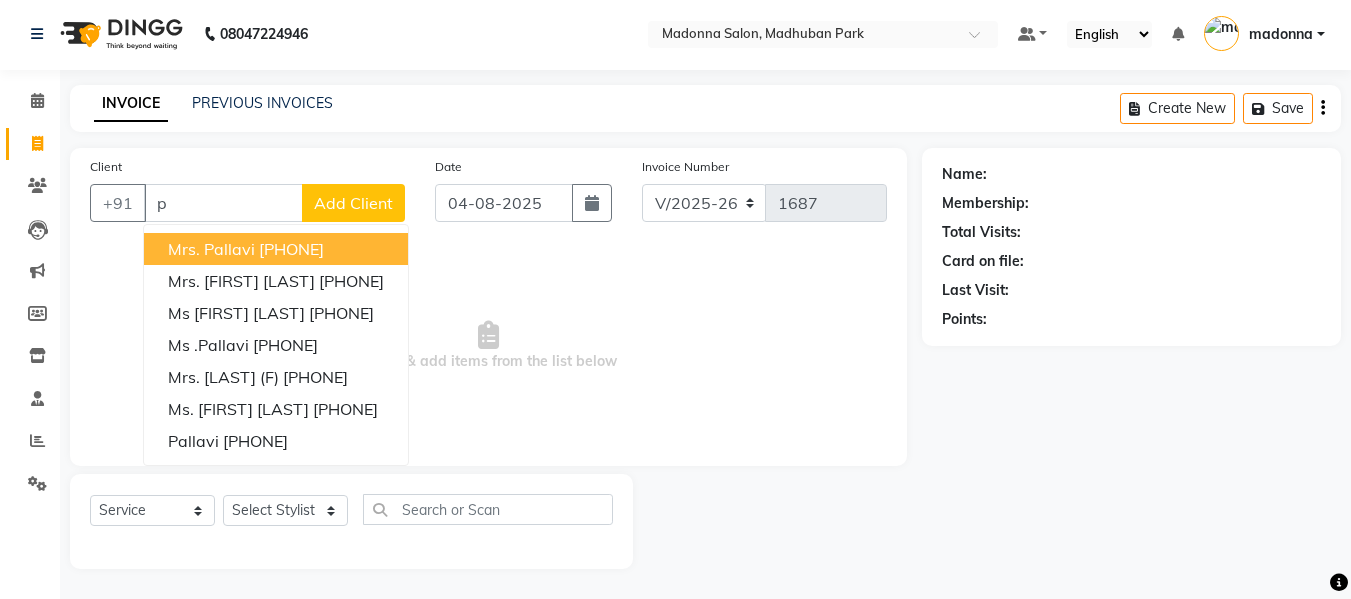 type 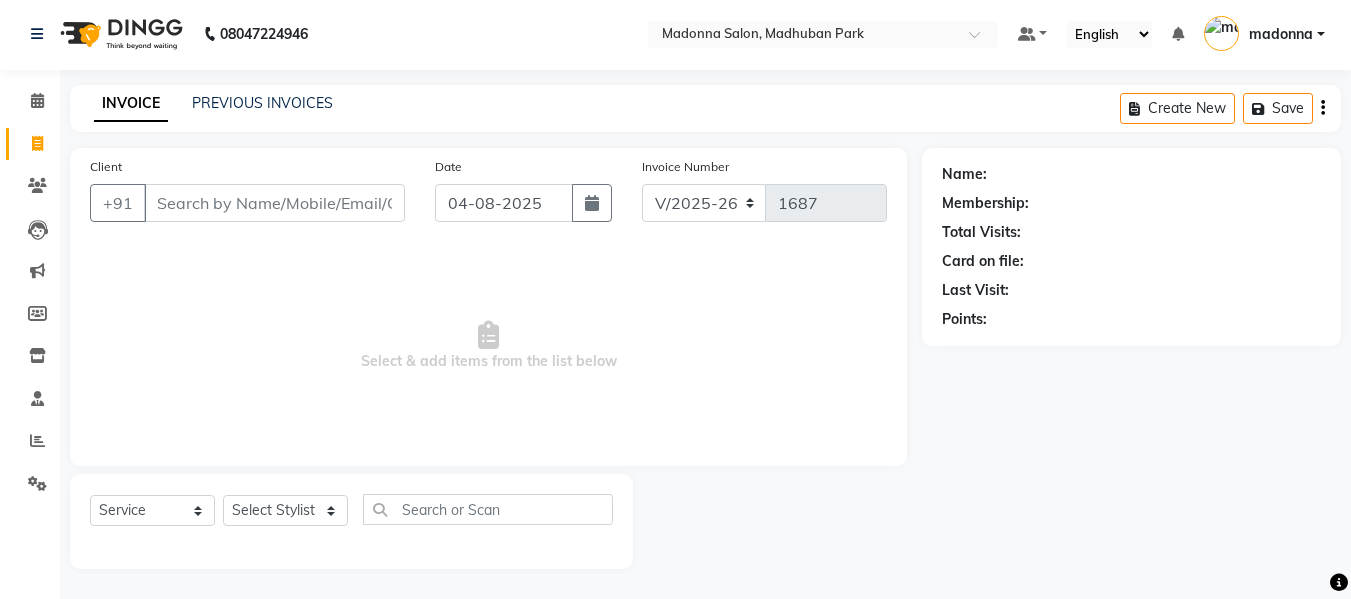 drag, startPoint x: 327, startPoint y: 505, endPoint x: 253, endPoint y: 345, distance: 176.28386 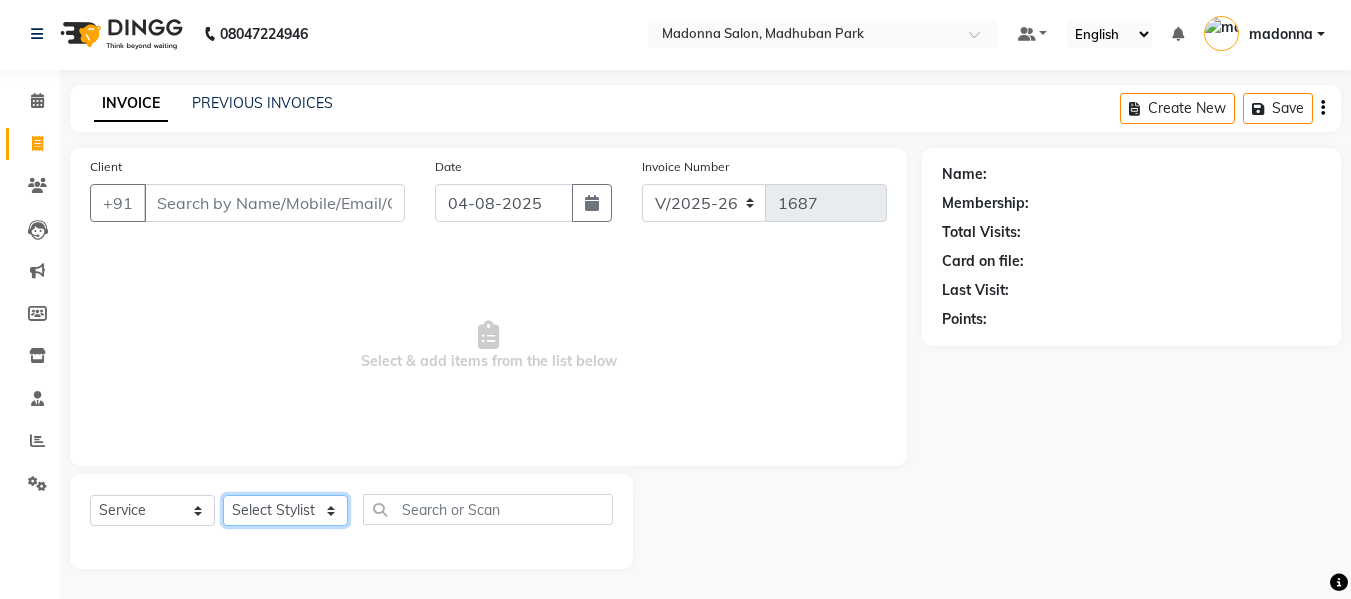 click on "Select Stylist Afsar salmani Amjad Khan Armaan  Dipika fardeen Kajal Tyagi Kirti Rajput madonna Nikhil Prince Rizwan Samaksh Shahnawaz Shoib Ahmad  Twinkle Gupta" 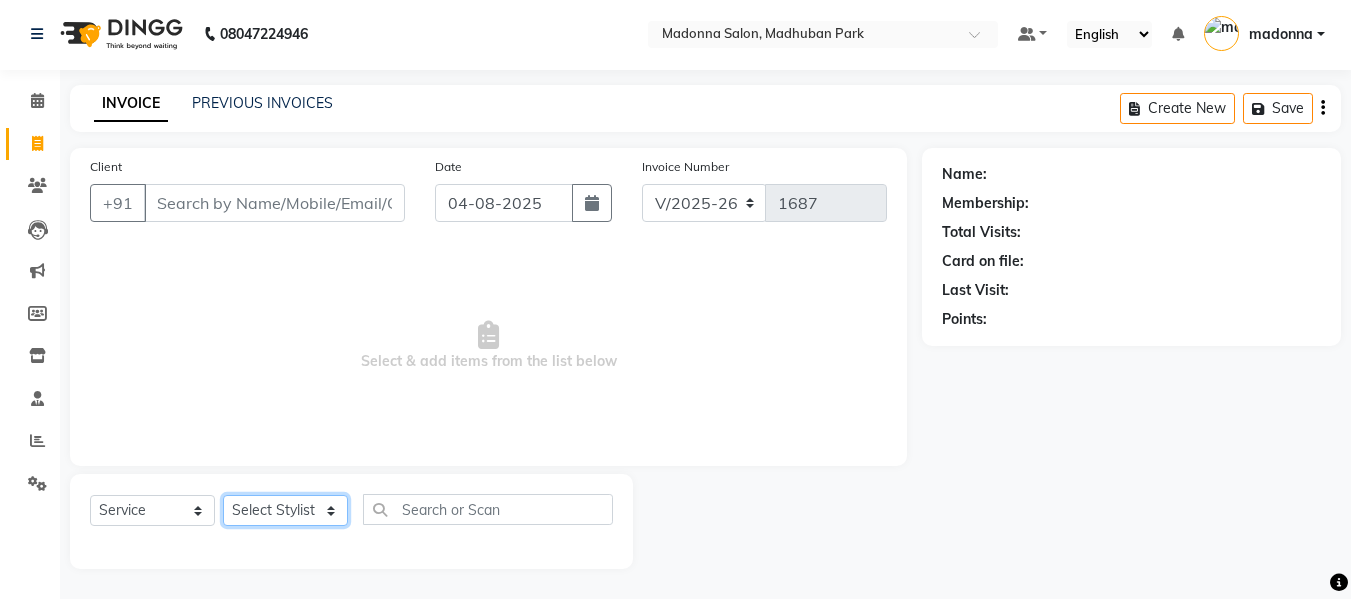 select on "49740" 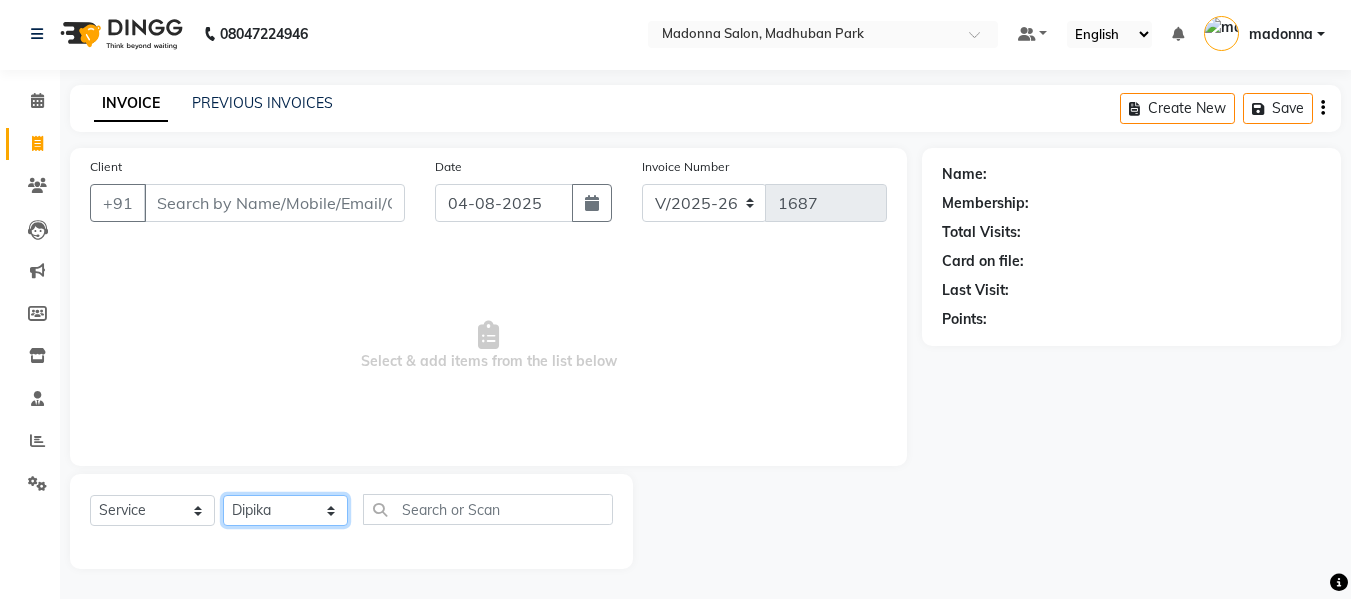 click on "Select Stylist Afsar salmani Amjad Khan Armaan  Dipika fardeen Kajal Tyagi Kirti Rajput madonna Nikhil Prince Rizwan Samaksh Shahnawaz Shoib Ahmad  Twinkle Gupta" 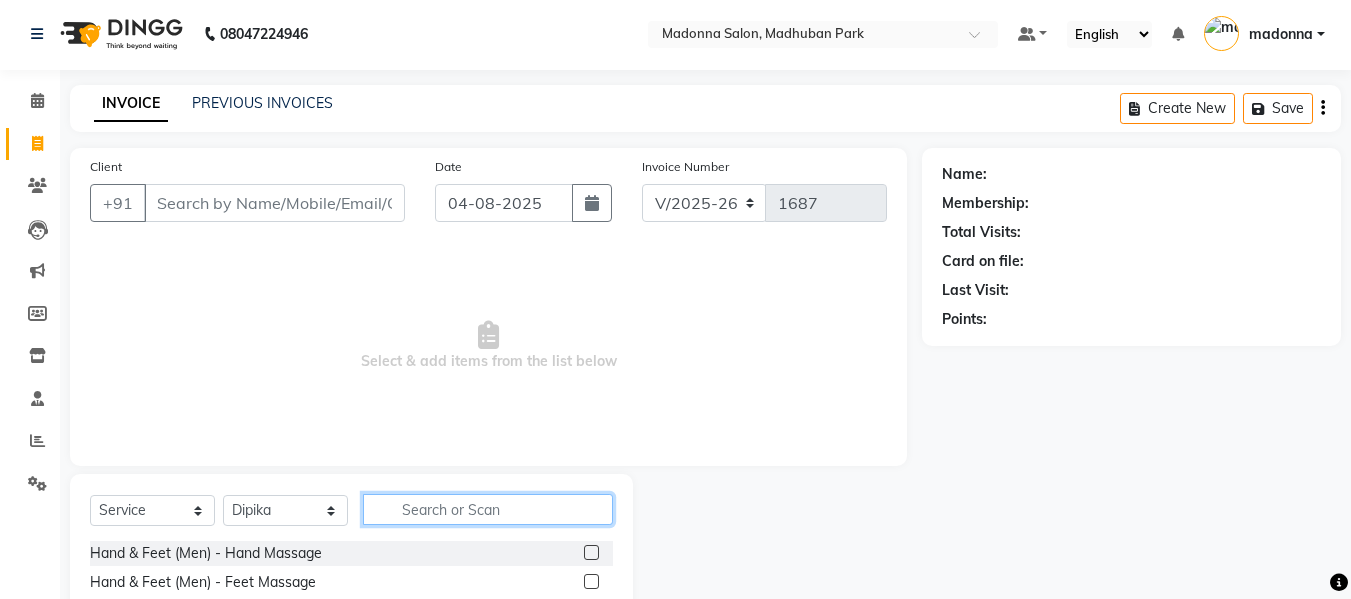 click 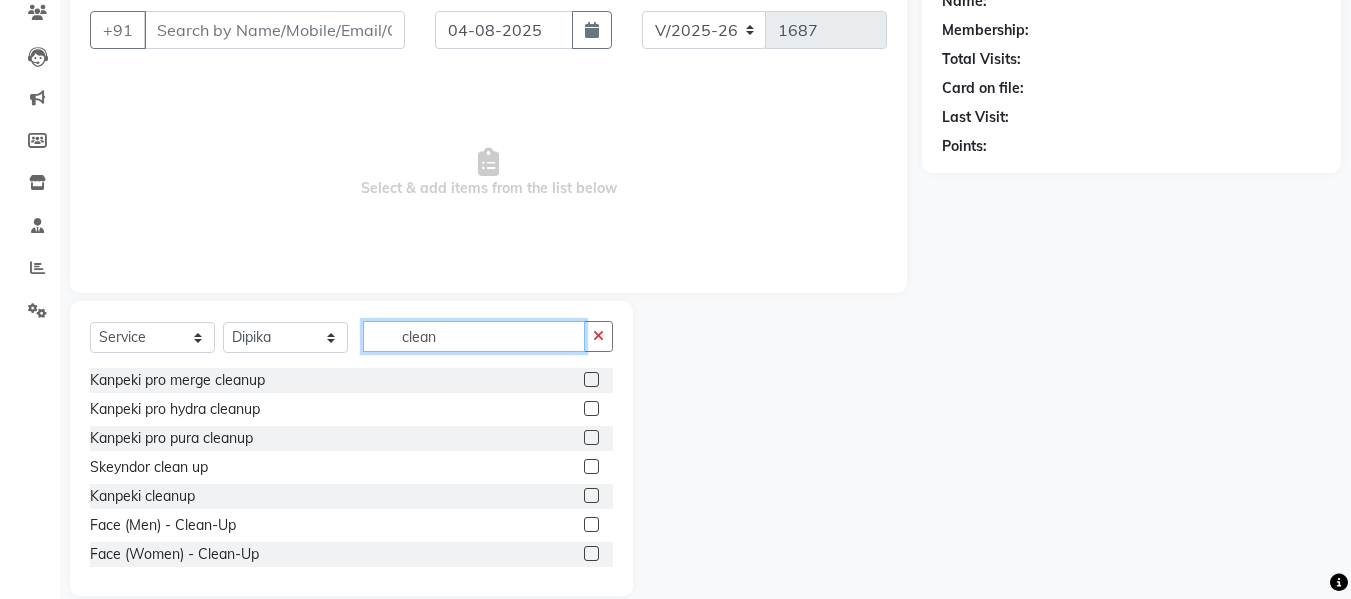 scroll, scrollTop: 202, scrollLeft: 0, axis: vertical 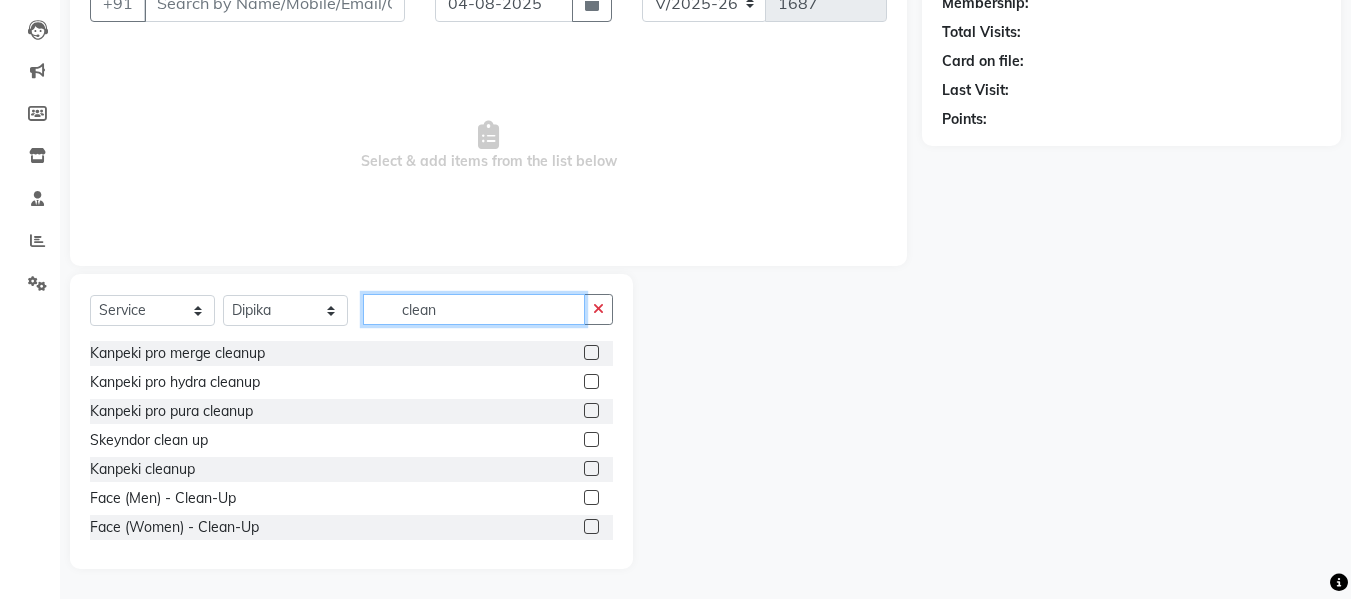 type on "clean" 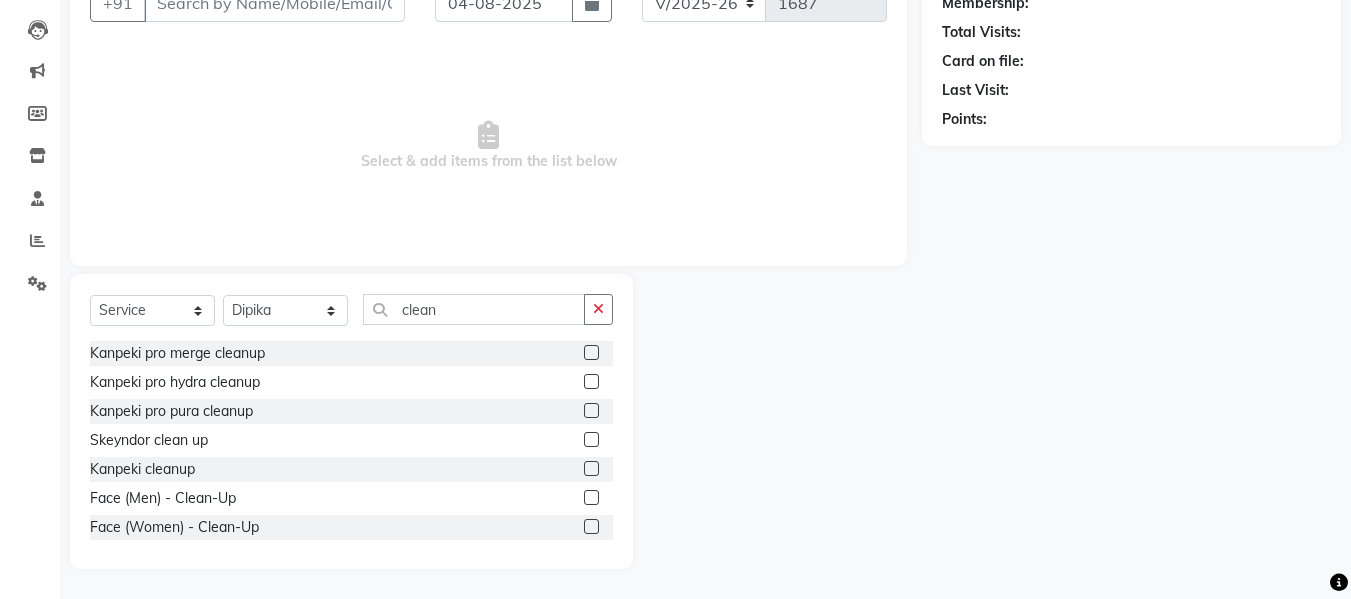 click 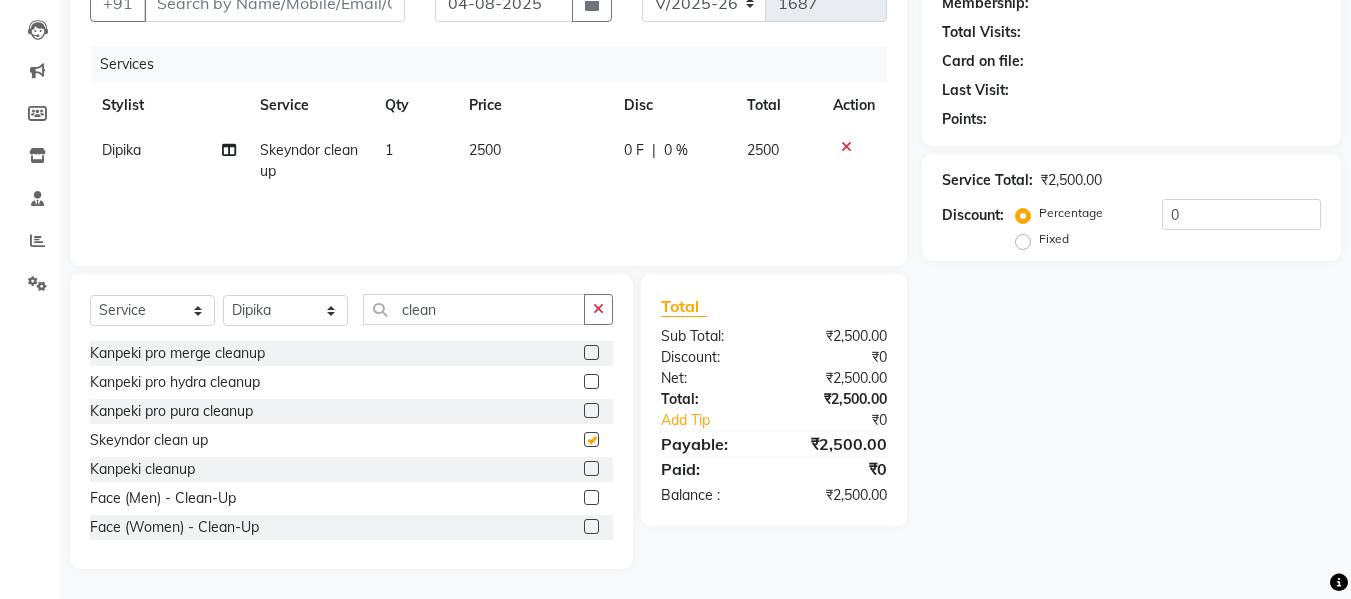 checkbox on "false" 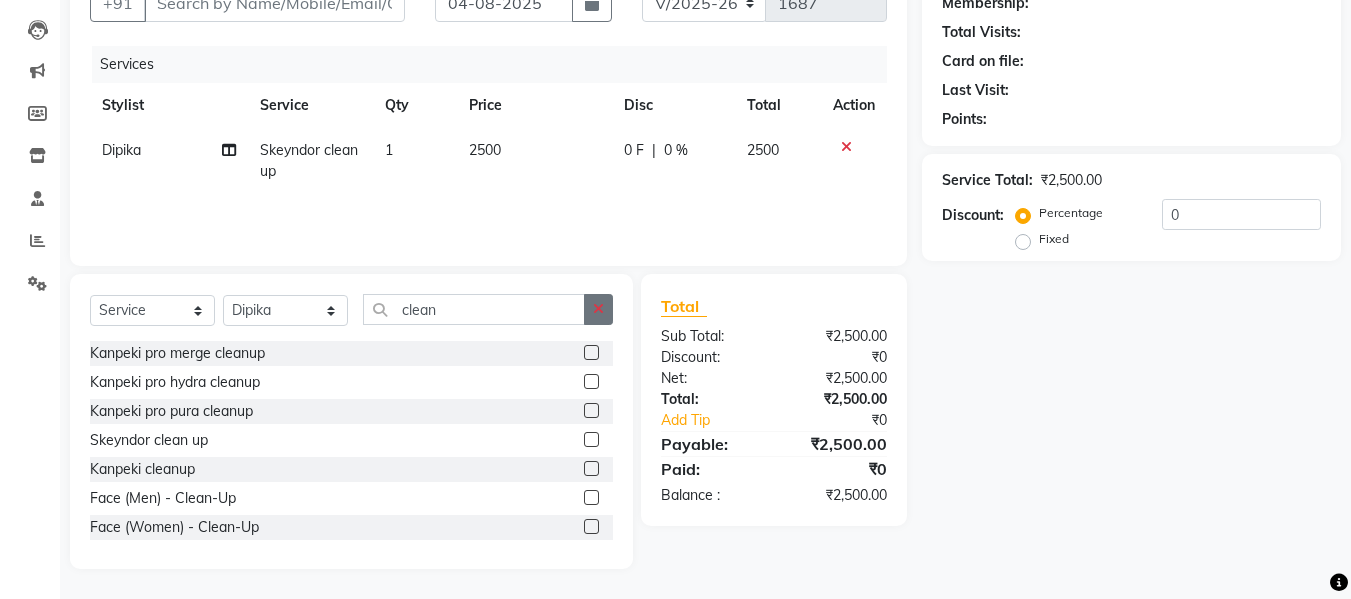 click 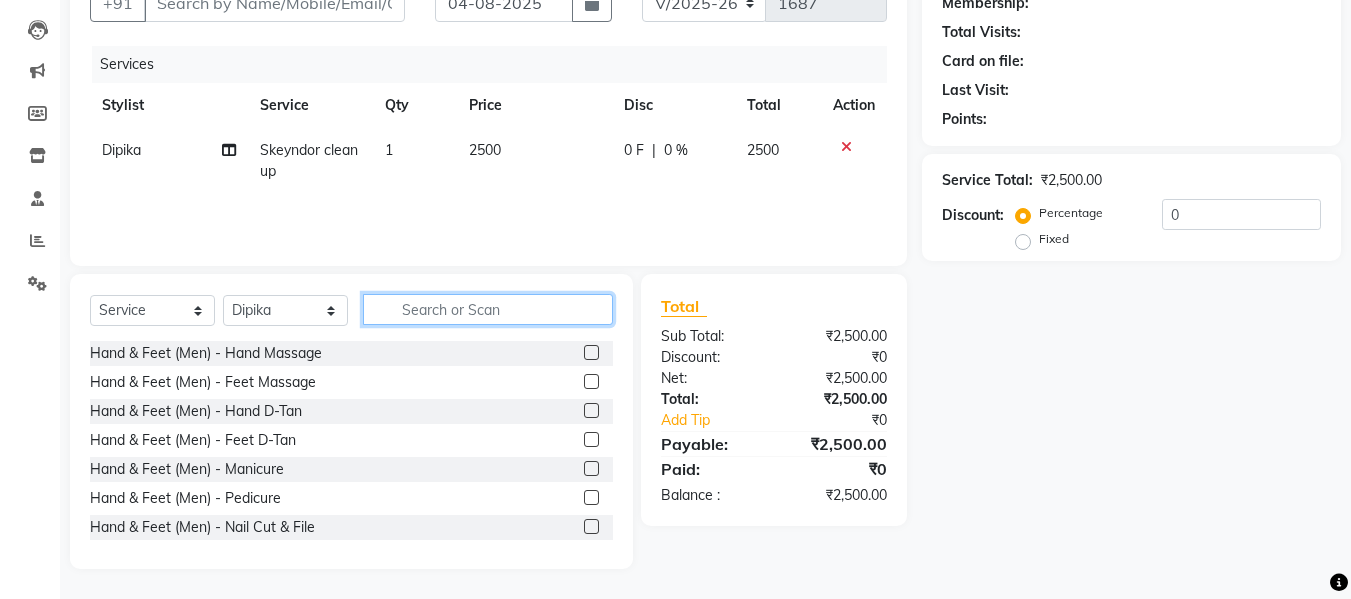 click 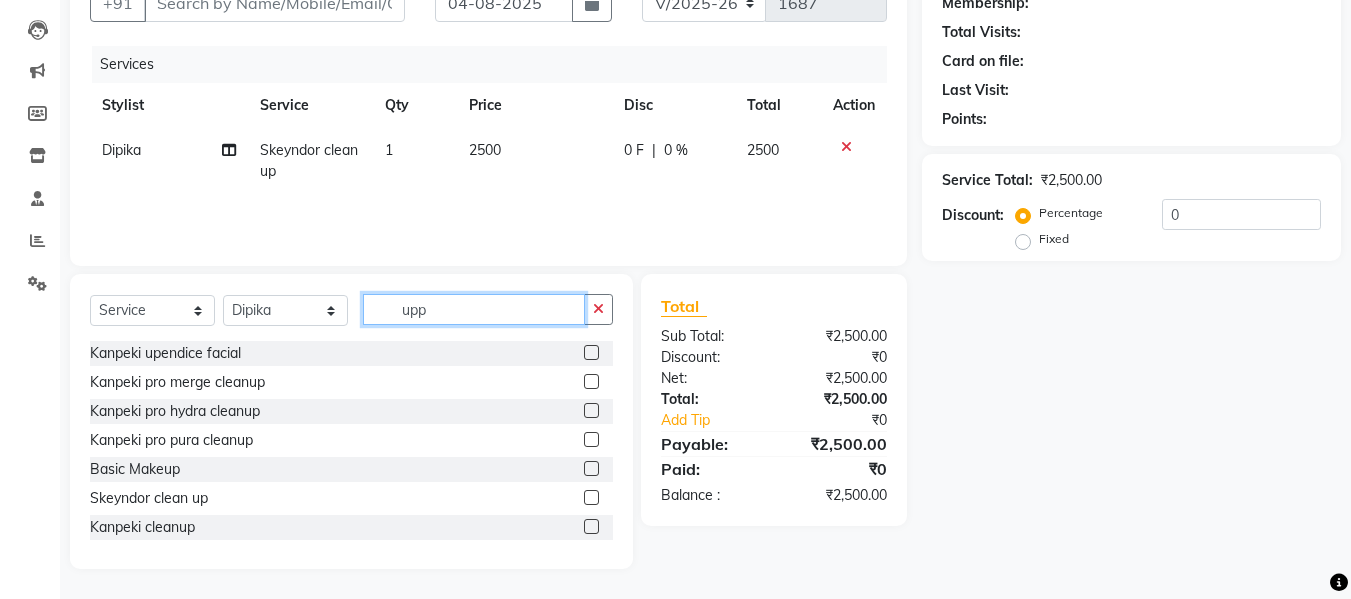 scroll, scrollTop: 159, scrollLeft: 0, axis: vertical 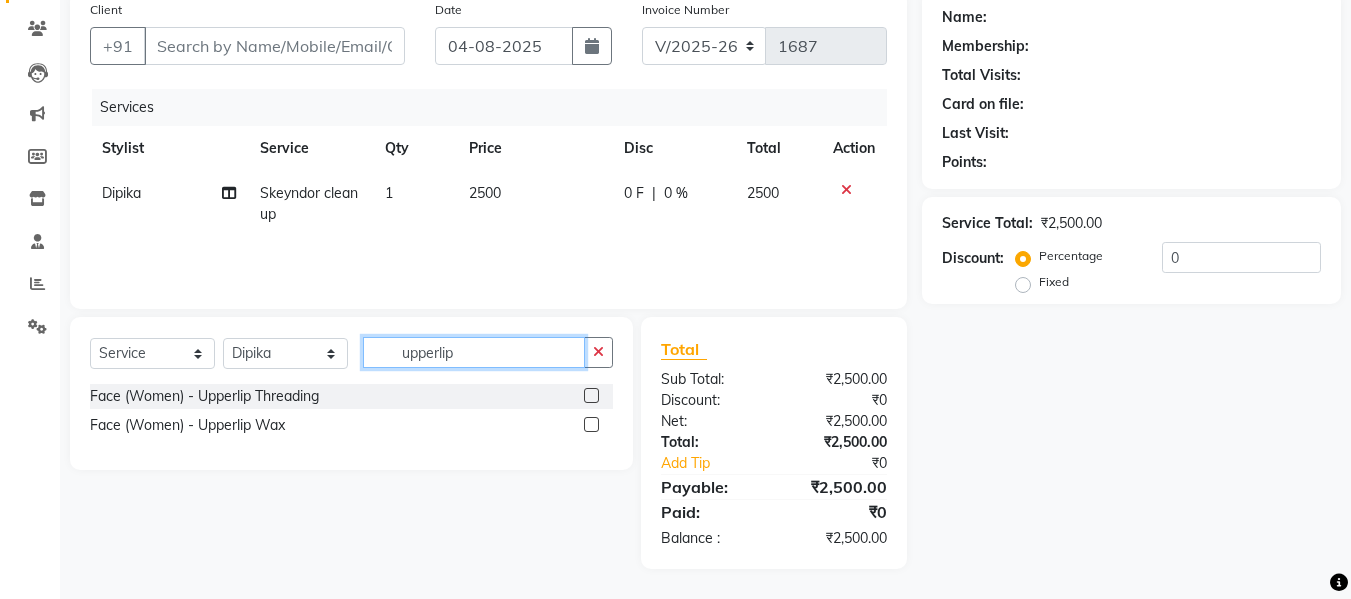 type on "upperlip" 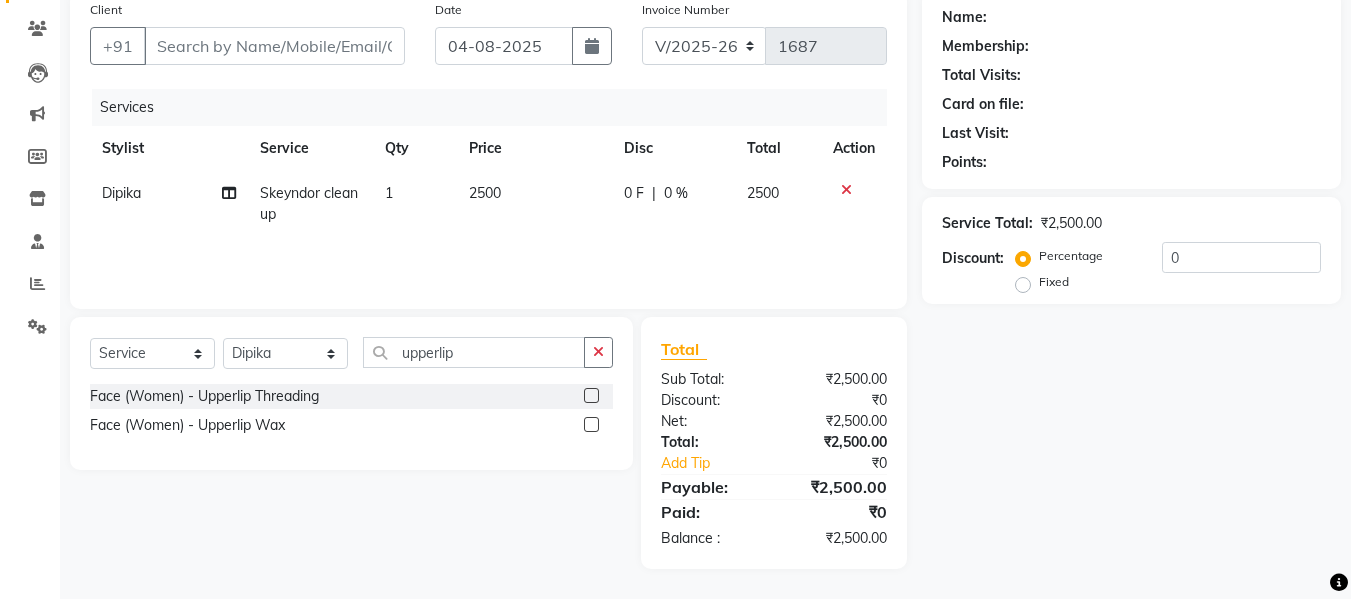 click 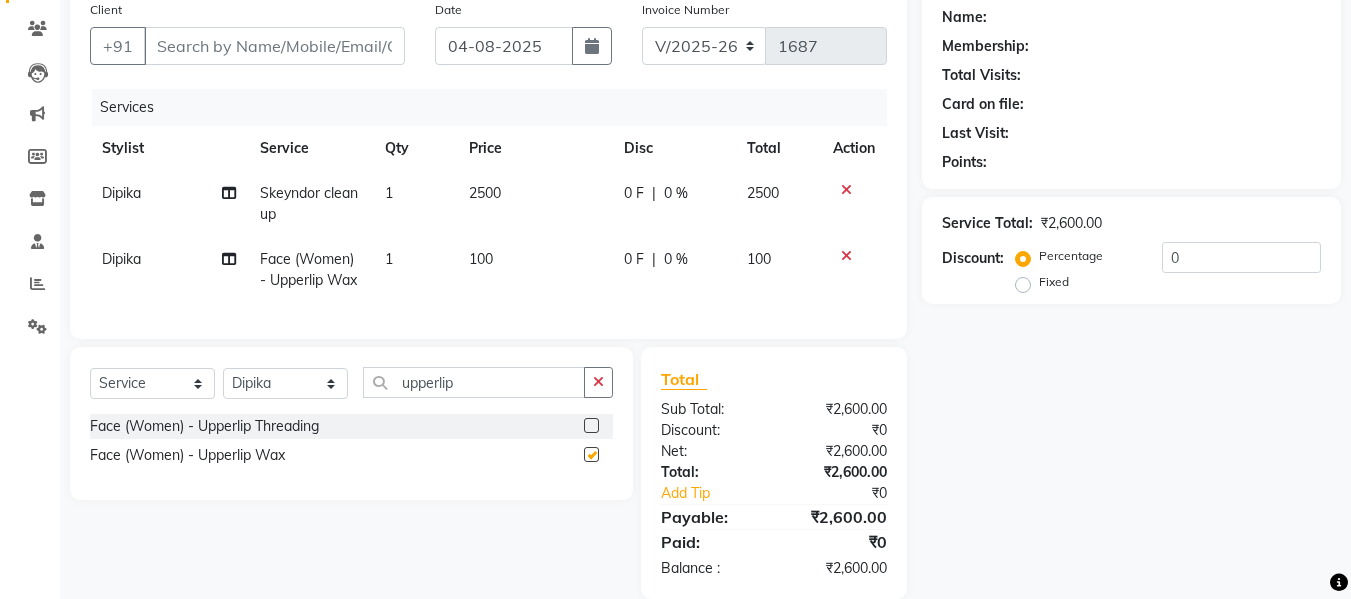 checkbox on "false" 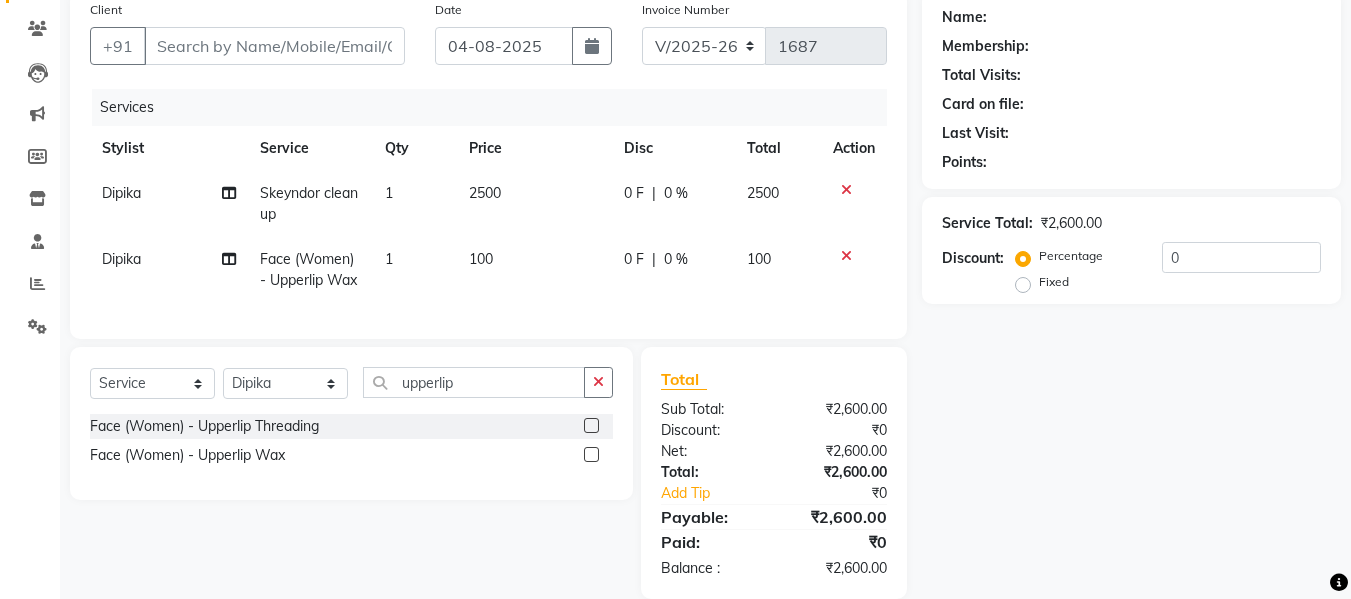 scroll, scrollTop: 0, scrollLeft: 0, axis: both 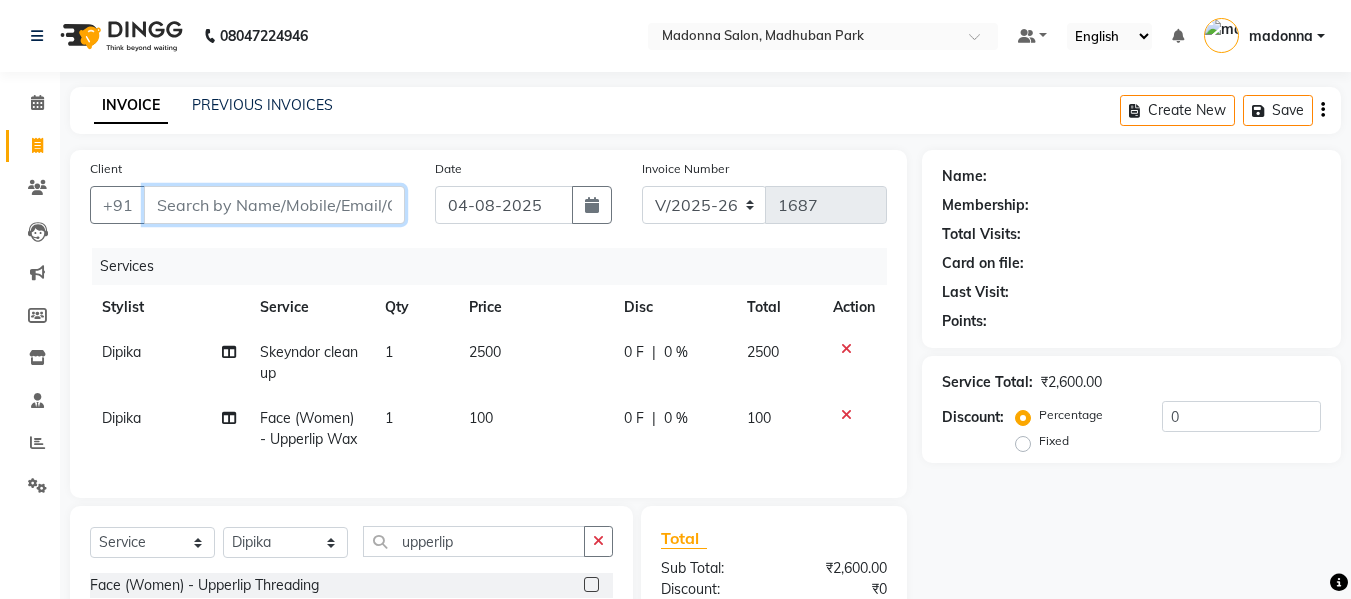 click on "Client" at bounding box center [274, 205] 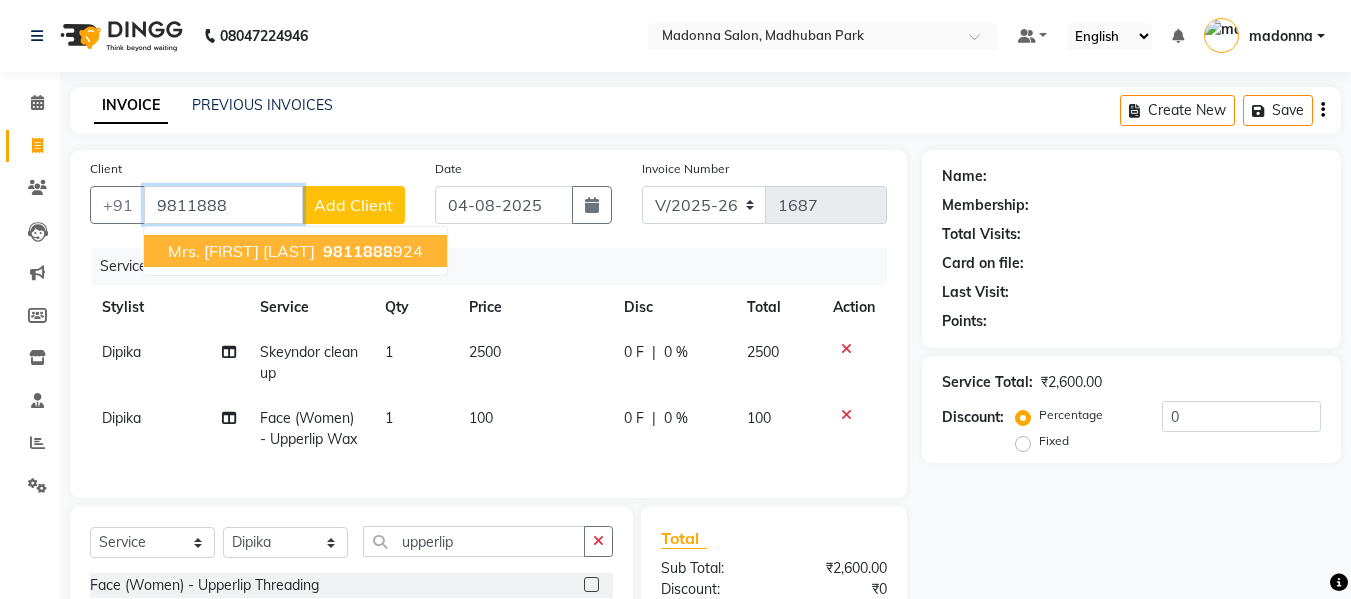 click on "9811888" at bounding box center [358, 251] 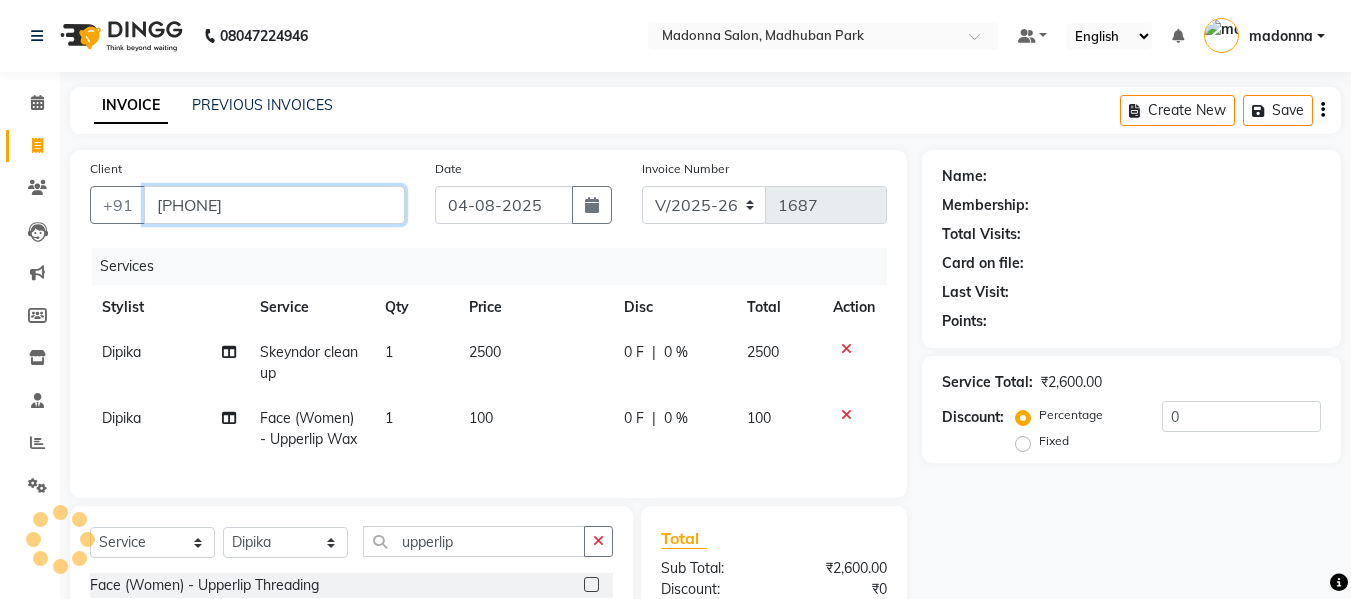 type on "9811888924" 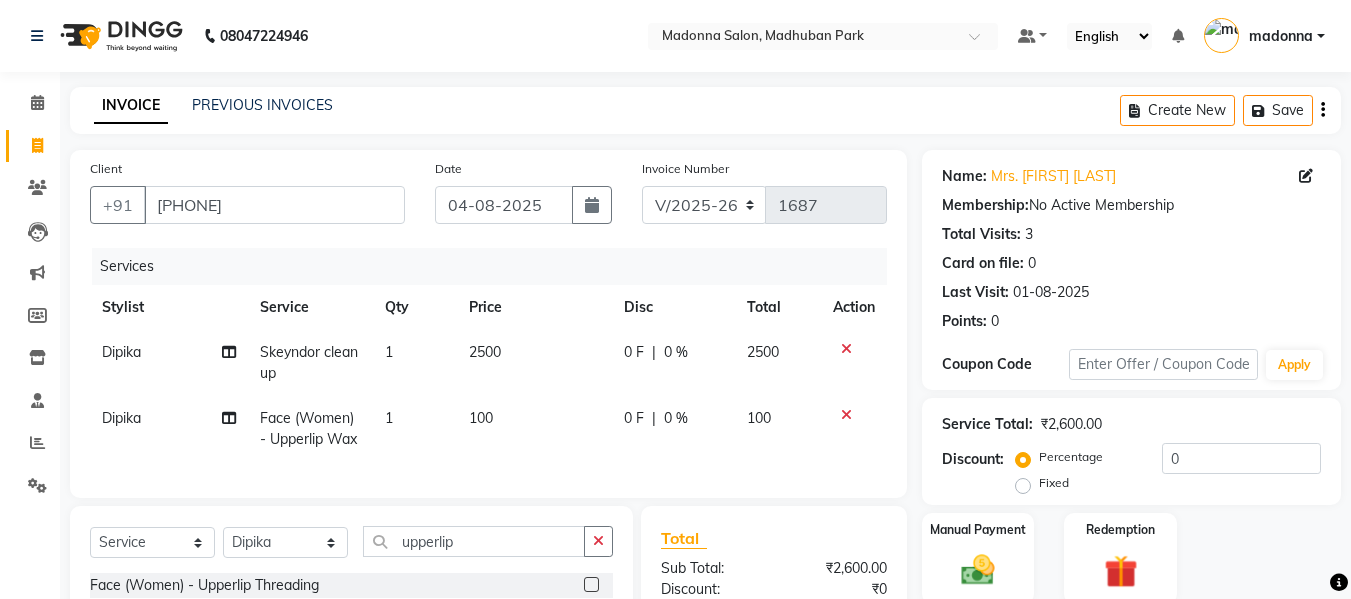 scroll, scrollTop: 204, scrollLeft: 0, axis: vertical 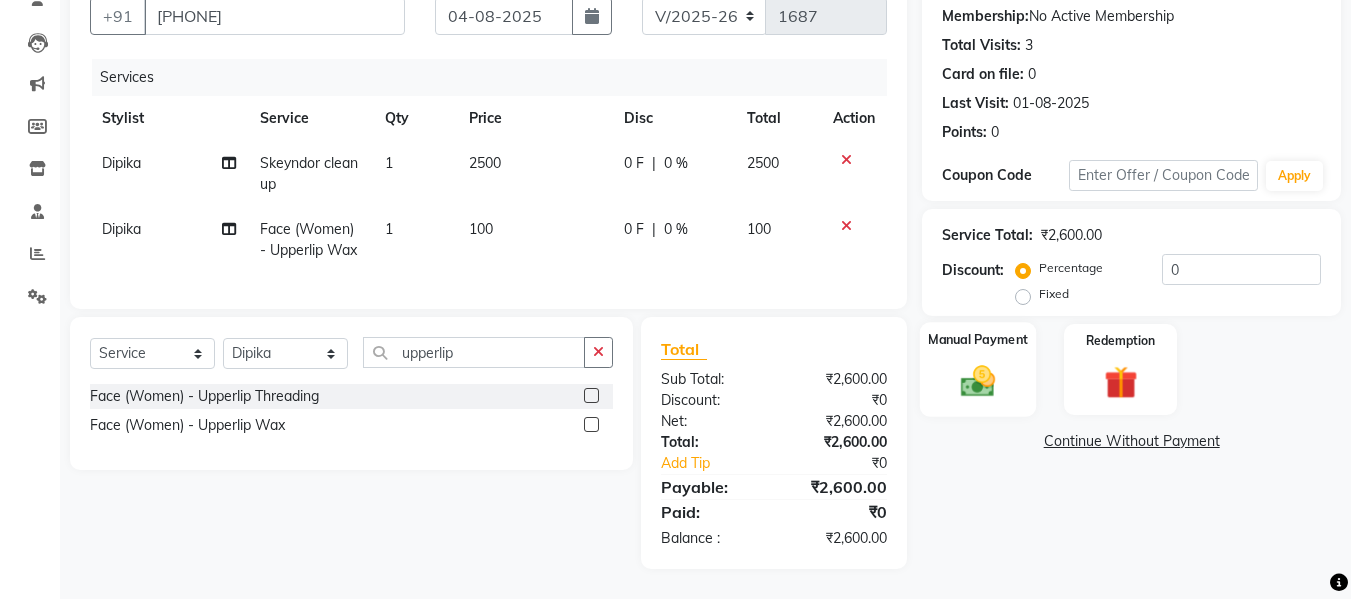 click on "Manual Payment" 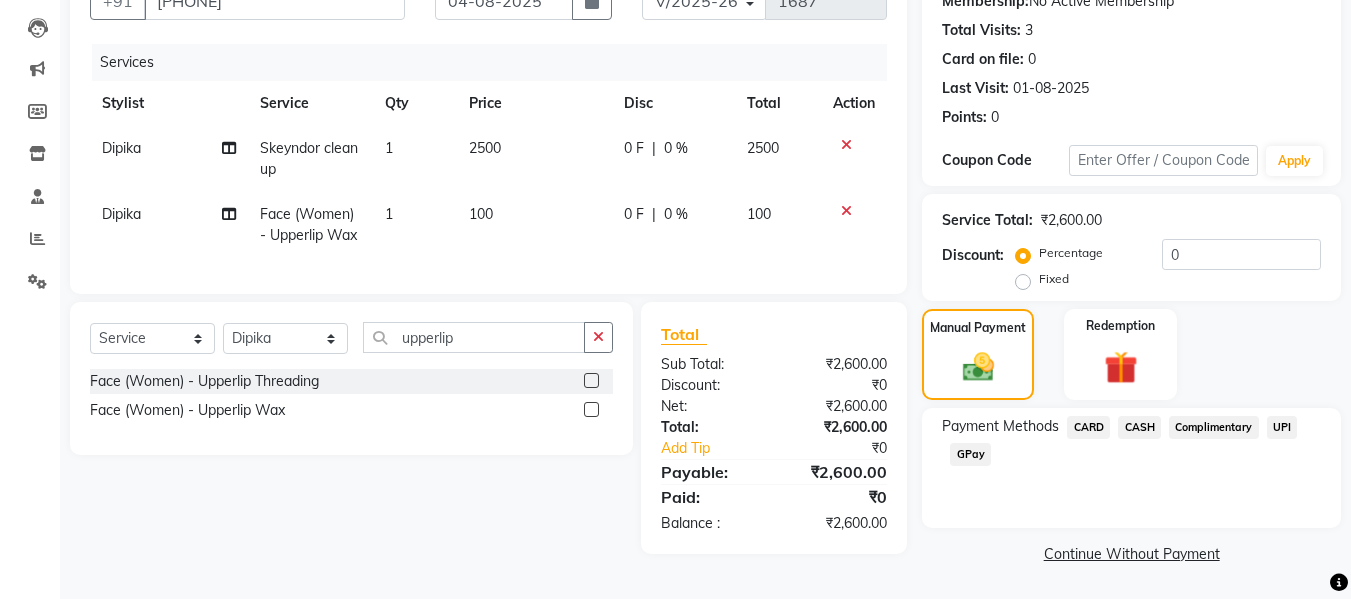 click on "Name: Mrs. Pallavi Batta Membership:  No Active Membership  Total Visits:  3 Card on file:  0 Last Visit:   01-08-2025 Points:   0  Coupon Code Apply Service Total:  ₹2,600.00  Discount:  Percentage   Fixed  0 Manual Payment Redemption Payment Methods  CARD   CASH   Complimentary   UPI   GPay   Continue Without Payment" 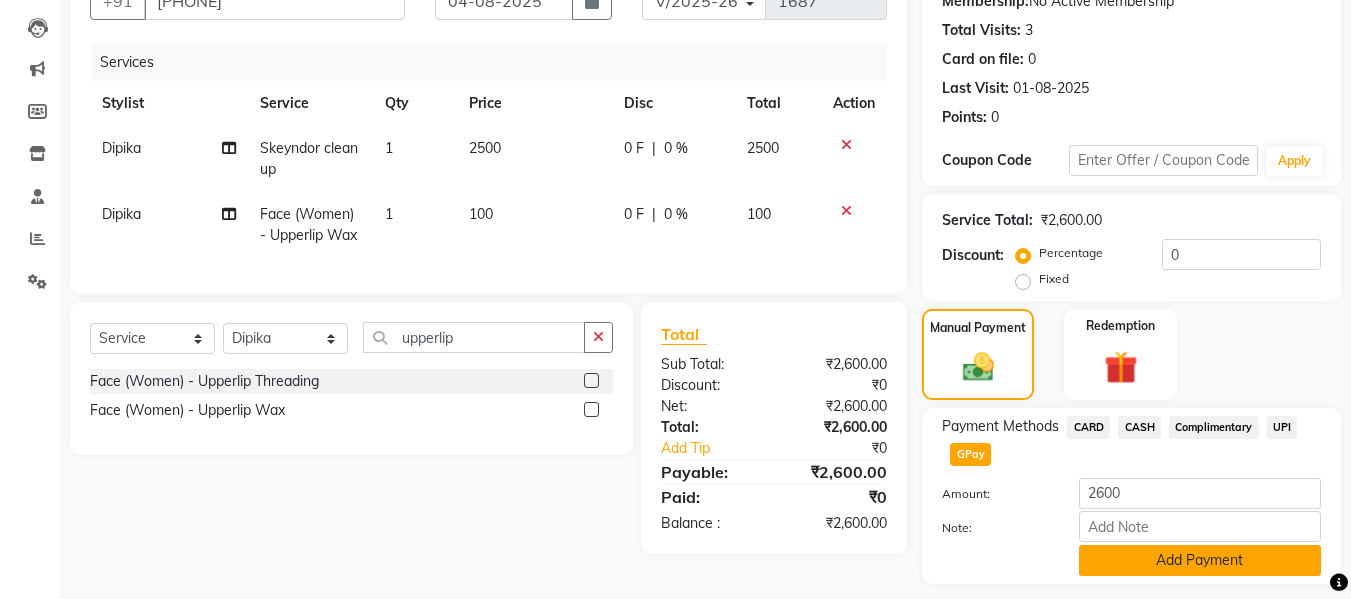 click on "Add Payment" 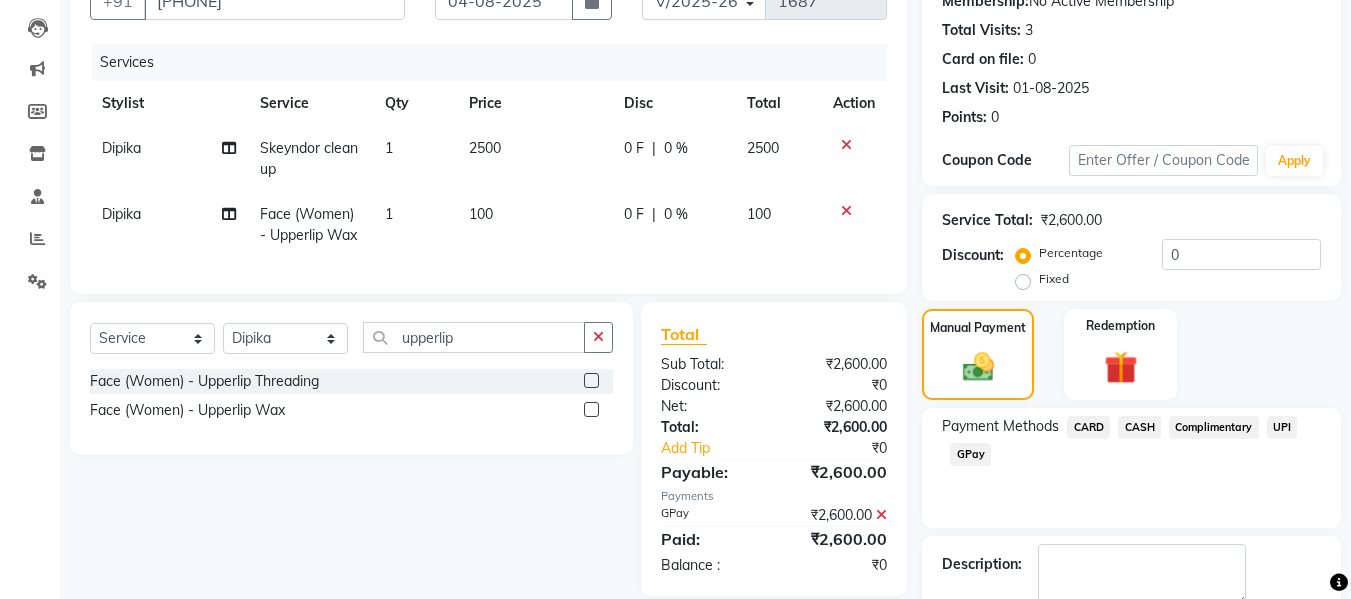 scroll, scrollTop: 317, scrollLeft: 0, axis: vertical 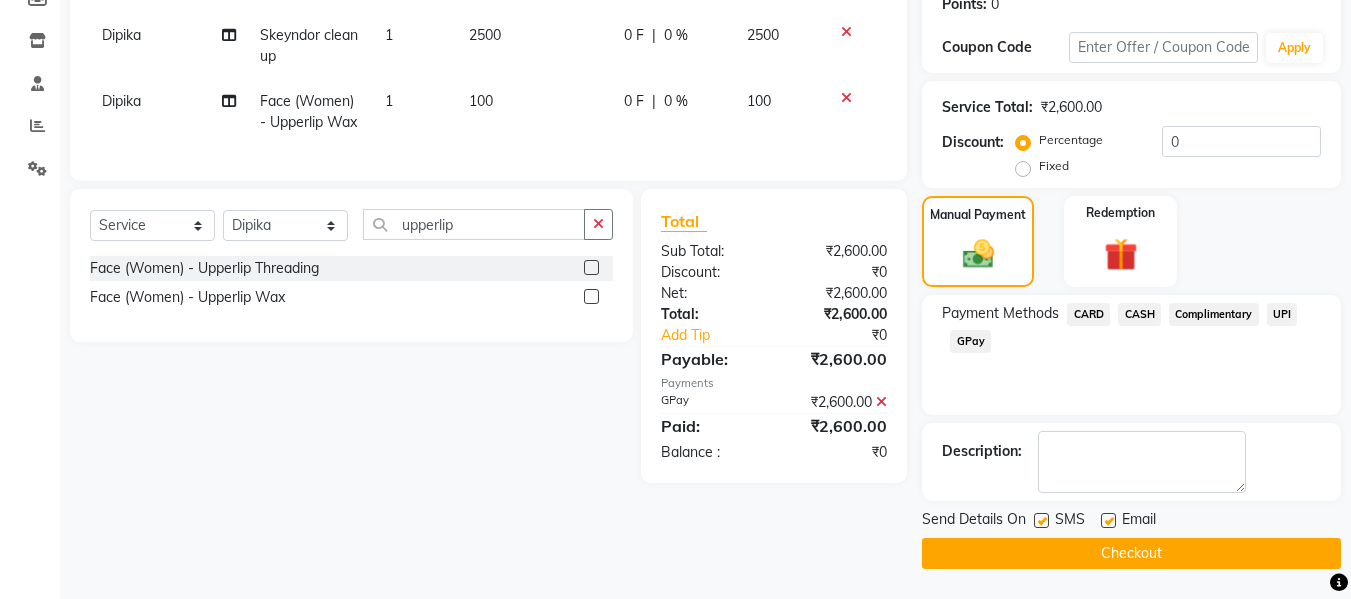 click on "Checkout" 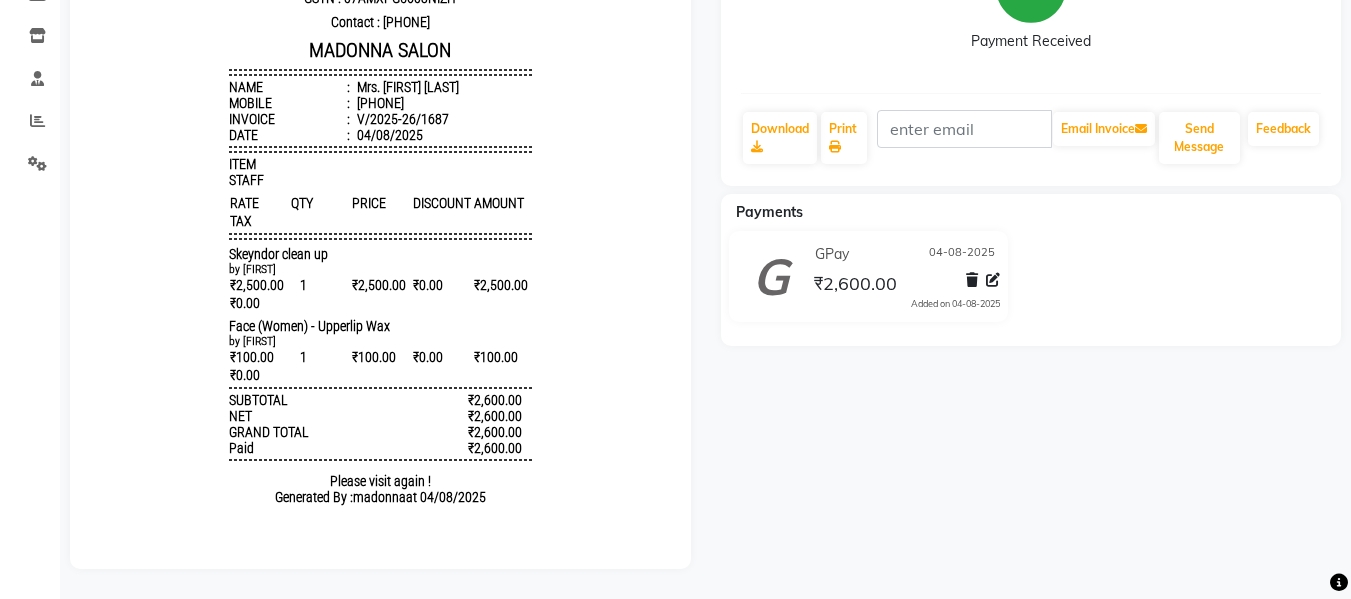 scroll, scrollTop: 0, scrollLeft: 0, axis: both 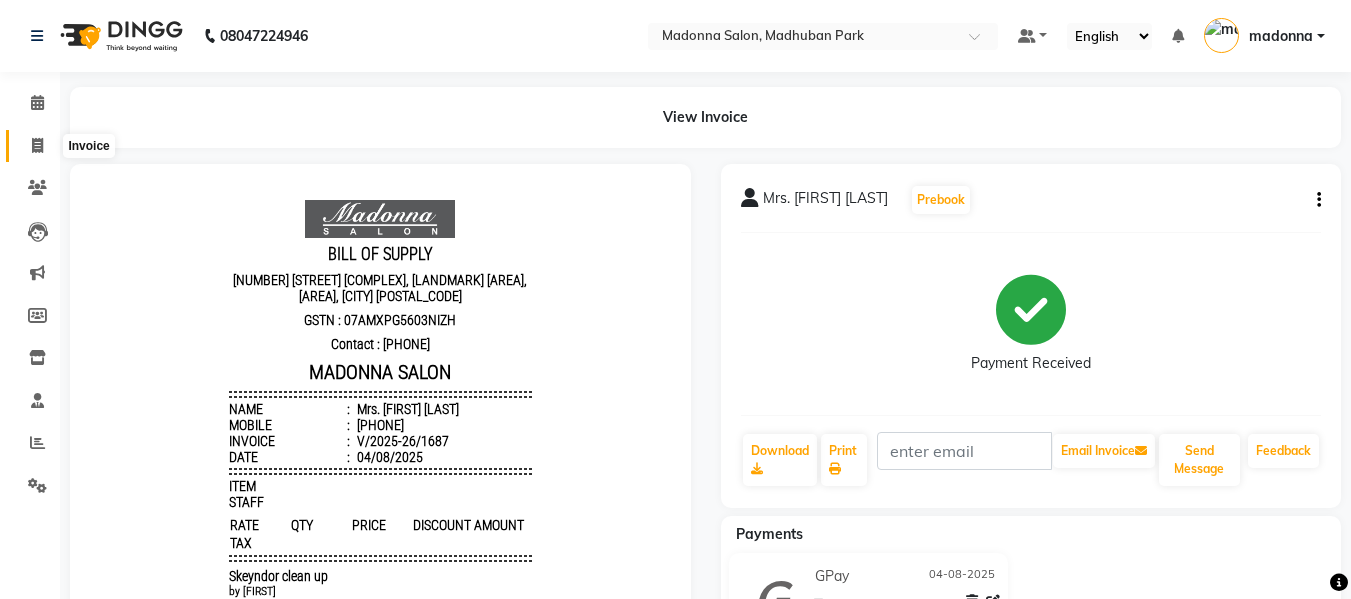 click 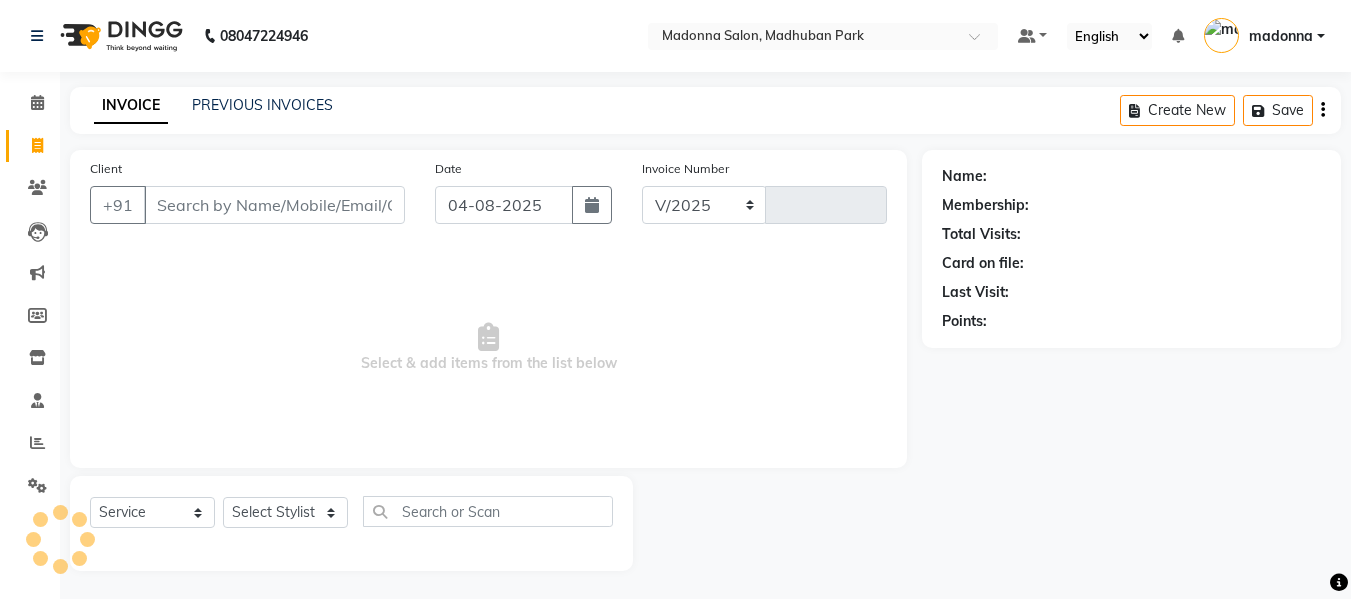 select on "6469" 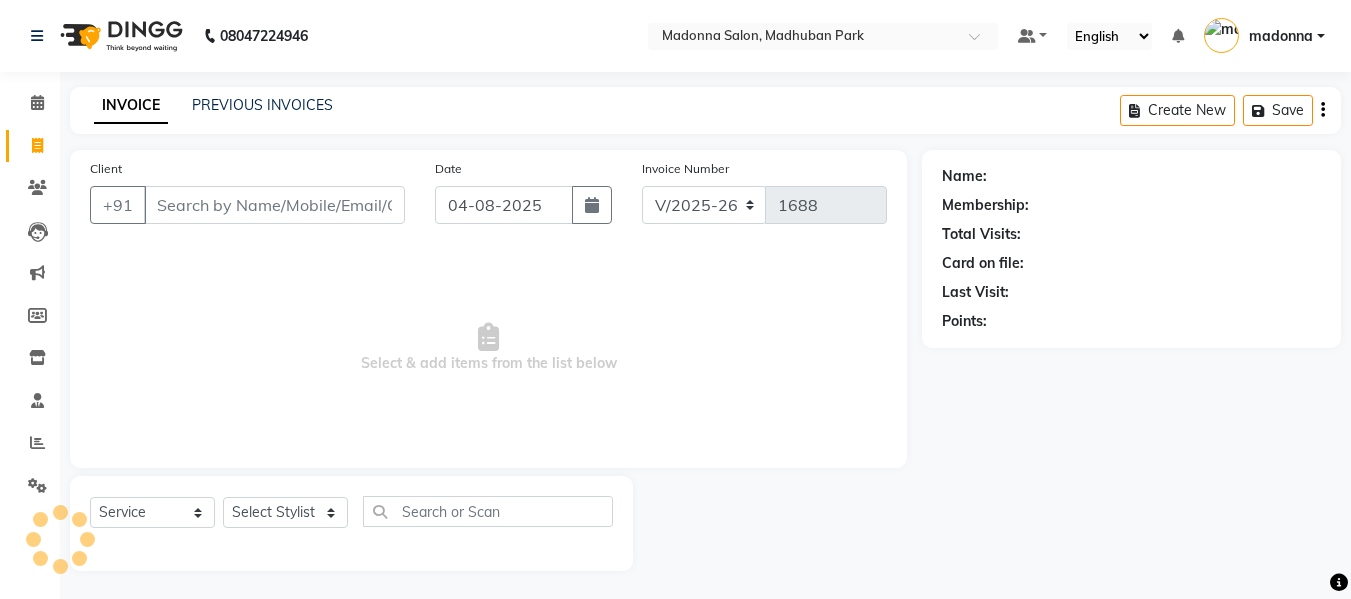 scroll, scrollTop: 2, scrollLeft: 0, axis: vertical 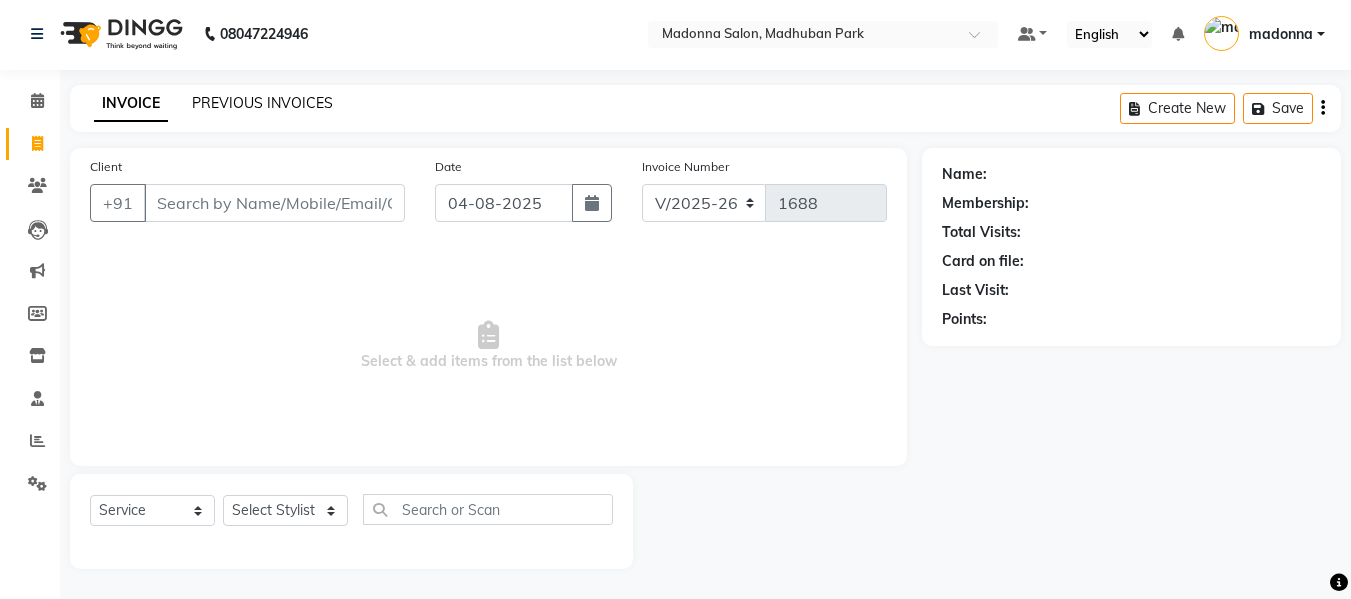 click on "PREVIOUS INVOICES" 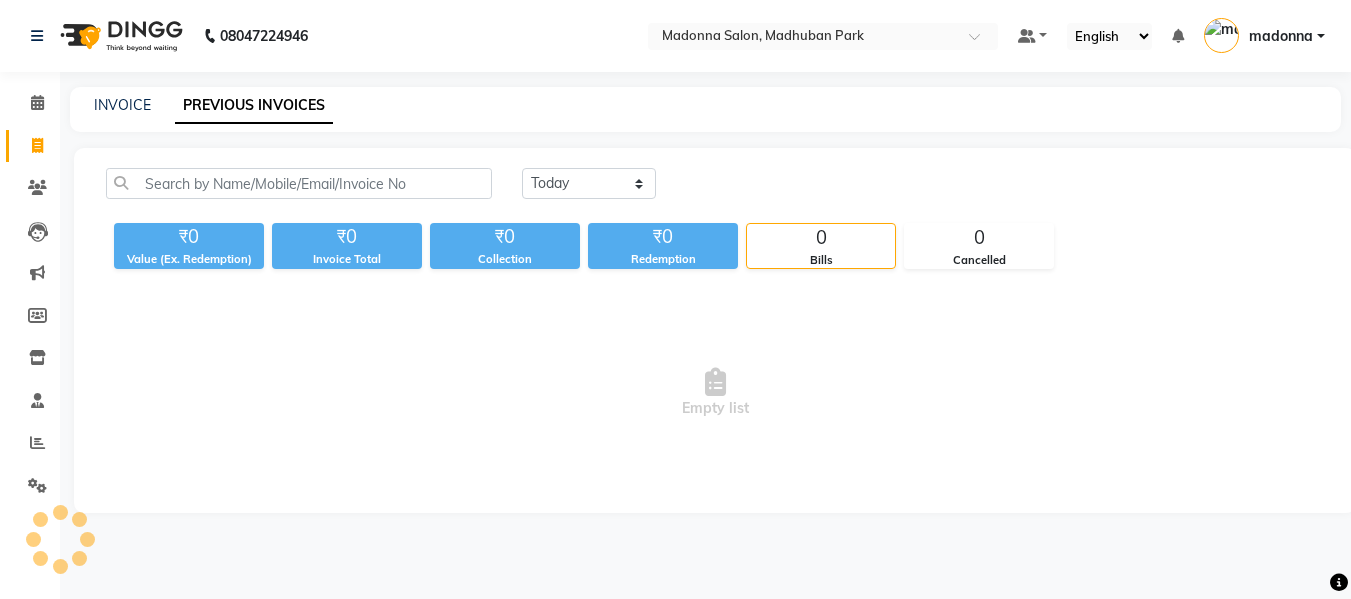 scroll, scrollTop: 0, scrollLeft: 0, axis: both 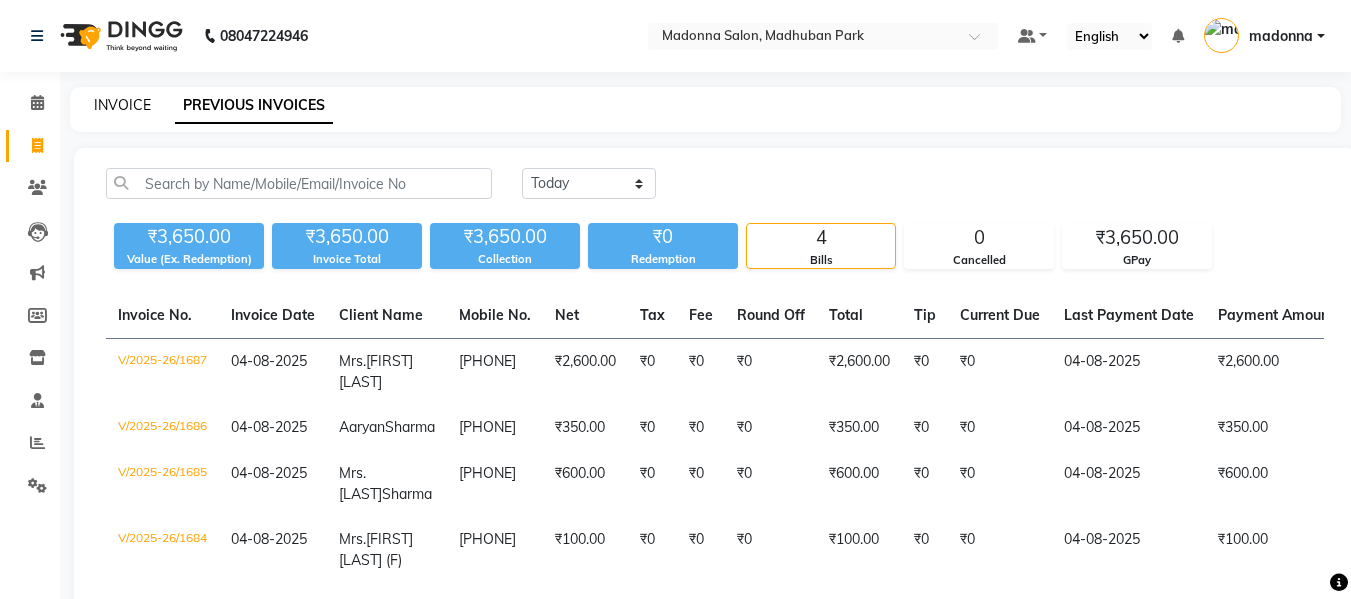 click on "INVOICE" 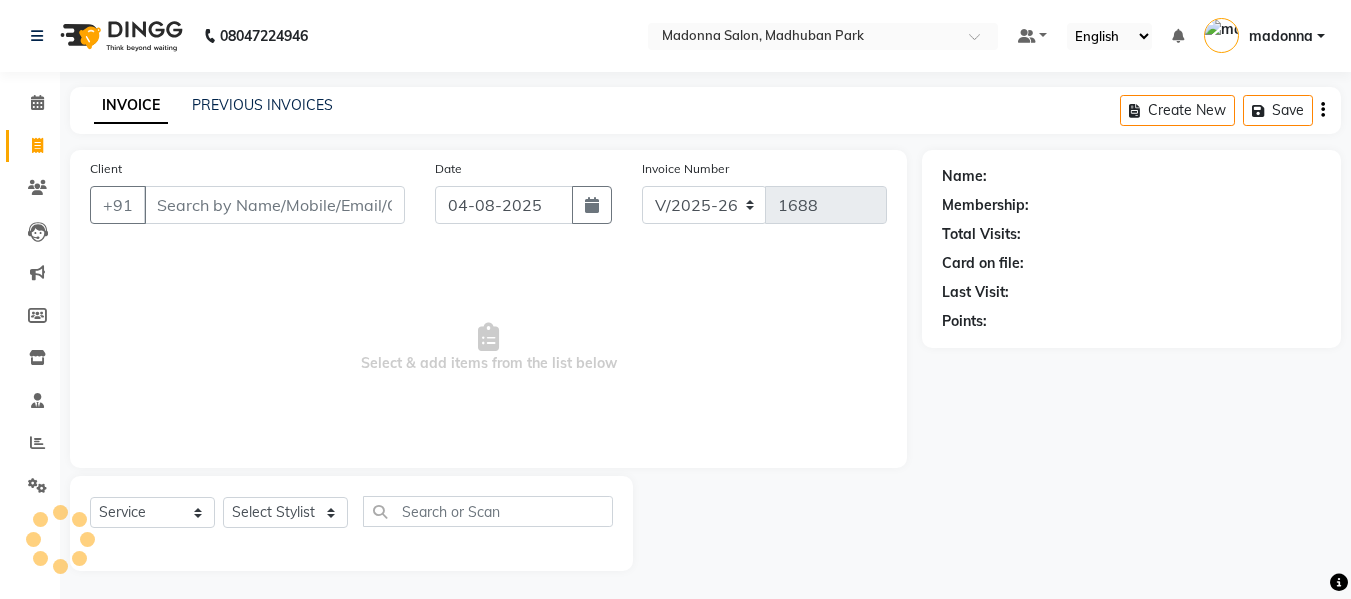 scroll, scrollTop: 2, scrollLeft: 0, axis: vertical 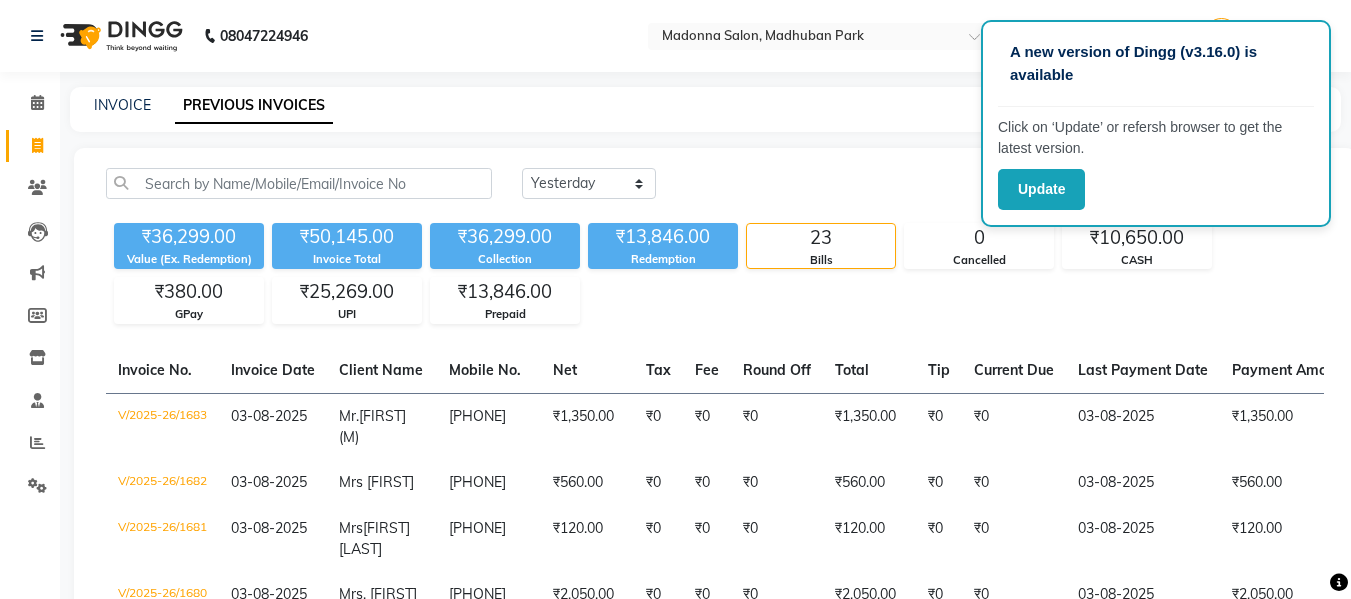 select on "yesterday" 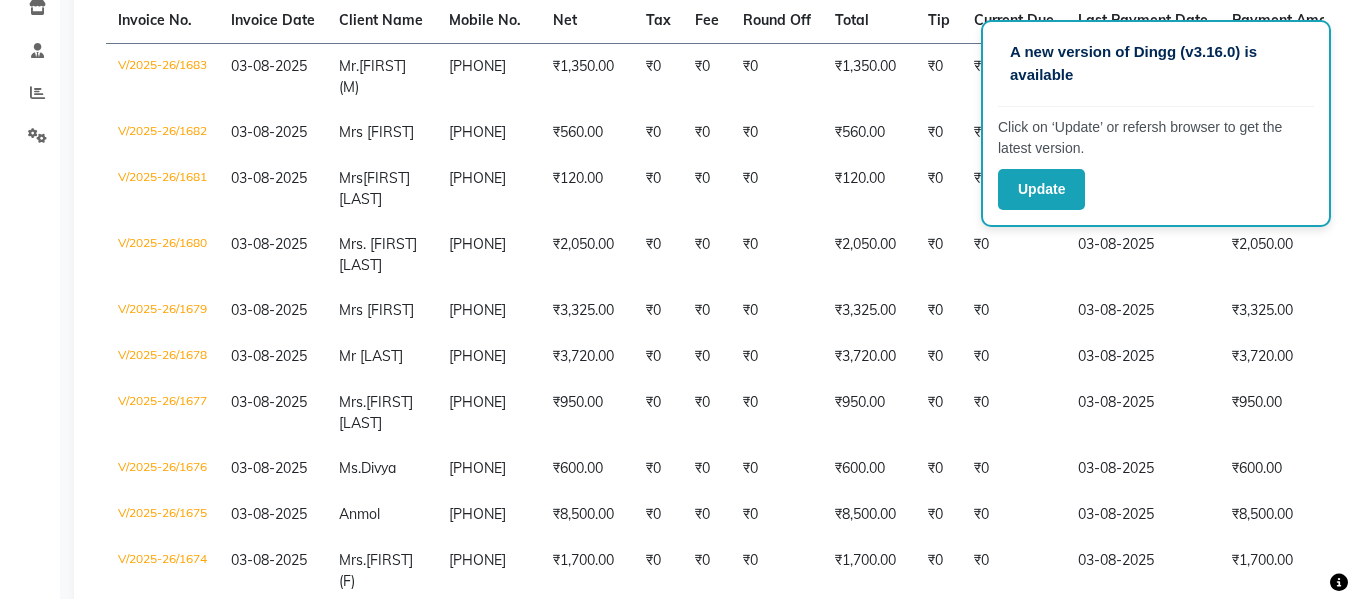scroll, scrollTop: 0, scrollLeft: 0, axis: both 